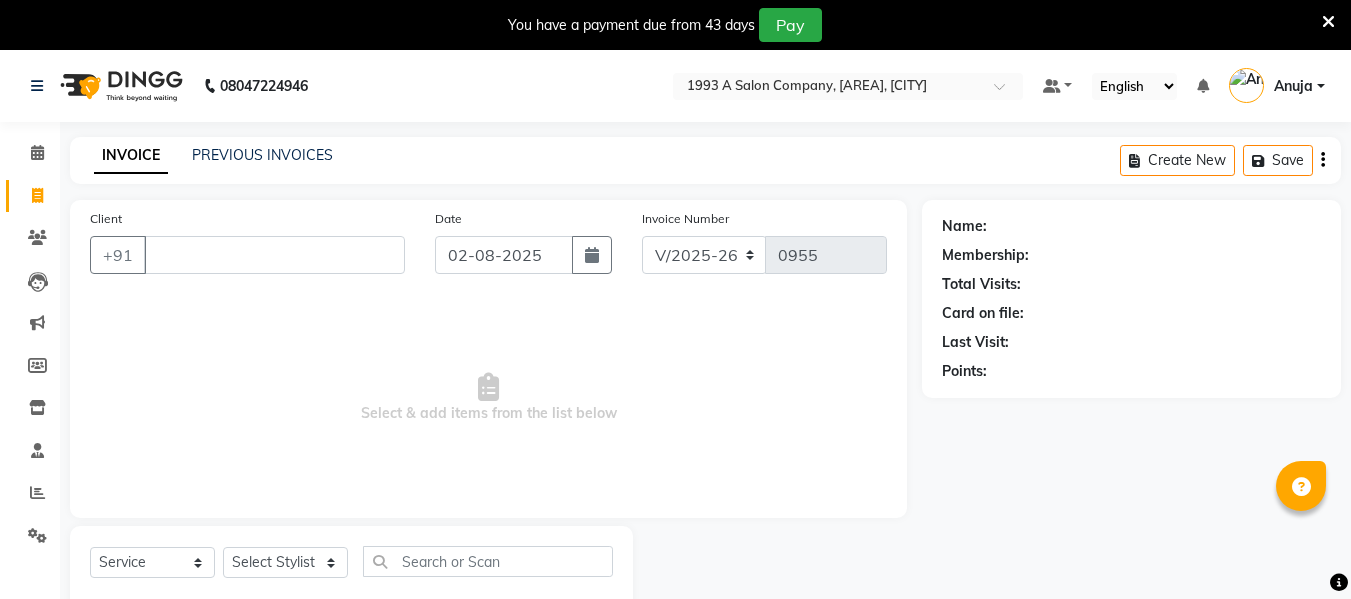 select on "4955" 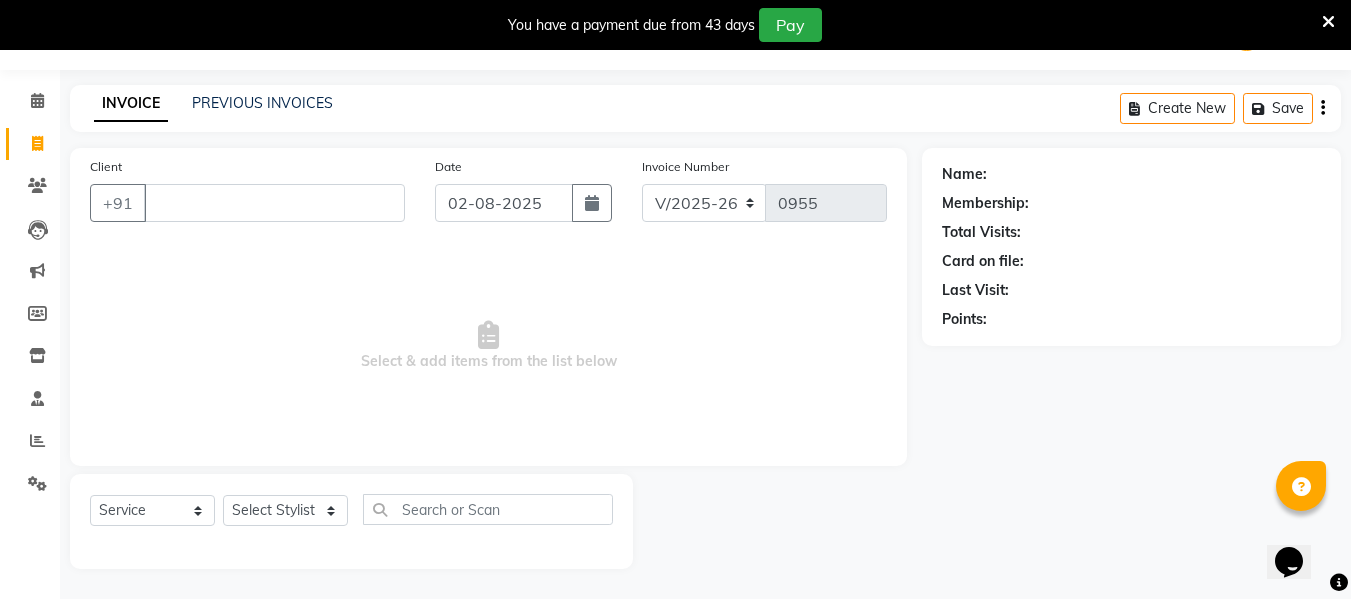 scroll, scrollTop: 0, scrollLeft: 0, axis: both 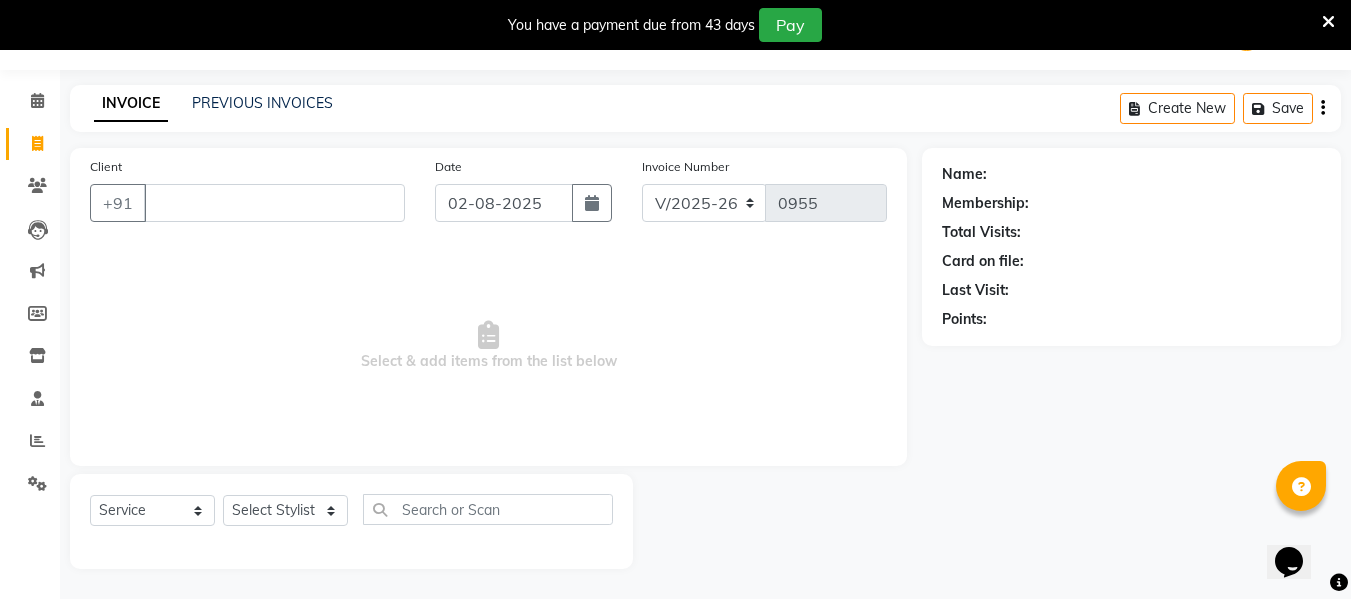 click on "Client" at bounding box center (274, 203) 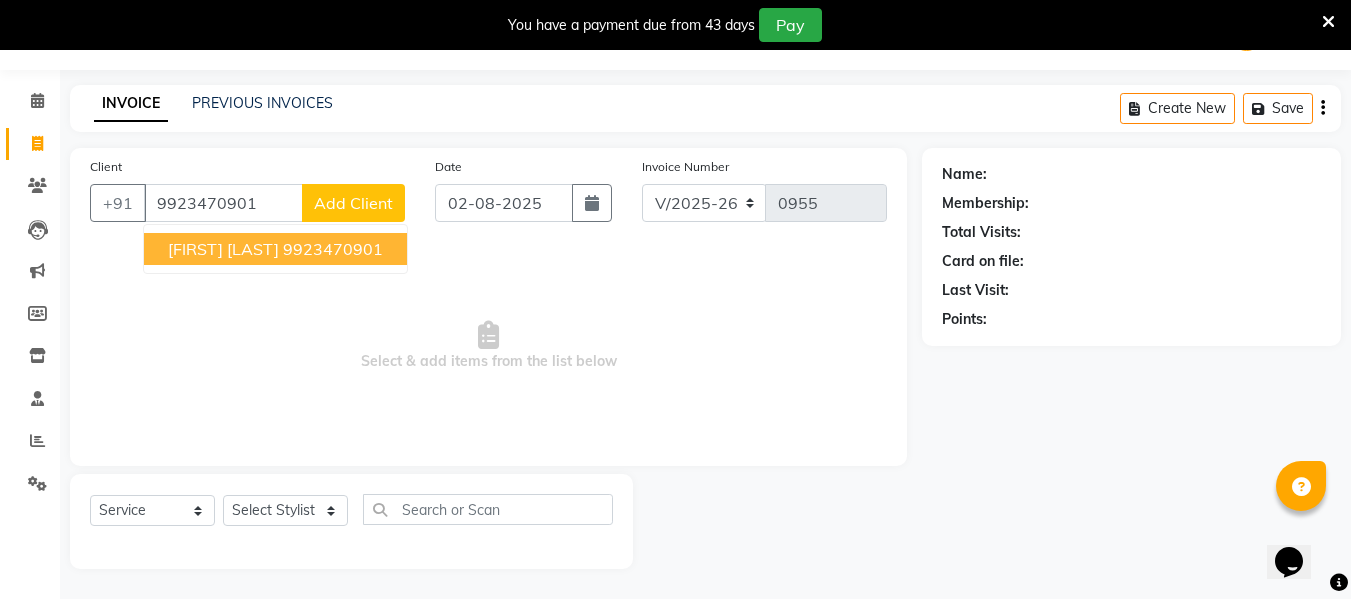 click on "[FIRST] [LAST]" at bounding box center (223, 249) 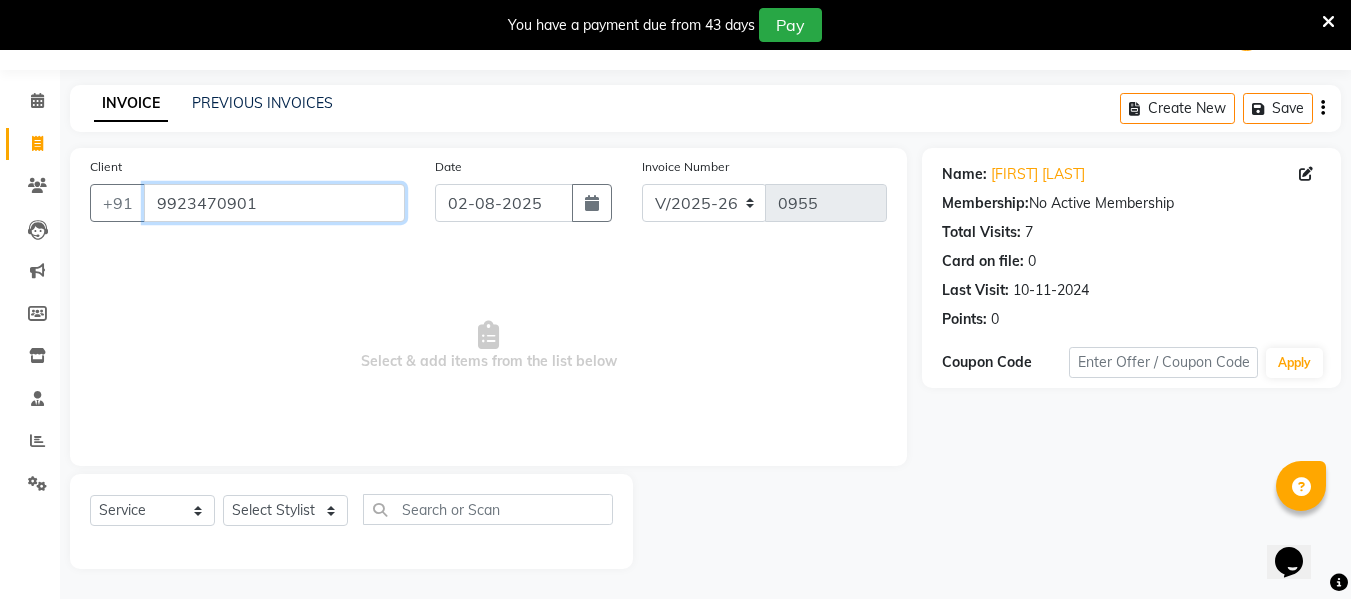 click on "9923470901" at bounding box center (274, 203) 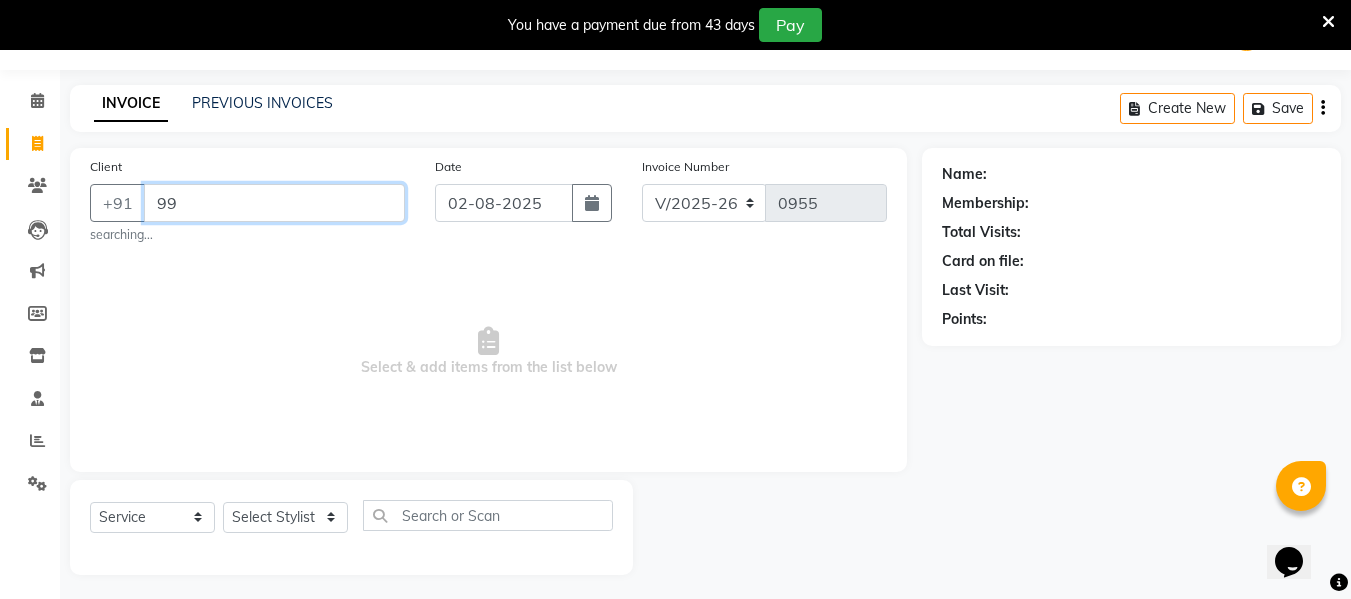 type on "9" 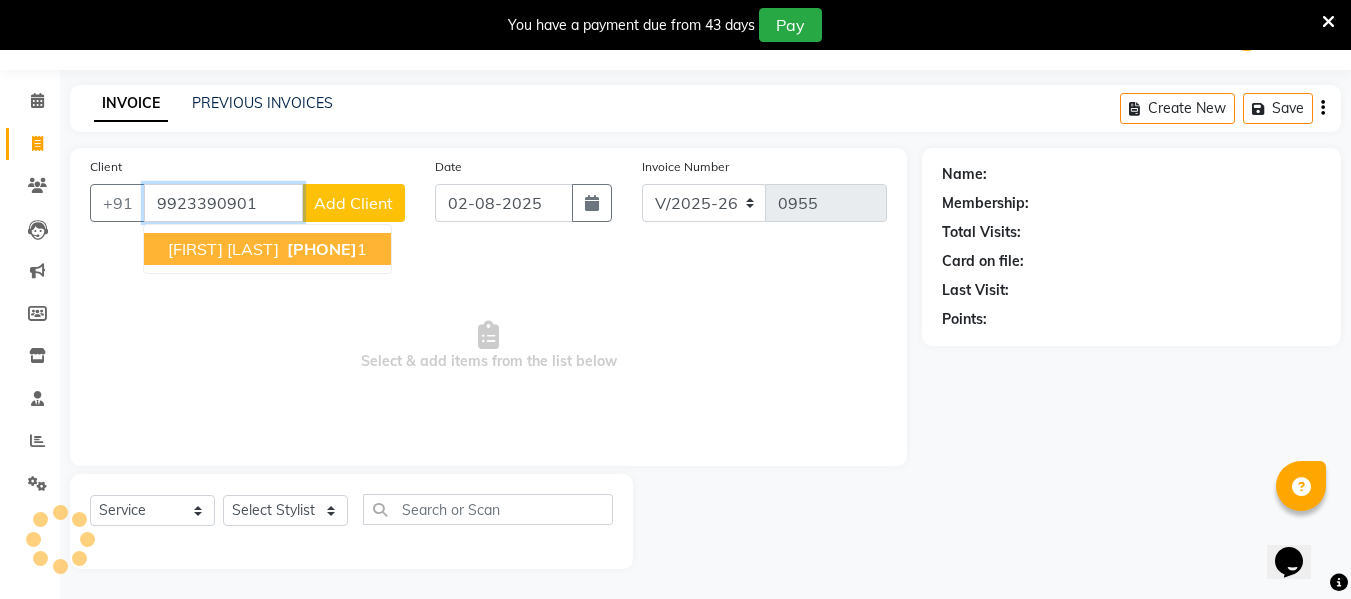 type on "9923390901" 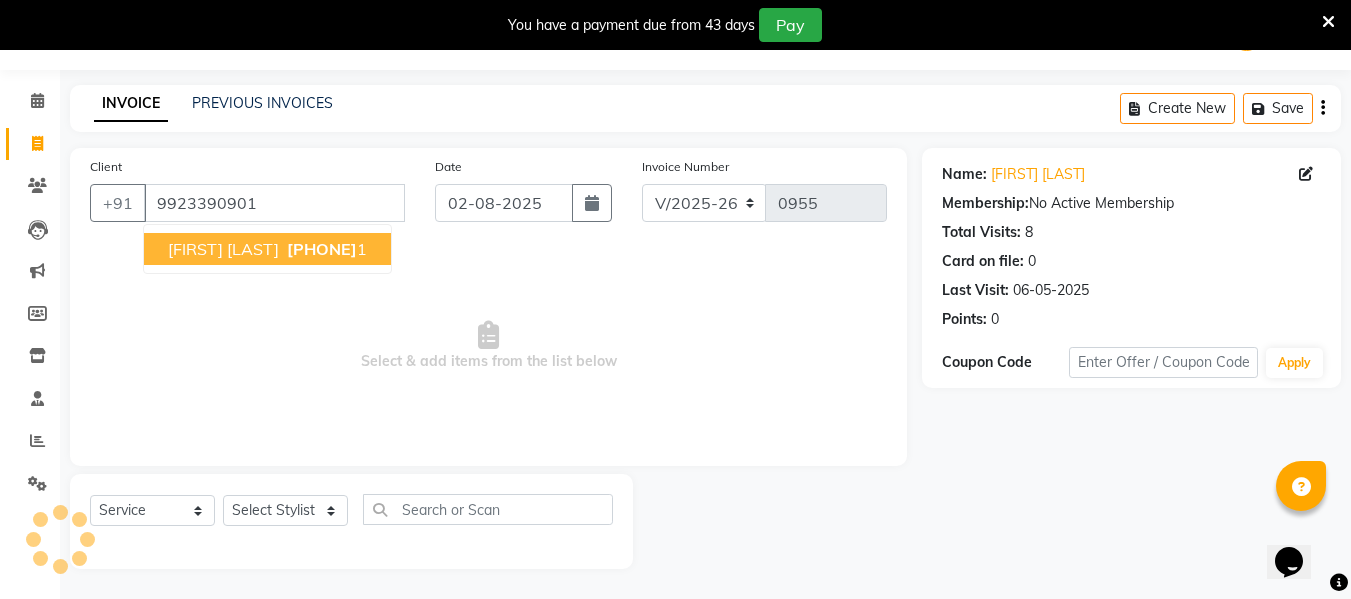 click on "992339090" at bounding box center (322, 249) 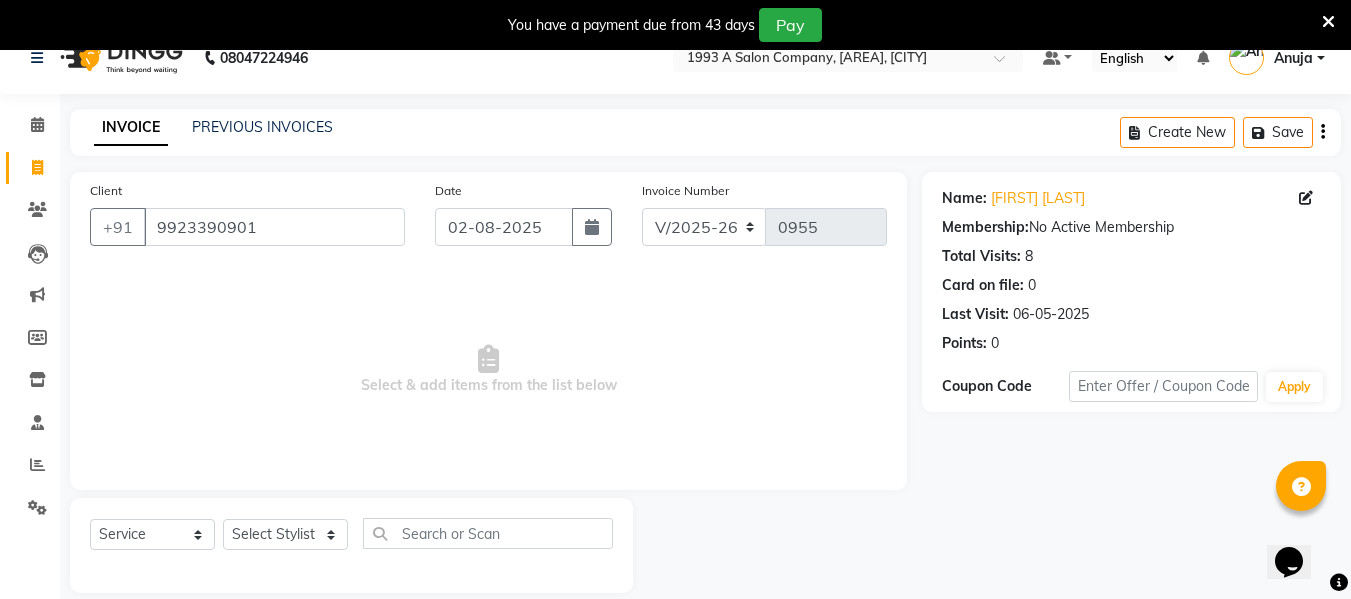 scroll, scrollTop: 52, scrollLeft: 0, axis: vertical 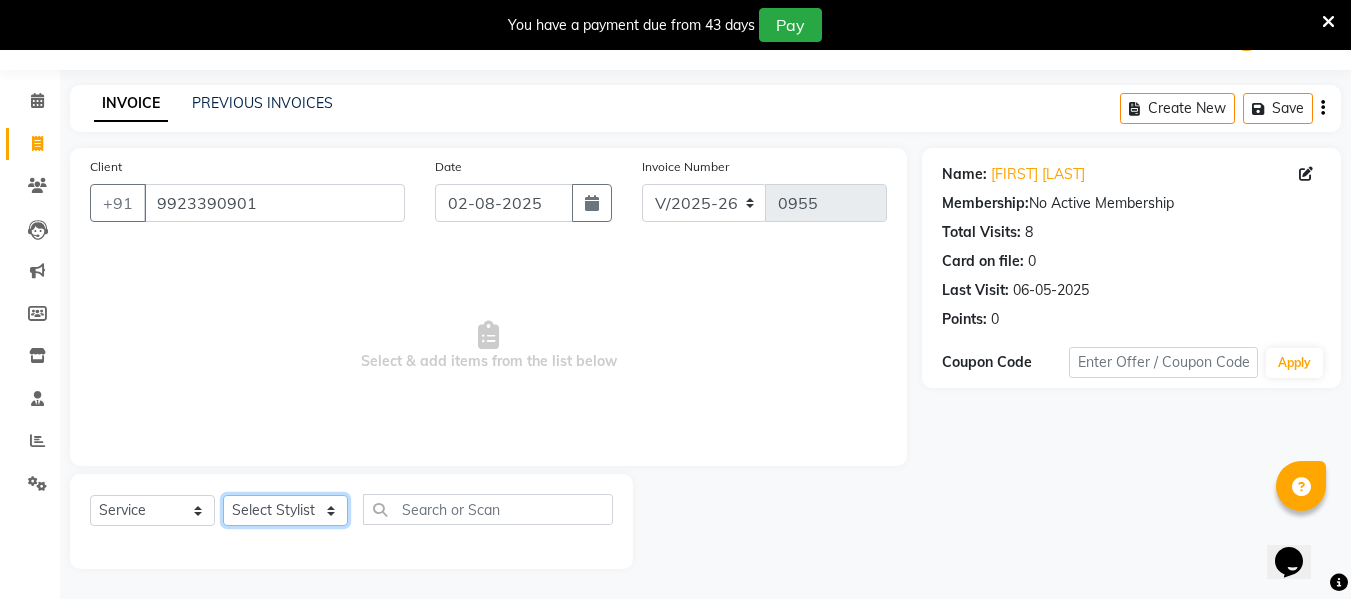 click on "Select Stylist Anuja Chetan Ambekar Mayur omkar Pallavi Wali Rakhi Mandal Shanti Palkonda Training Department" 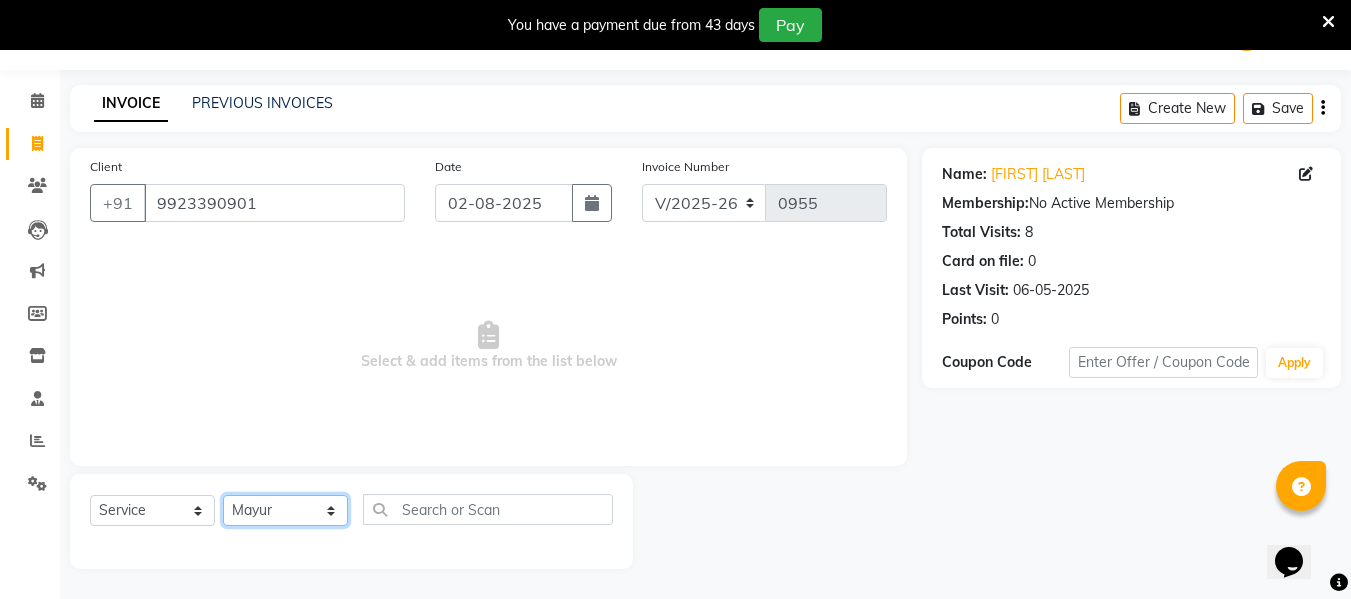 click on "Select Stylist Anuja Chetan Ambekar Mayur omkar Pallavi Wali Rakhi Mandal Shanti Palkonda Training Department" 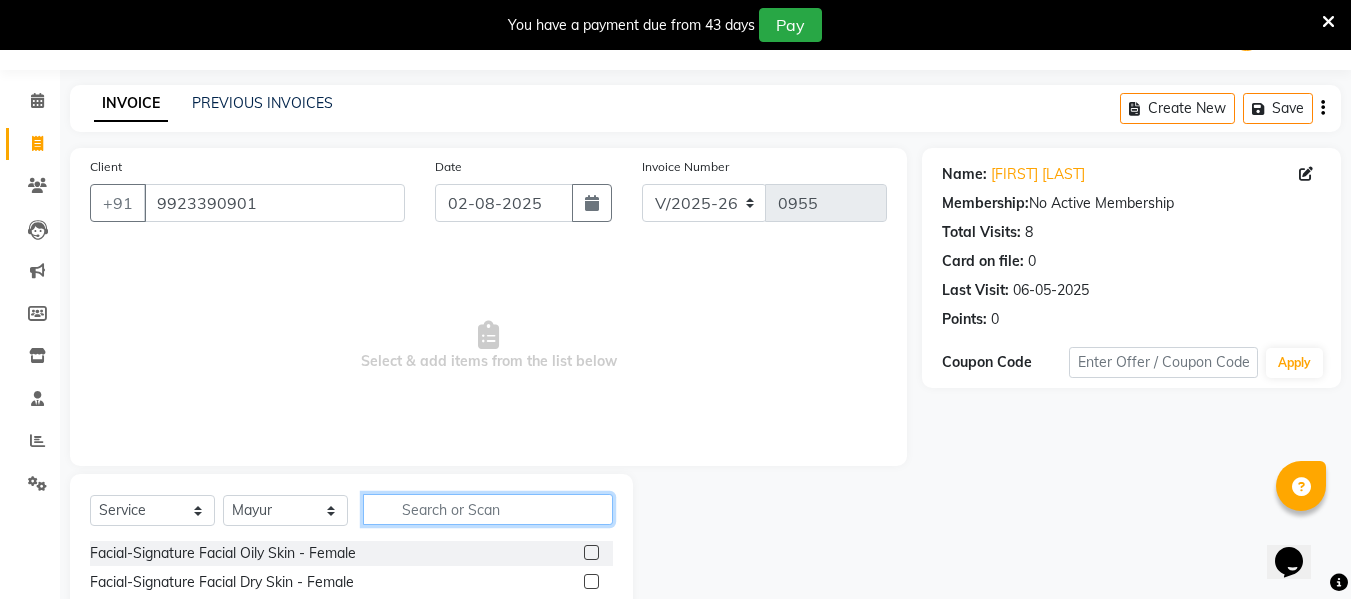 click 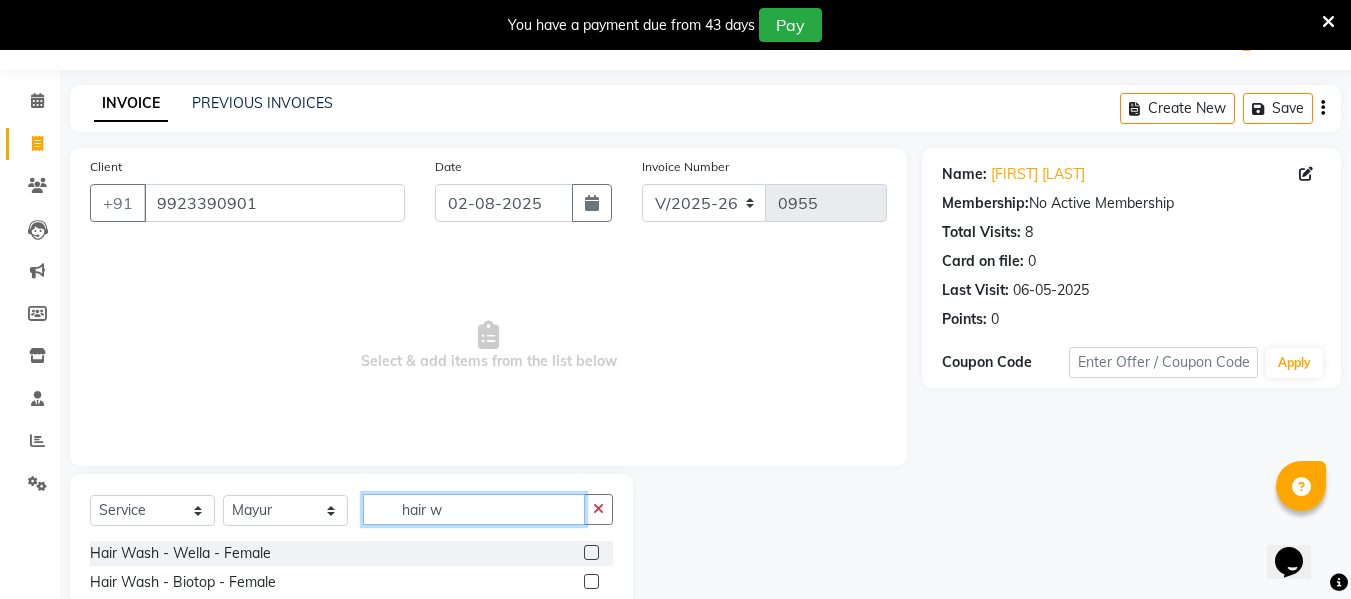 type on "hair w" 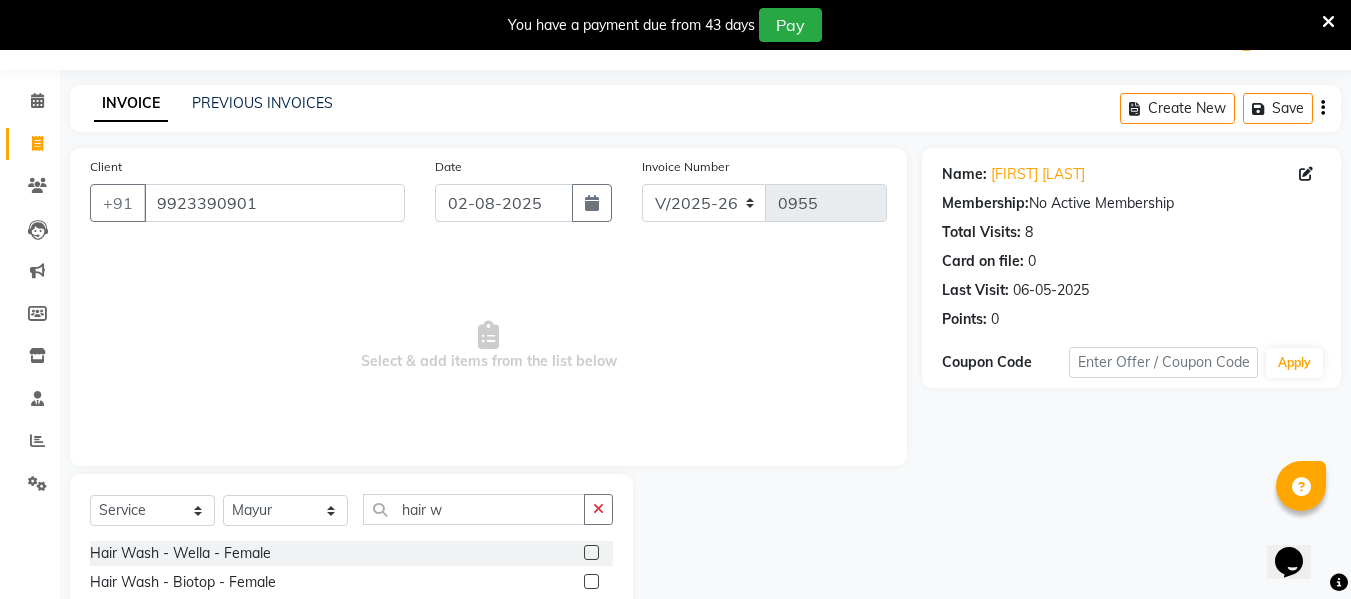 click 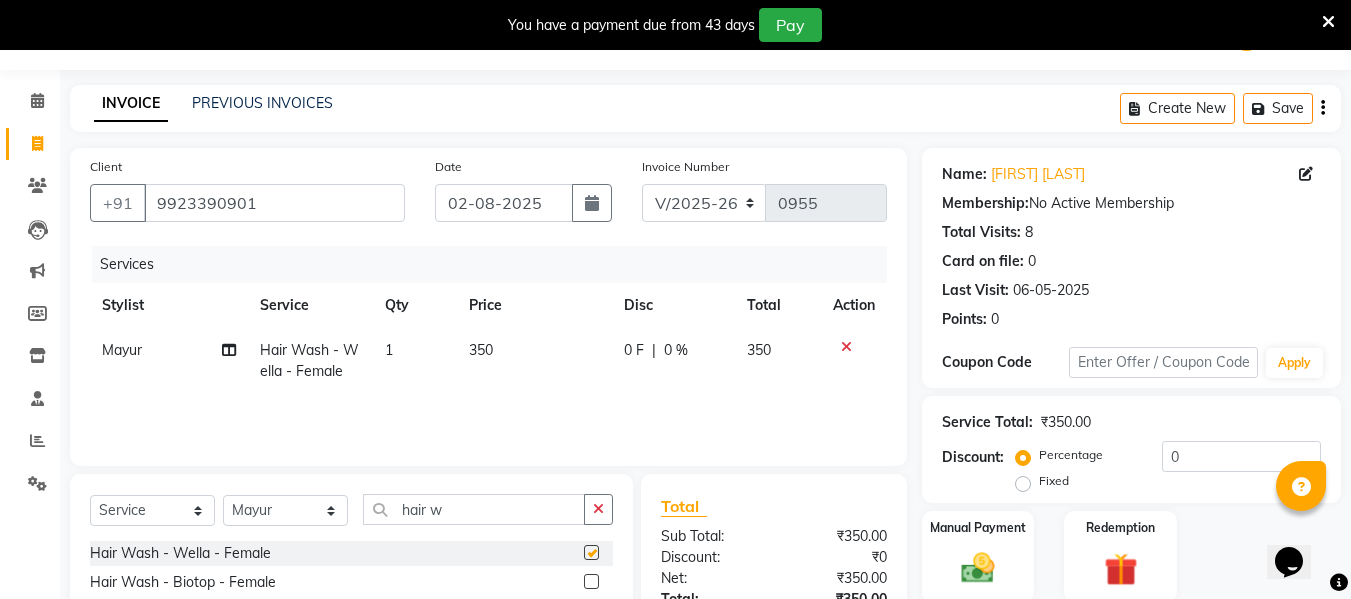 checkbox on "false" 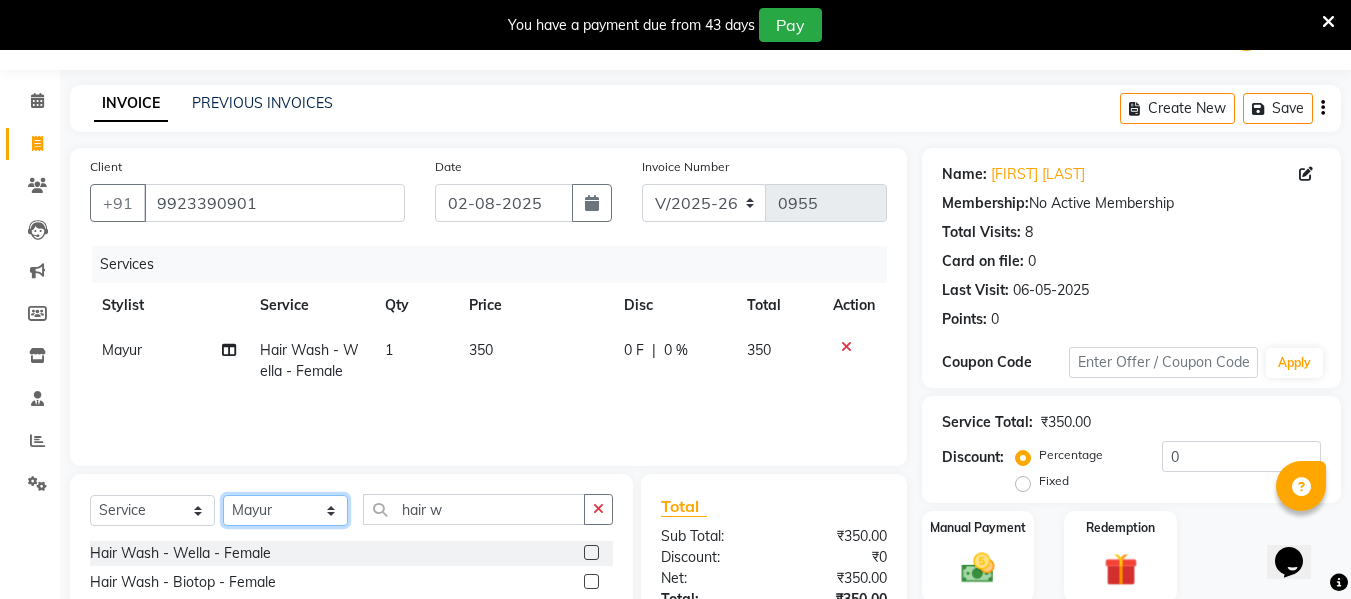 click on "Select Stylist [FIRST] [LAST] [FIRST] [LAST] [FIRST] [LAST] [FIRST] [LAST] [FIRST] [LAST] [FIRST] [LAST] Training Department" 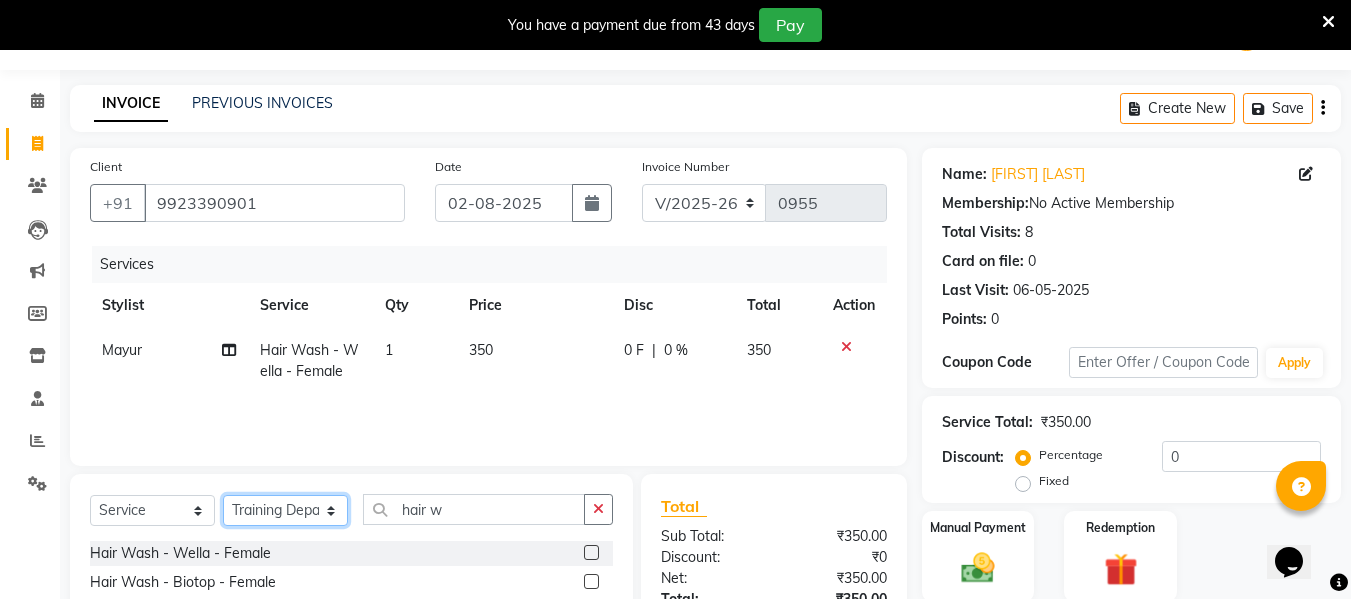 click on "Select Stylist [FIRST] [LAST] [FIRST] [LAST] [FIRST] [LAST] [FIRST] [LAST] [FIRST] [LAST] [FIRST] [LAST] Training Department" 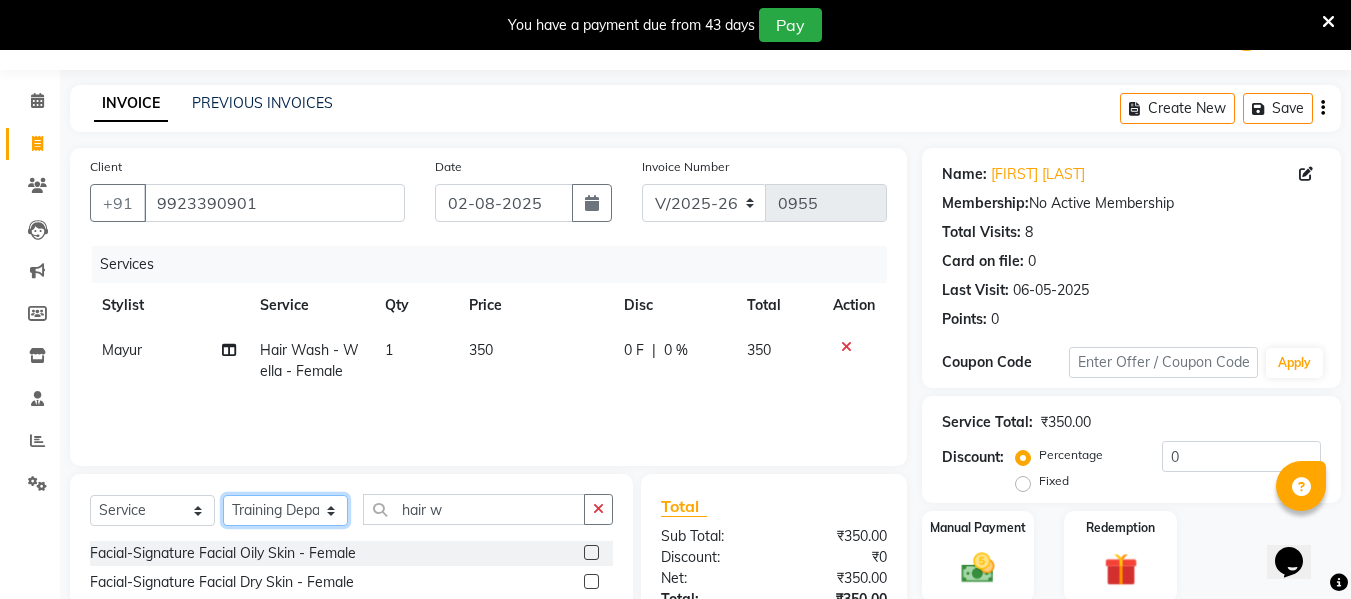 click on "Select Stylist [FIRST] [LAST] [FIRST] [LAST] [FIRST] [LAST] [FIRST] [LAST] [FIRST] [LAST] [FIRST] [LAST] Training Department" 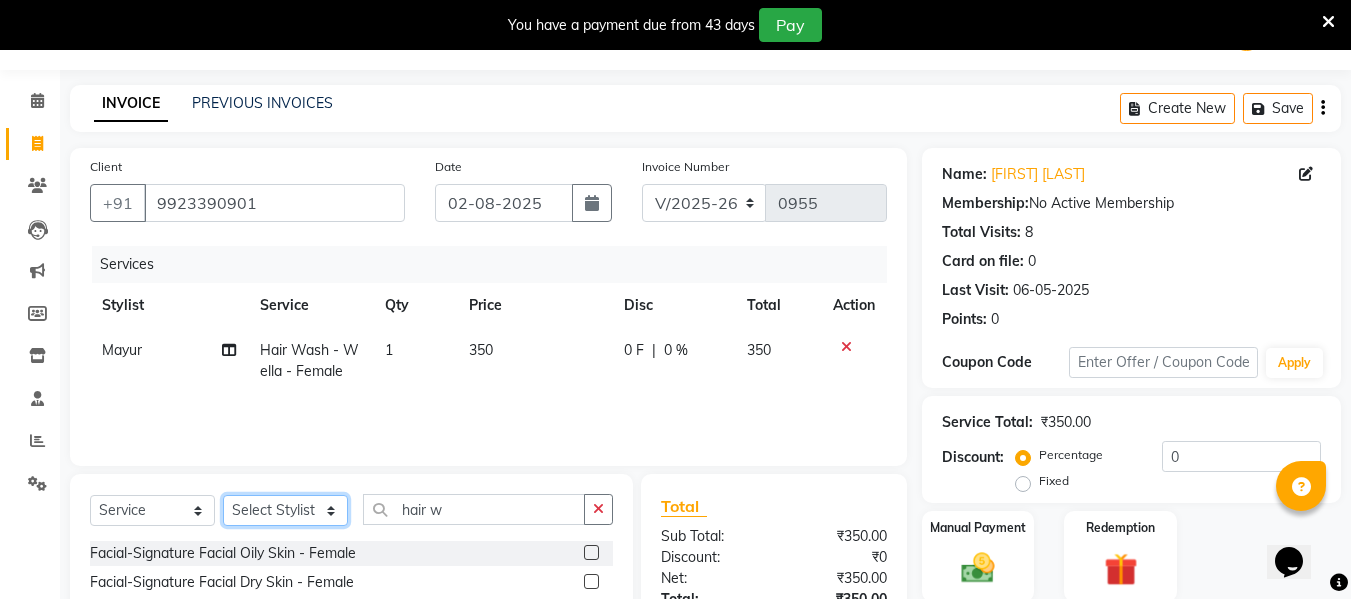 click on "Select Stylist [FIRST] [LAST] [FIRST] [LAST] [FIRST] [LAST] [FIRST] [LAST] [FIRST] [LAST] [FIRST] [LAST] Training Department" 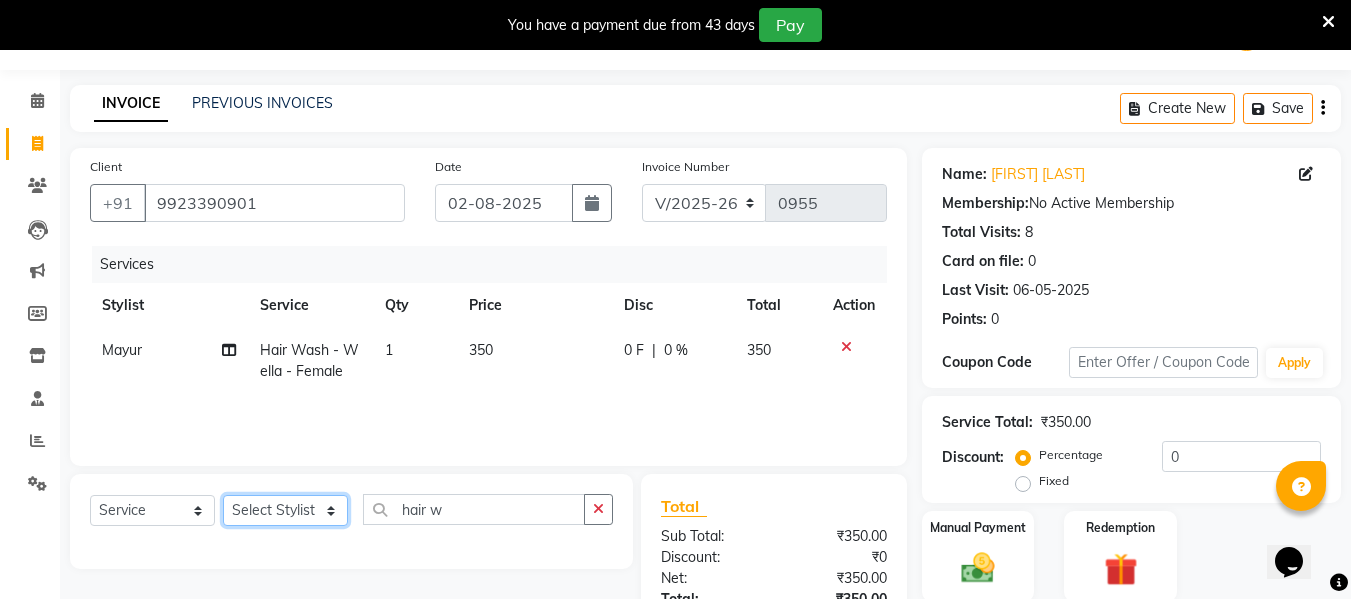 click on "Select Stylist [FIRST] [LAST] [FIRST] [LAST] [FIRST] [LAST] [FIRST] [LAST] [FIRST] [LAST] [FIRST] [LAST] Training Department" 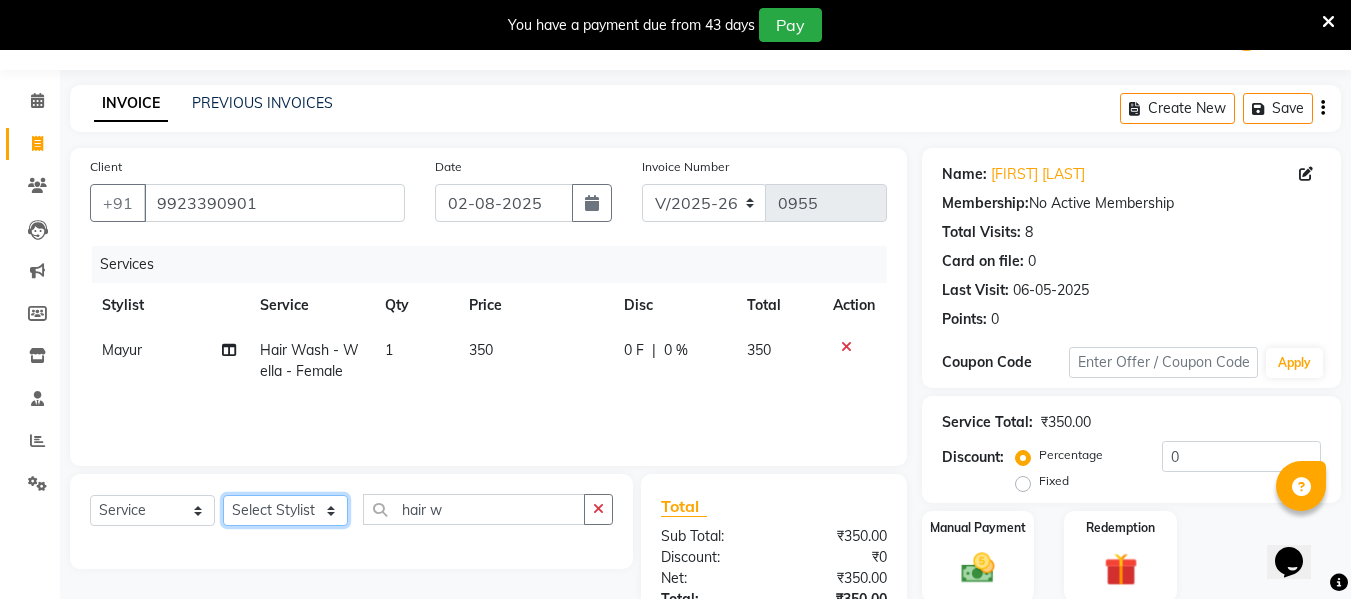 select on "[POSTAL_CODE]" 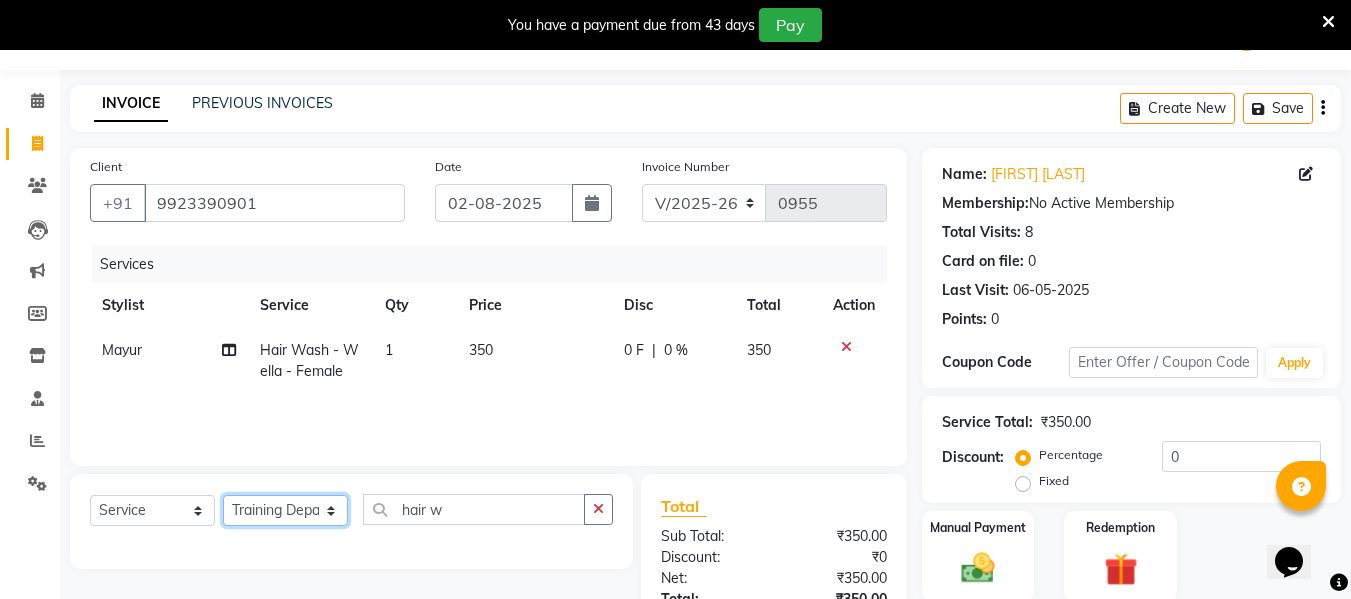 click on "Select Stylist [FIRST] [LAST] [FIRST] [LAST] [FIRST] [LAST] [FIRST] [LAST] [FIRST] [LAST] [FIRST] [LAST] Training Department" 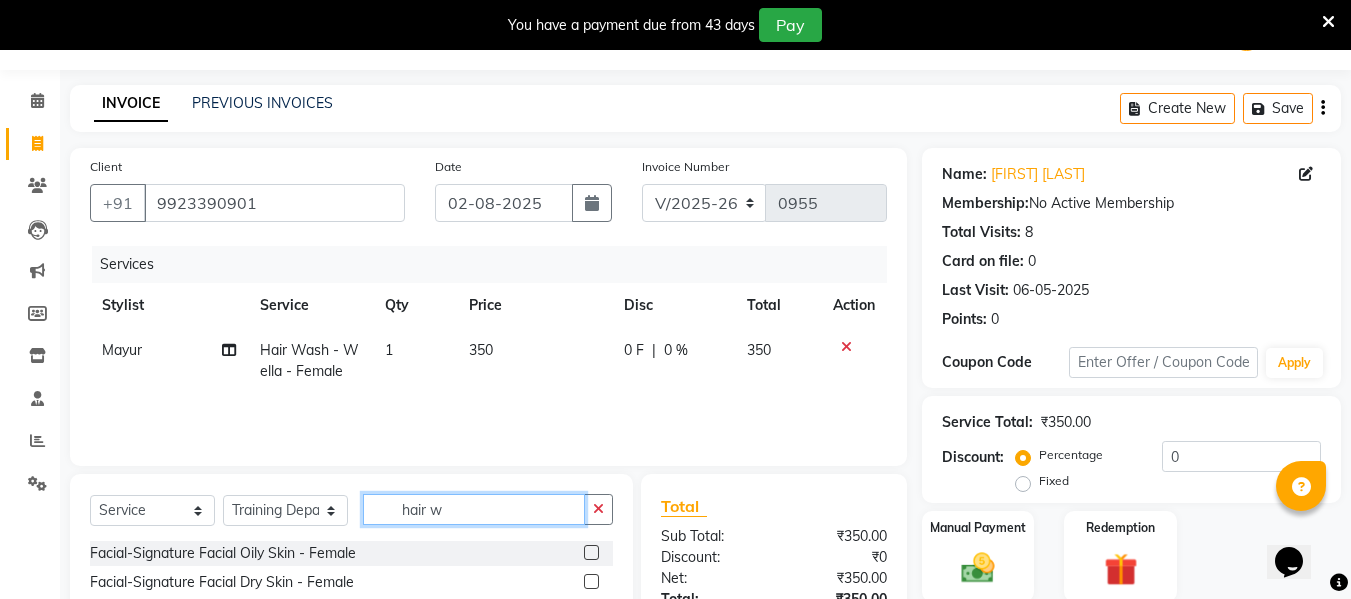 click on "hair w" 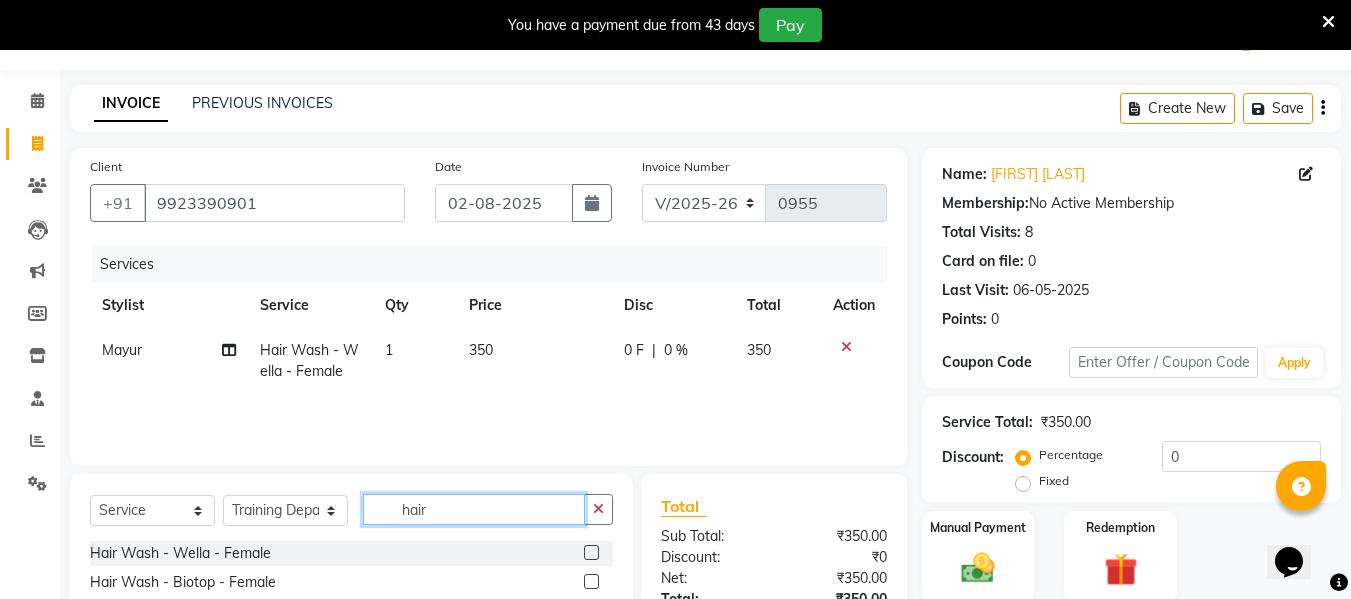 type on "hair w" 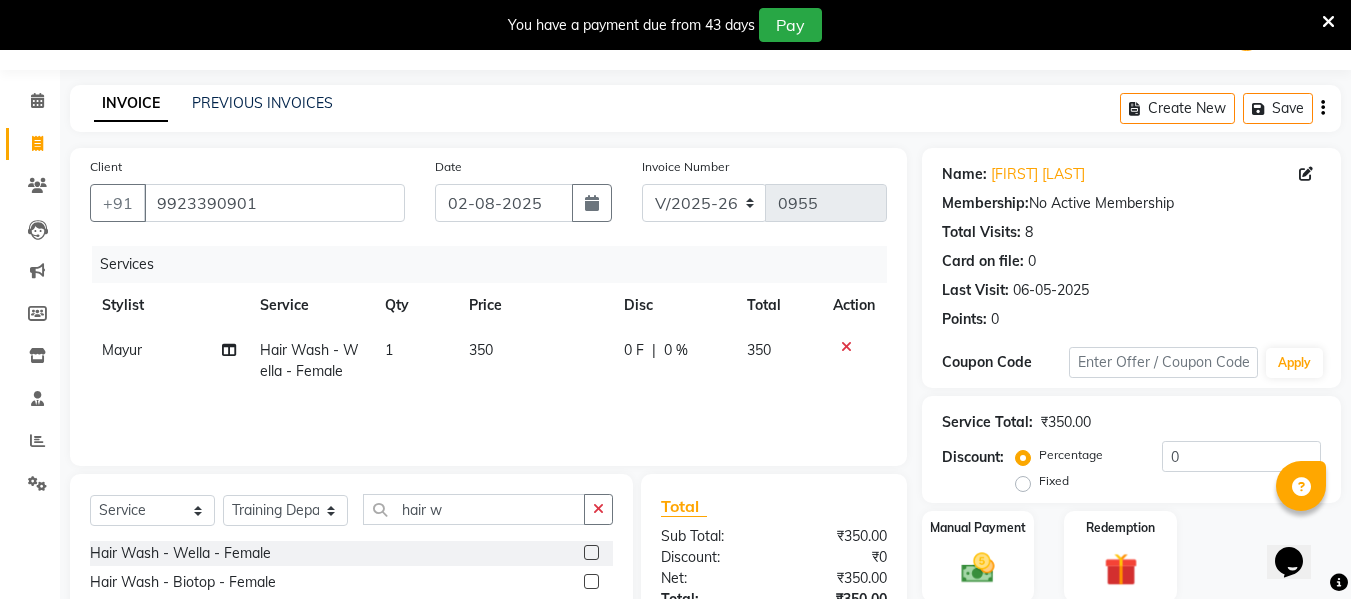 click 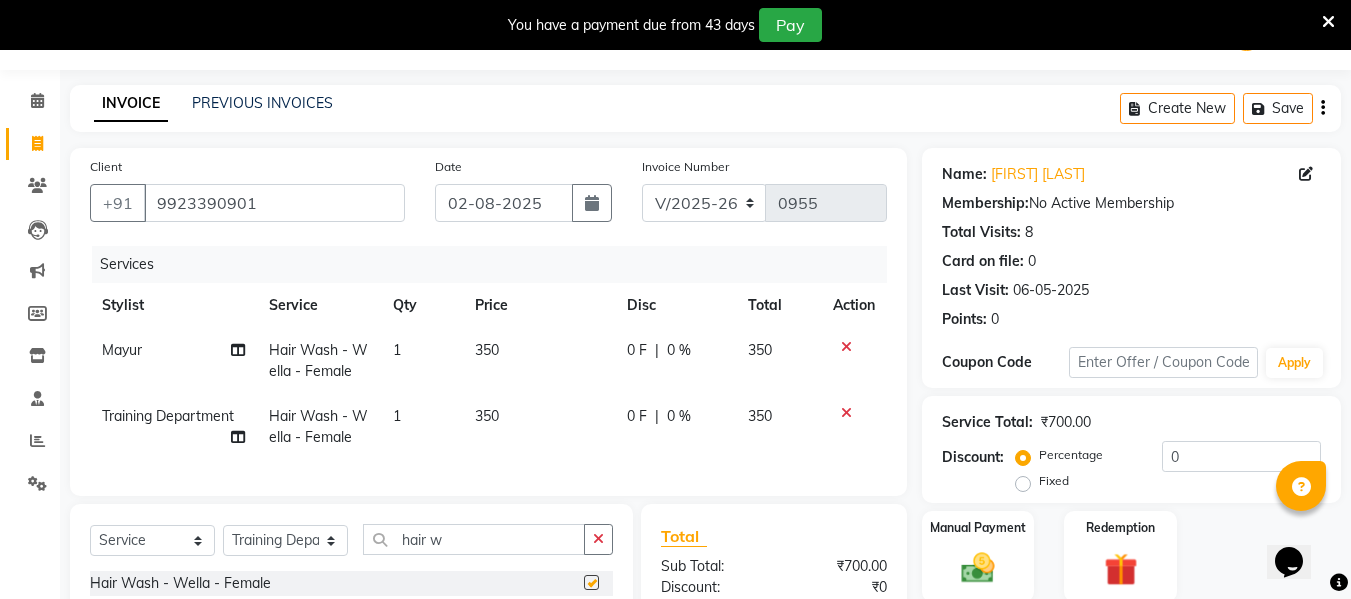 checkbox on "false" 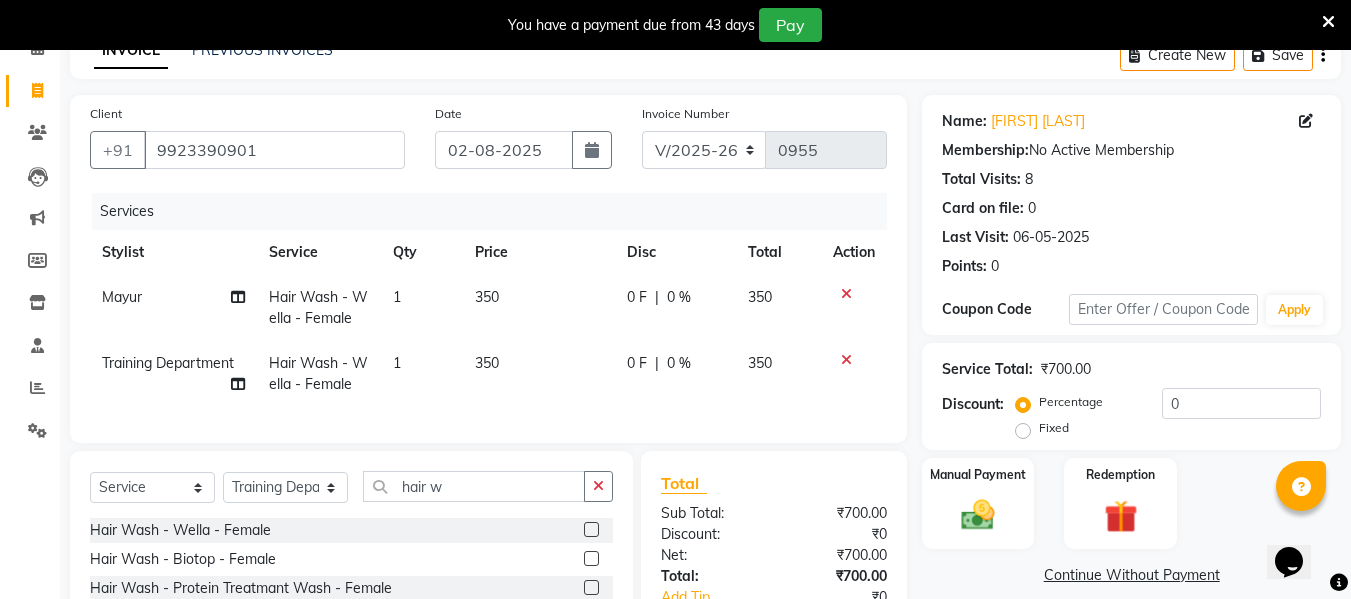 scroll, scrollTop: 152, scrollLeft: 0, axis: vertical 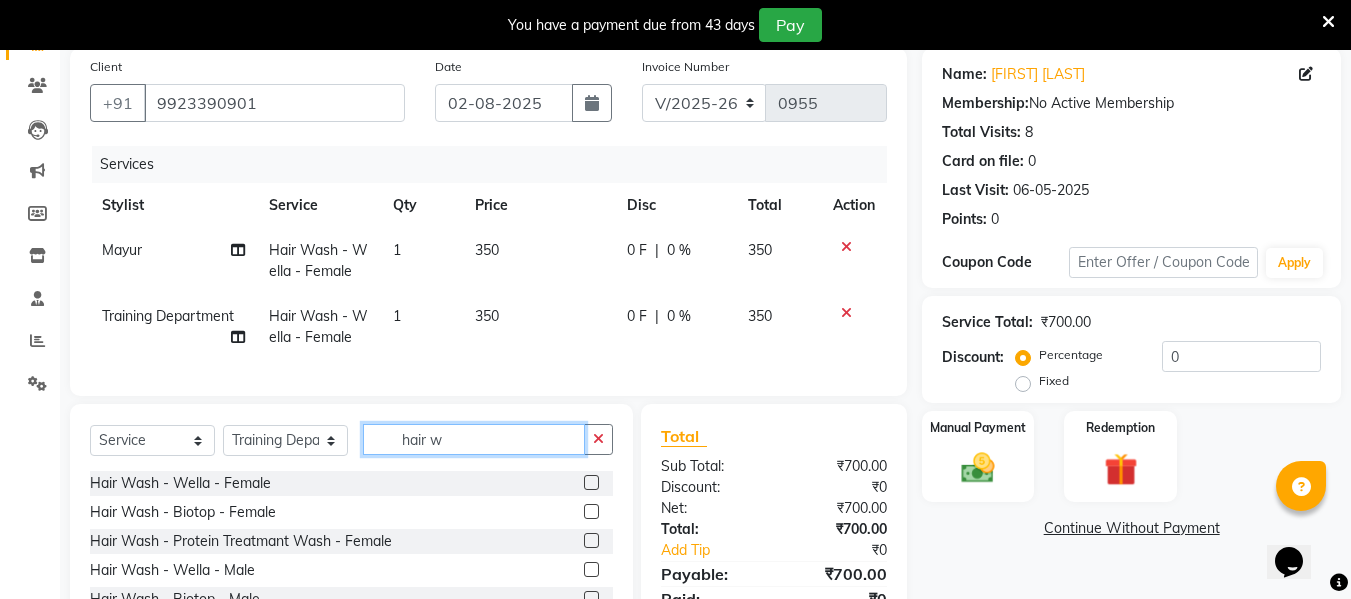 click on "hair w" 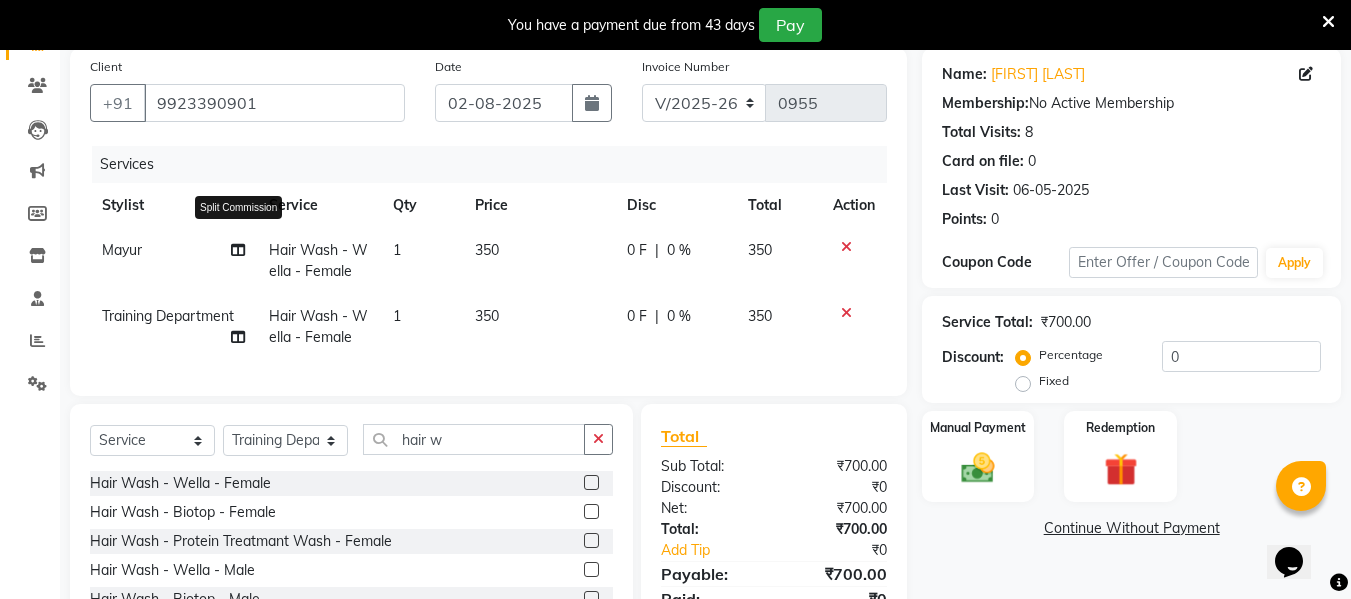 click 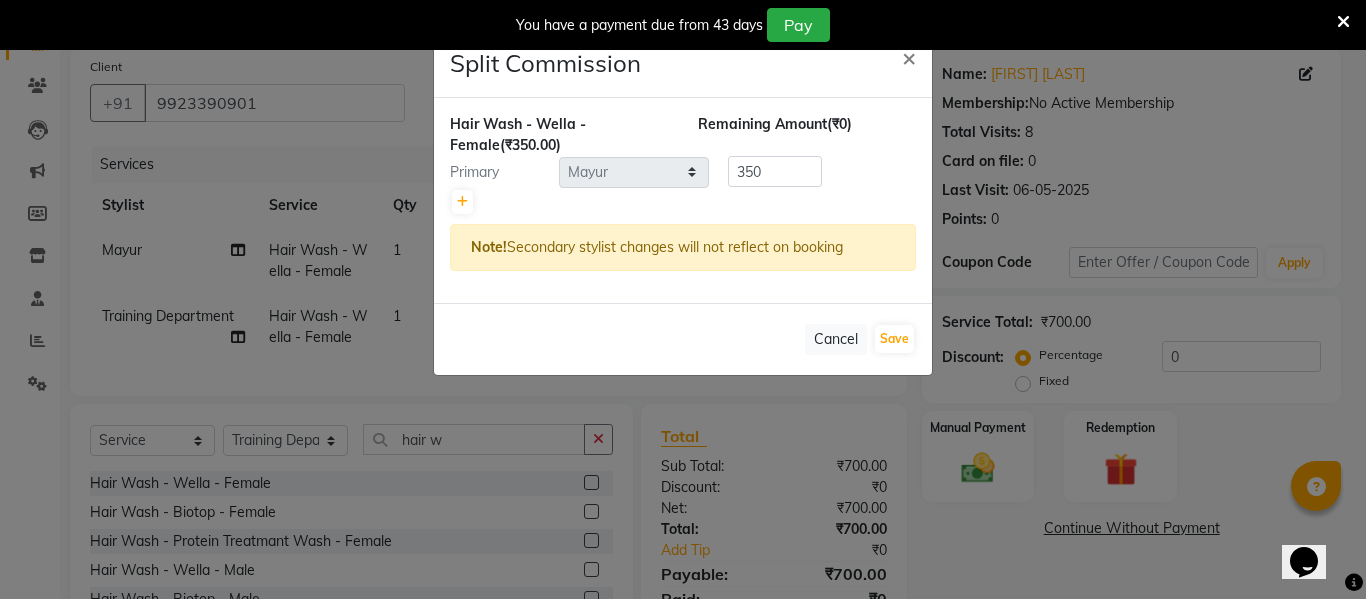 drag, startPoint x: 291, startPoint y: 286, endPoint x: 322, endPoint y: 267, distance: 36.359318 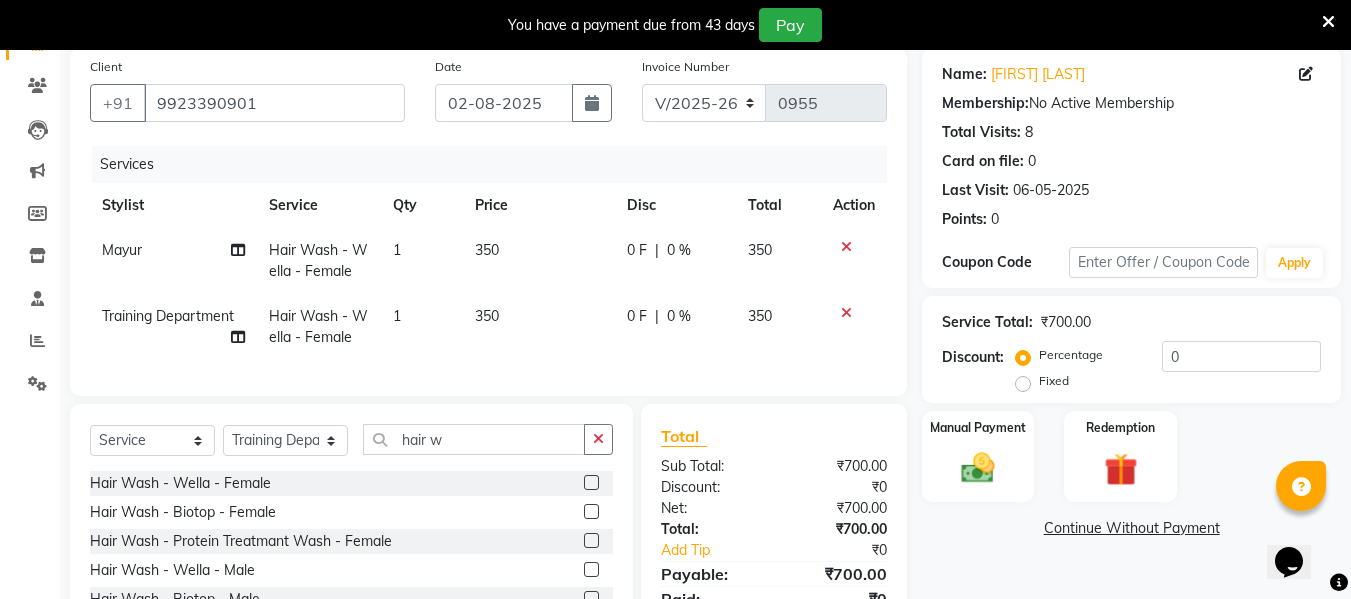 drag, startPoint x: 392, startPoint y: 257, endPoint x: 337, endPoint y: 251, distance: 55.326305 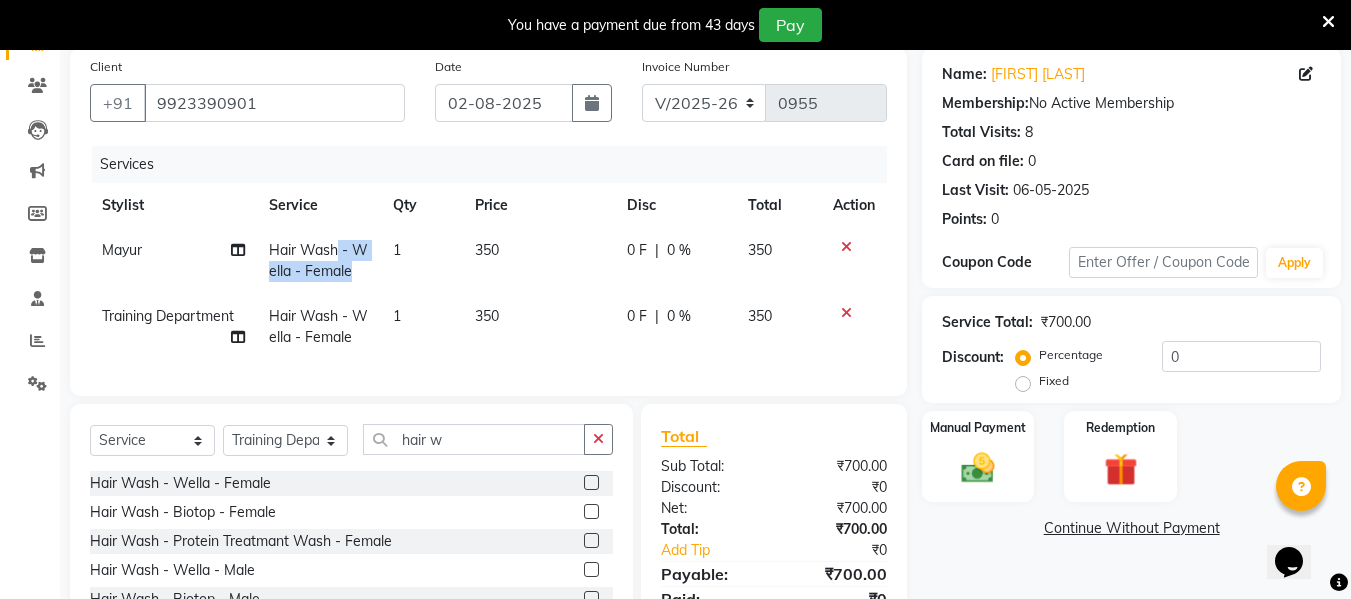 click on "Hair Wash - Wella - Female" 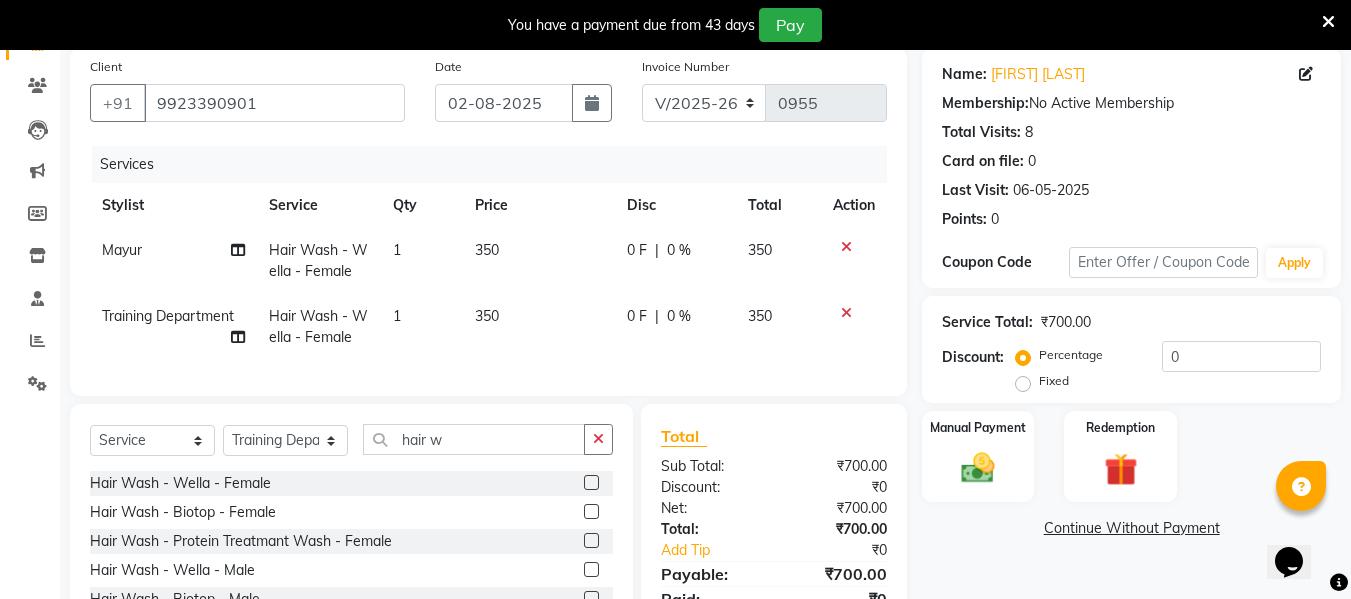 select on "71067" 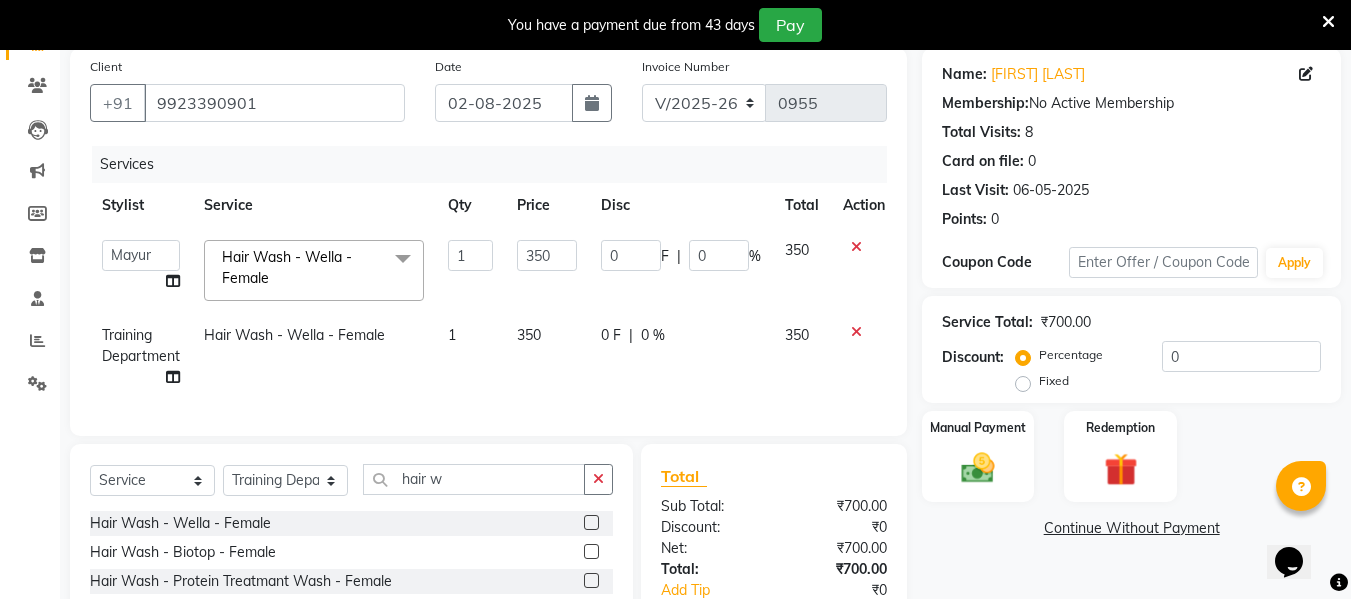 click 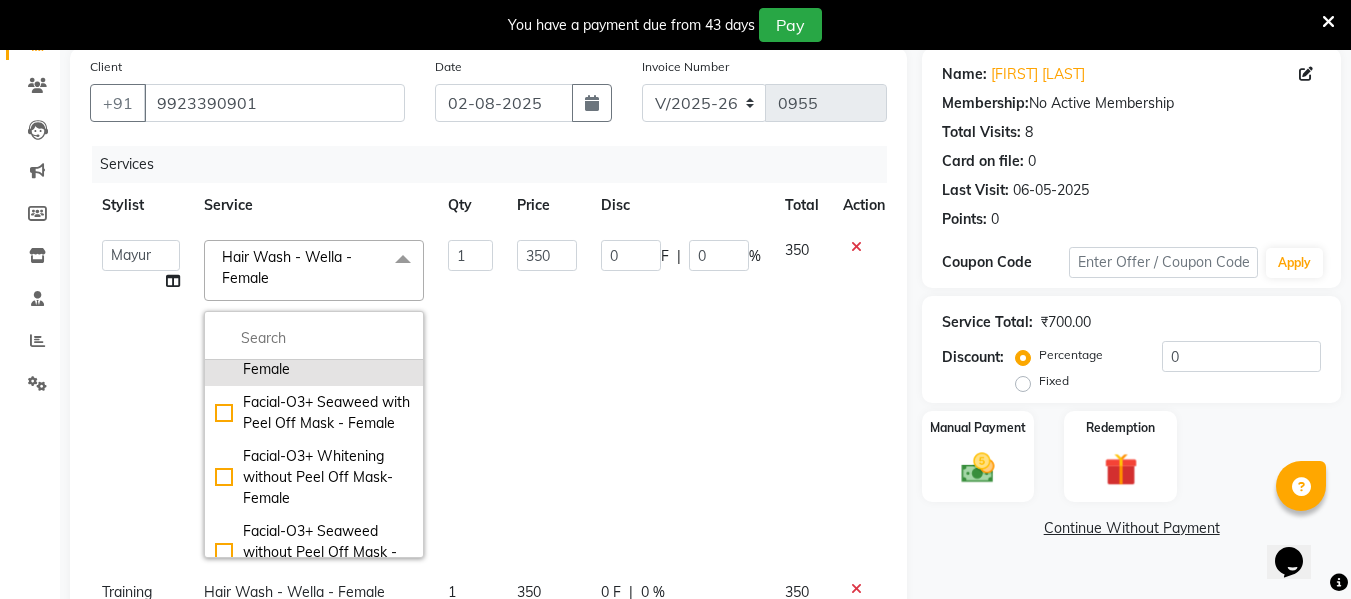 scroll, scrollTop: 100, scrollLeft: 0, axis: vertical 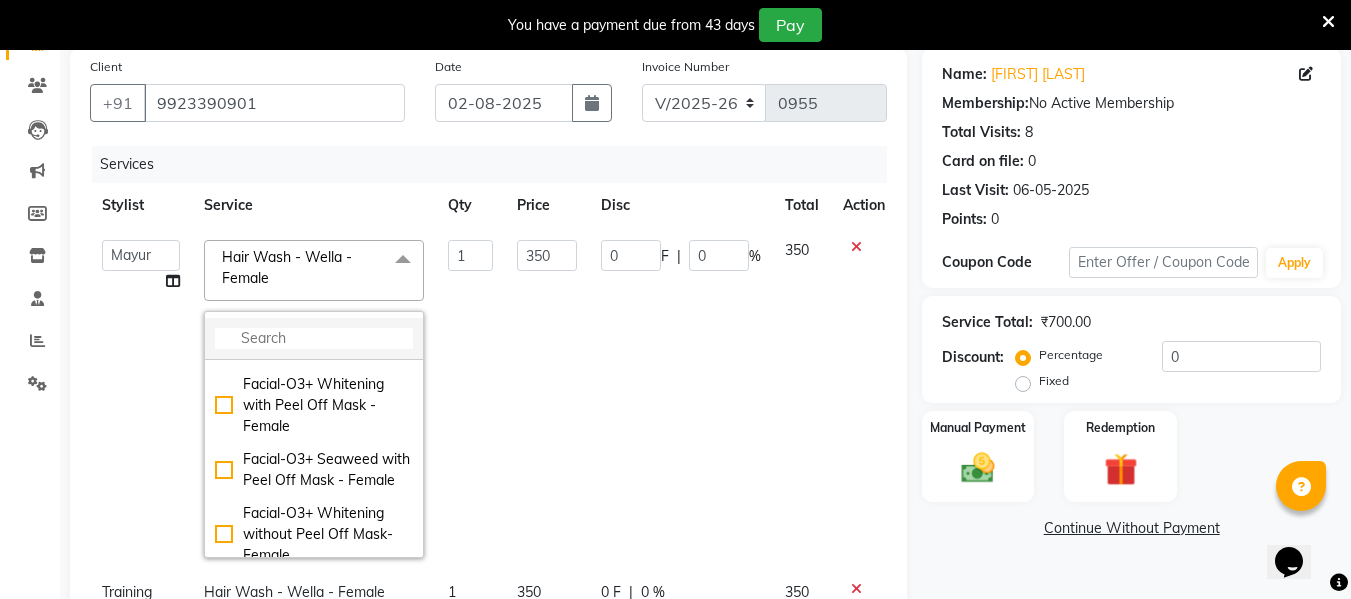click 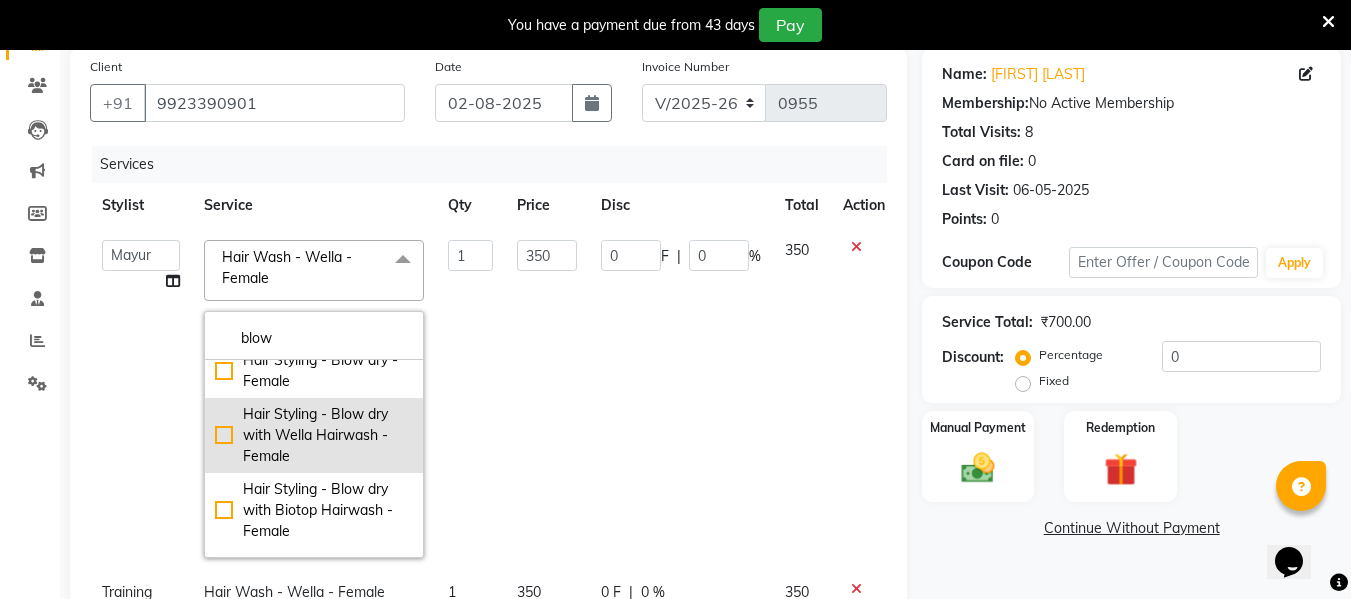 scroll, scrollTop: 0, scrollLeft: 0, axis: both 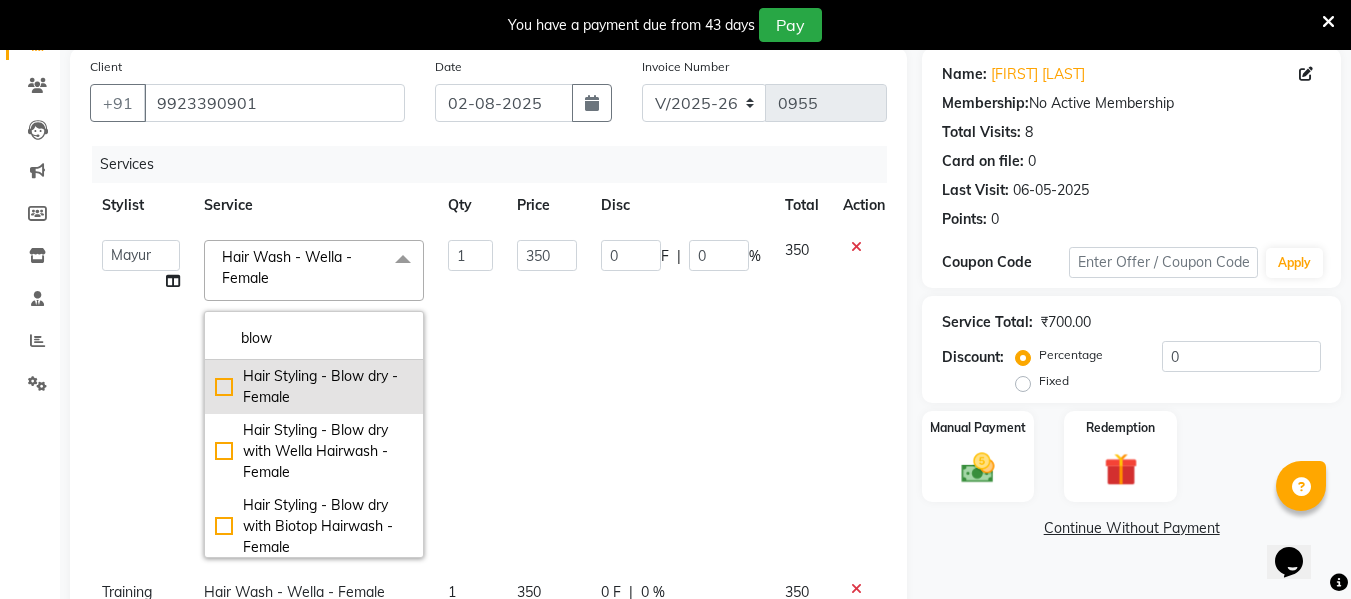 type on "blow" 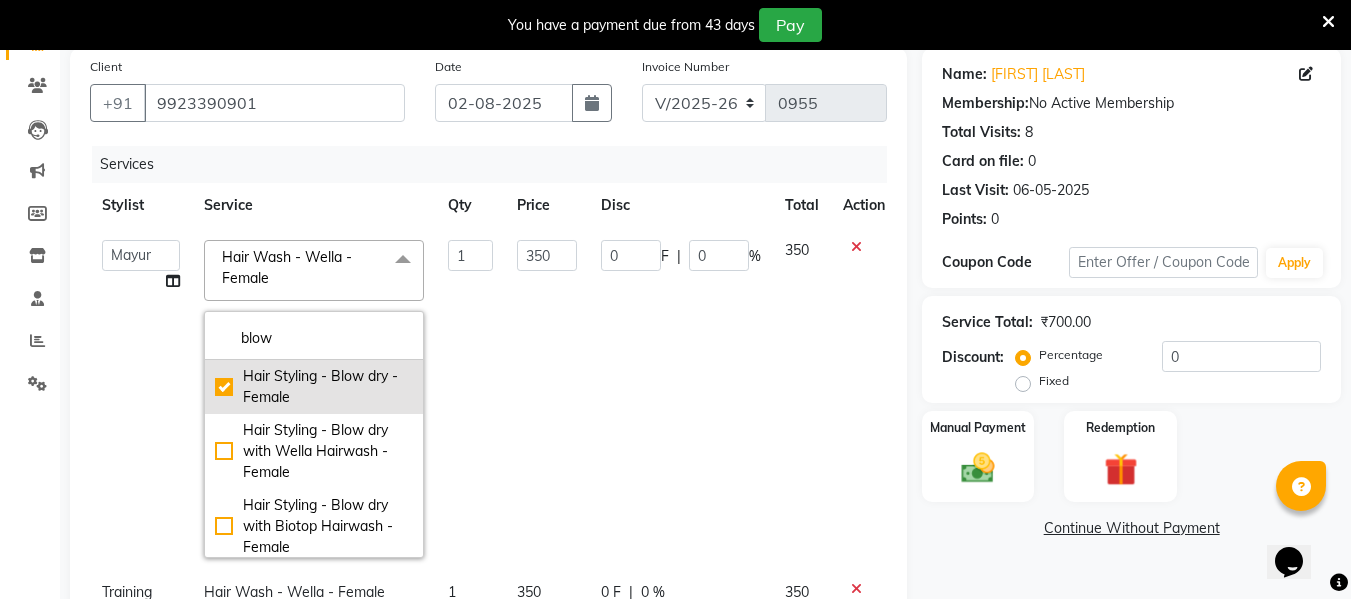 checkbox on "true" 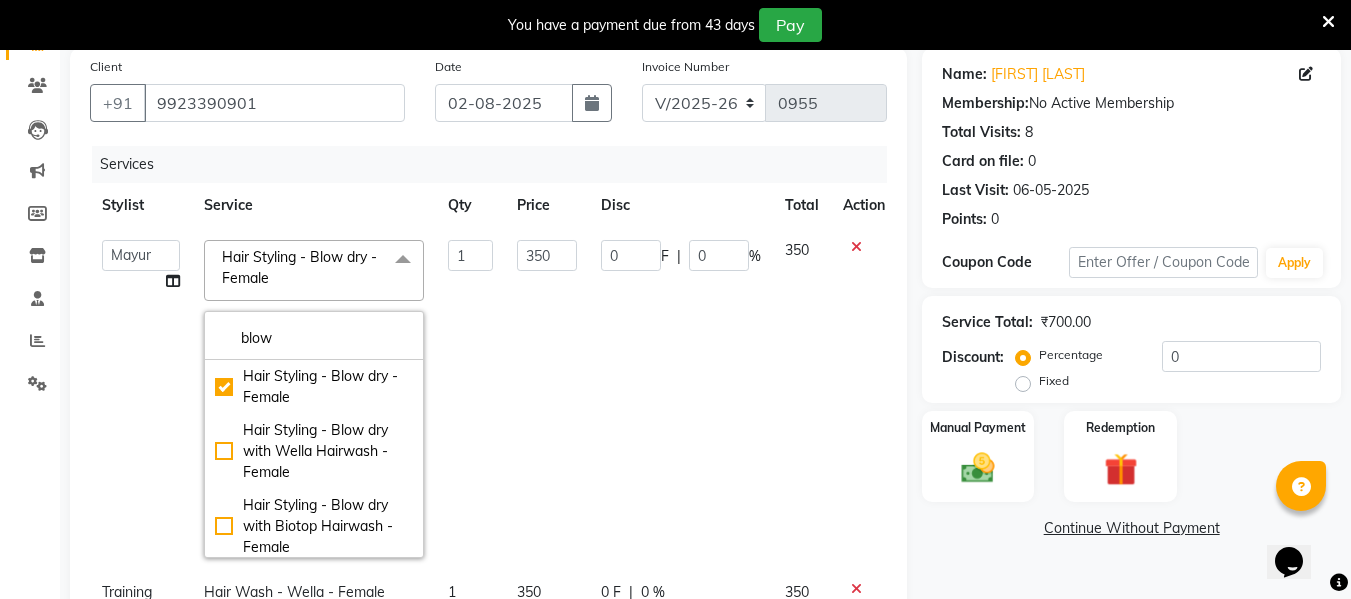 click on "1" 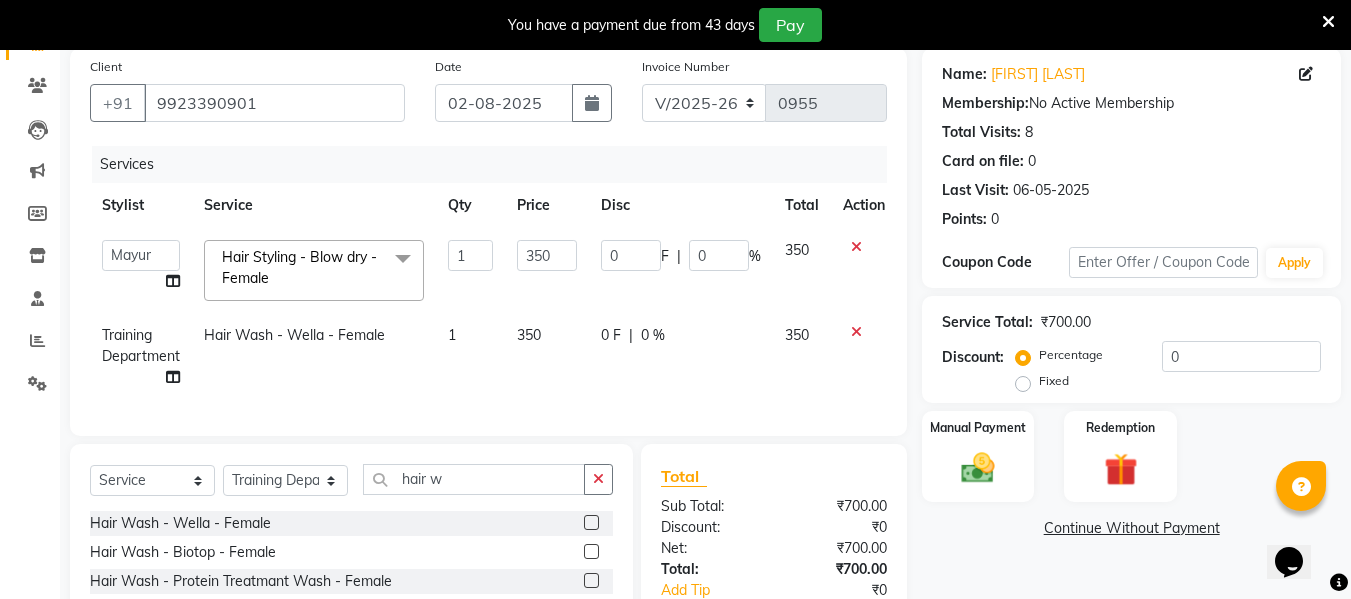 click 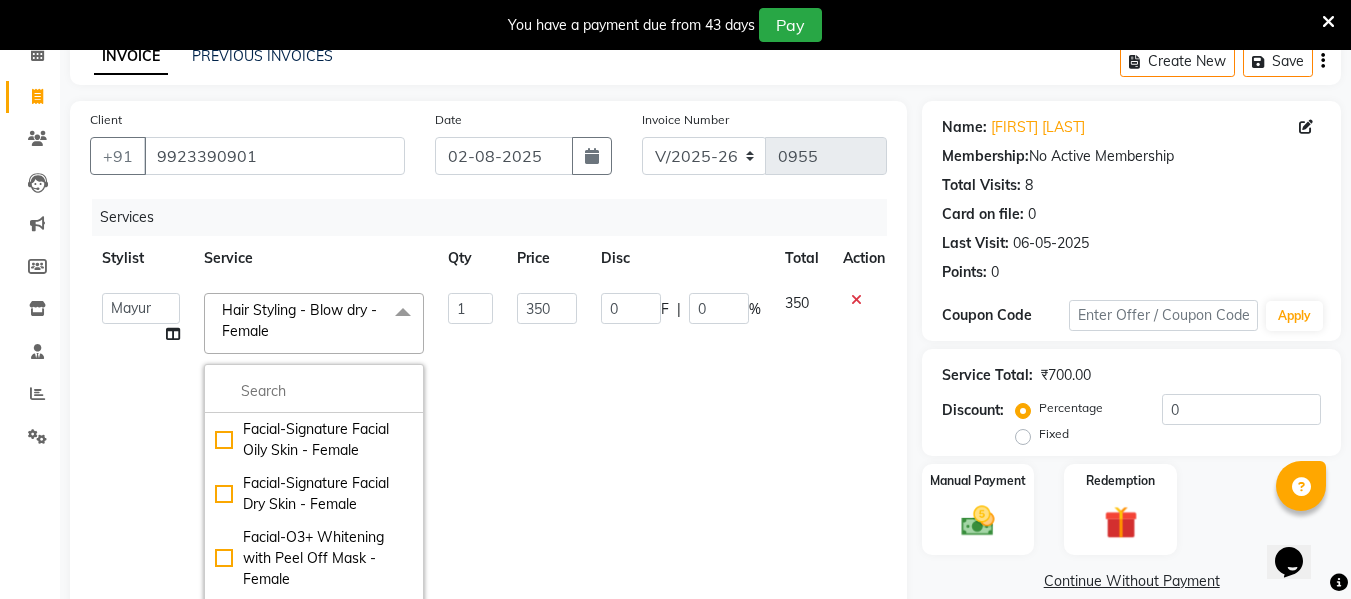 scroll, scrollTop: 0, scrollLeft: 0, axis: both 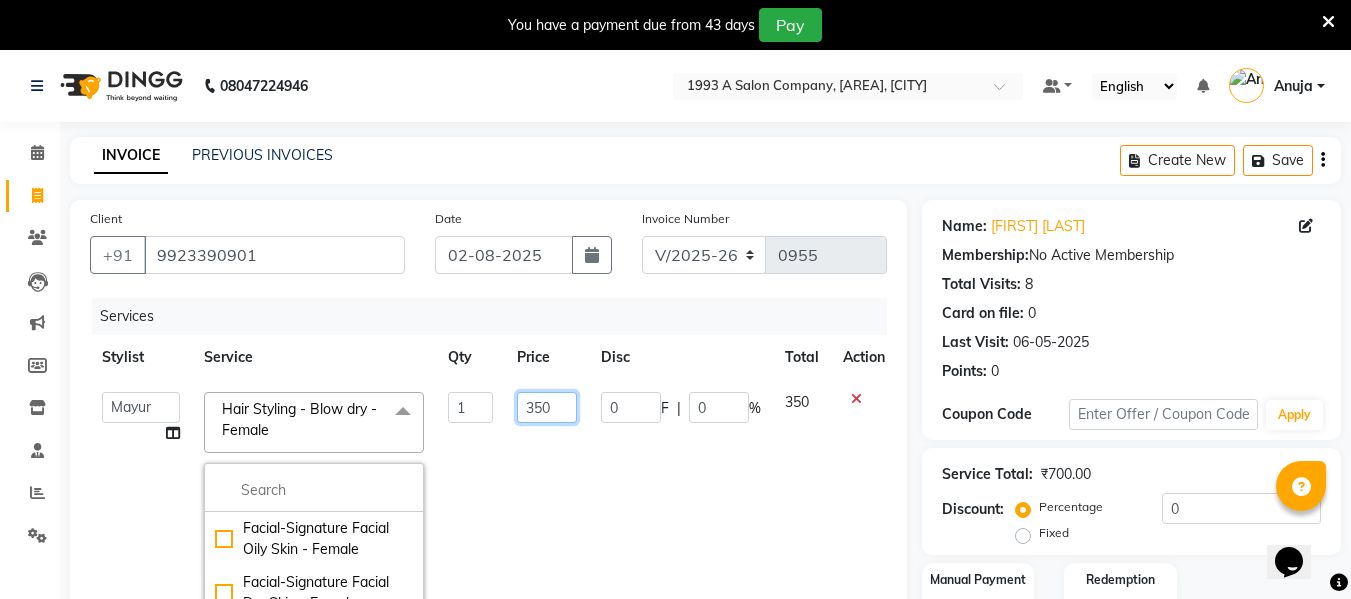 drag, startPoint x: 520, startPoint y: 411, endPoint x: 542, endPoint y: 463, distance: 56.462376 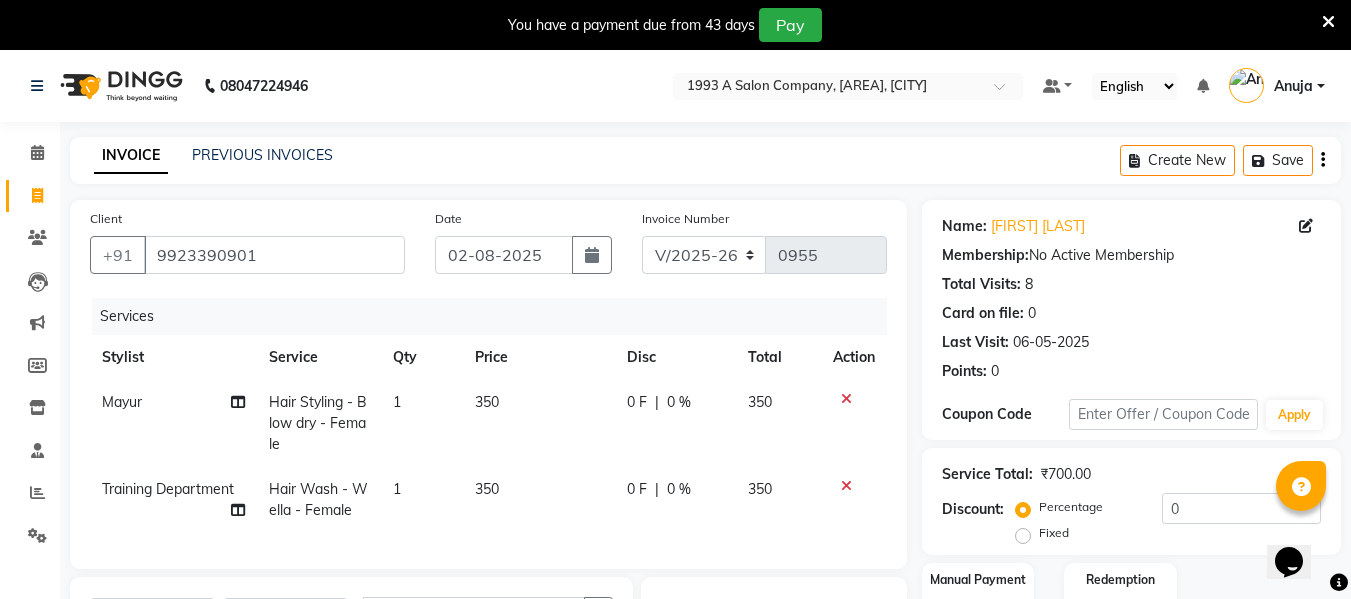 click on "Qty" 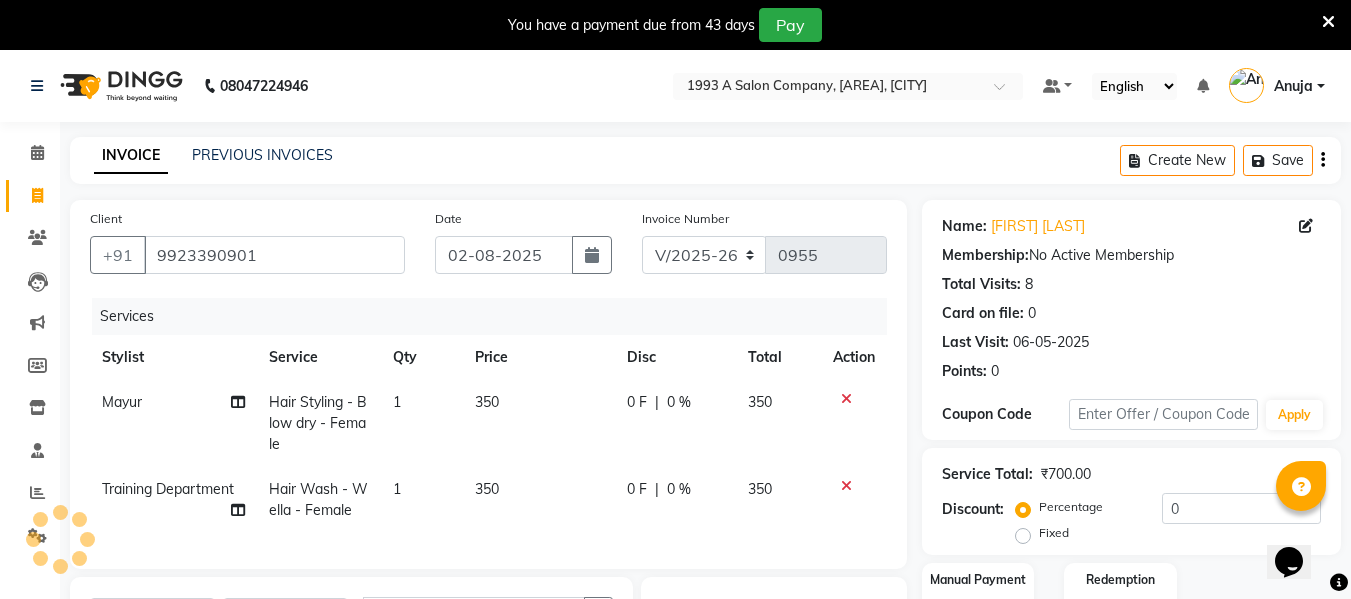 click on "1" 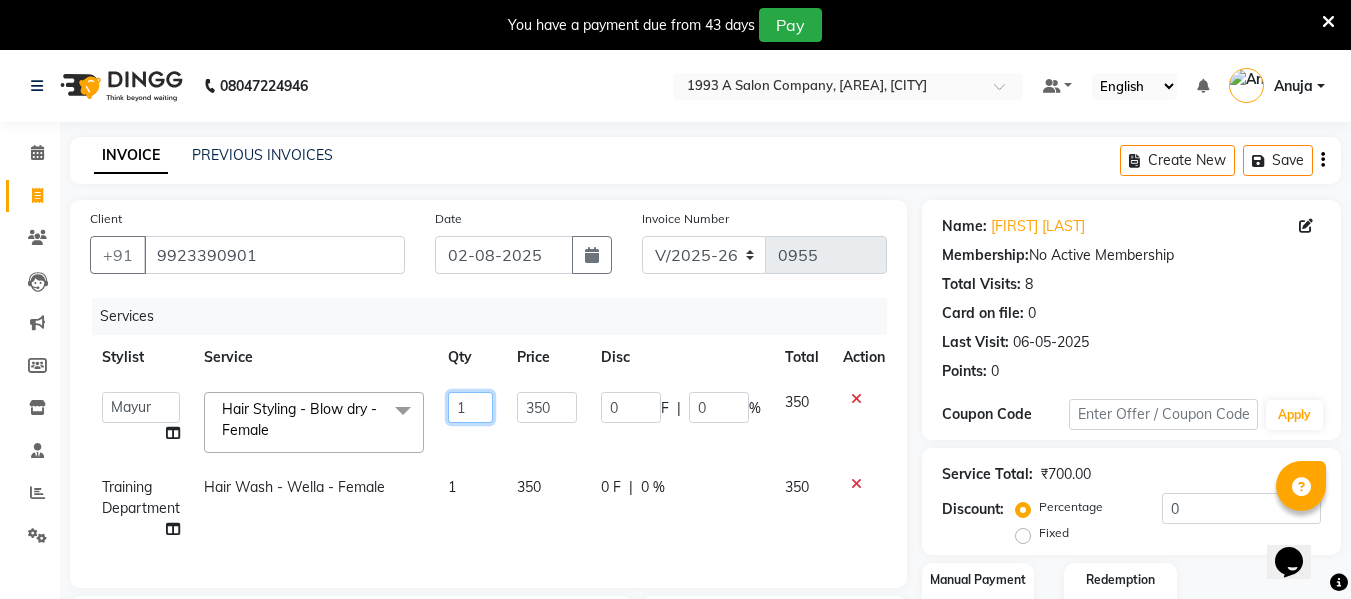 click on "1" 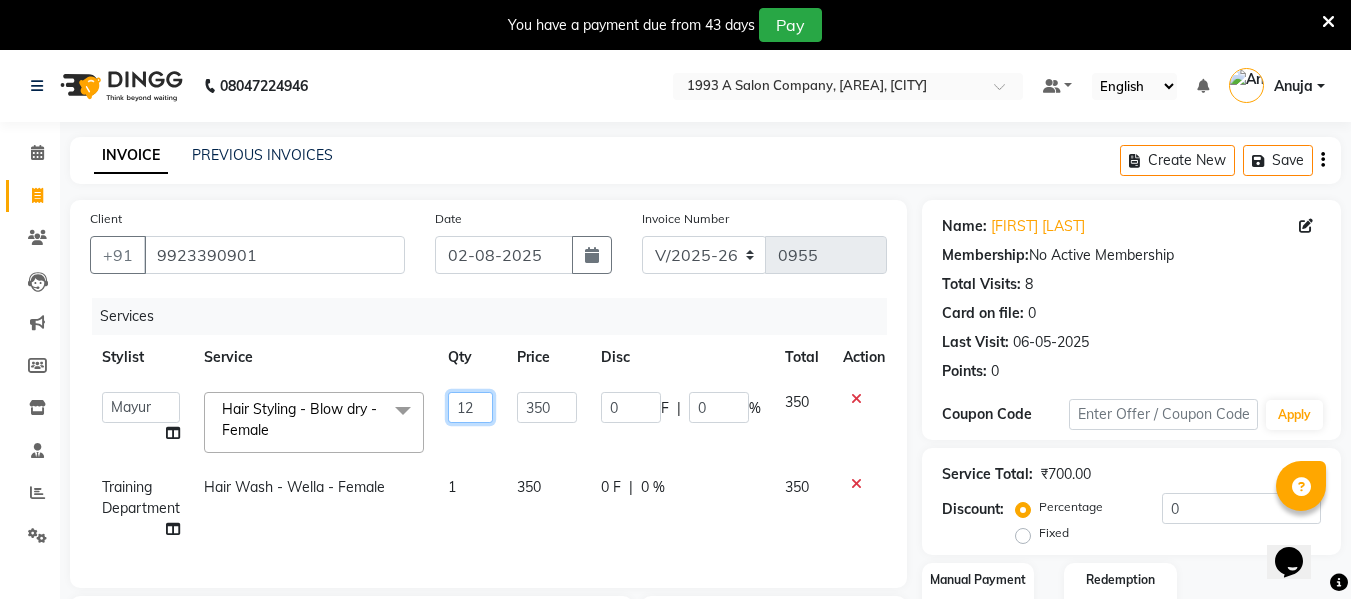 type on "1" 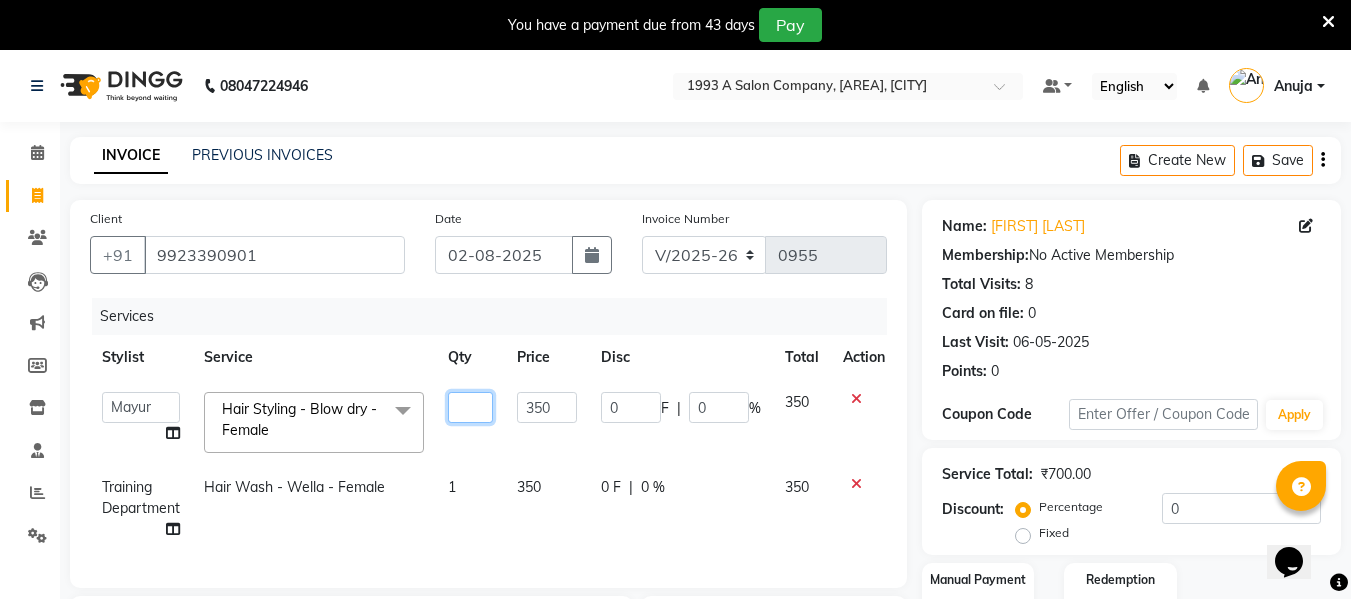type on "2" 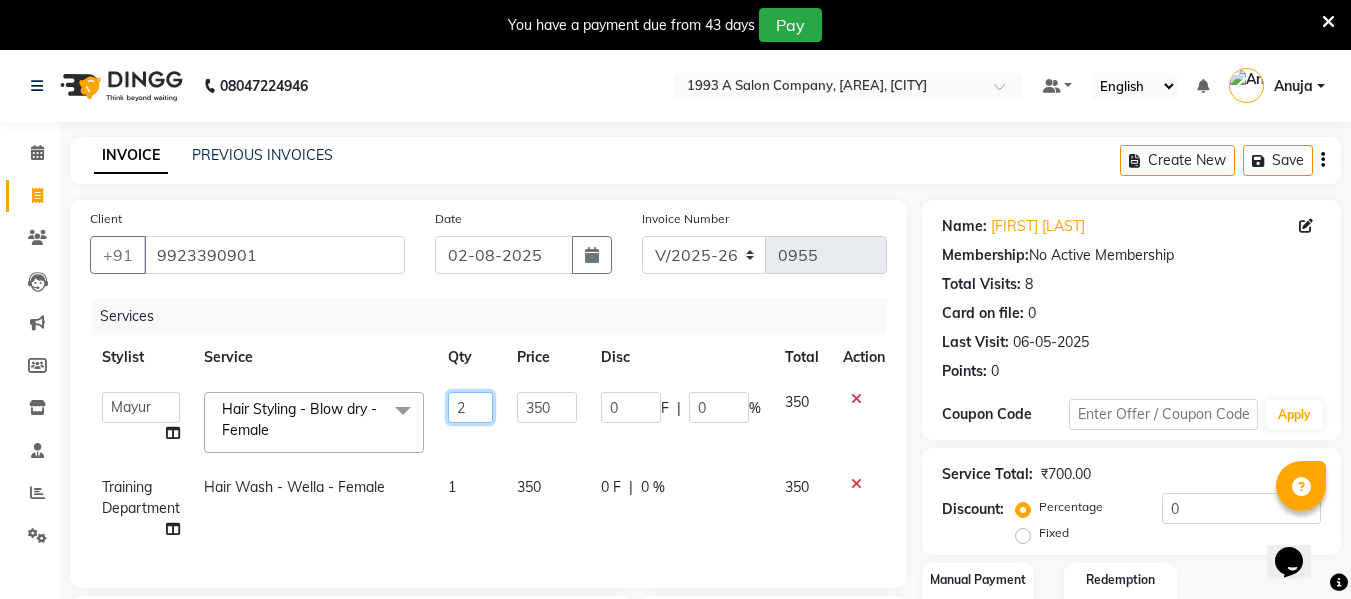 drag, startPoint x: 466, startPoint y: 404, endPoint x: 421, endPoint y: 452, distance: 65.795135 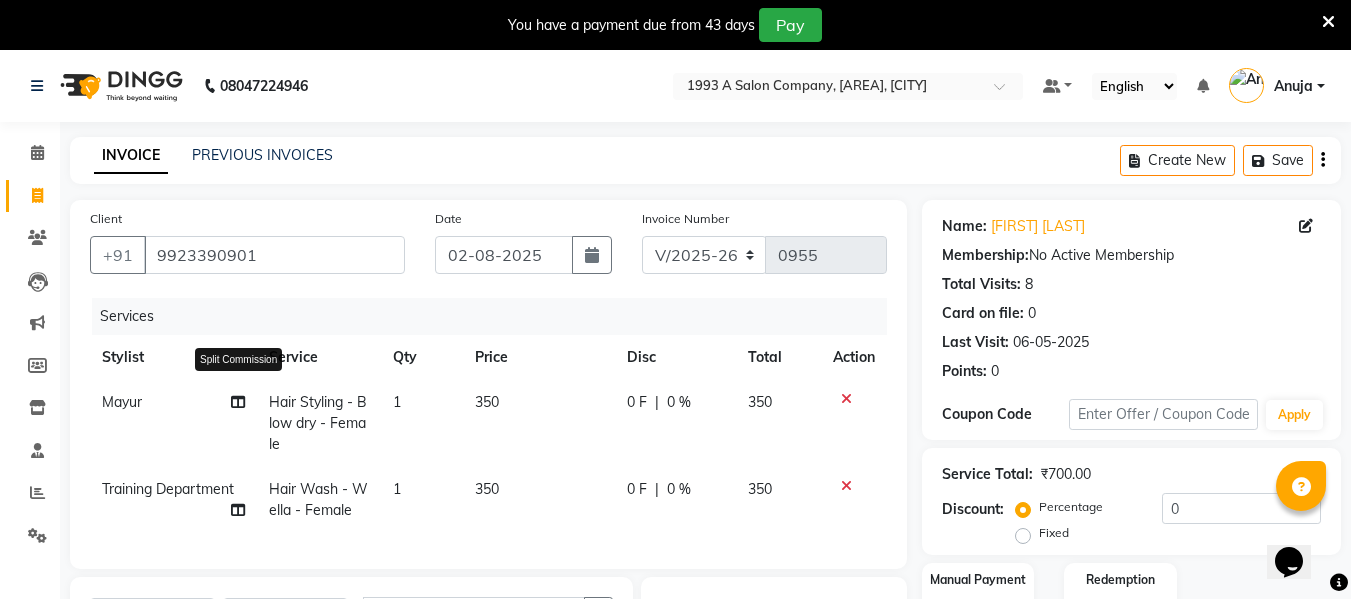 click 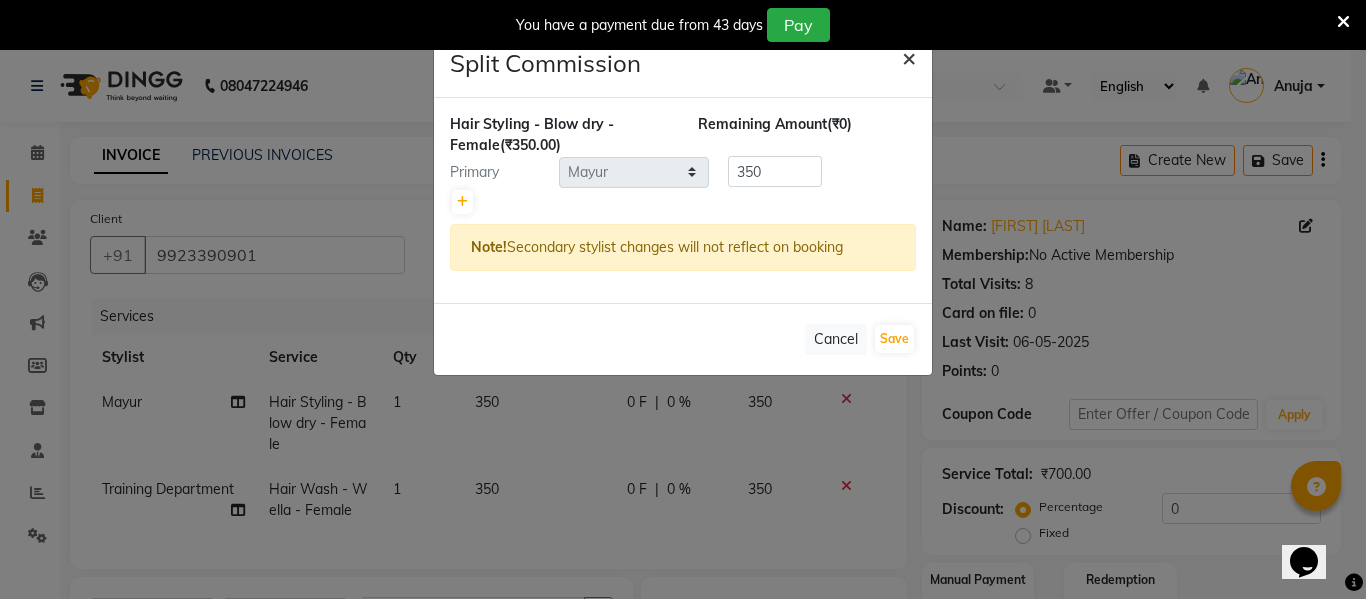 click on "×" 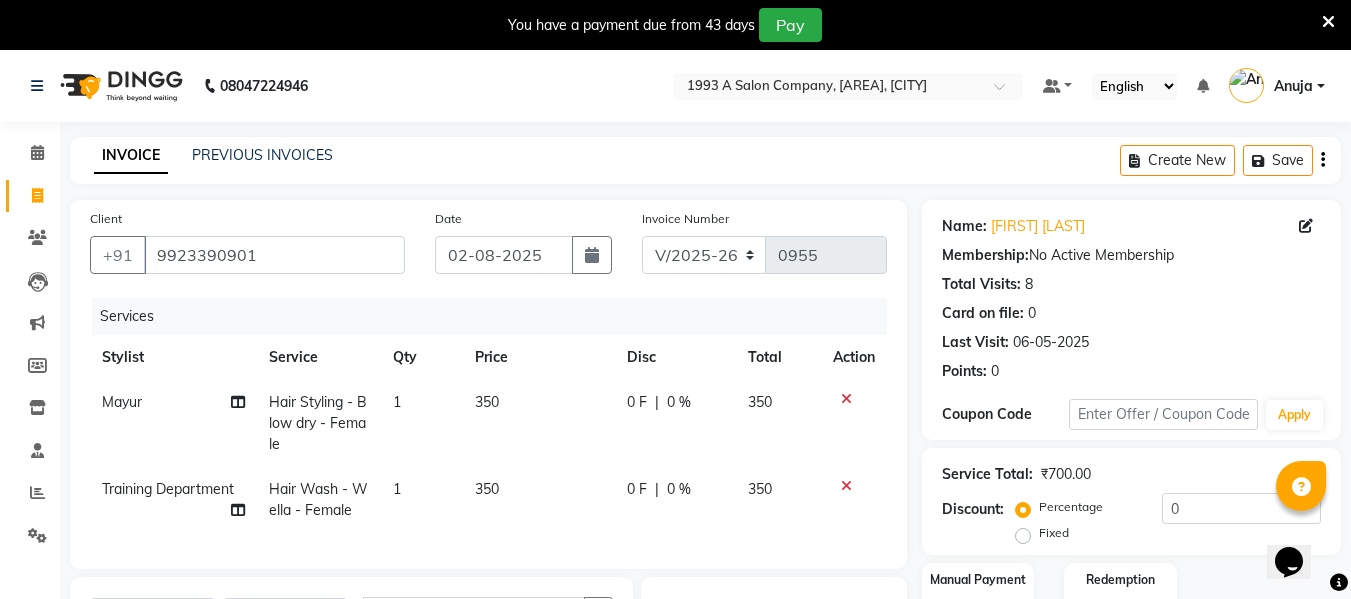 click 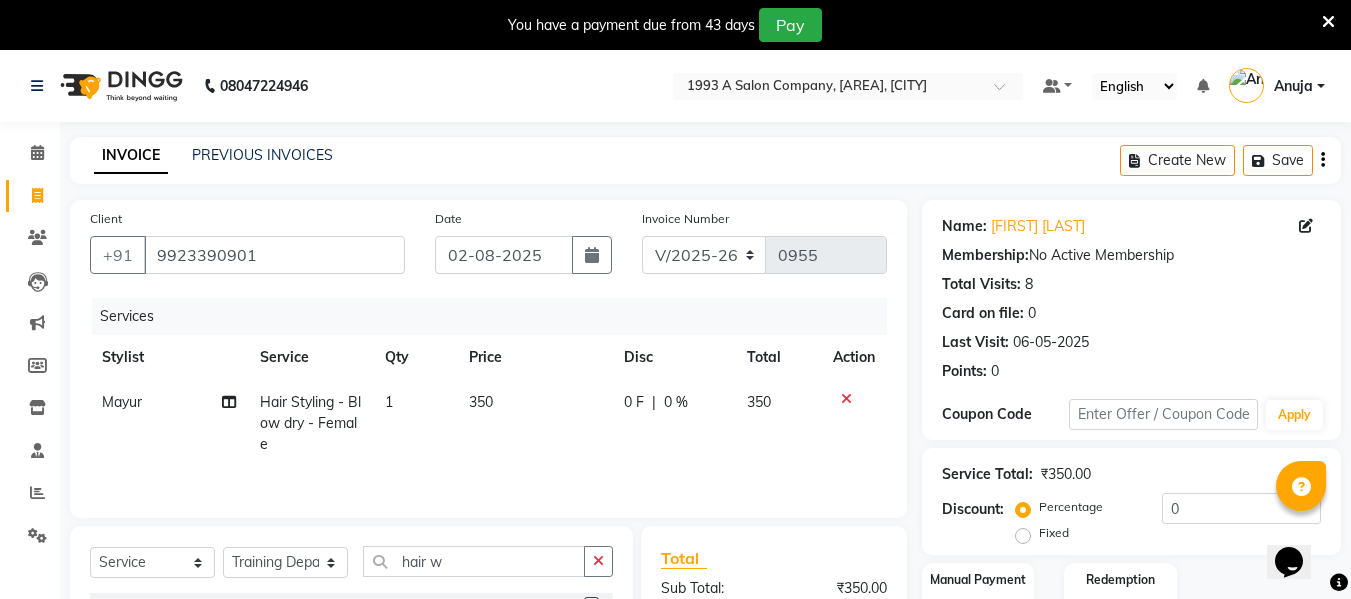 click 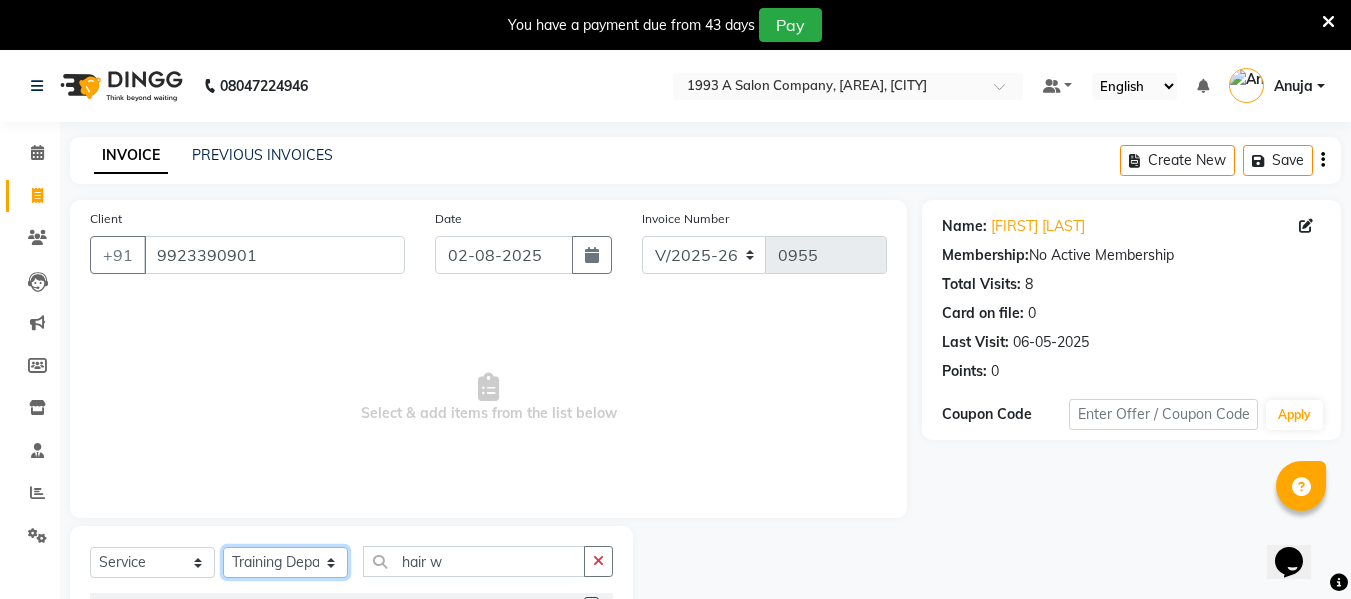 click on "Select Stylist Anuja Chetan Ambekar Mayur omkar  Pallavi Wali Rakhi Mandal  Shanti Palkonda Training Department" 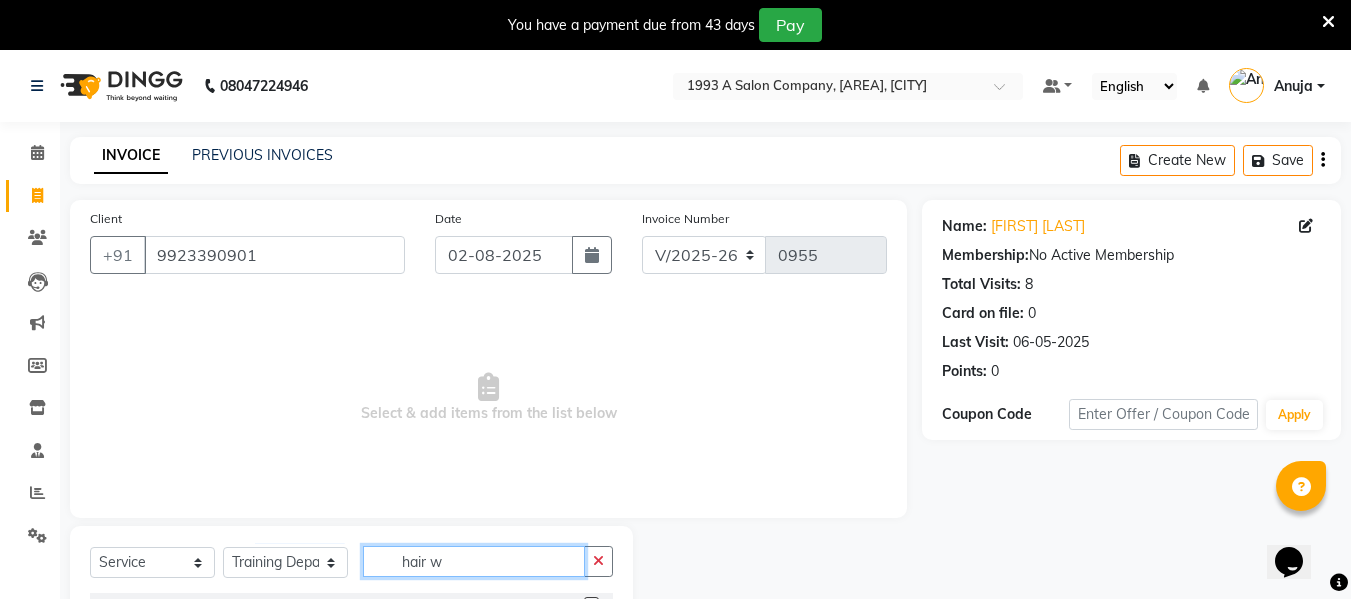 click on "hair w" 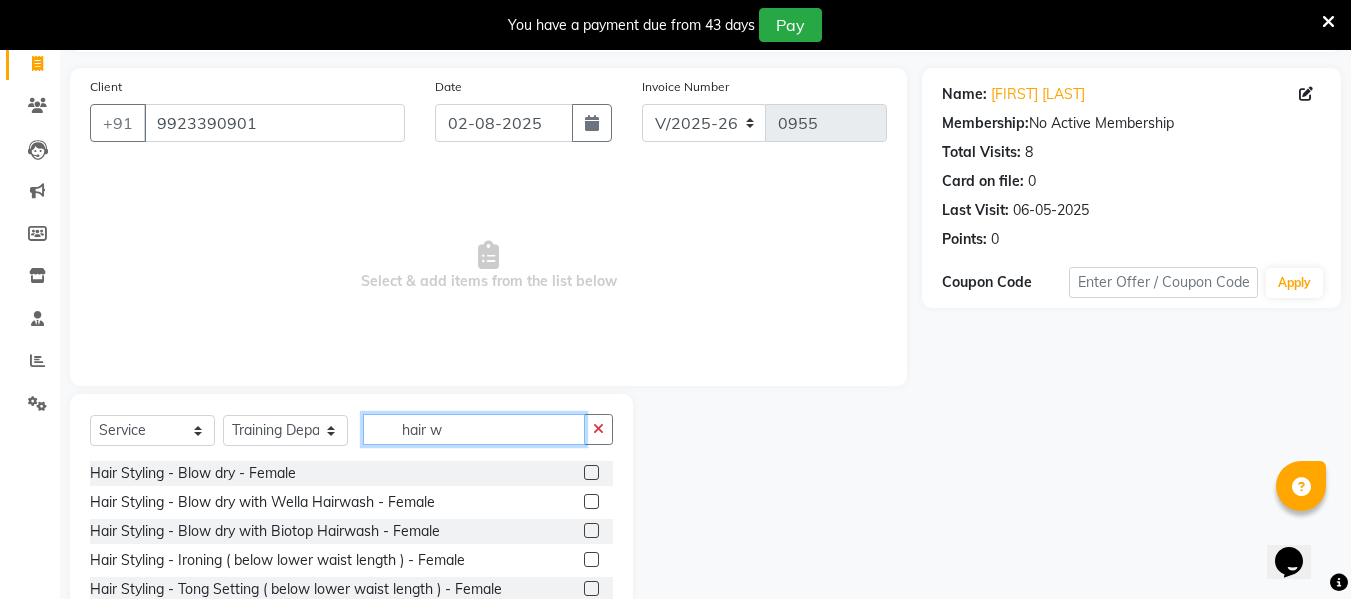 scroll, scrollTop: 252, scrollLeft: 0, axis: vertical 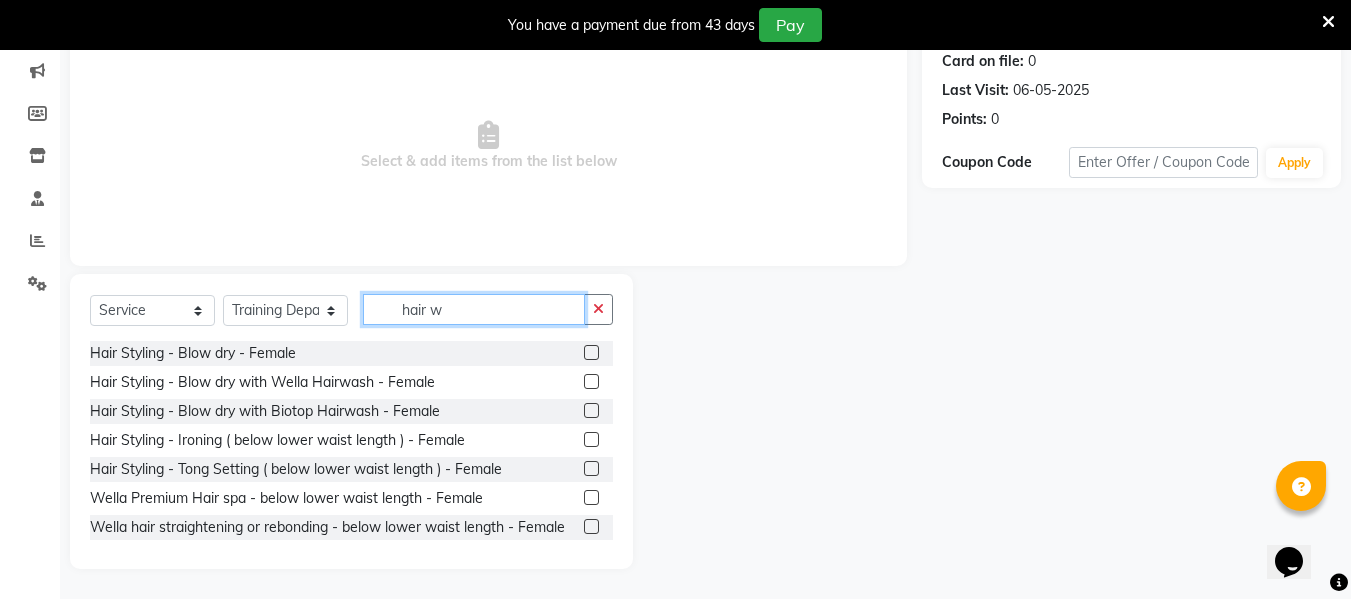 type on "hair w" 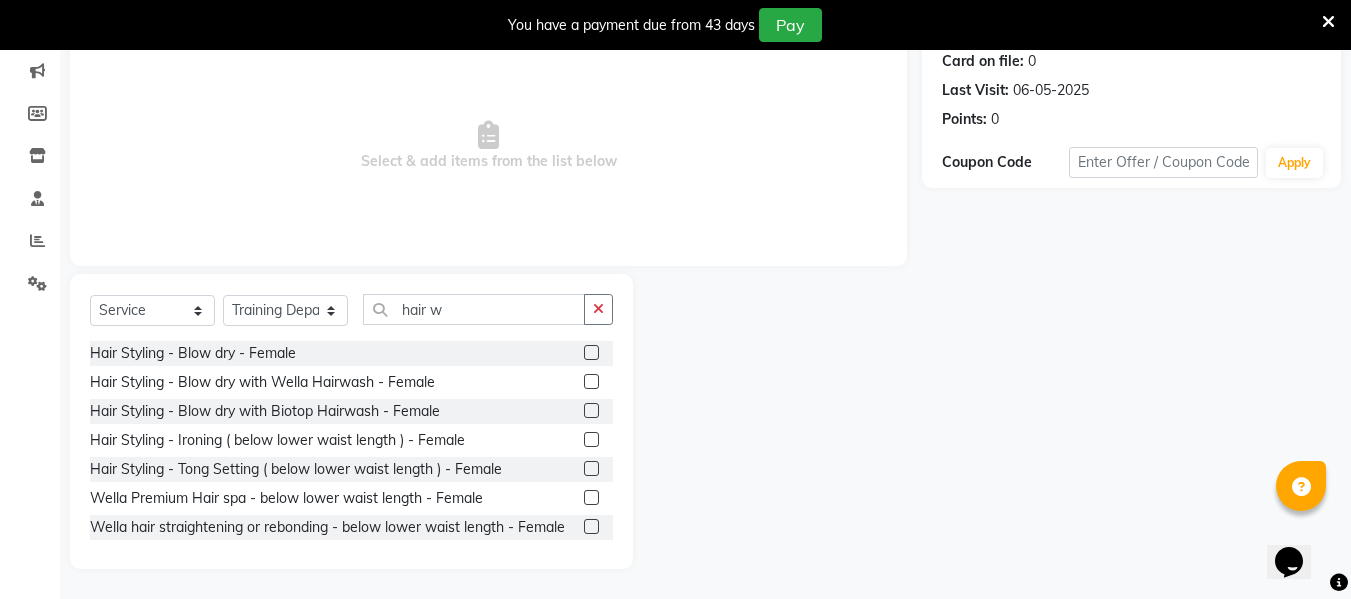 click on "Hair Styling - Blow dry - Female" 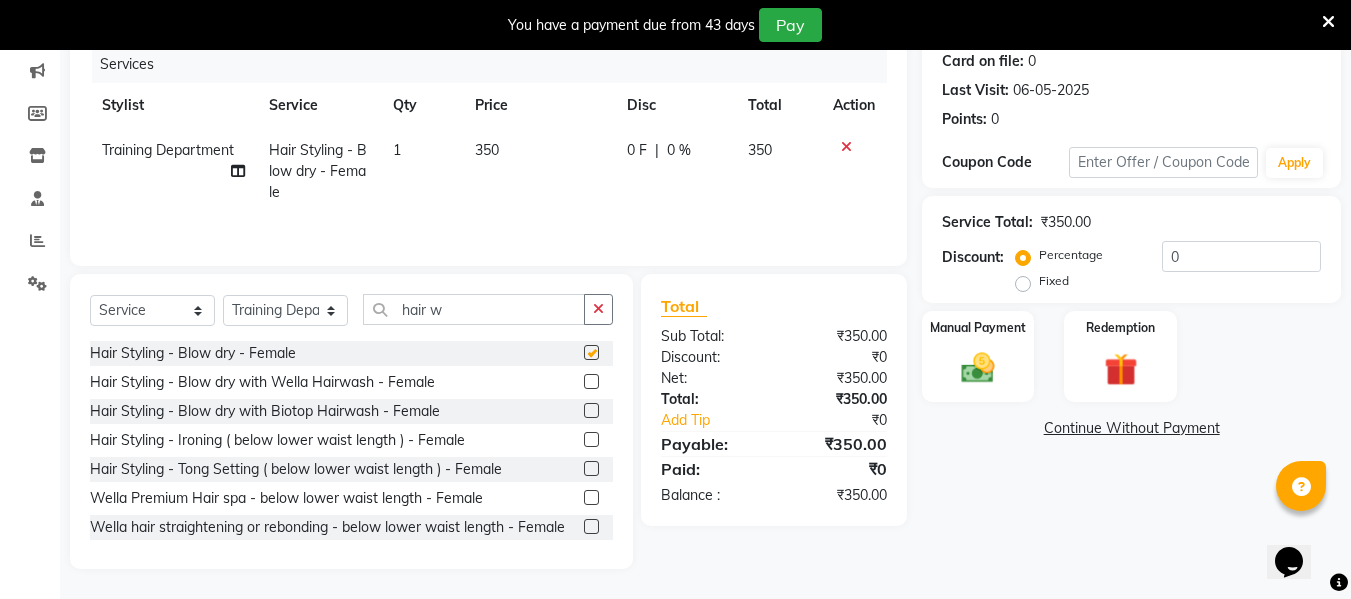 checkbox on "false" 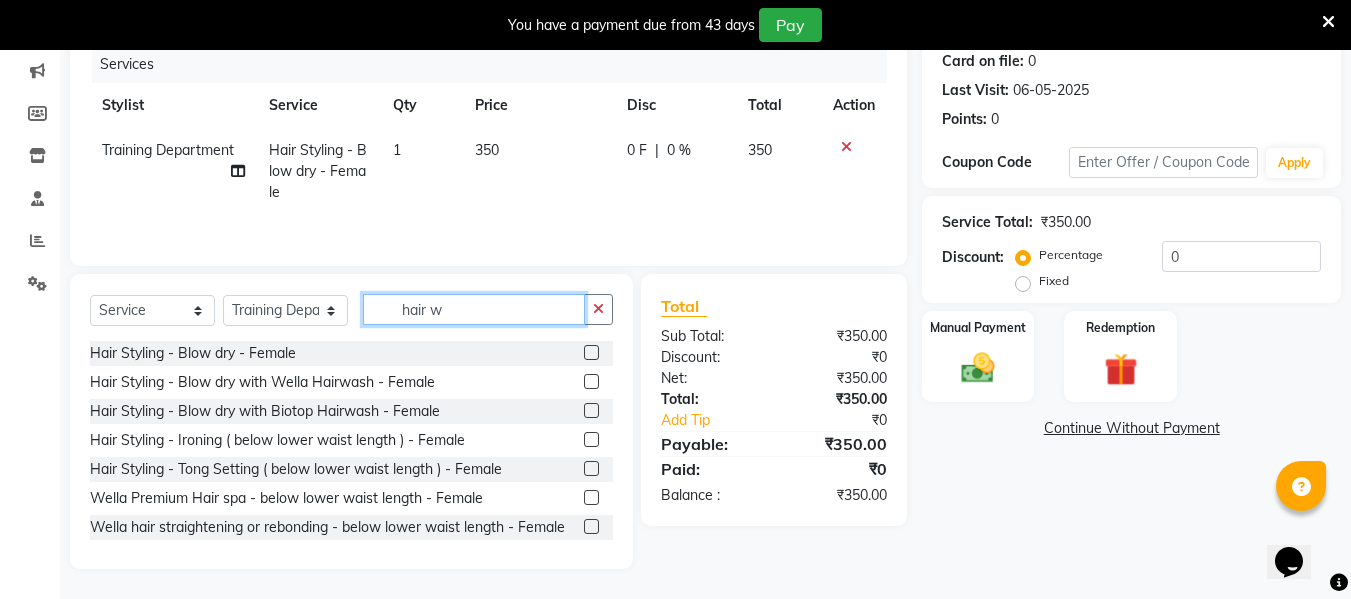 drag, startPoint x: 494, startPoint y: 313, endPoint x: 473, endPoint y: 313, distance: 21 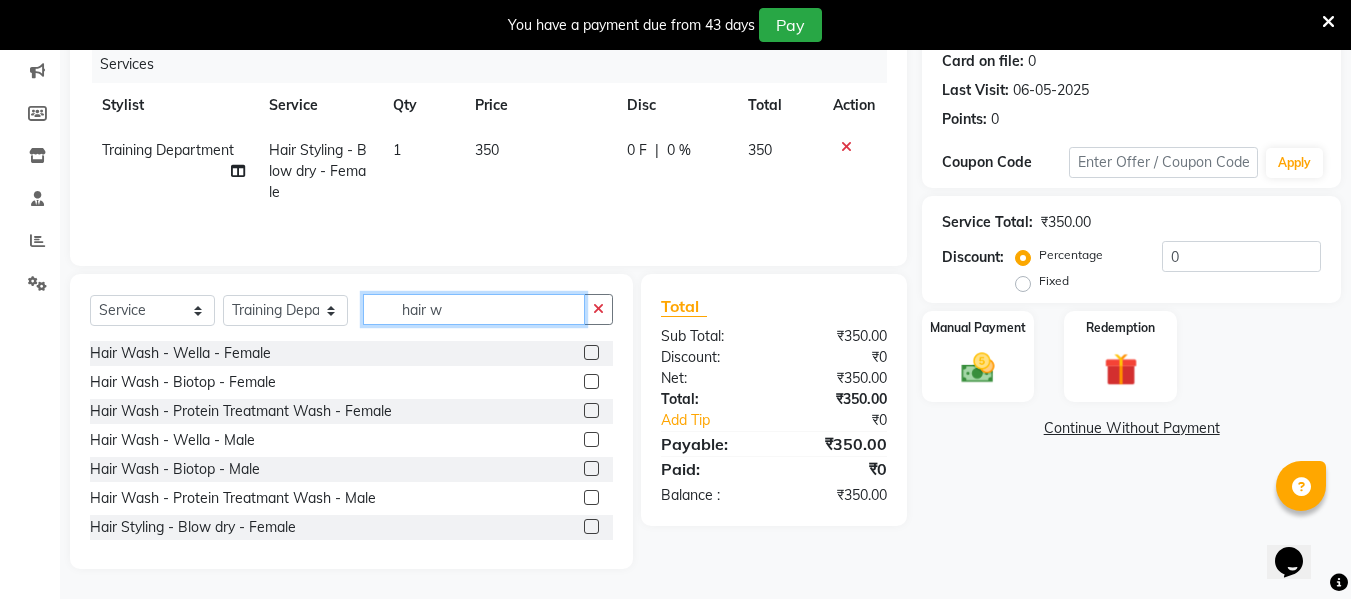 type on "hair w" 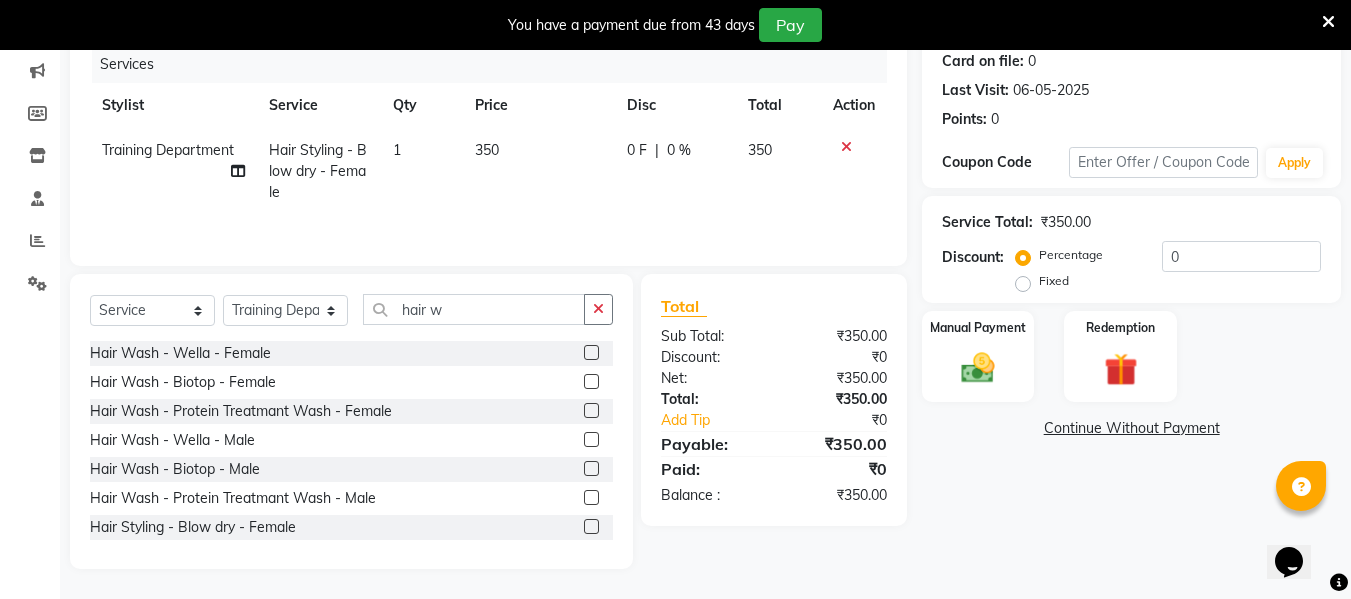 click on "Hair Wash - Wella - Female" 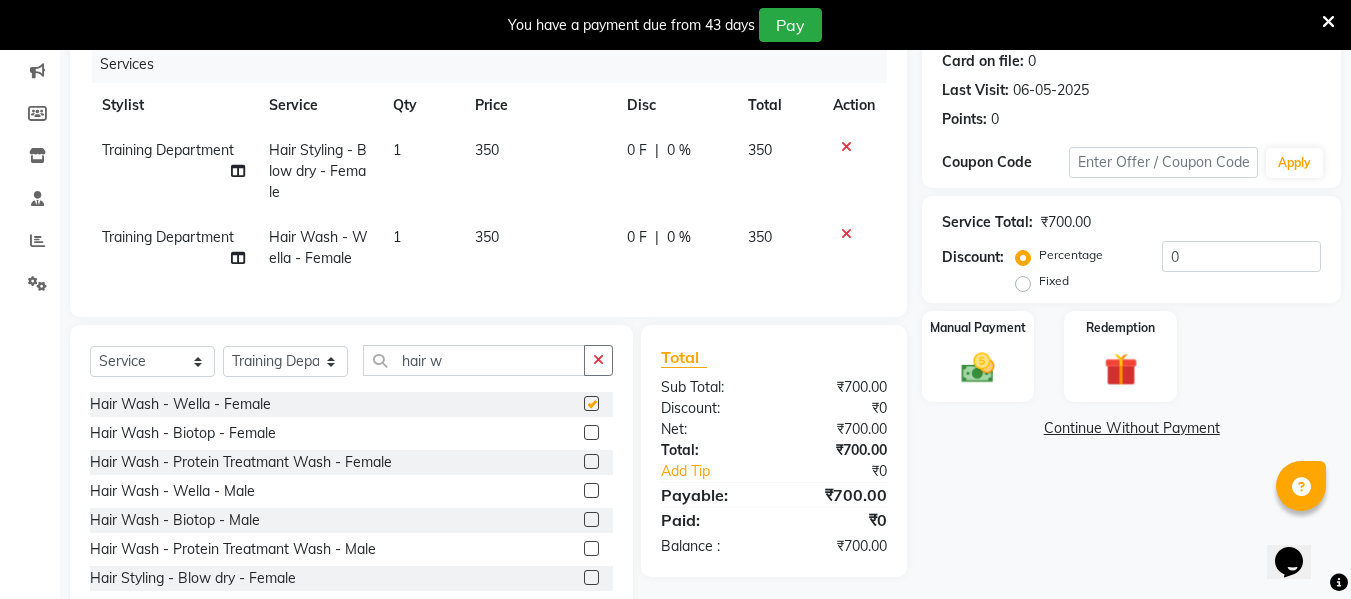 checkbox on "false" 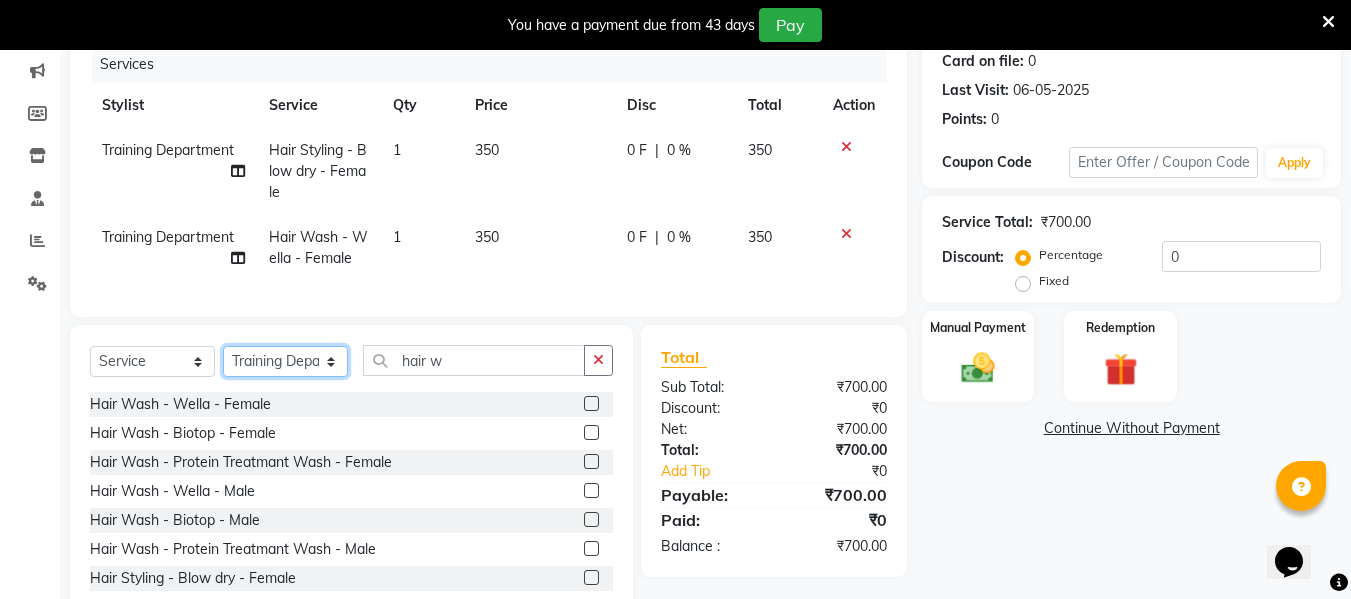 click on "Select Stylist Anuja Chetan Ambekar Mayur omkar  Pallavi Wali Rakhi Mandal  Shanti Palkonda Training Department" 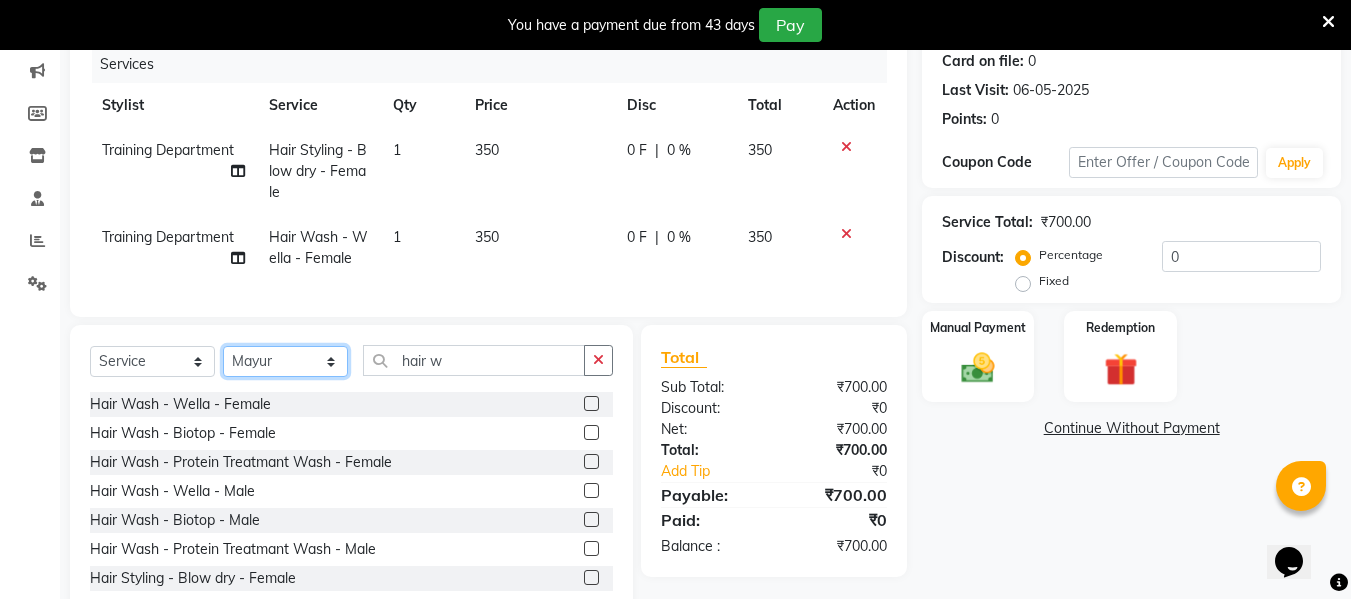 click on "Select Stylist Anuja Chetan Ambekar Mayur omkar  Pallavi Wali Rakhi Mandal  Shanti Palkonda Training Department" 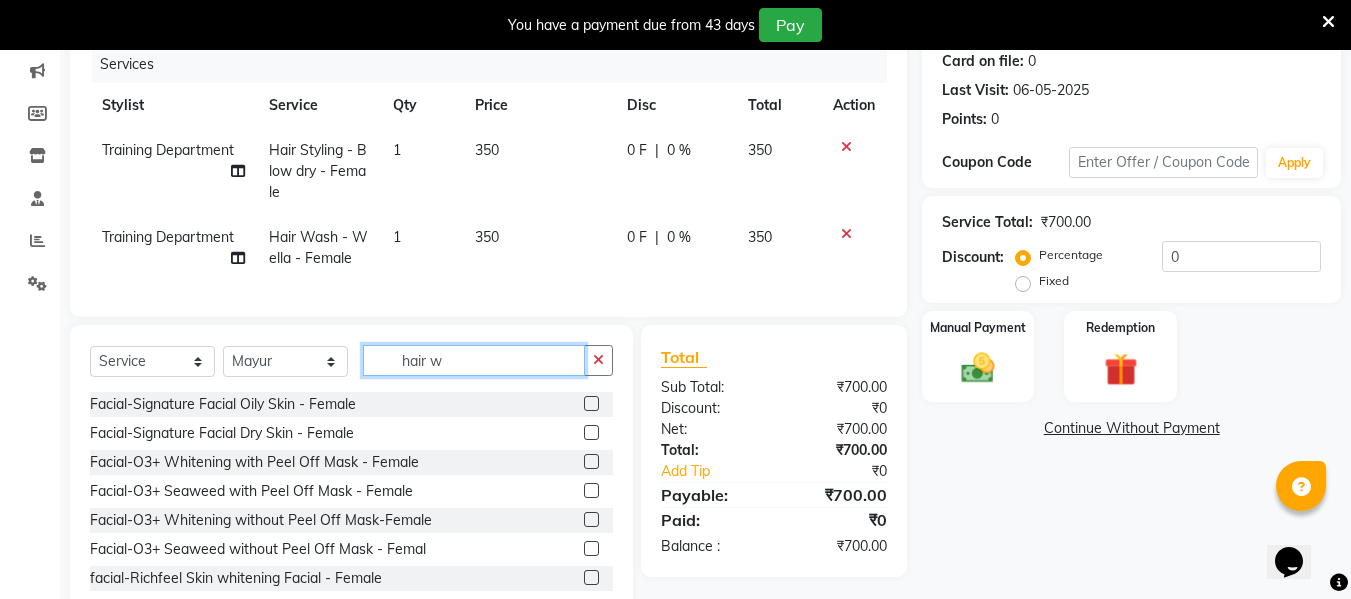 drag, startPoint x: 463, startPoint y: 378, endPoint x: 465, endPoint y: 395, distance: 17.117243 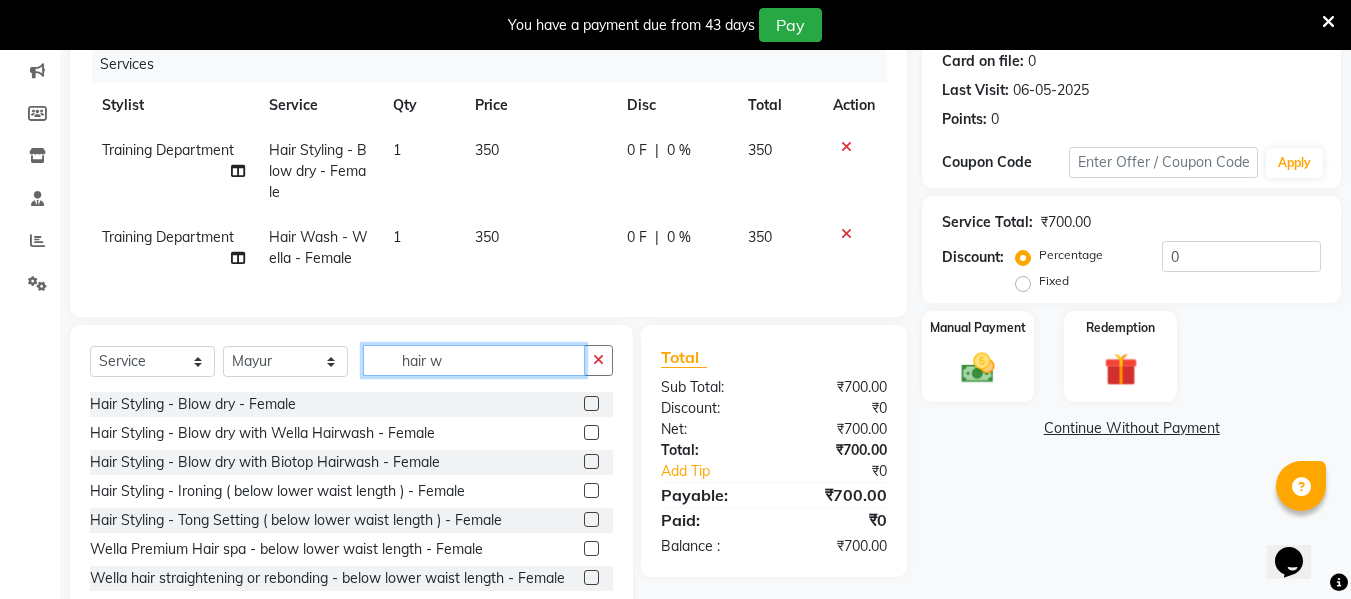 type on "hair w" 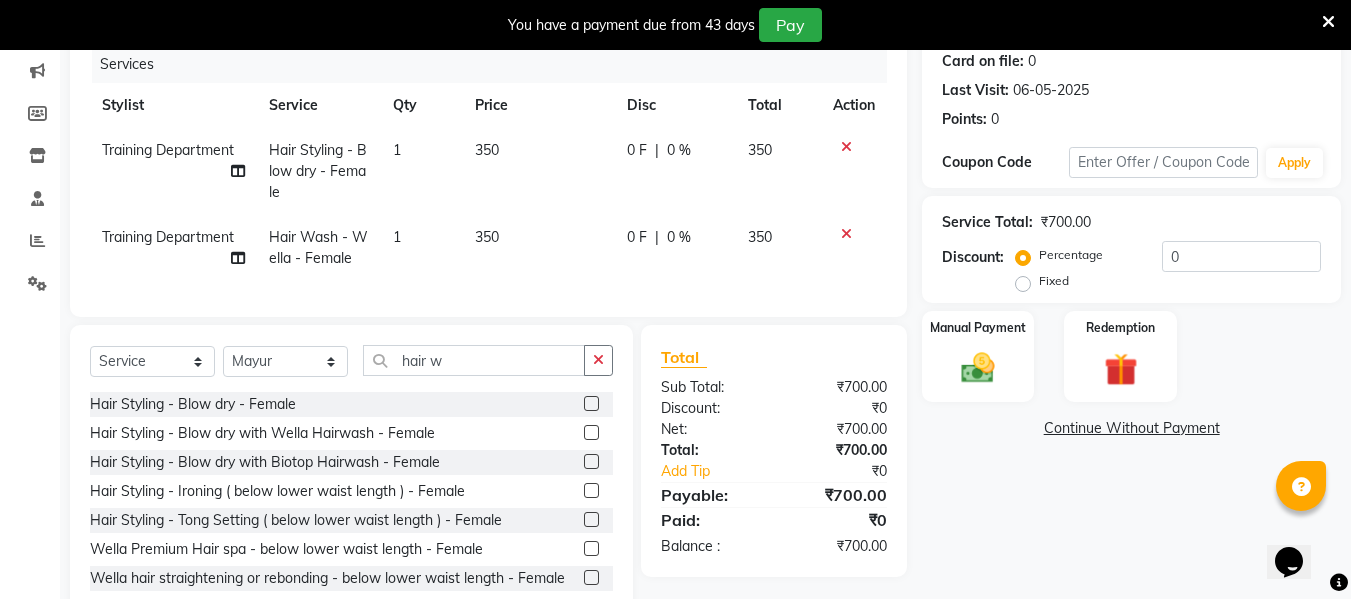 drag, startPoint x: 449, startPoint y: 405, endPoint x: 463, endPoint y: 405, distance: 14 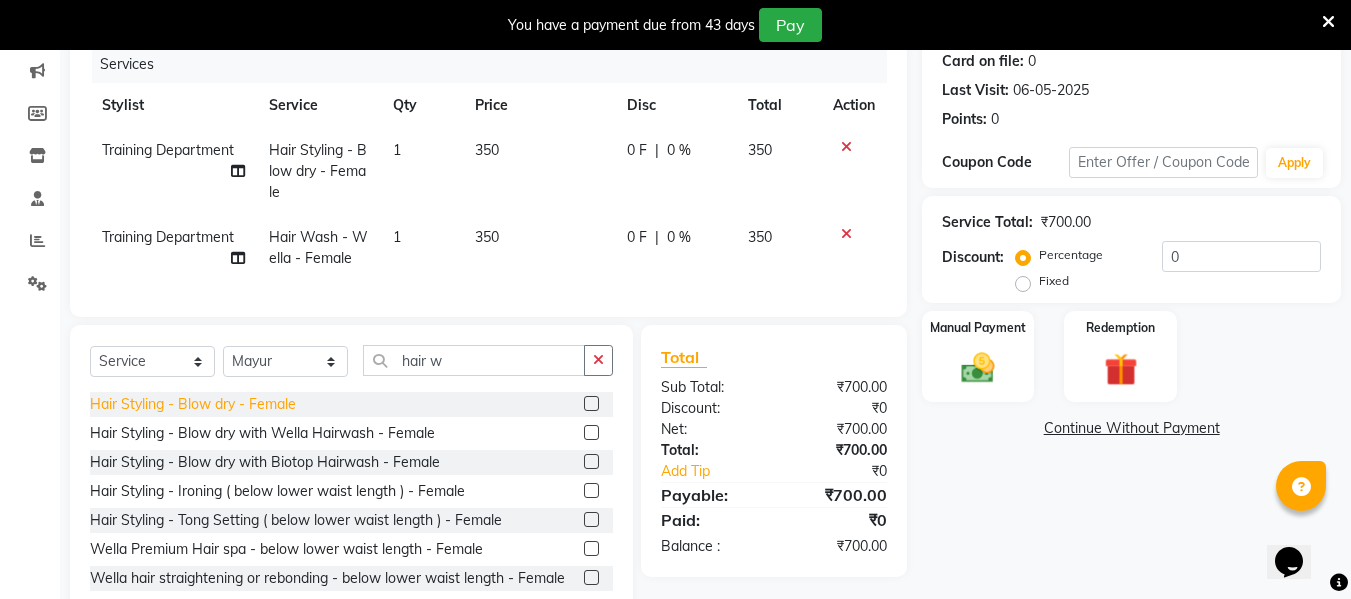 click on "Hair Styling - Blow dry - Female" 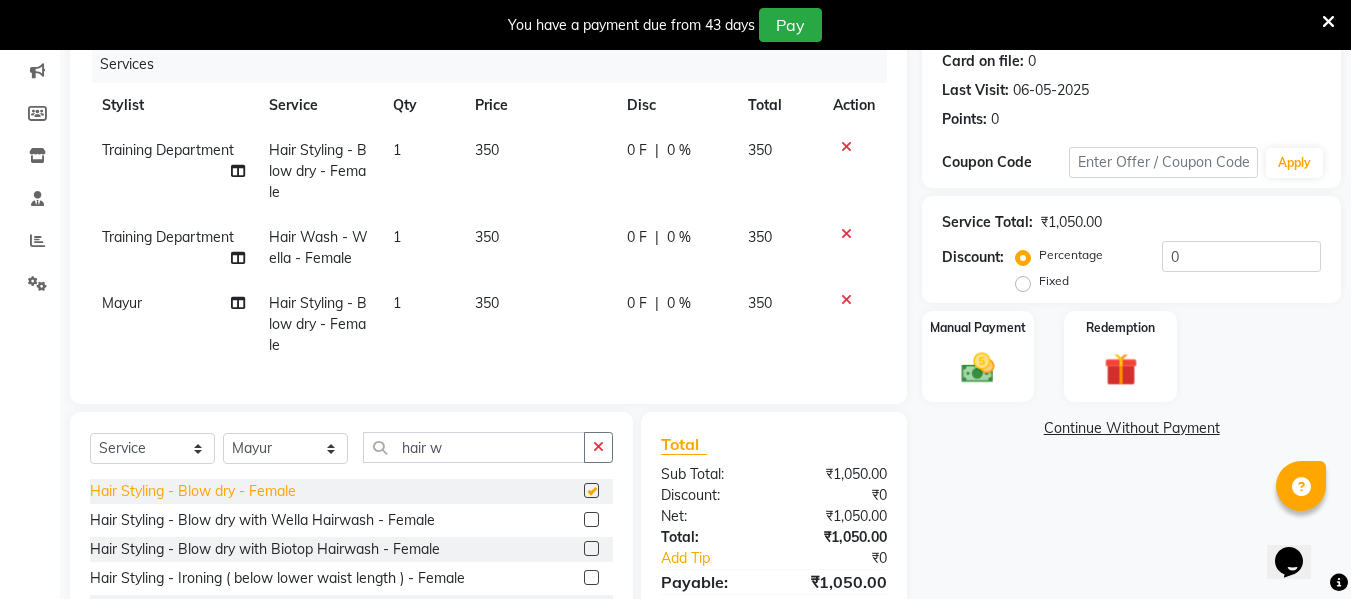 checkbox on "false" 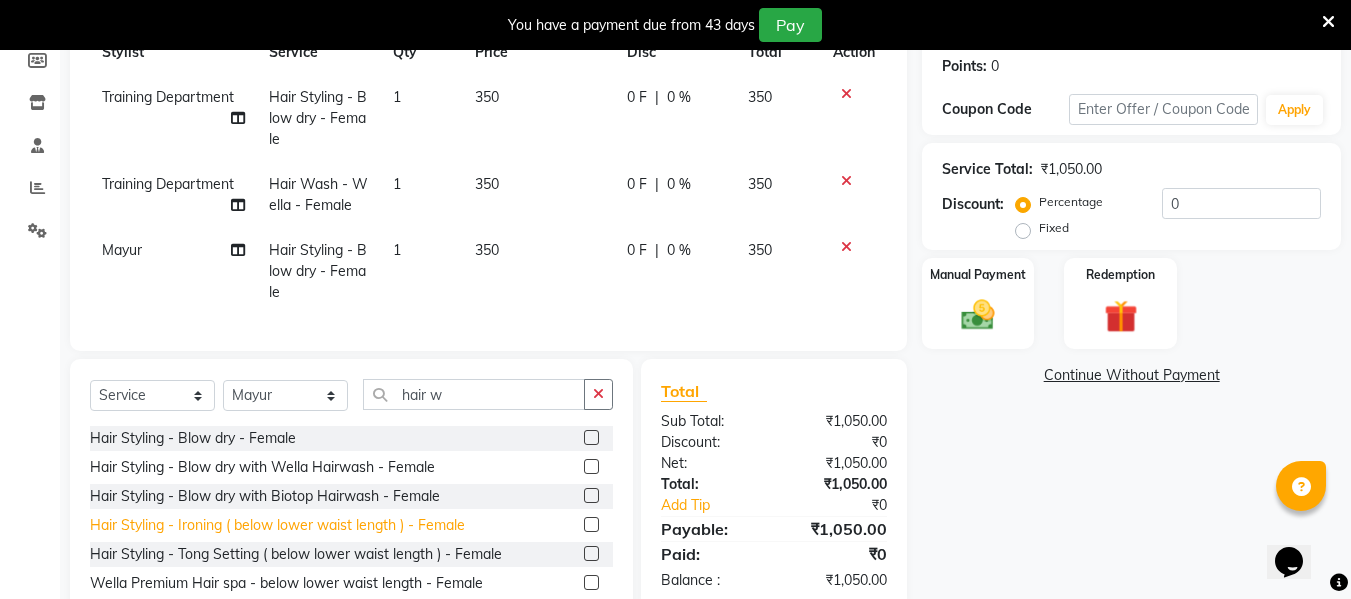 scroll, scrollTop: 352, scrollLeft: 0, axis: vertical 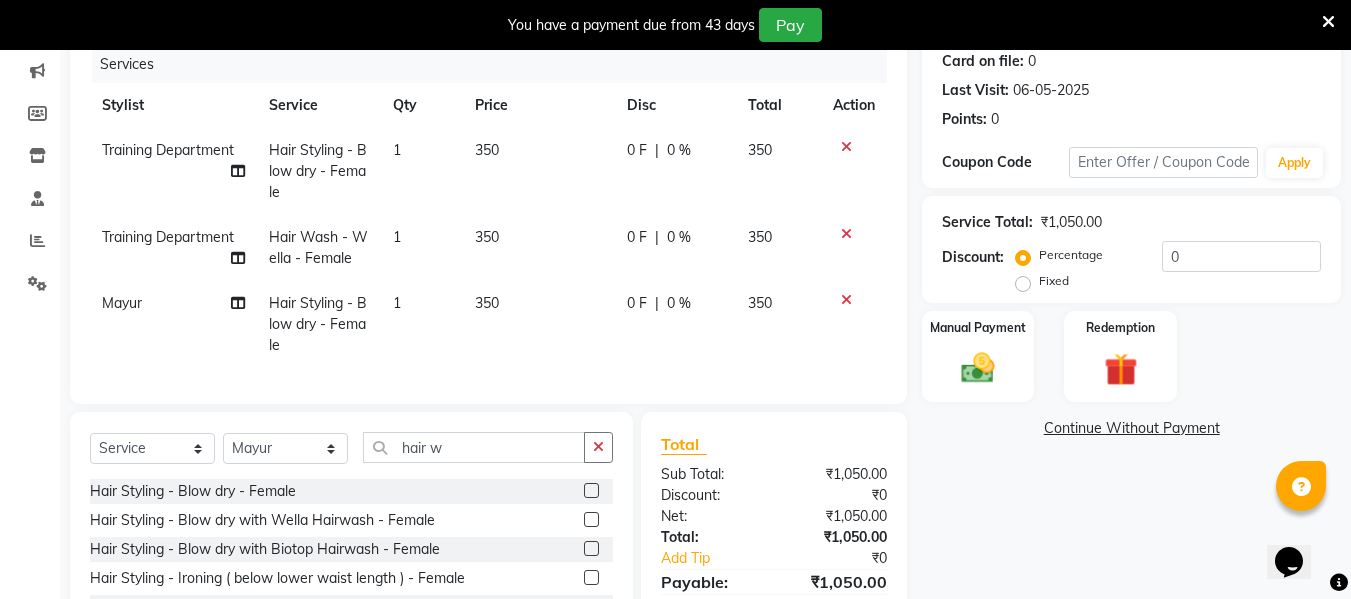 drag, startPoint x: 366, startPoint y: 427, endPoint x: 397, endPoint y: 449, distance: 38.013157 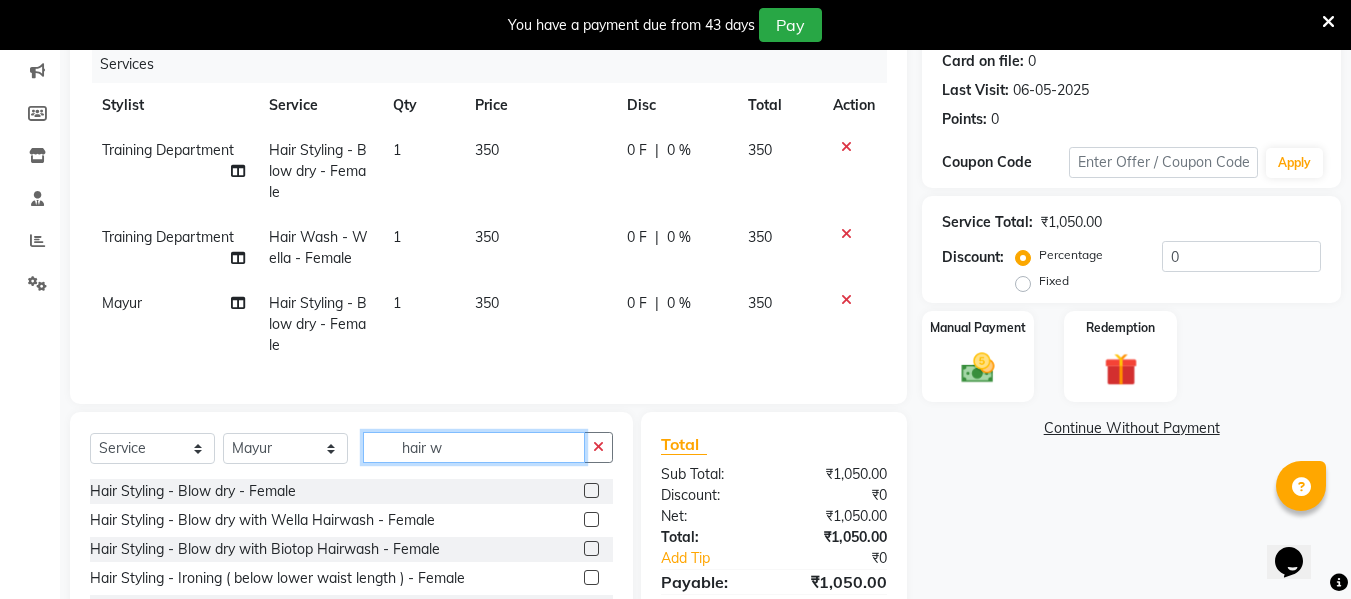 click on "hair w" 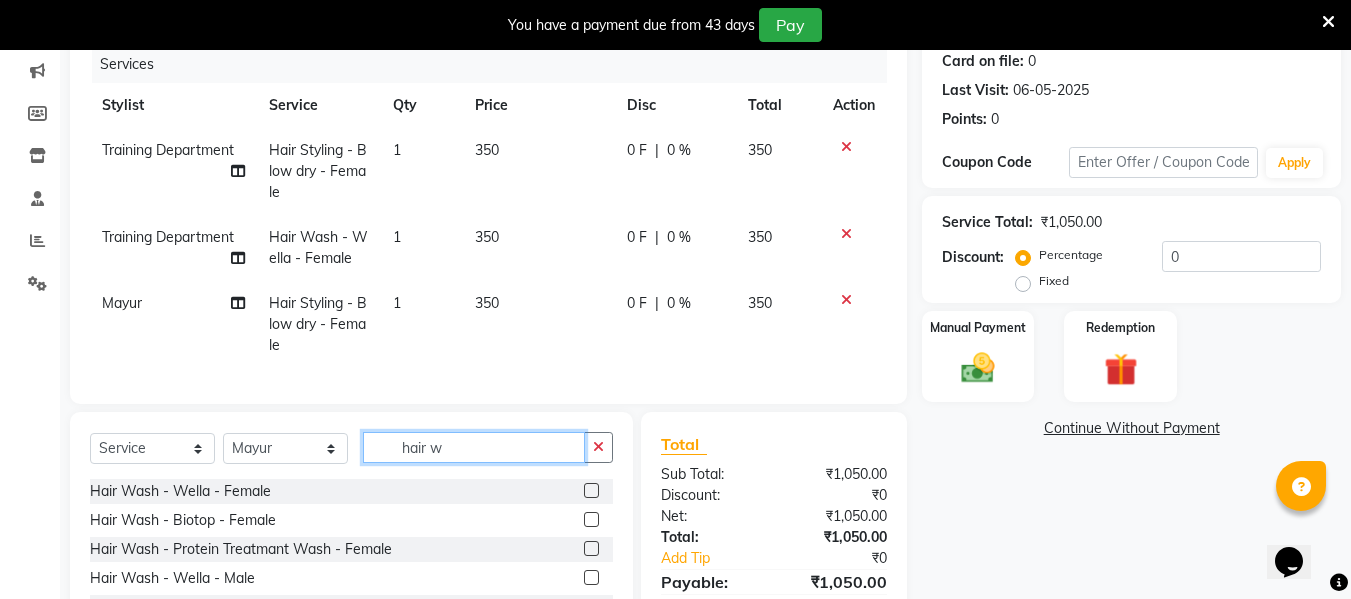 type on "hair w" 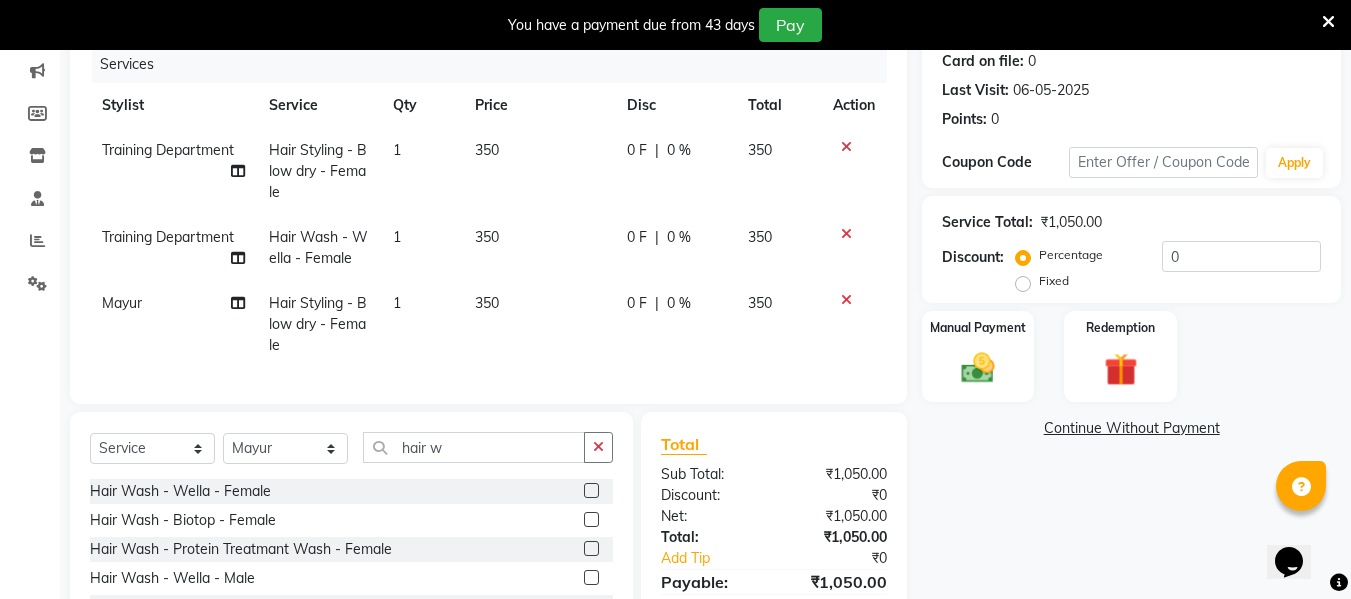 click on "Hair Wash - Wella - Female" 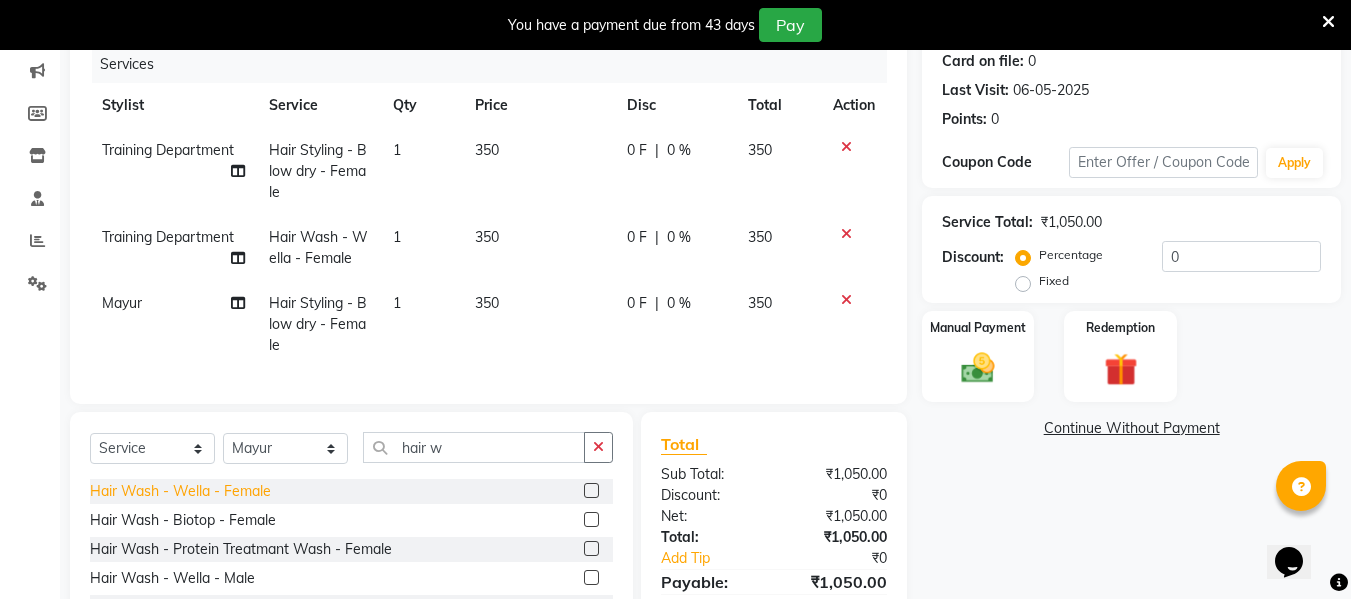 click on "Hair Wash - Wella - Female" 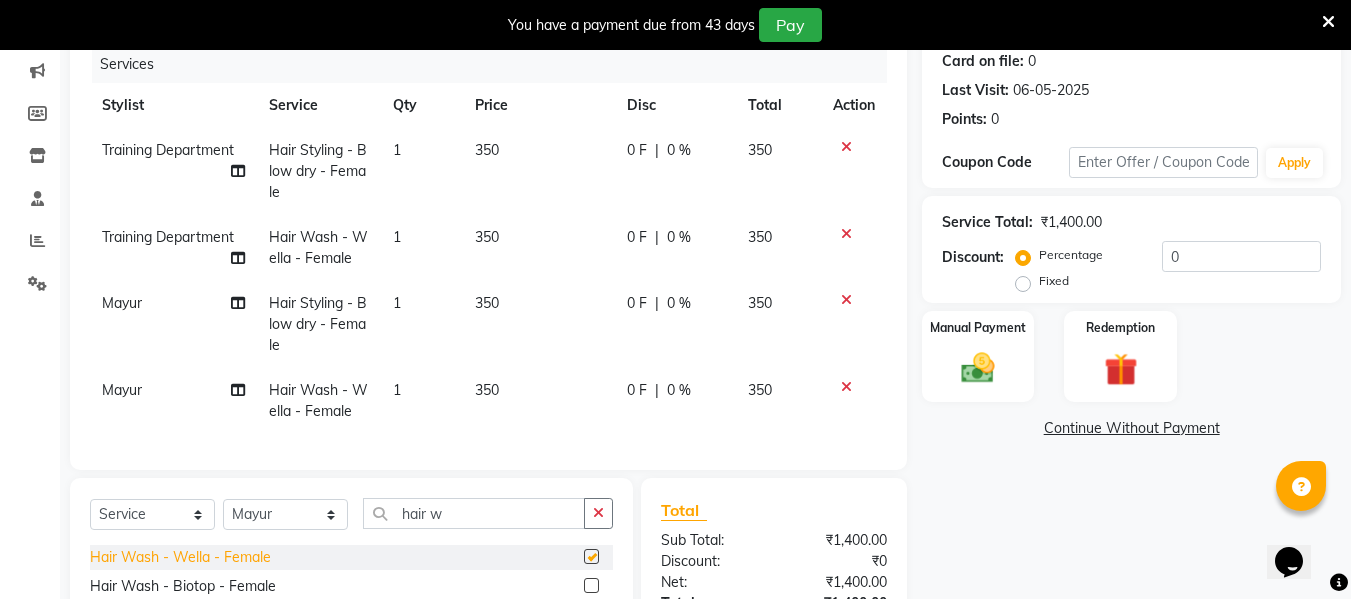 checkbox on "false" 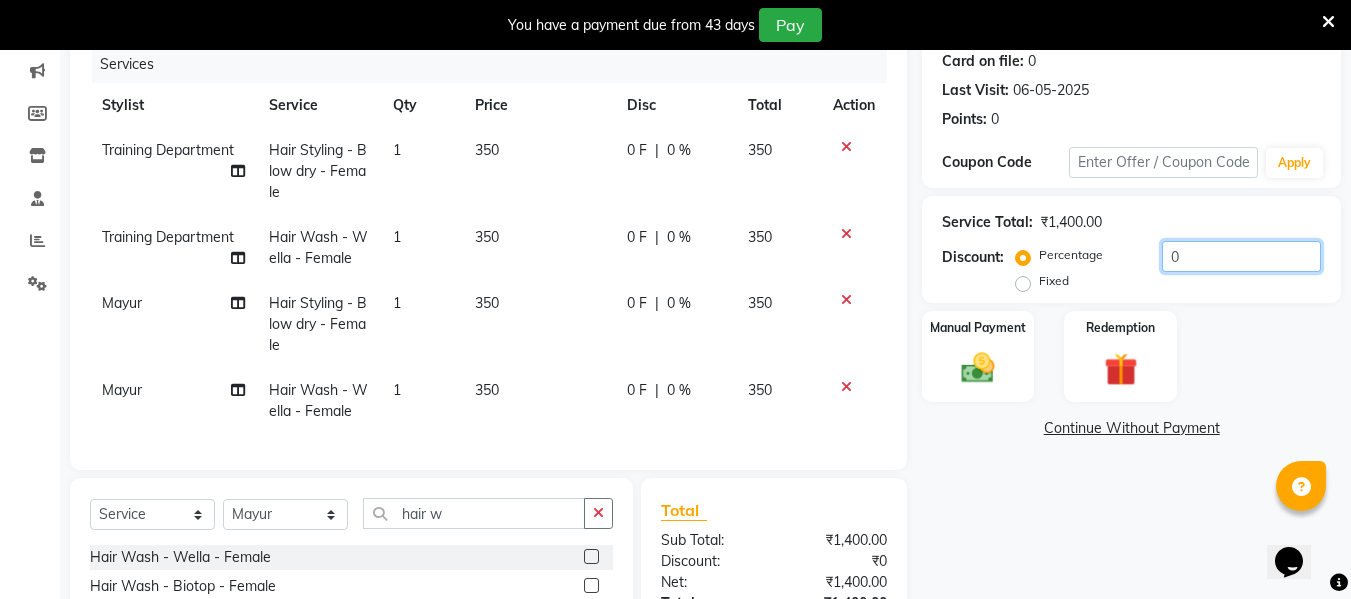 click on "0" 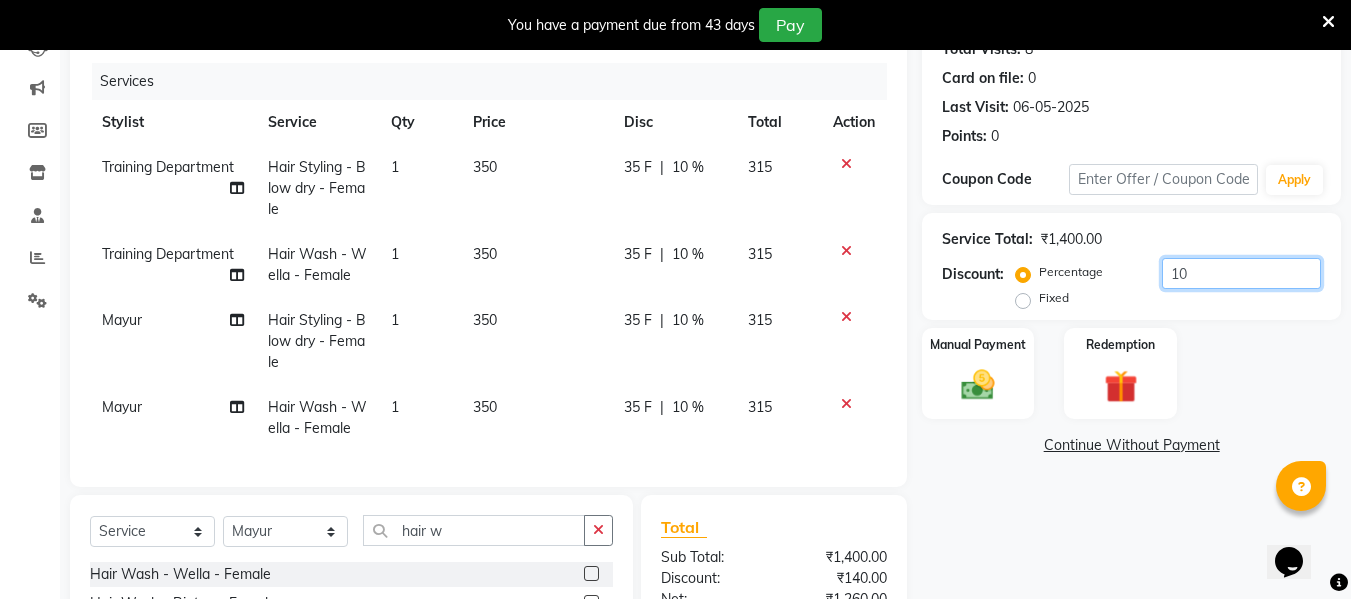 scroll, scrollTop: 300, scrollLeft: 0, axis: vertical 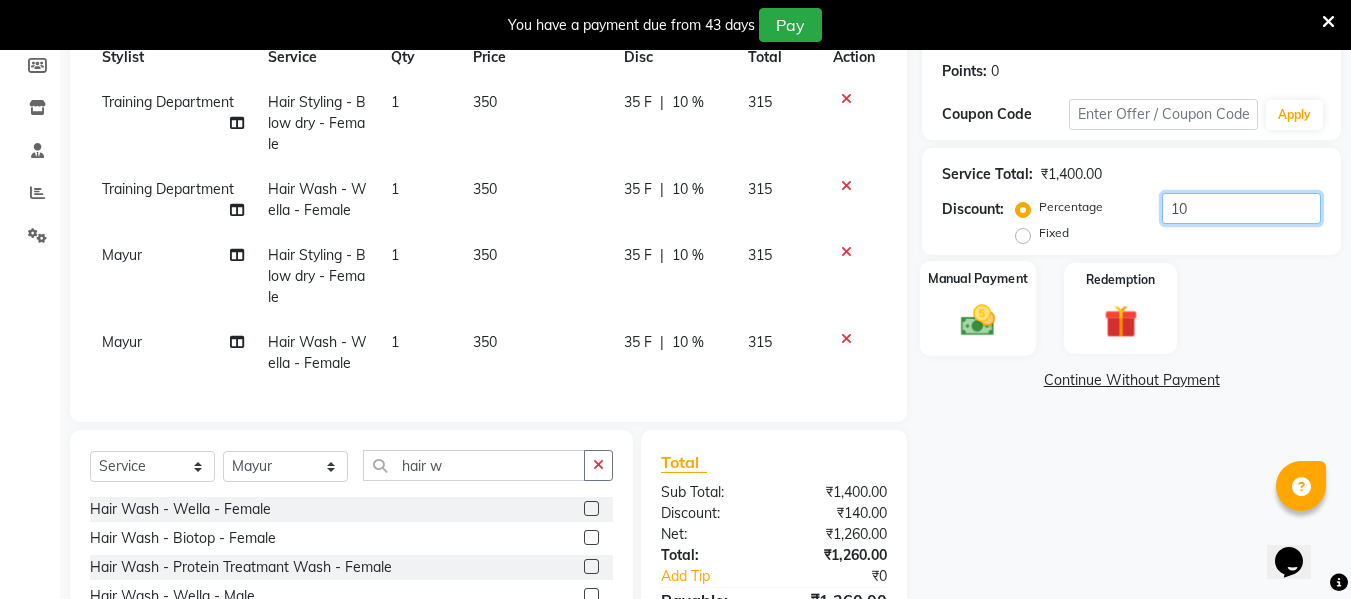 type on "10" 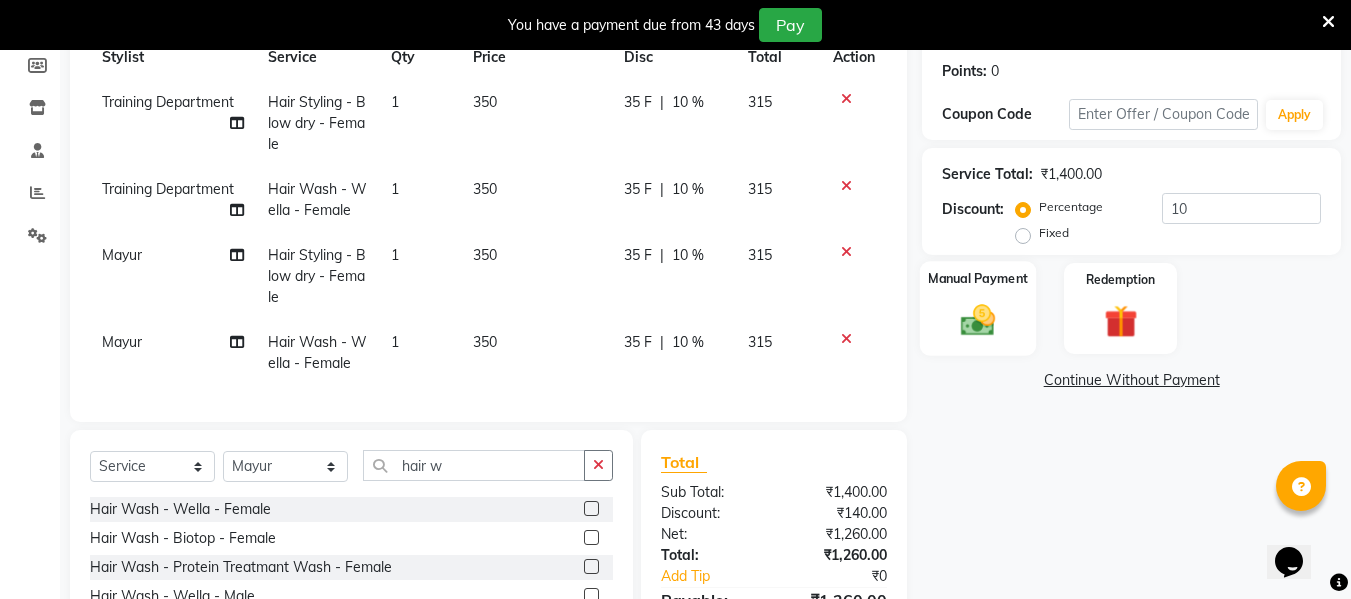 click 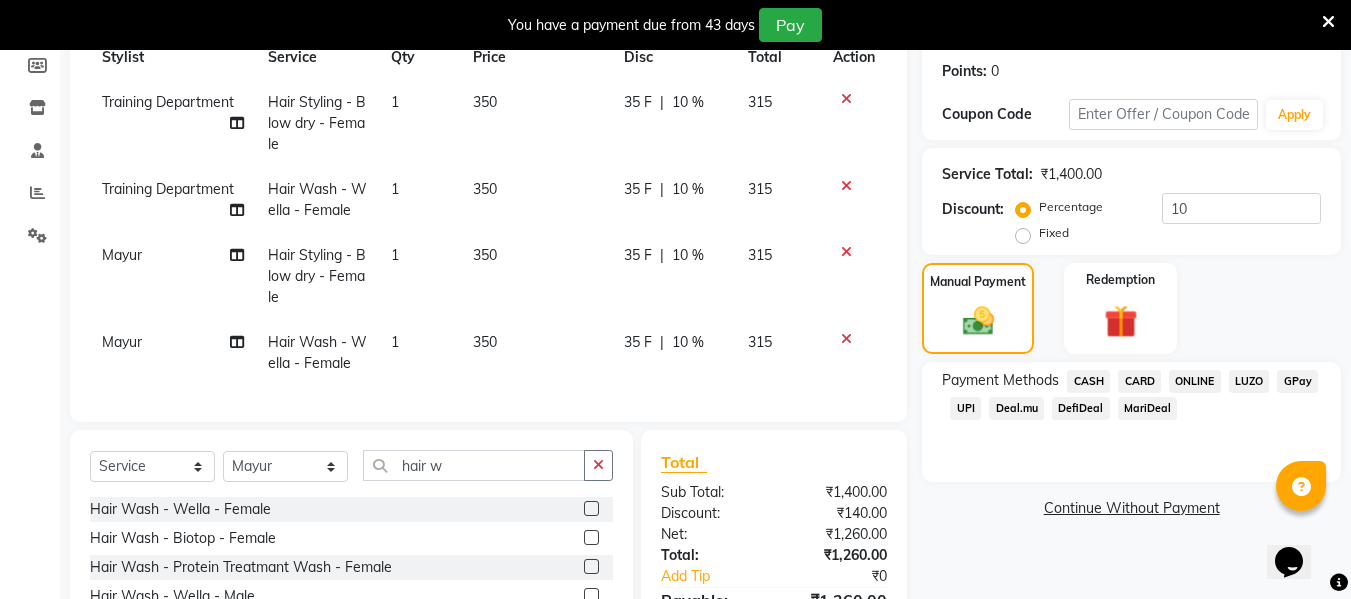 click on "ONLINE" 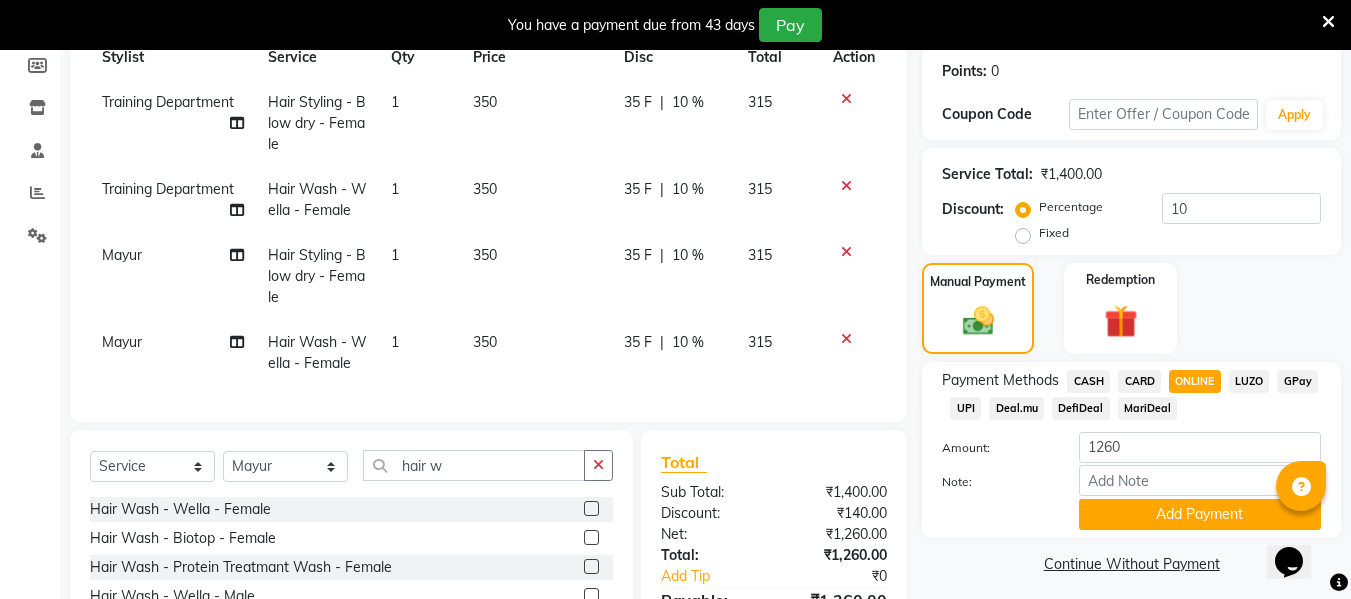 scroll, scrollTop: 400, scrollLeft: 0, axis: vertical 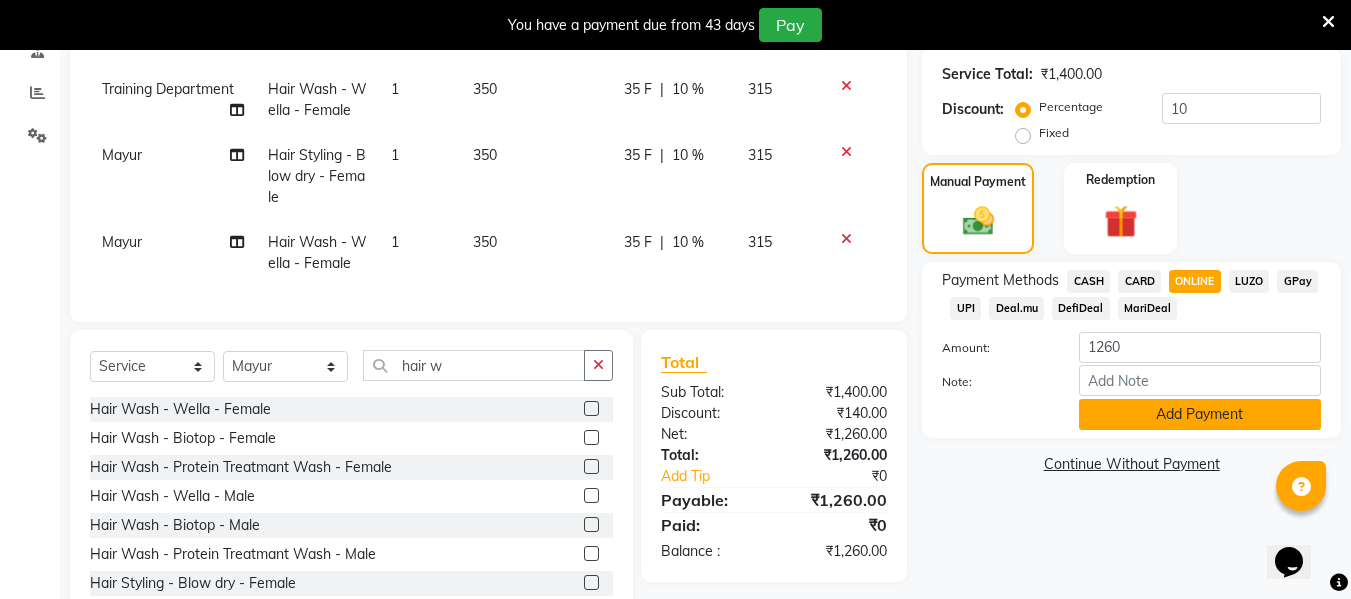 click on "Add Payment" 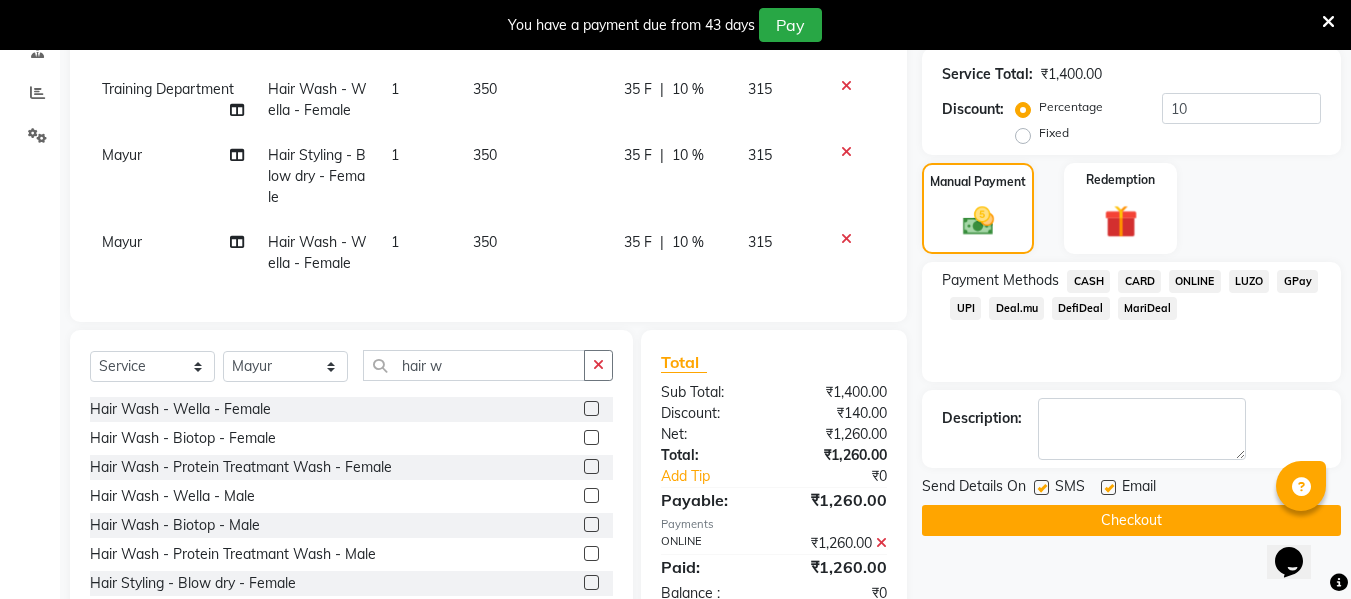 scroll, scrollTop: 471, scrollLeft: 0, axis: vertical 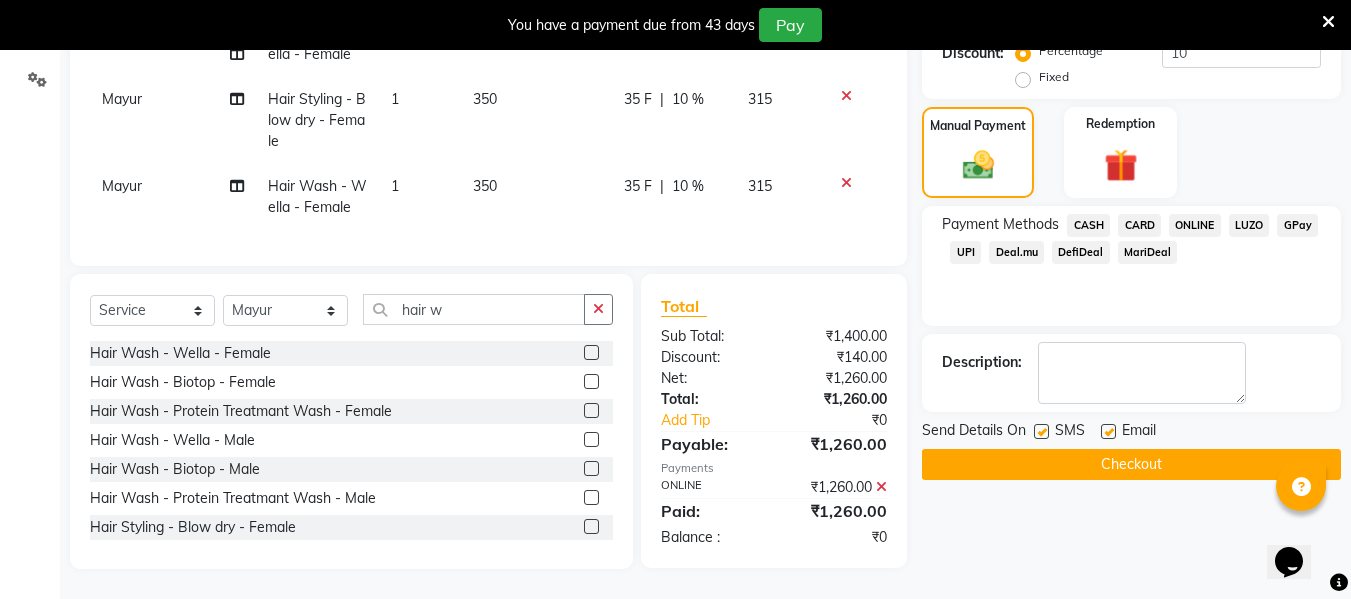 drag, startPoint x: 1037, startPoint y: 413, endPoint x: 1072, endPoint y: 412, distance: 35.014282 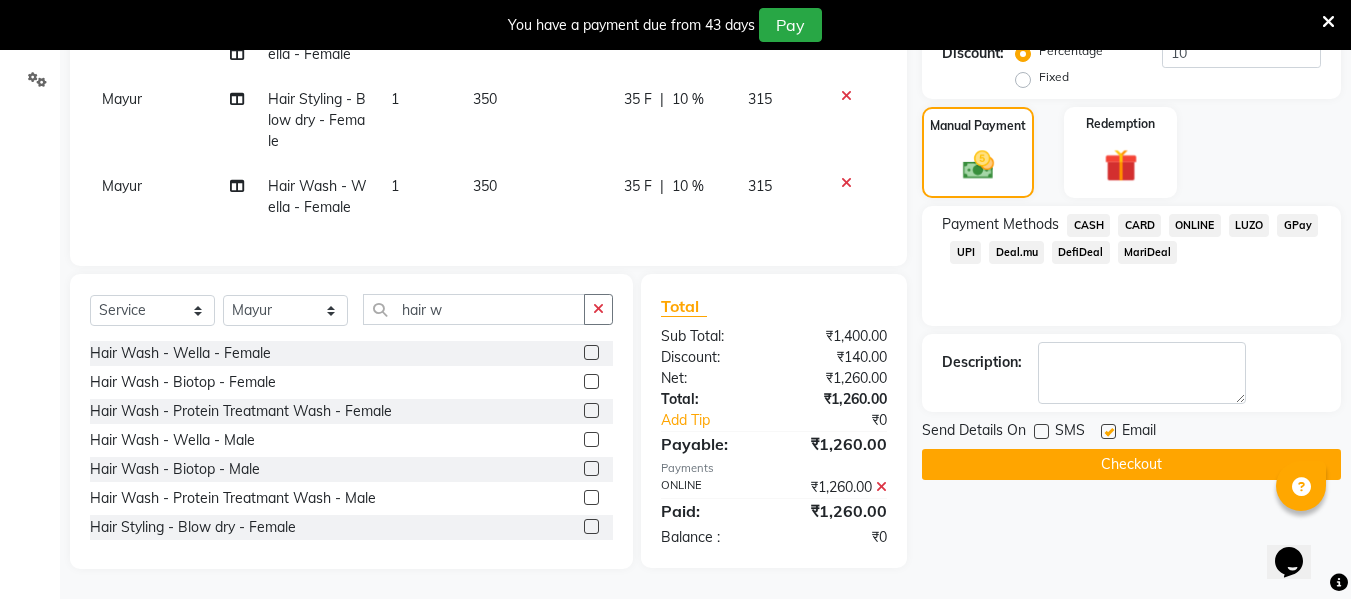 click 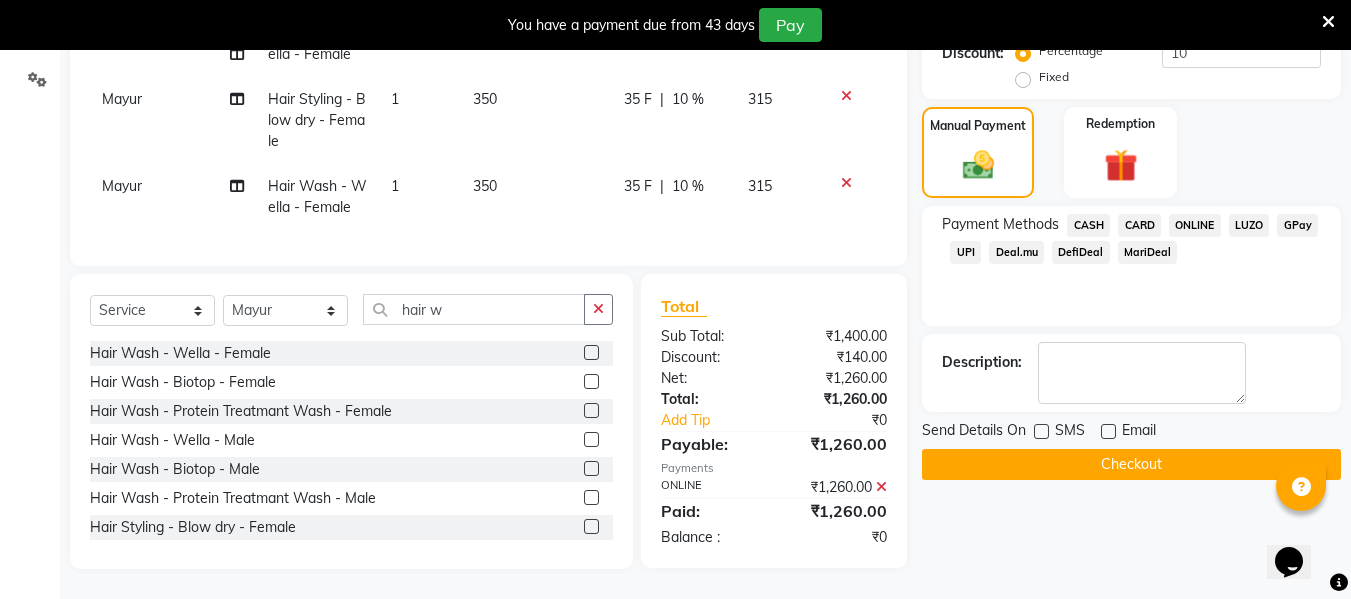 click on "Checkout" 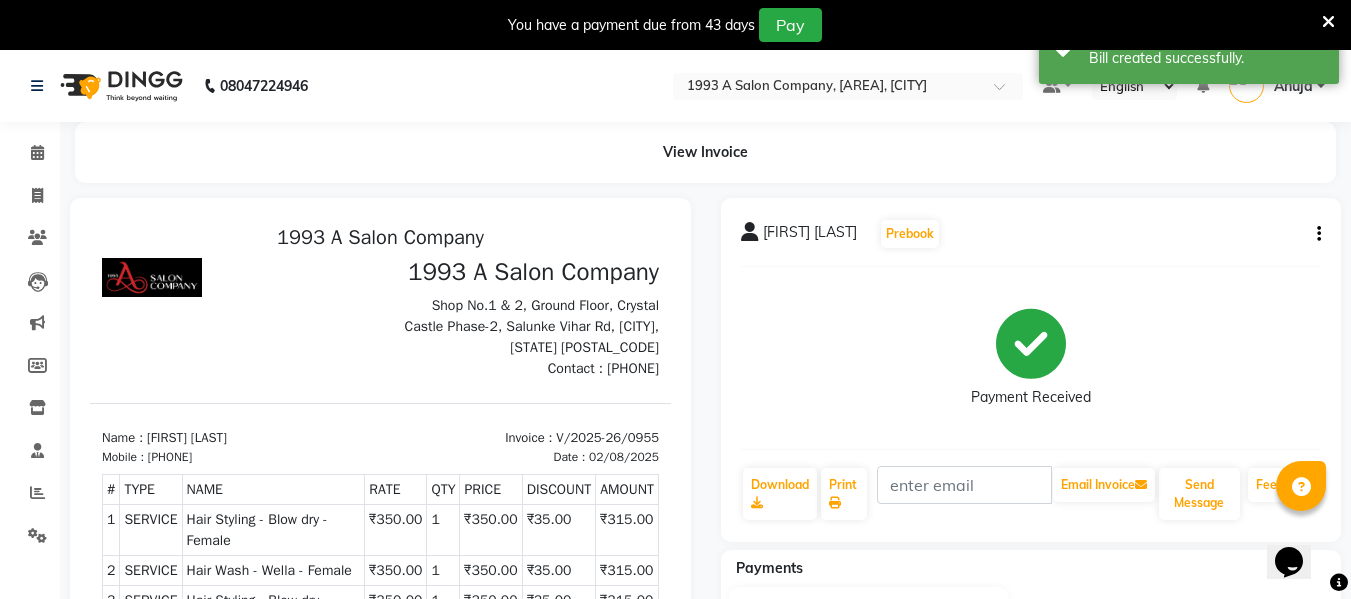 scroll, scrollTop: 16, scrollLeft: 0, axis: vertical 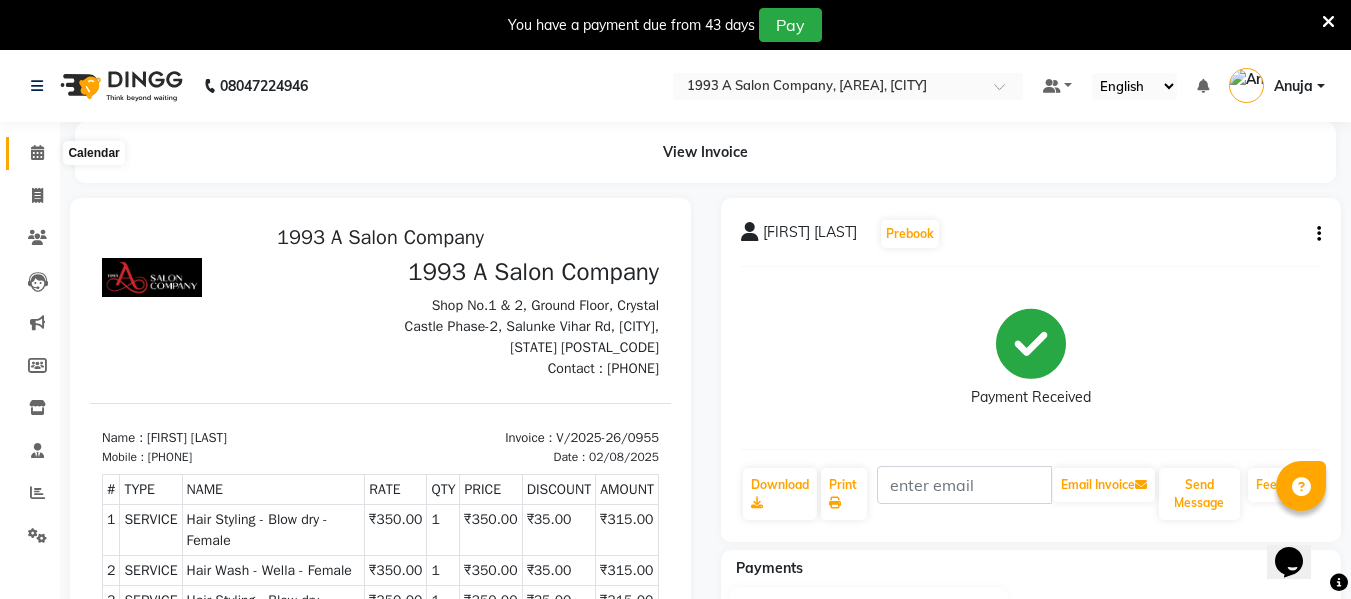 click 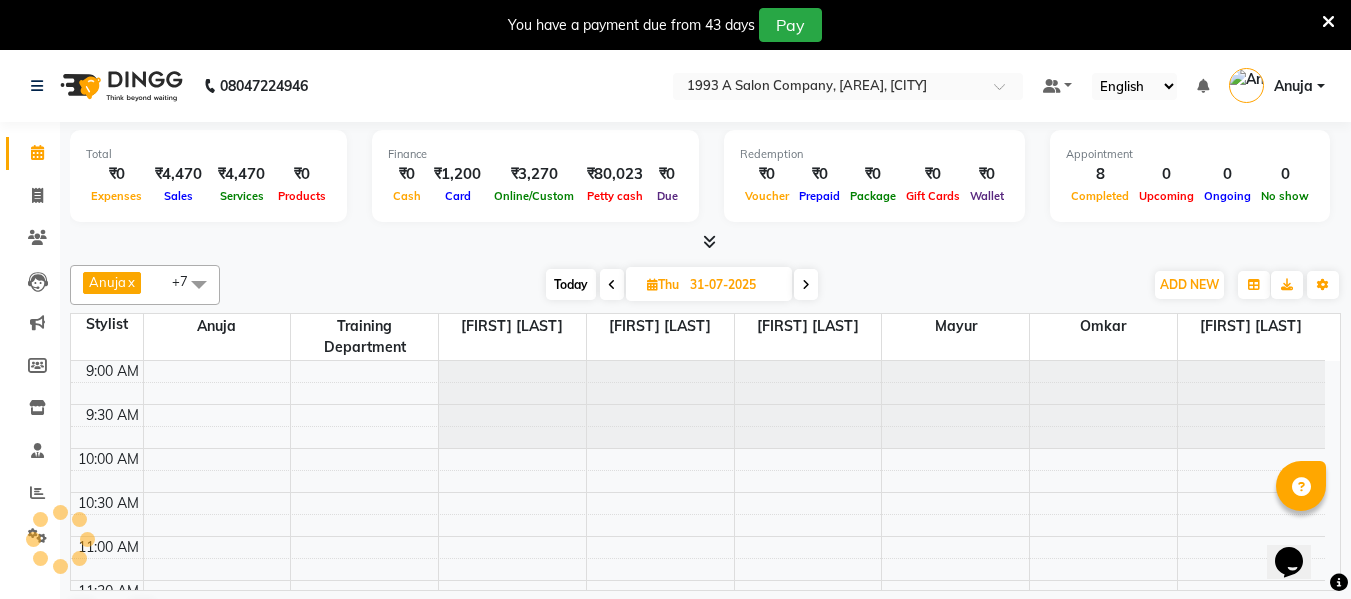 scroll, scrollTop: 0, scrollLeft: 0, axis: both 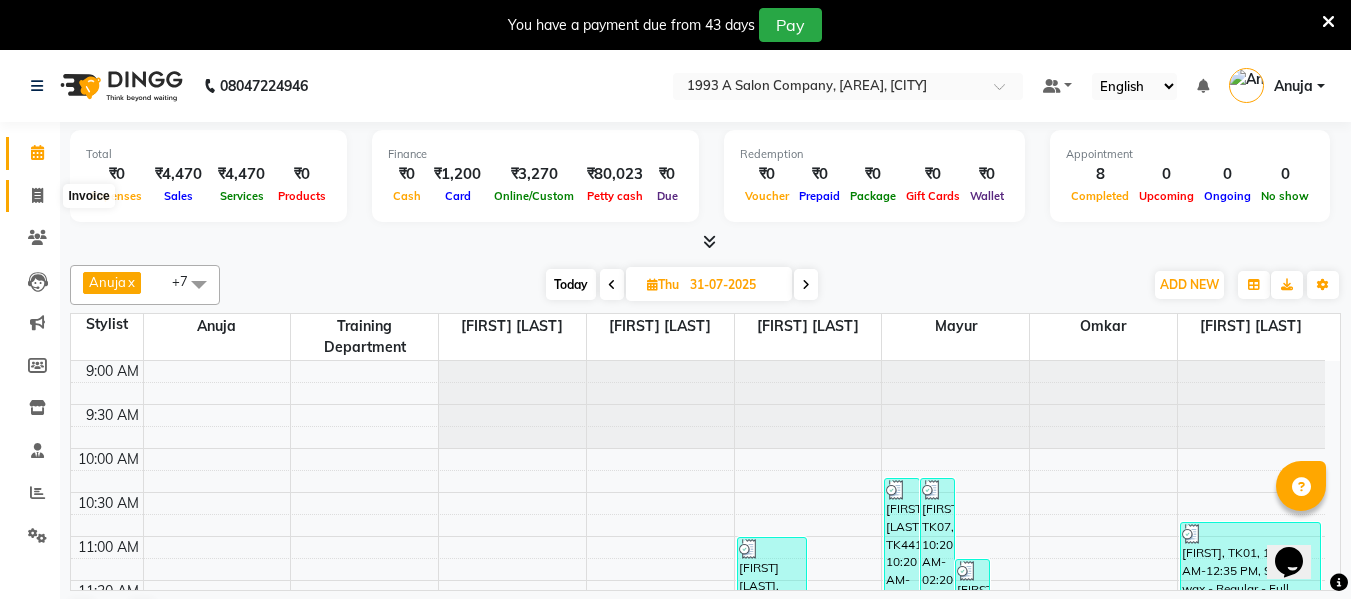 drag, startPoint x: 34, startPoint y: 193, endPoint x: 42, endPoint y: 186, distance: 10.630146 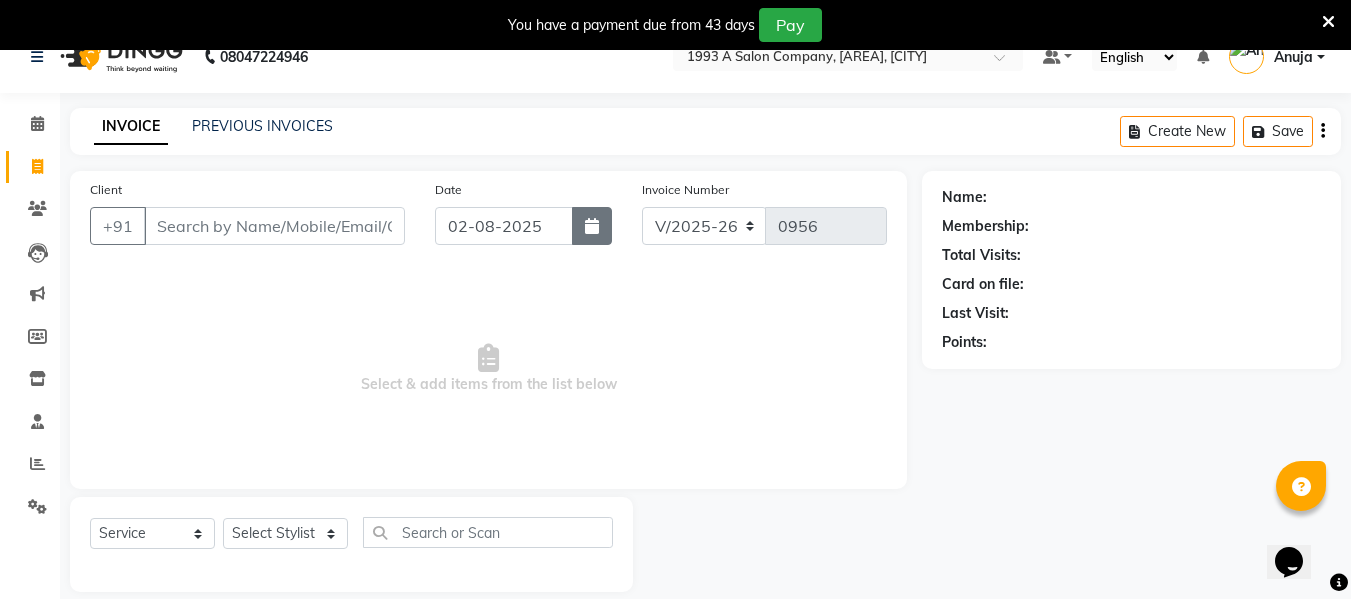 scroll, scrollTop: 52, scrollLeft: 0, axis: vertical 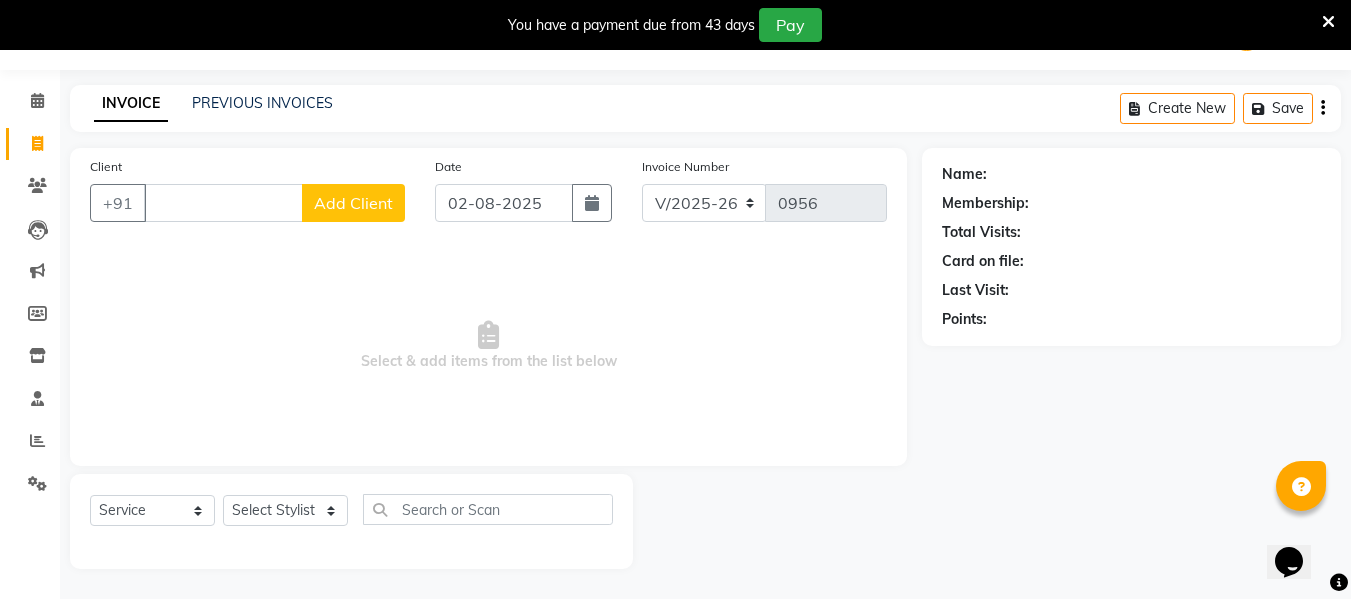type 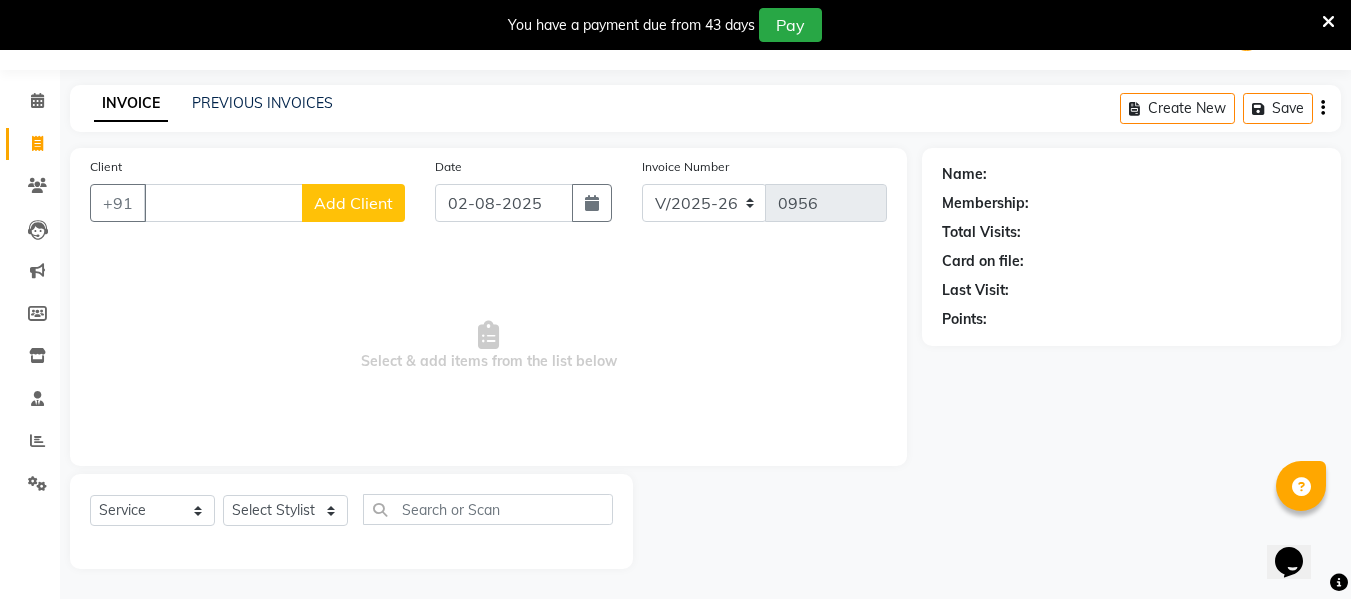 click on "Select & add items from the list below" at bounding box center [488, 346] 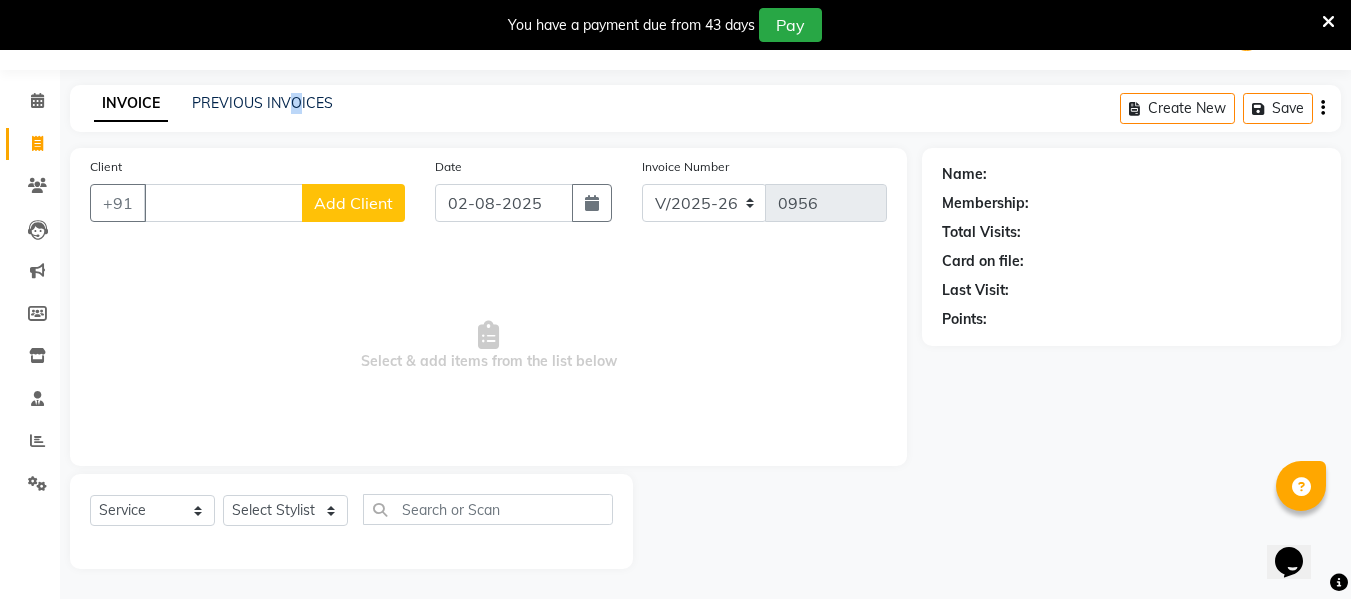 click on "INVOICE PREVIOUS INVOICES" 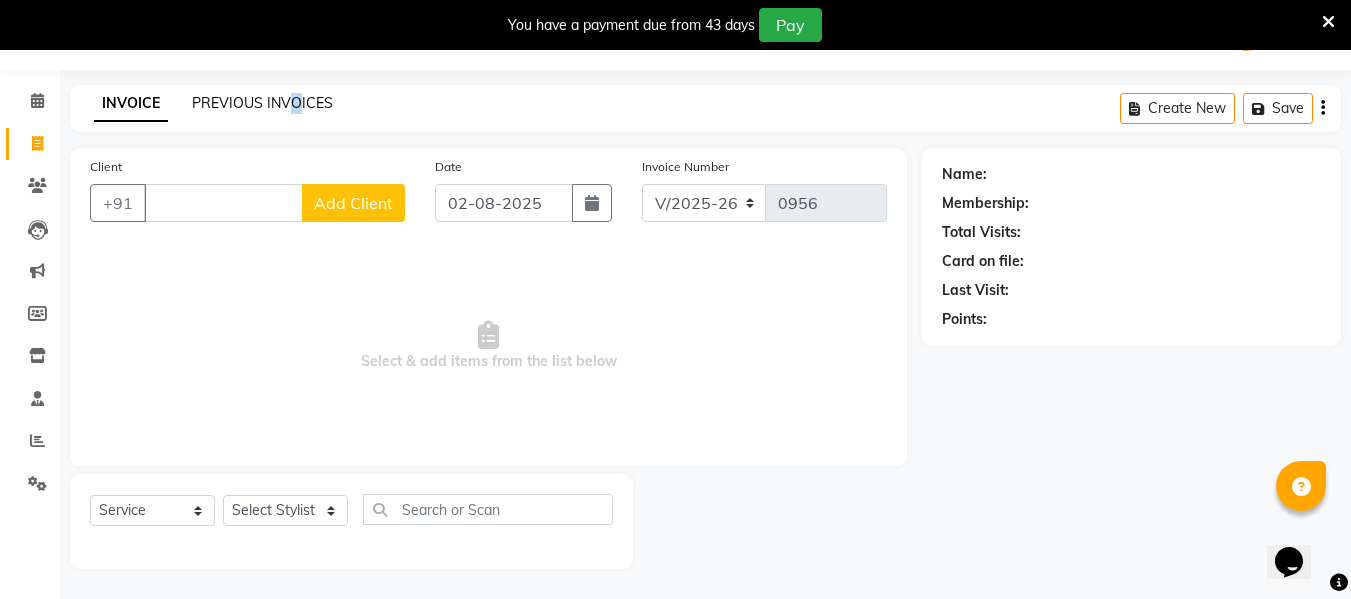 click on "PREVIOUS INVOICES" 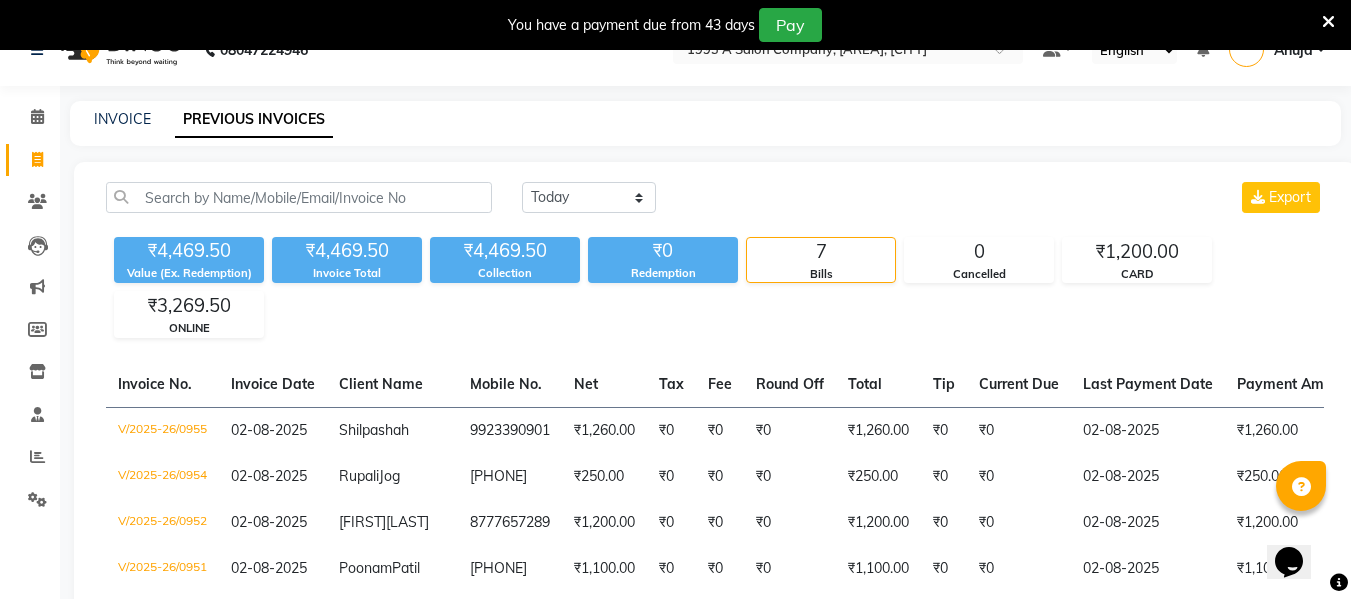 scroll, scrollTop: 0, scrollLeft: 0, axis: both 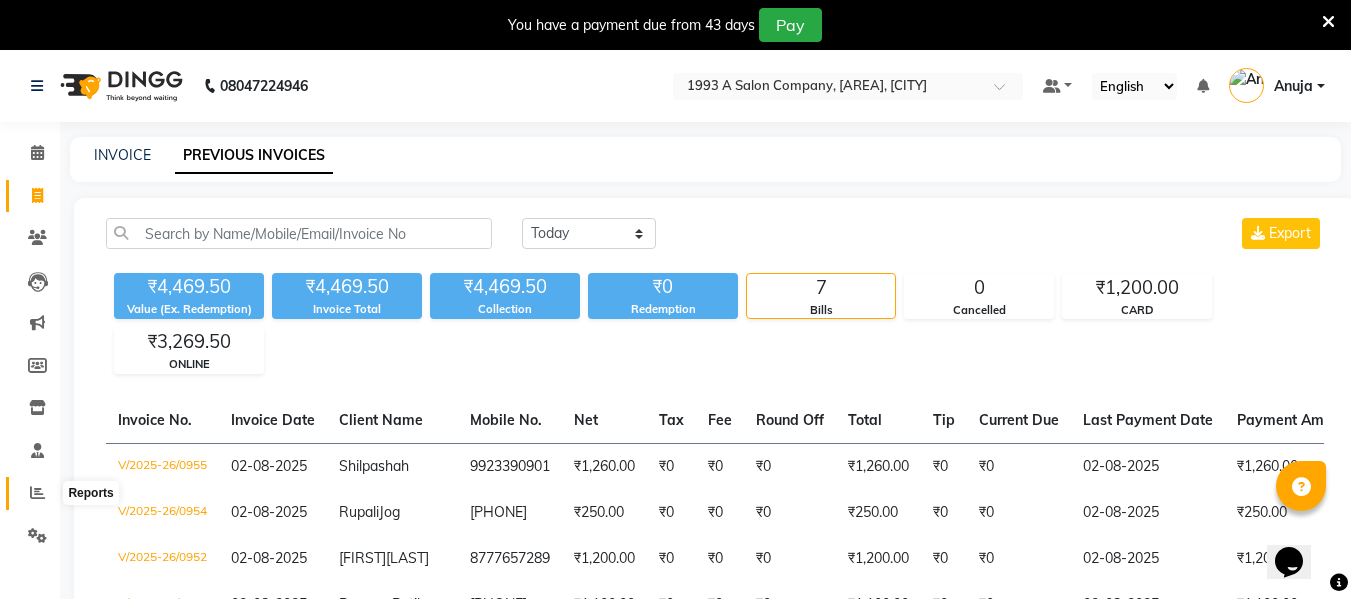 click 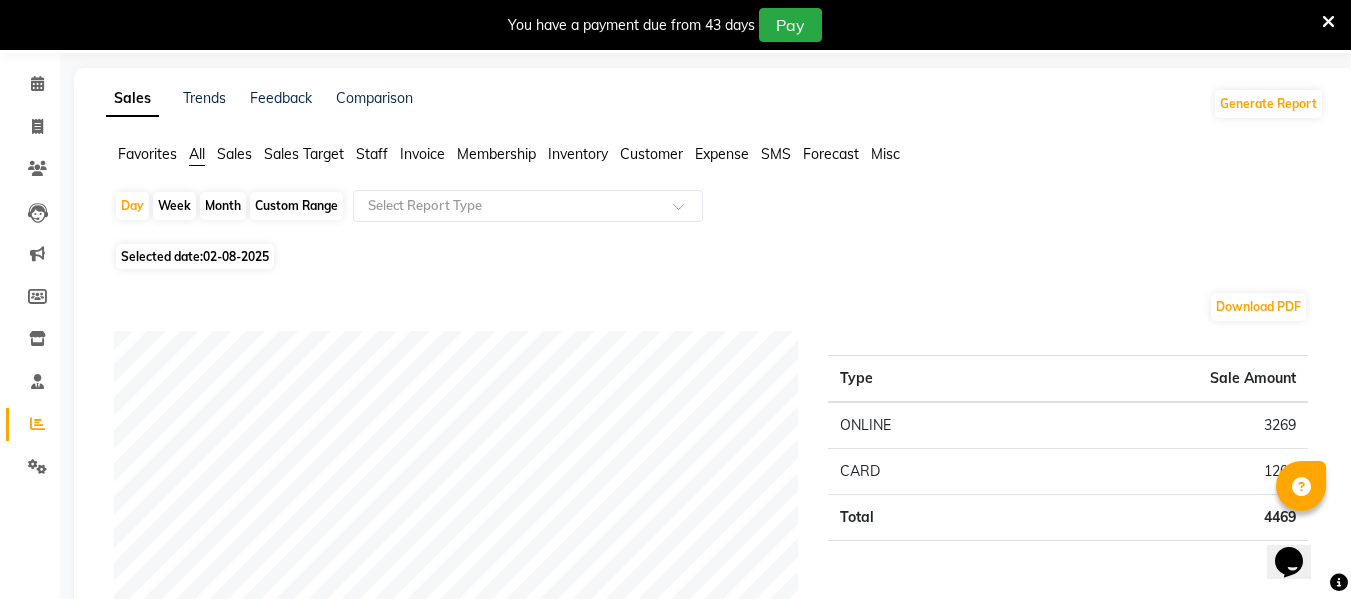 scroll, scrollTop: 0, scrollLeft: 0, axis: both 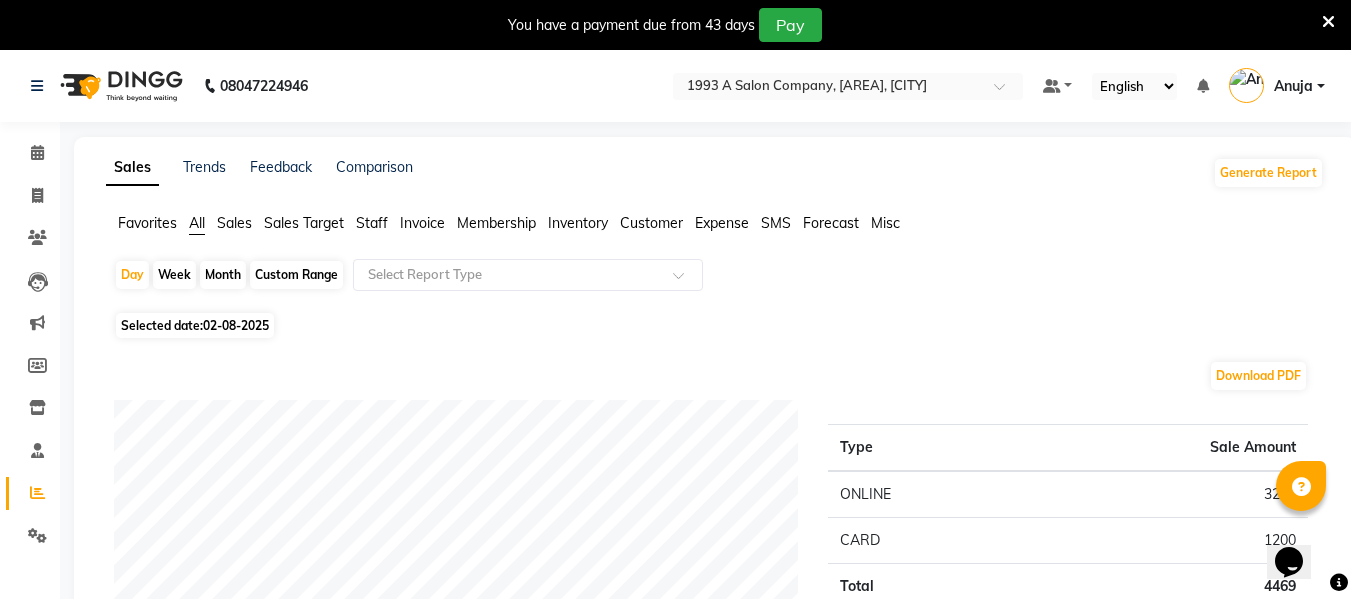 click on "Membership" 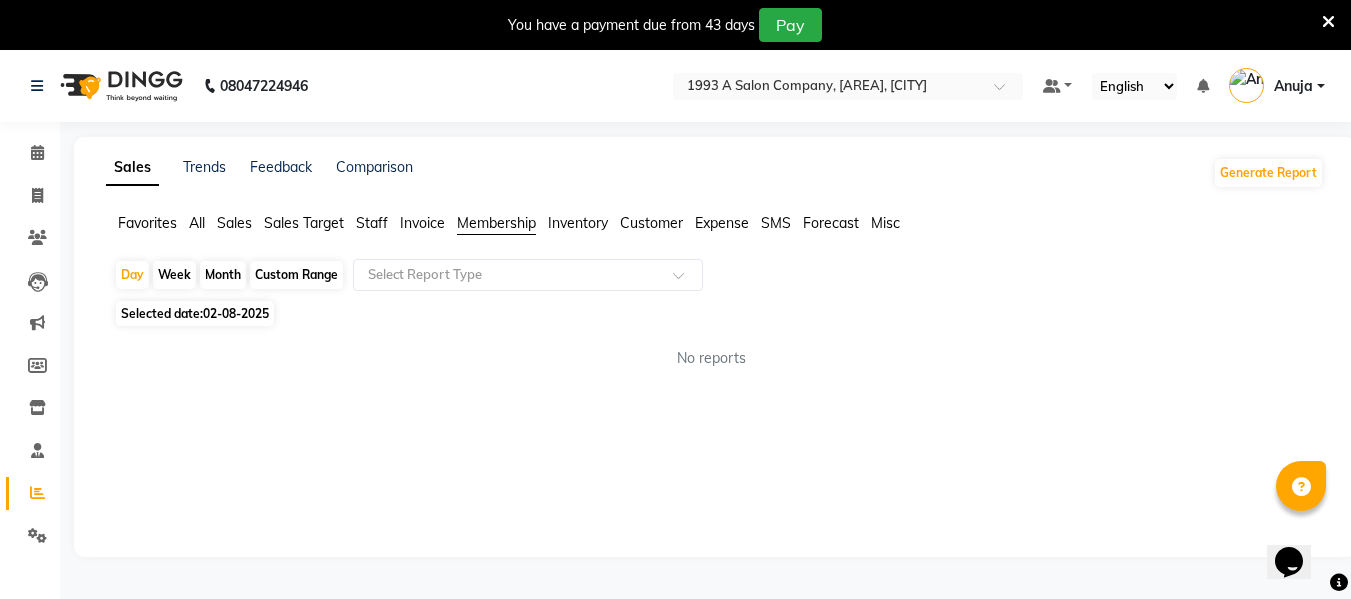 drag, startPoint x: 613, startPoint y: 235, endPoint x: 585, endPoint y: 229, distance: 28.635643 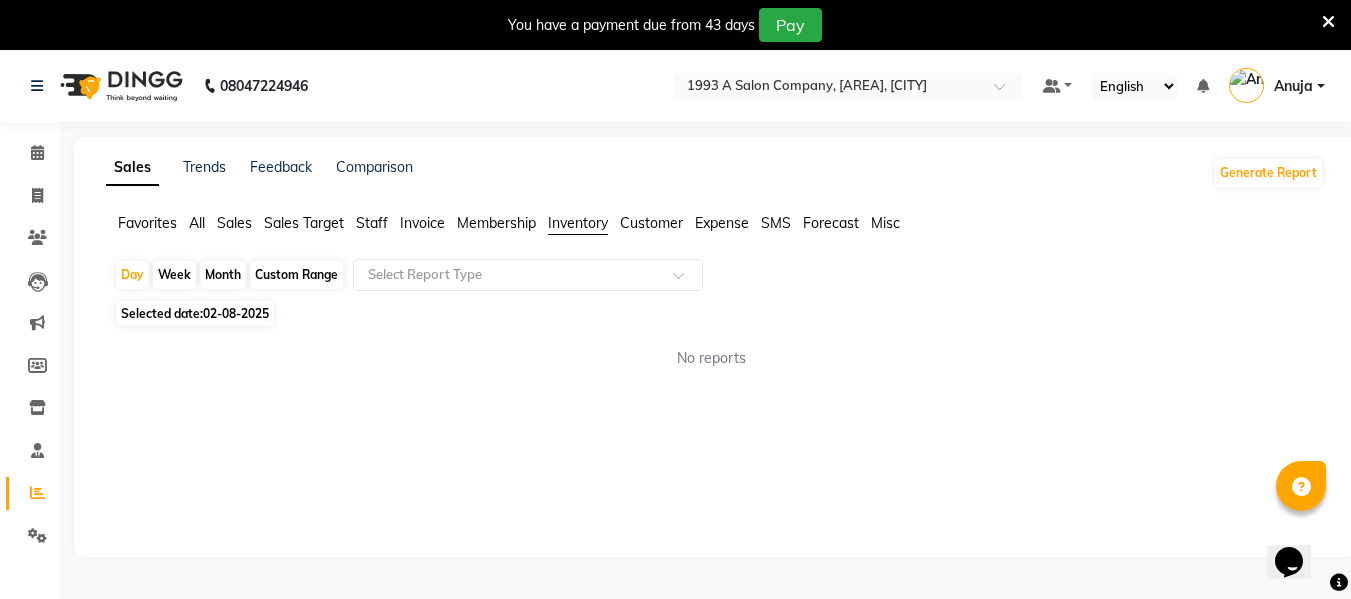 click on "Inventory" 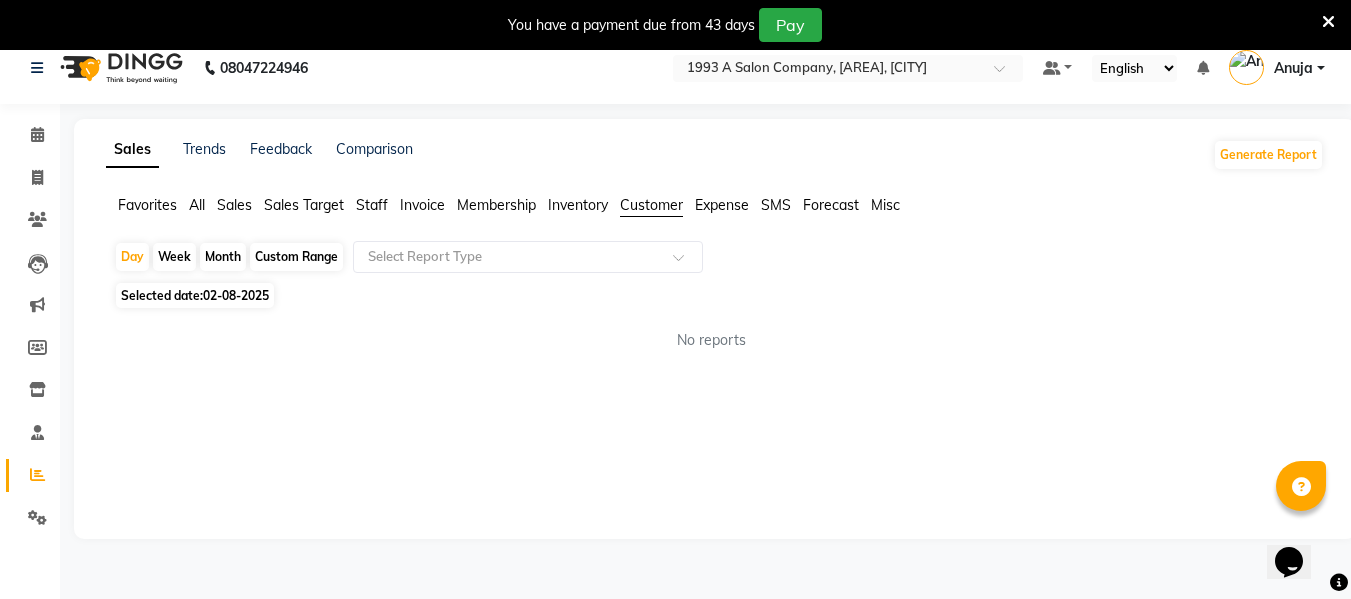 scroll, scrollTop: 0, scrollLeft: 0, axis: both 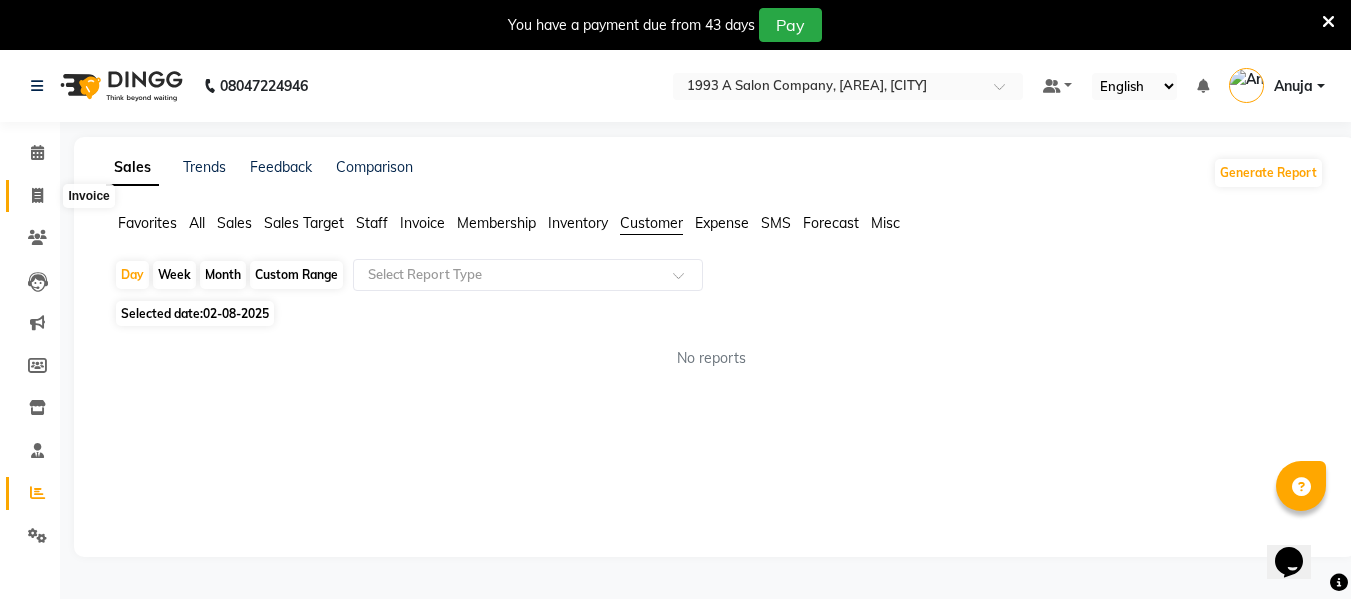 click 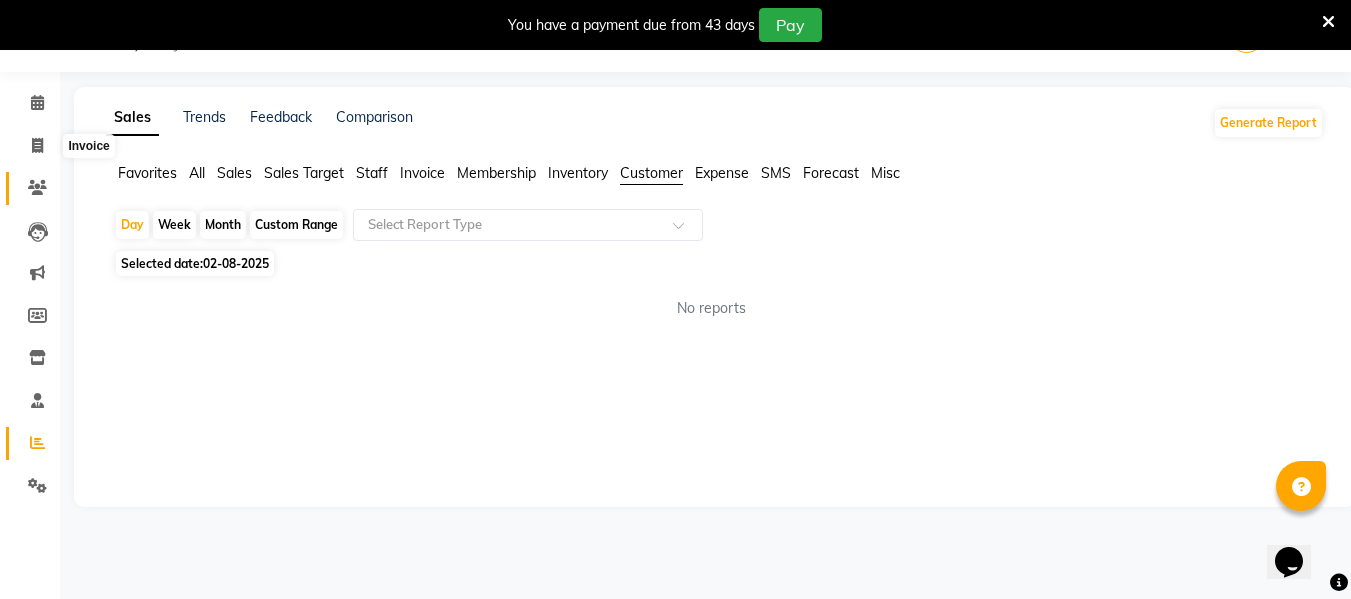 select on "4955" 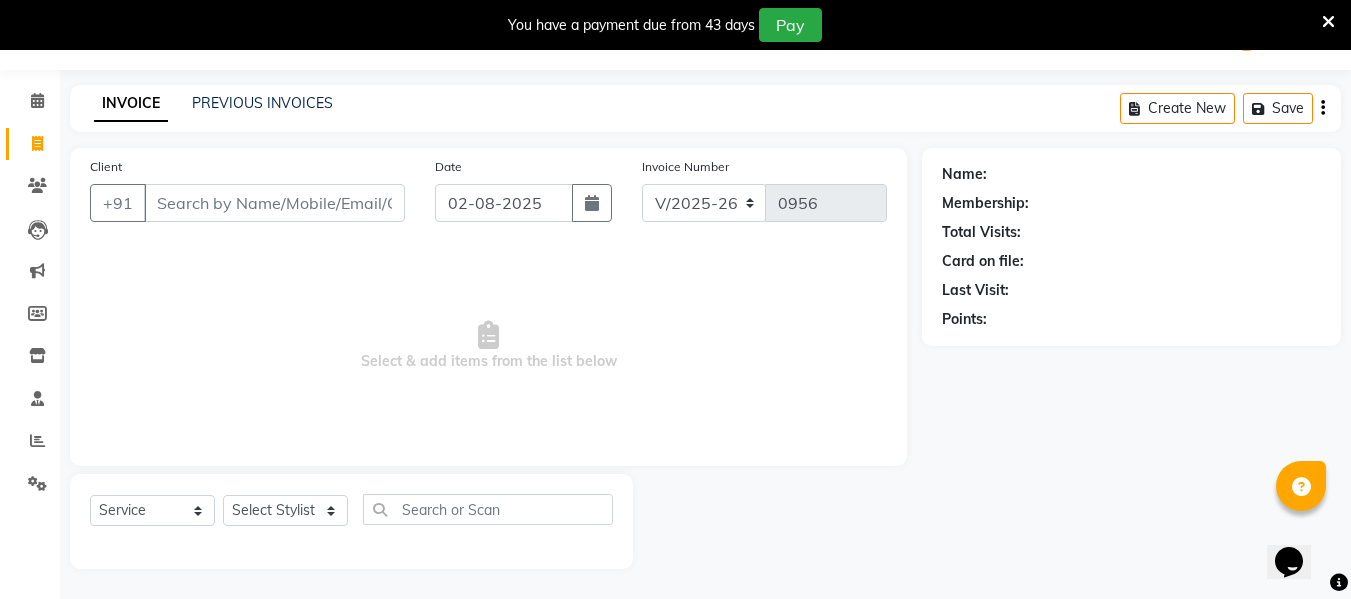 drag, startPoint x: 167, startPoint y: 201, endPoint x: 159, endPoint y: 166, distance: 35.902645 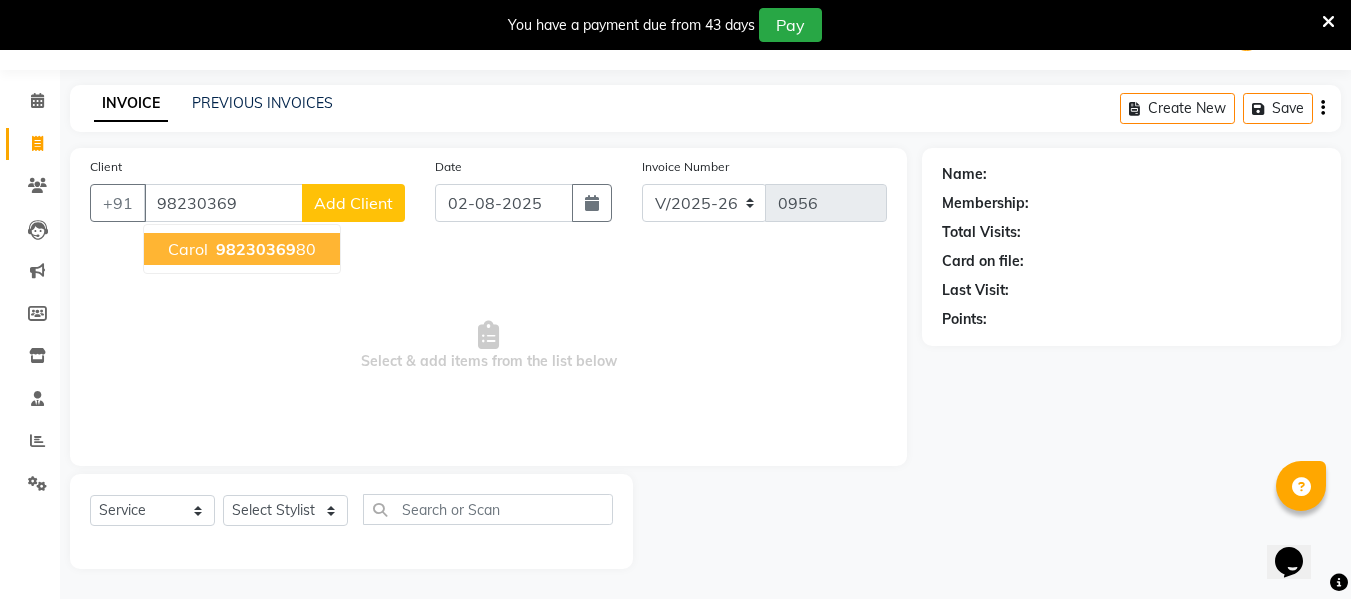 click on "Carol   98230369 80" at bounding box center (242, 249) 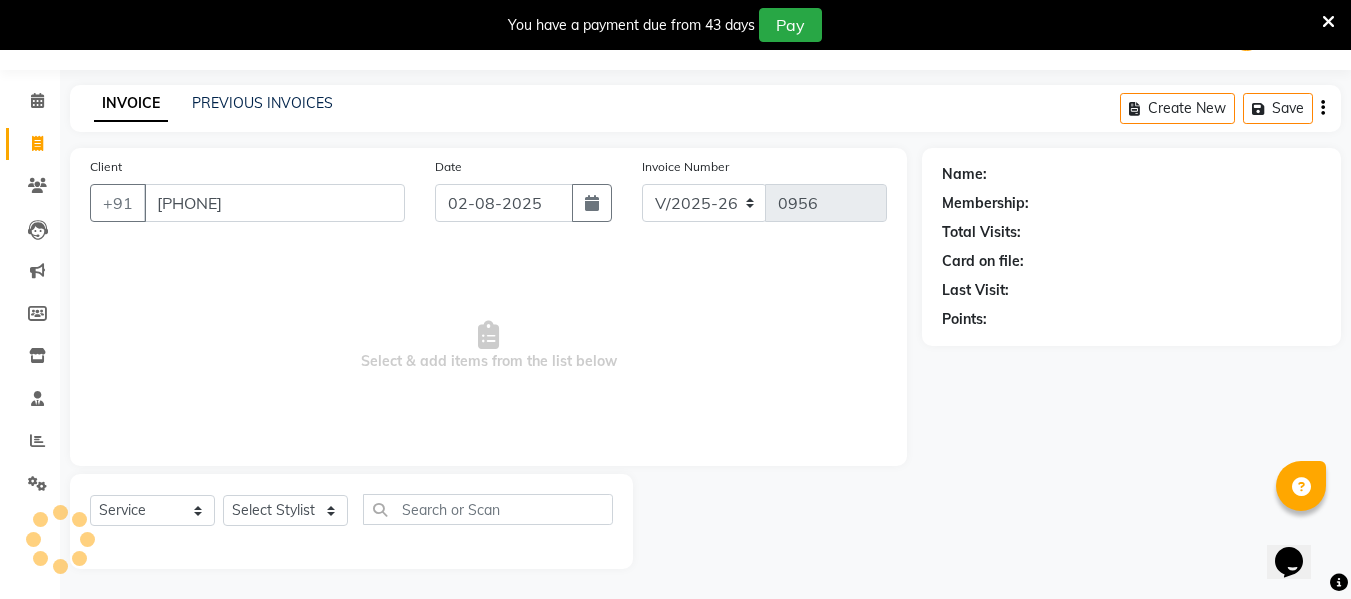 type on "[PHONE]" 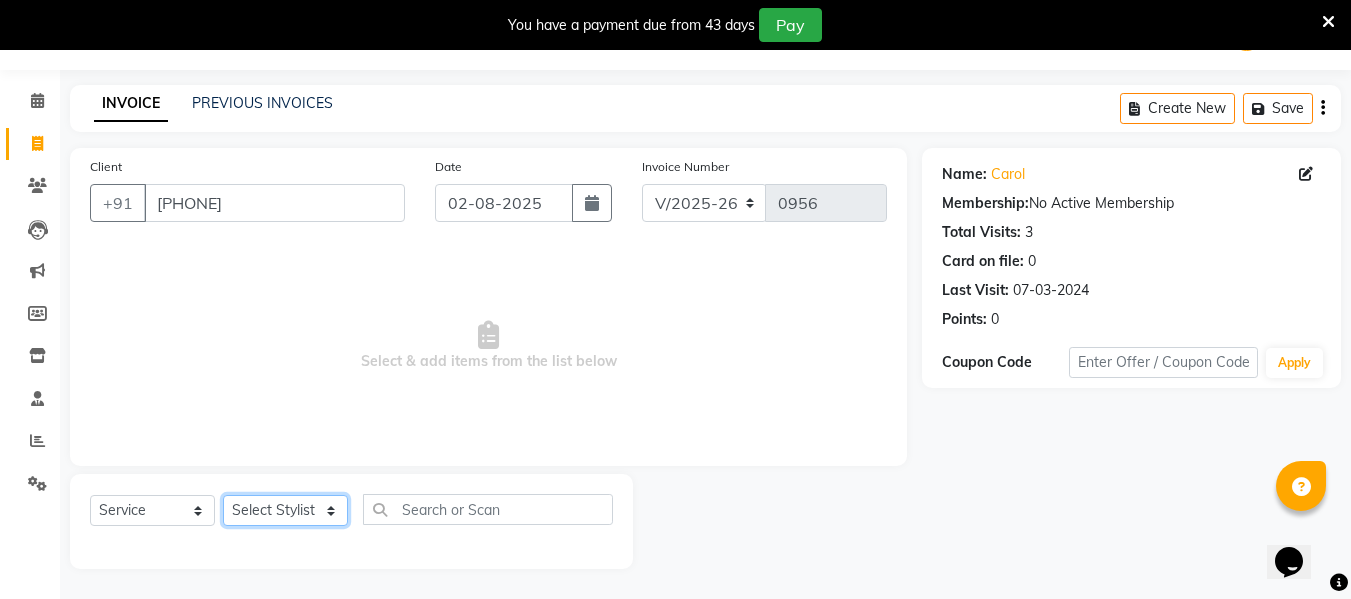 click on "Select Stylist Anuja Chetan Ambekar Mayur omkar  Pallavi Wali Rakhi Mandal  Shanti Palkonda Training Department" 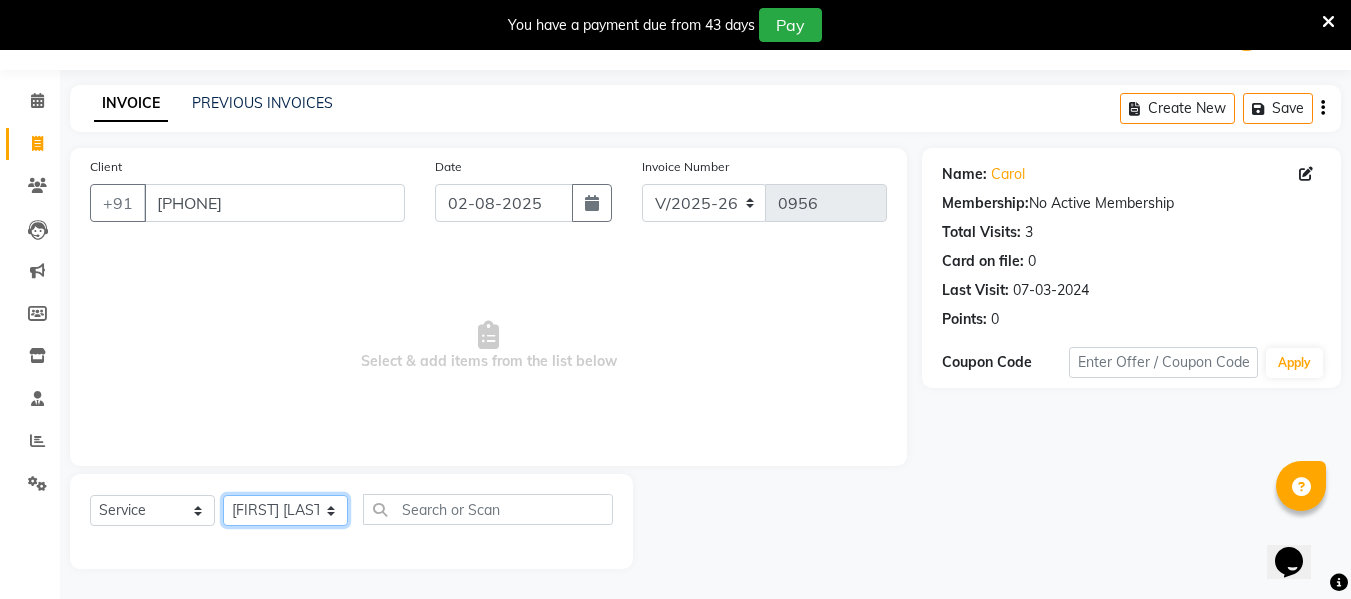 click on "Select Stylist Anuja Chetan Ambekar Mayur omkar  Pallavi Wali Rakhi Mandal  Shanti Palkonda Training Department" 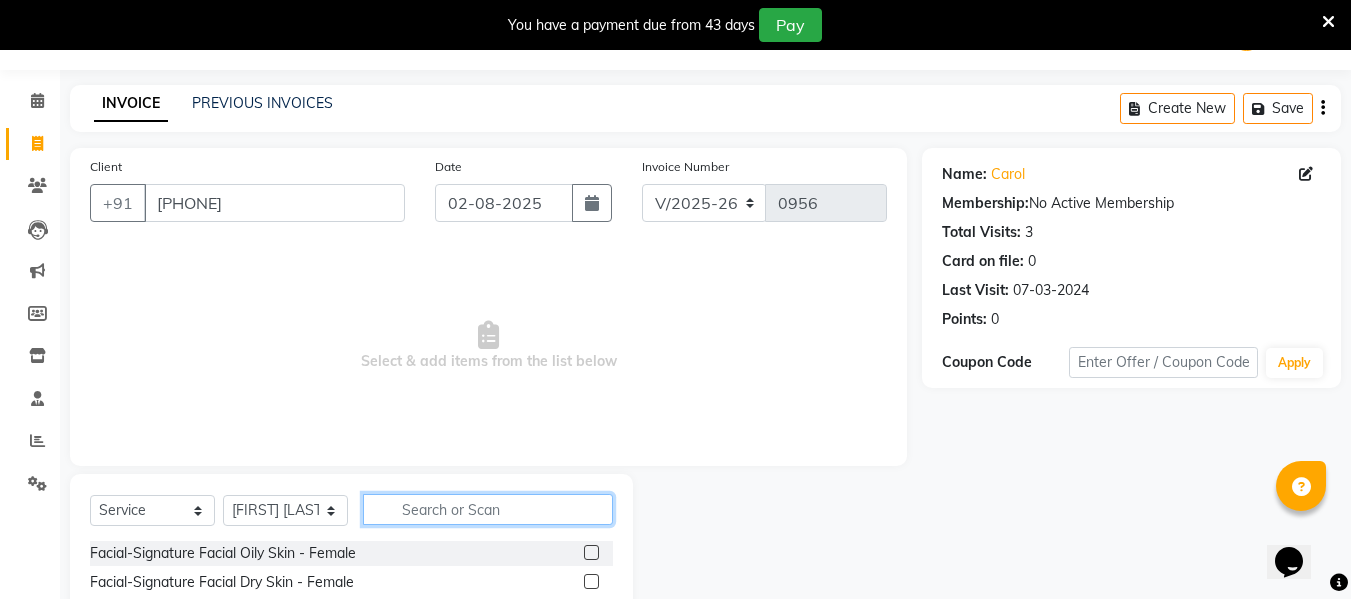 drag, startPoint x: 406, startPoint y: 513, endPoint x: 384, endPoint y: 525, distance: 25.059929 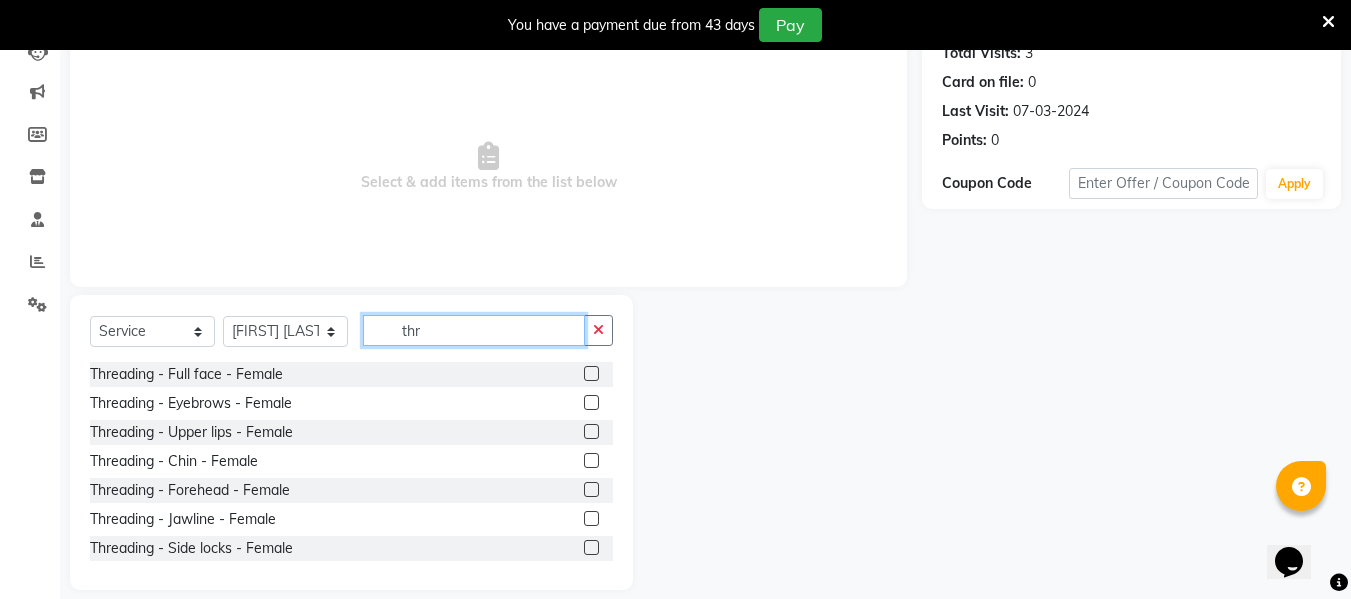 scroll, scrollTop: 252, scrollLeft: 0, axis: vertical 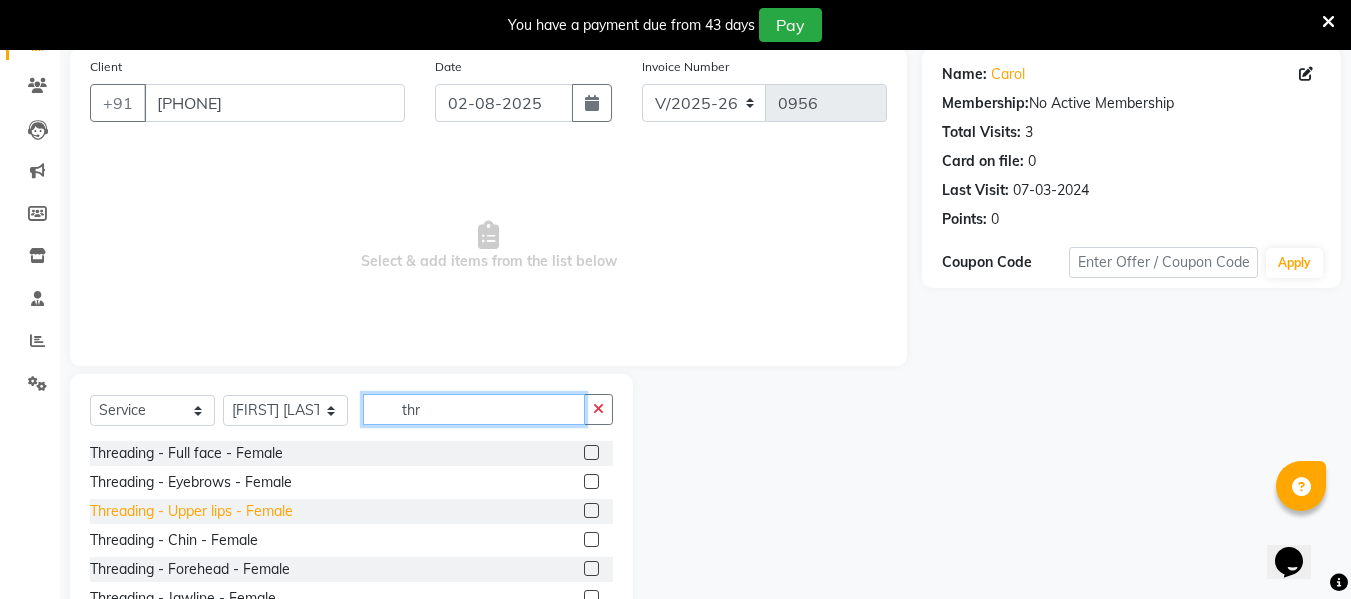 type on "thr" 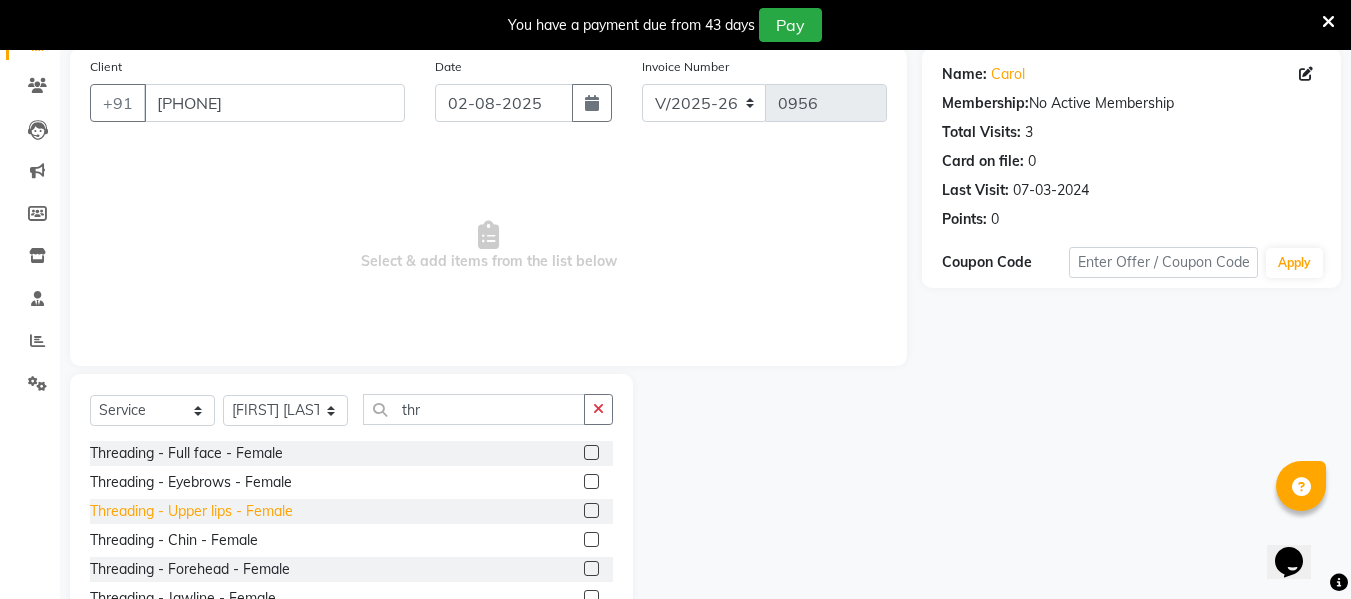 click on "Threading - Upper lips - Female" 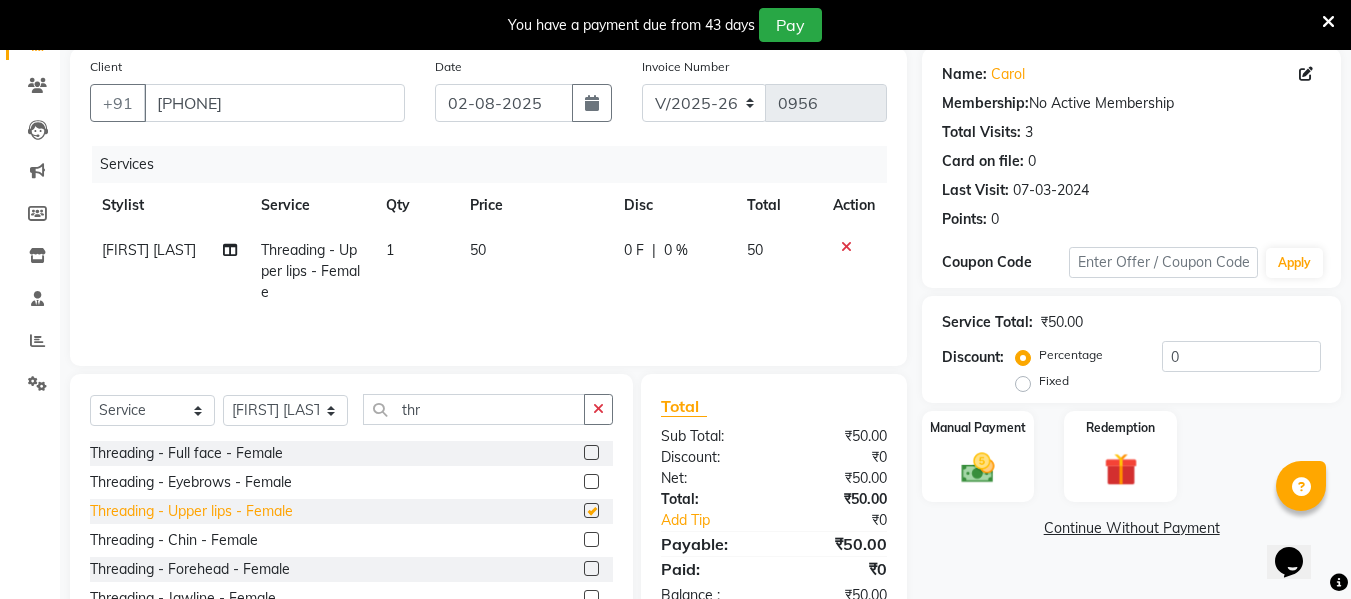 checkbox on "false" 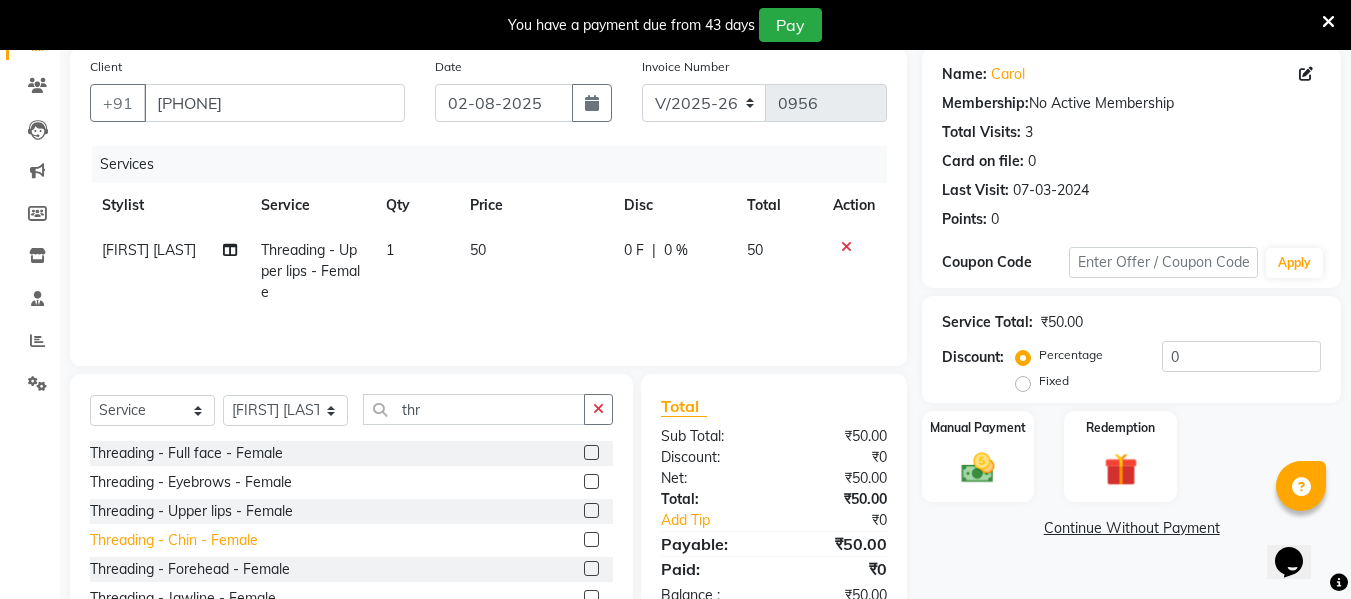 click on "Threading - Chin - Female" 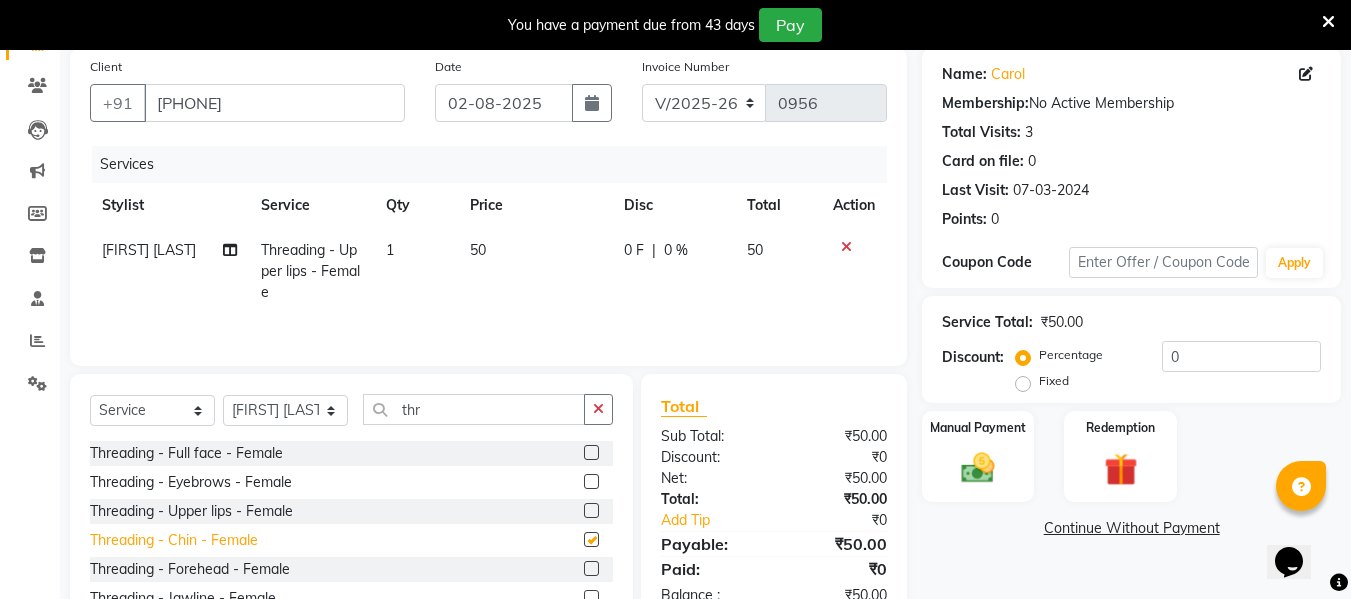 checkbox on "false" 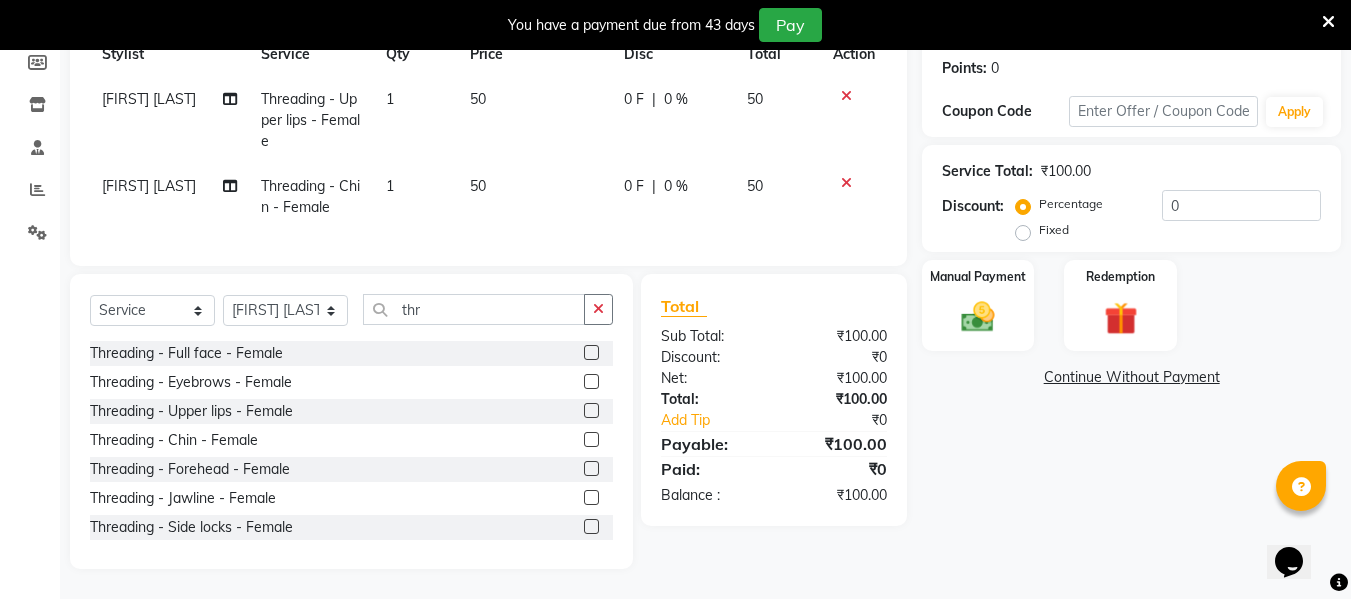 scroll, scrollTop: 318, scrollLeft: 0, axis: vertical 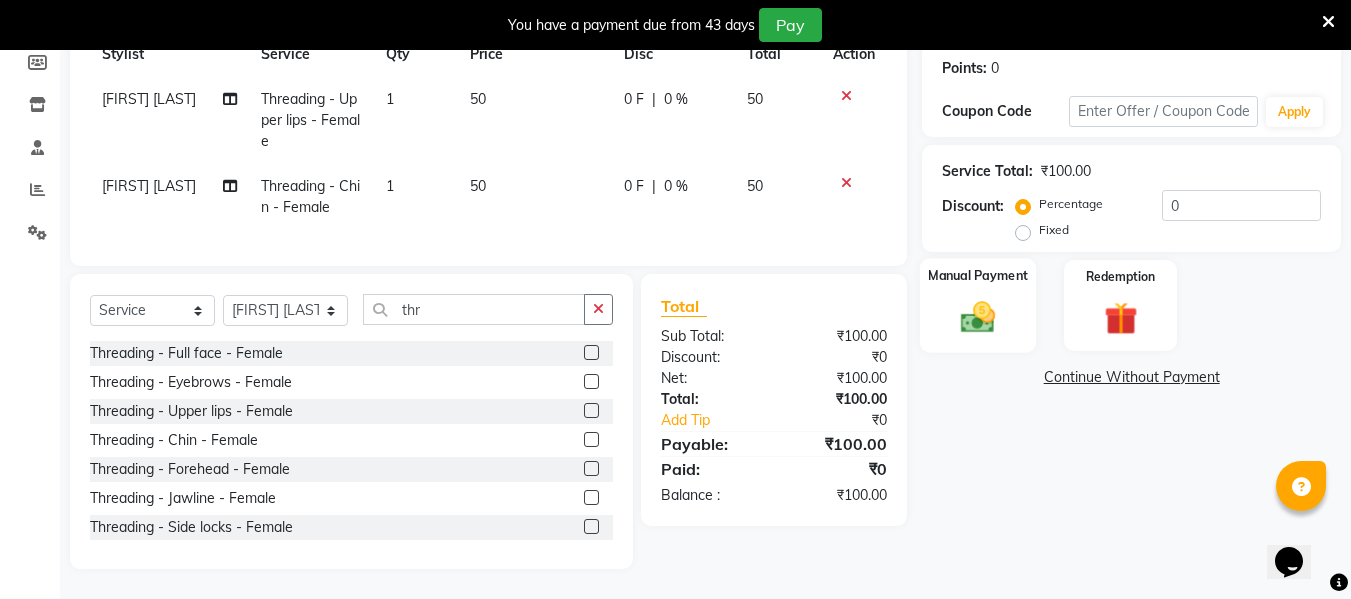 click on "Manual Payment" 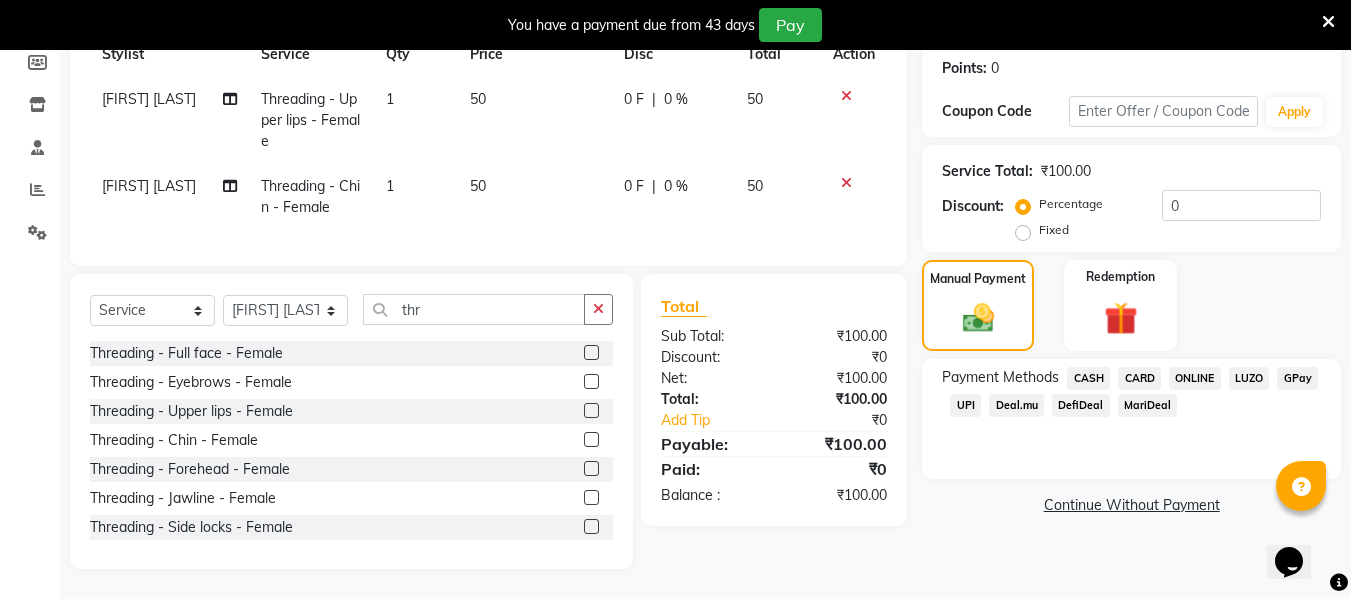 click on "CASH" 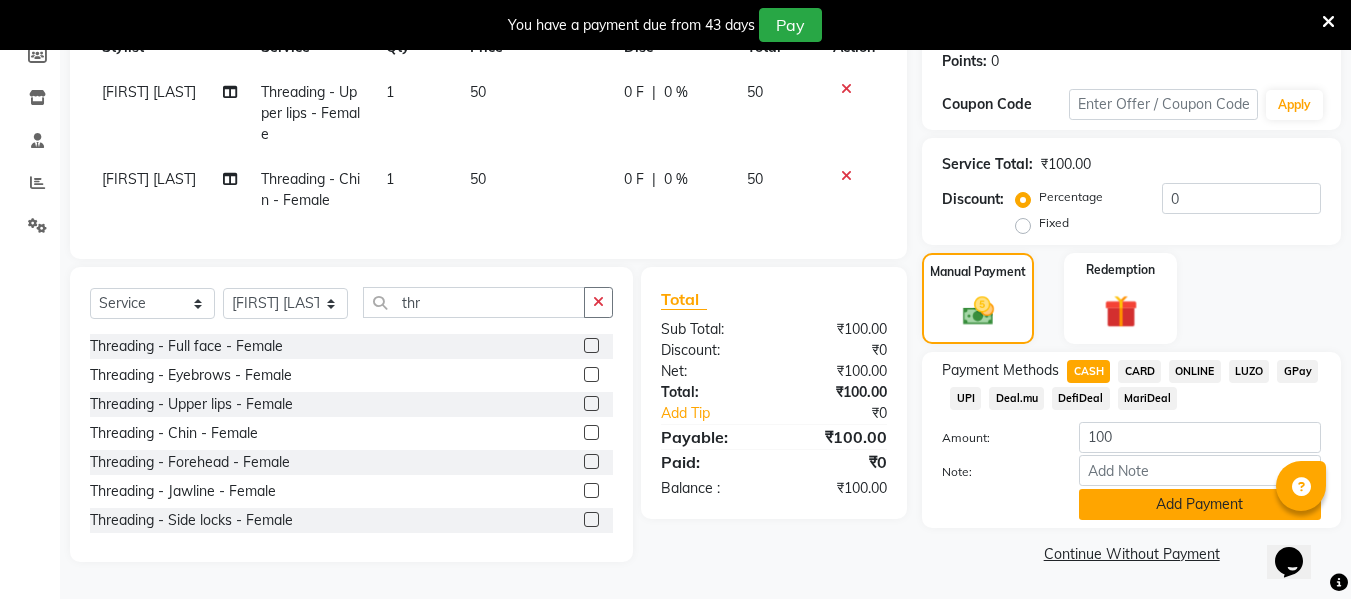 click on "Add Payment" 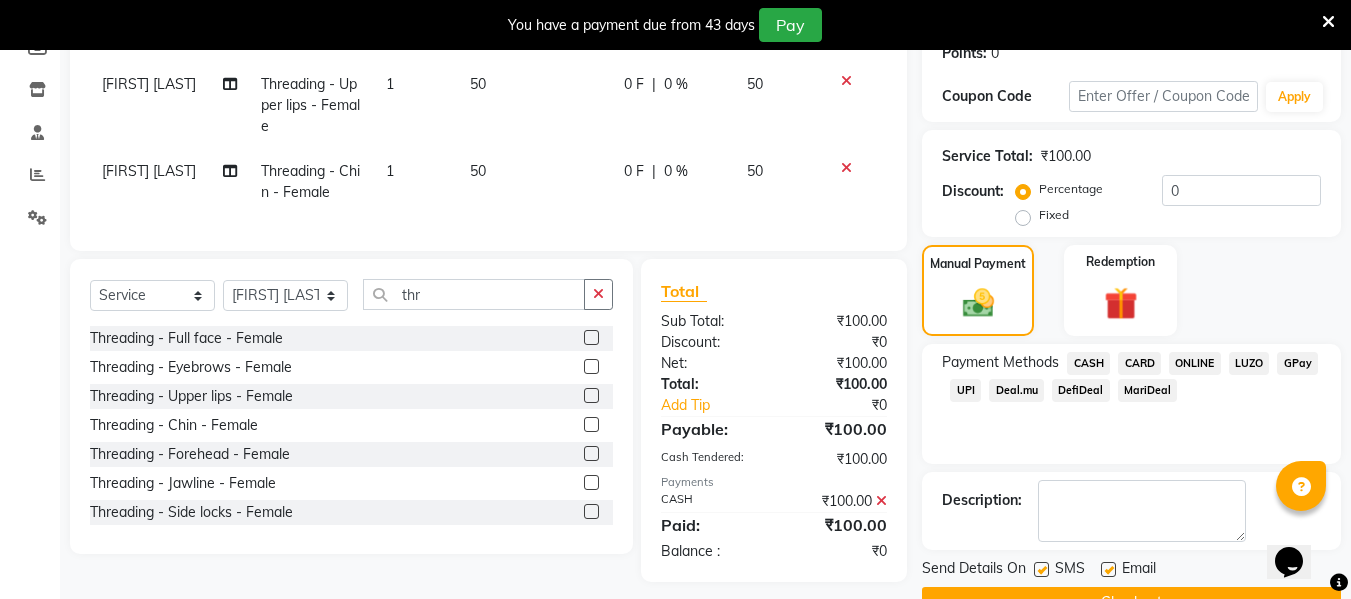 click 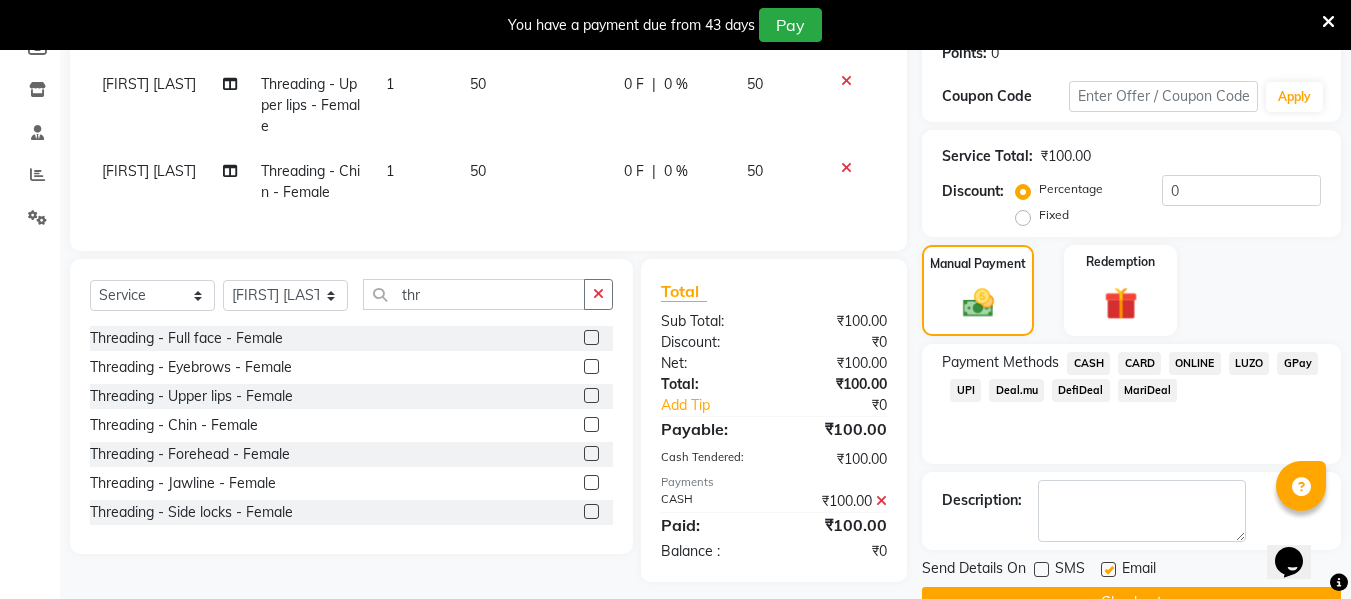 click 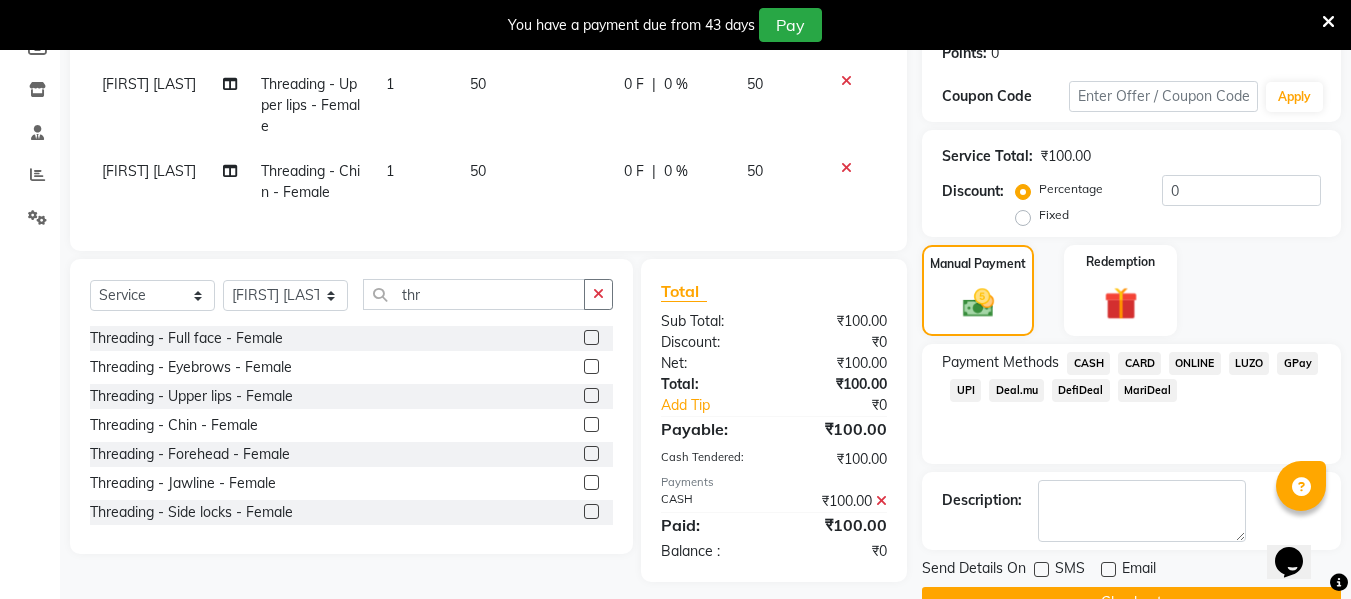 scroll, scrollTop: 367, scrollLeft: 0, axis: vertical 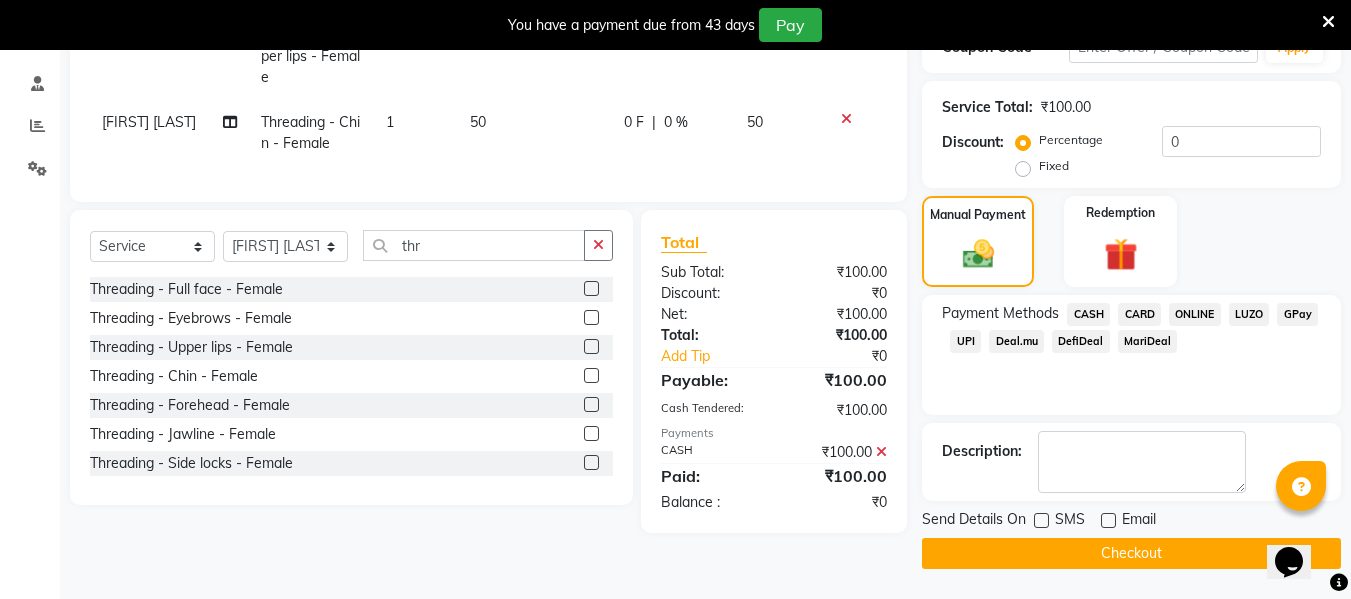click on "Checkout" 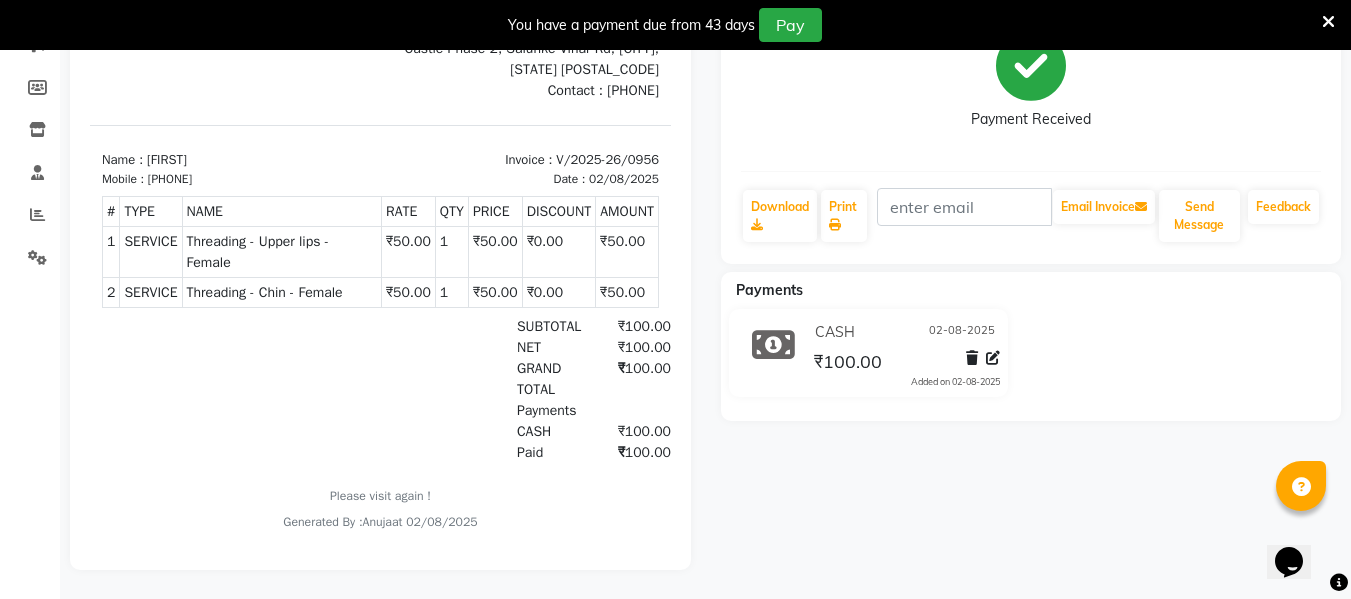 scroll, scrollTop: 294, scrollLeft: 0, axis: vertical 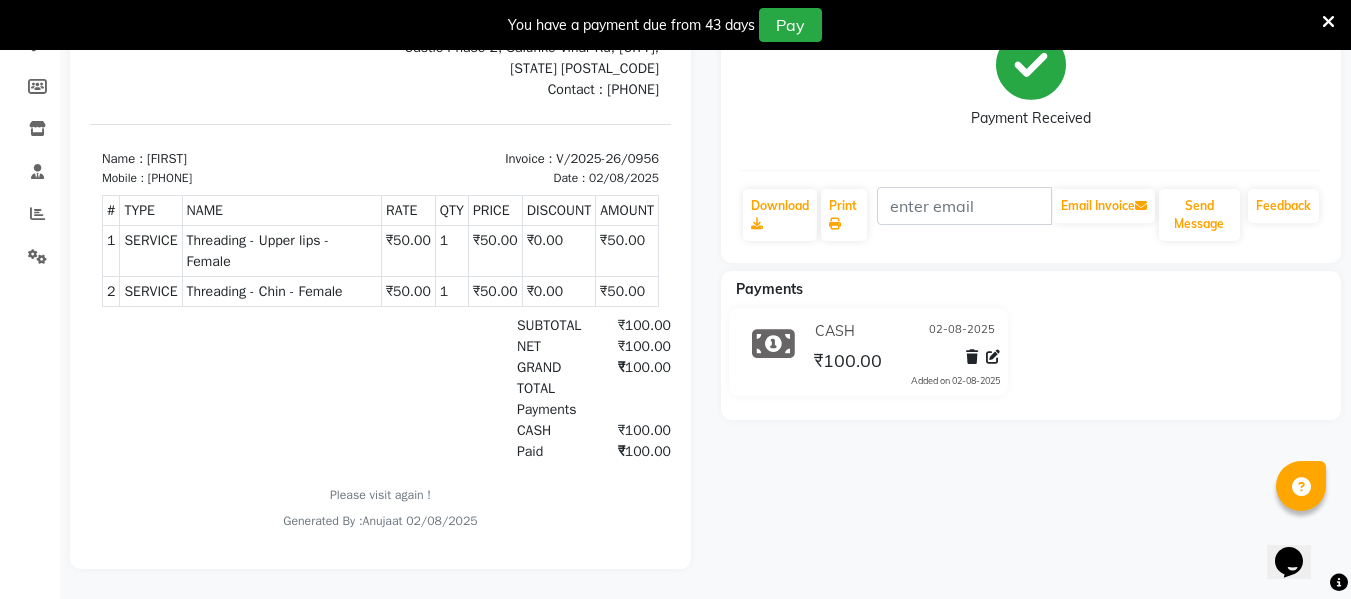 drag, startPoint x: 645, startPoint y: 308, endPoint x: 749, endPoint y: 221, distance: 135.5913 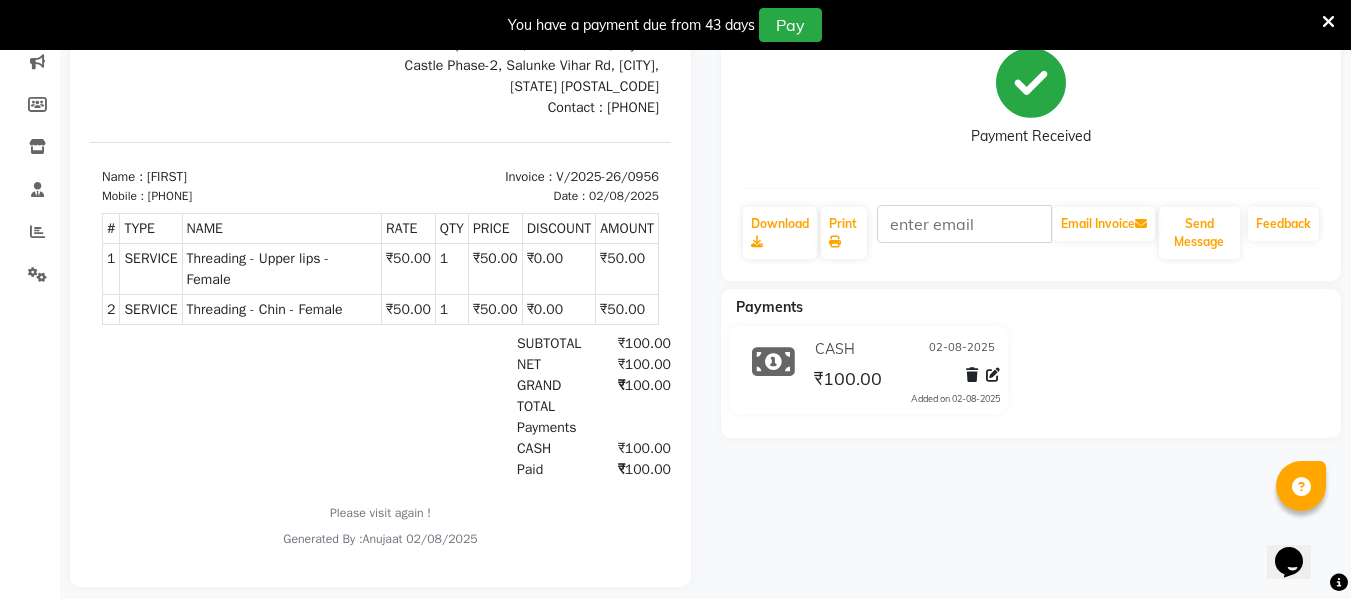 scroll, scrollTop: 294, scrollLeft: 0, axis: vertical 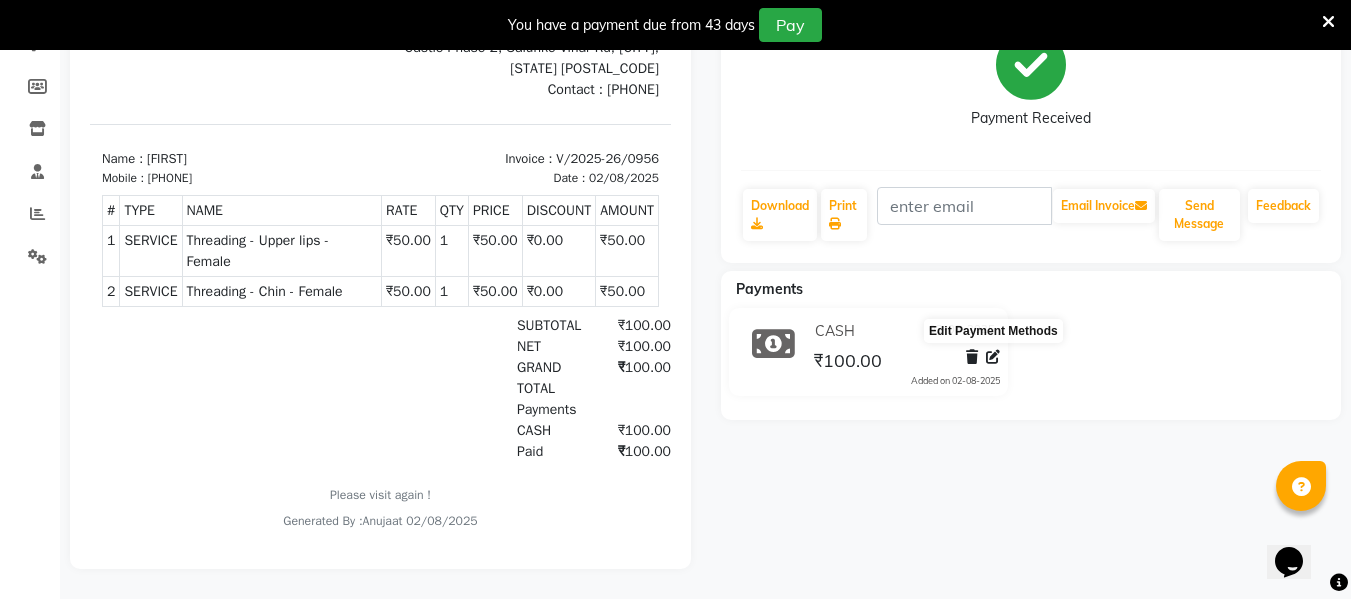 click 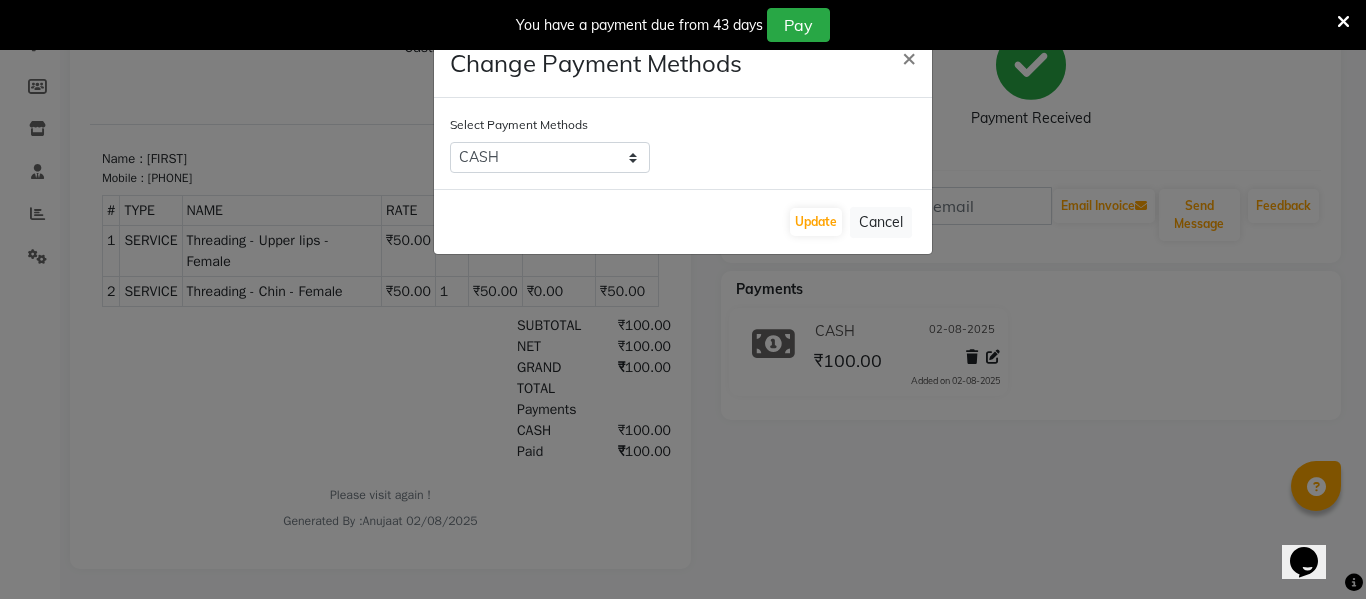 click on "Change Payment Methods × Select Payment Methods  CASH   CARD   ONLINE   LUZO   GPay   UPI   Deal.mu   DefiDeal   MariDeal   Update   Cancel" 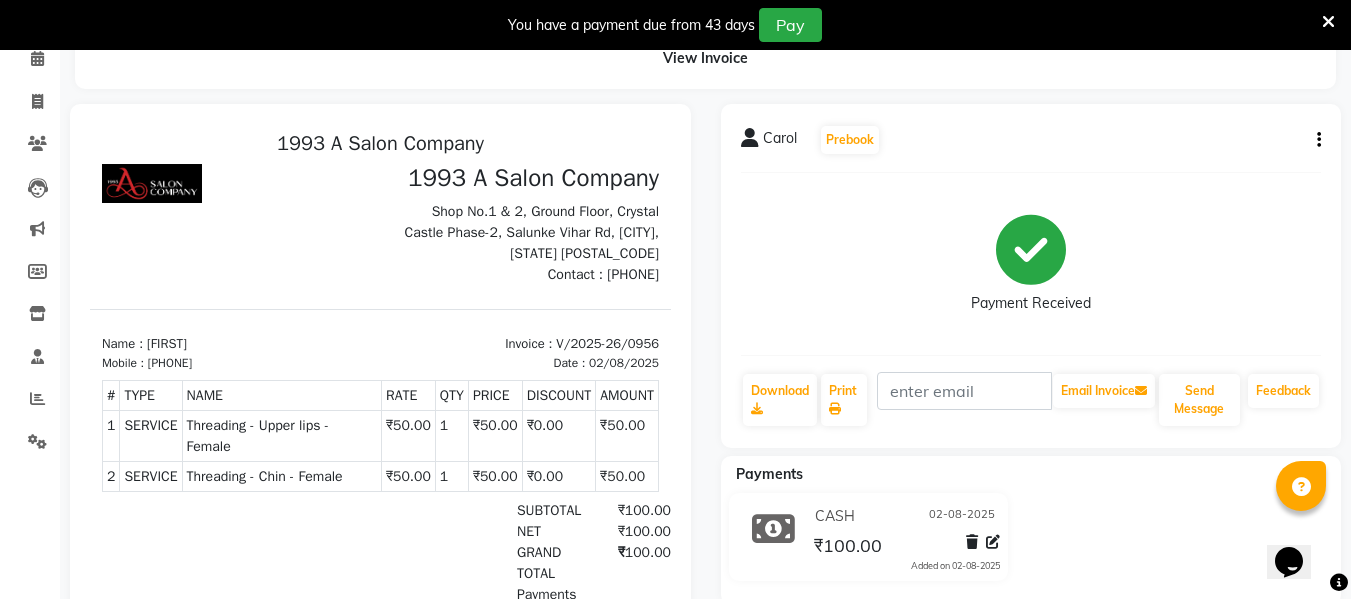 scroll, scrollTop: 194, scrollLeft: 0, axis: vertical 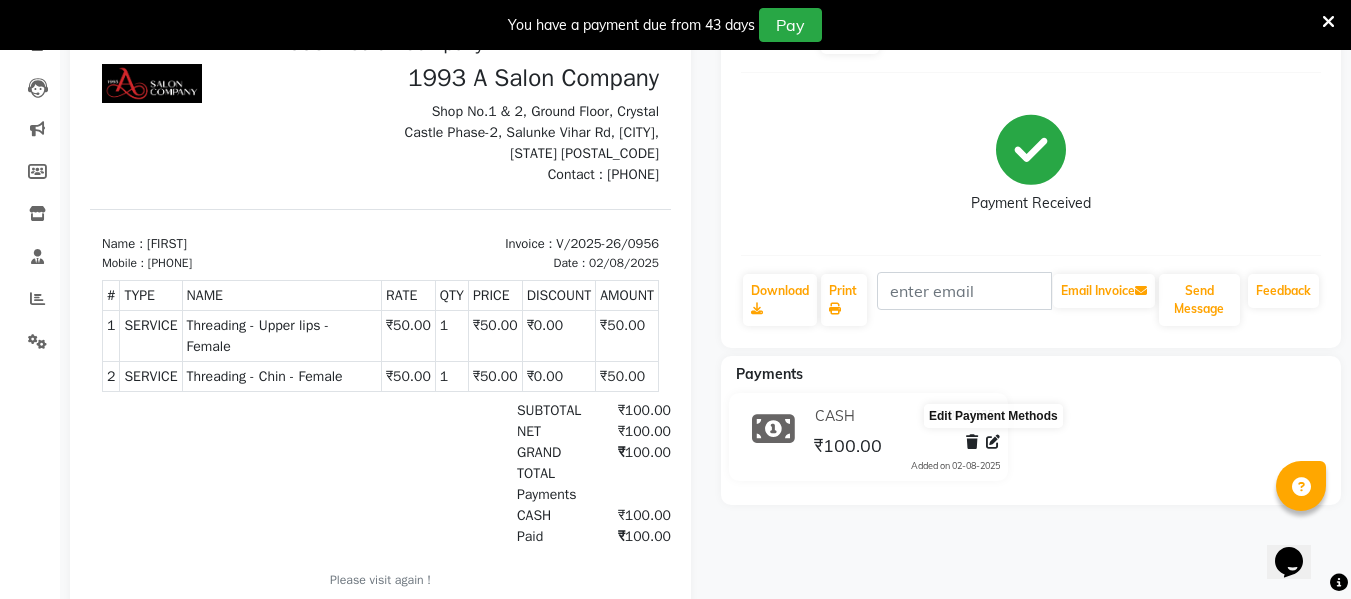 click 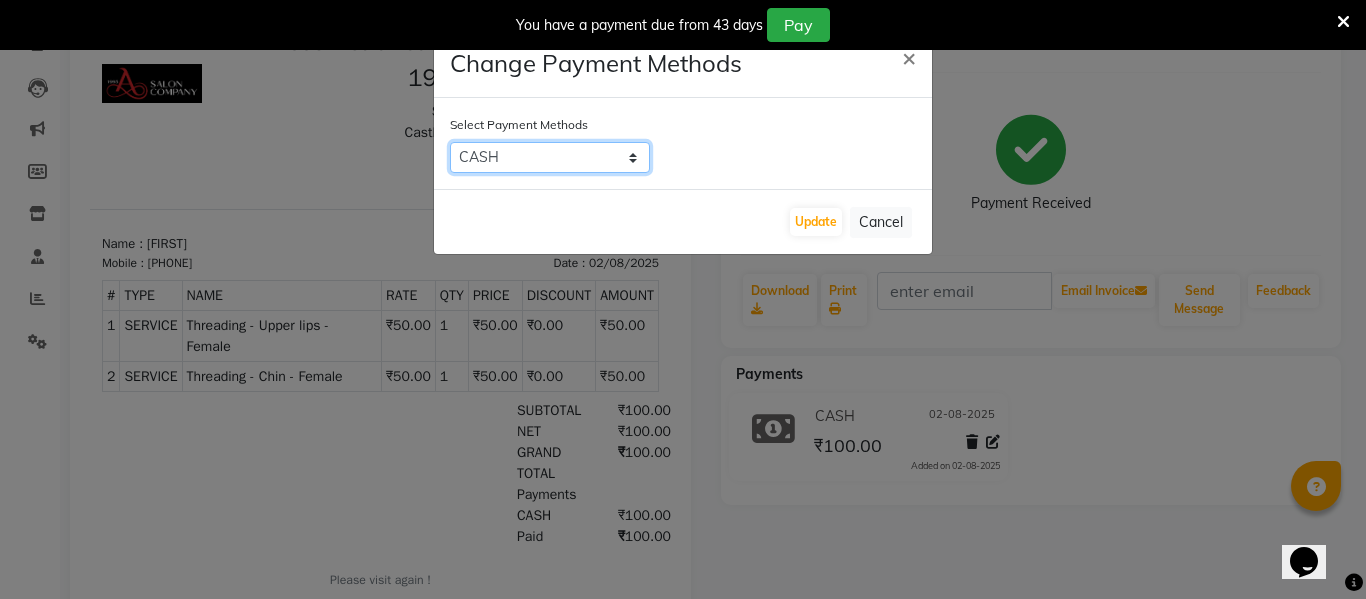 click on "CASH   CARD   ONLINE   LUZO   GPay   UPI   Deal.mu   DefiDeal   MariDeal" 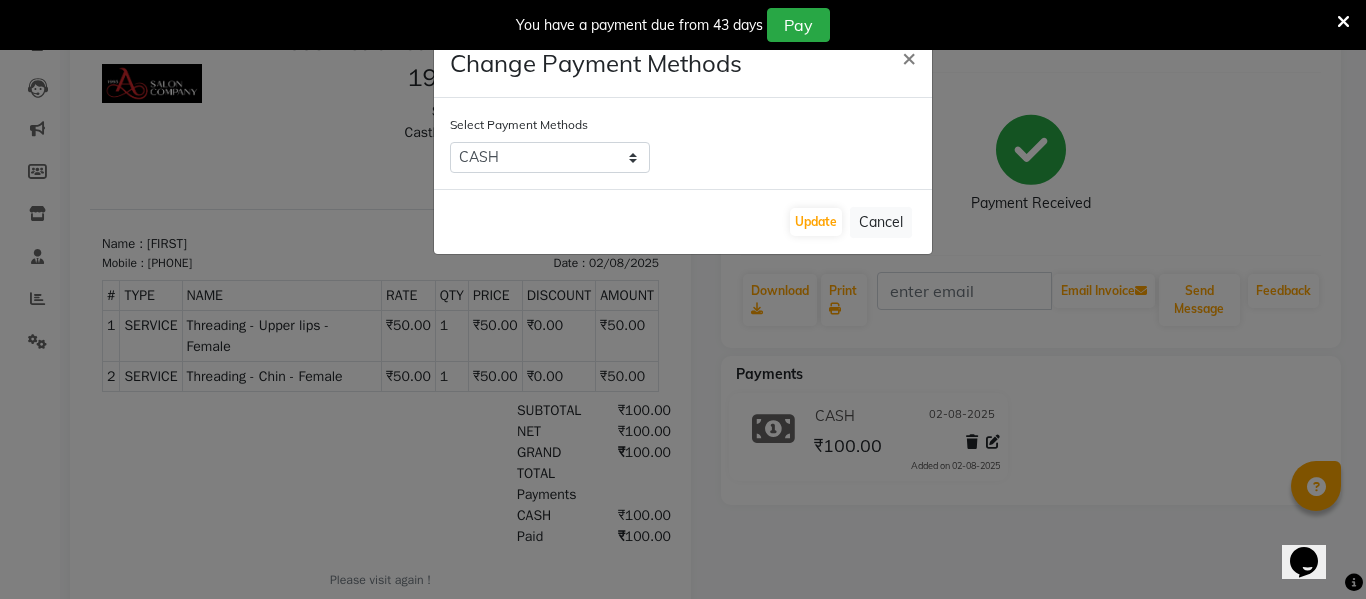 click on "Change Payment Methods × Select Payment Methods  CASH   CARD   ONLINE   LUZO   GPay   UPI   Deal.mu   DefiDeal   MariDeal   Update   Cancel" 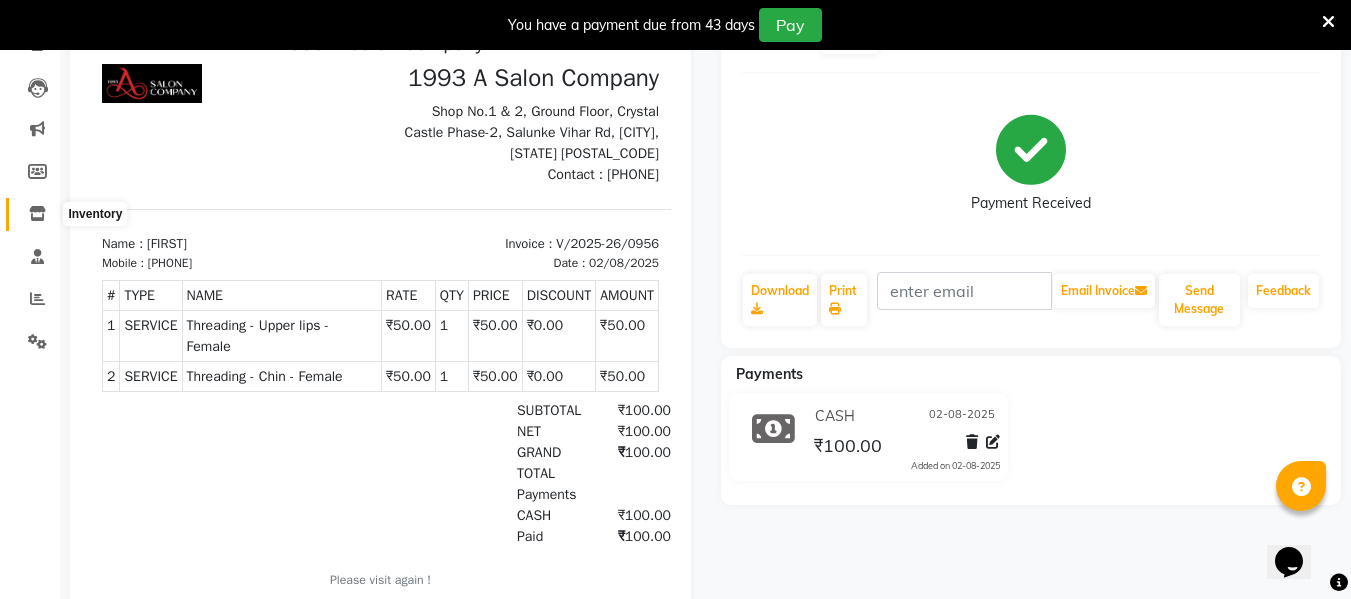 click 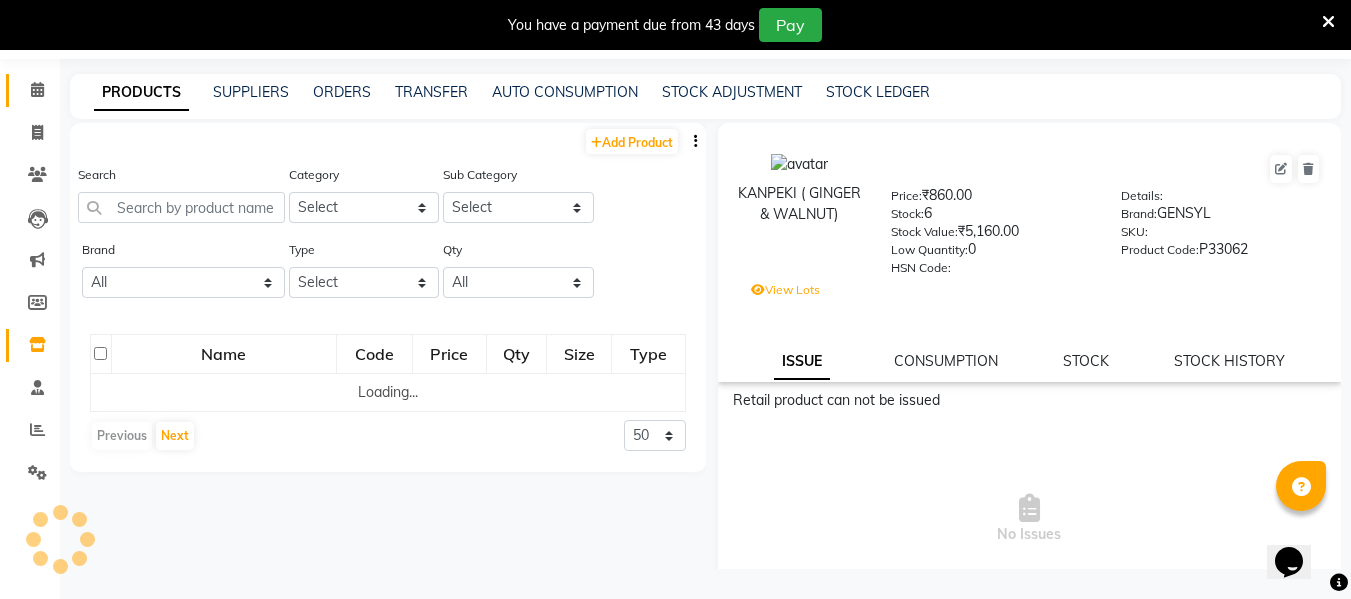 click on "Calendar" 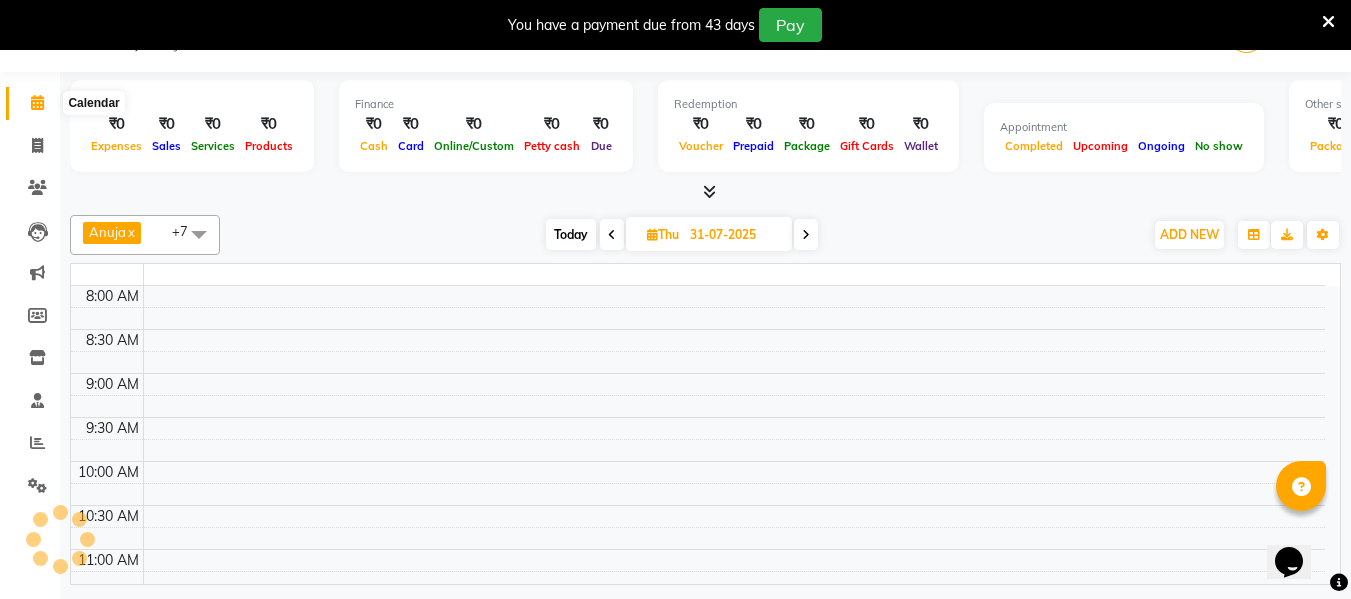 scroll, scrollTop: 50, scrollLeft: 0, axis: vertical 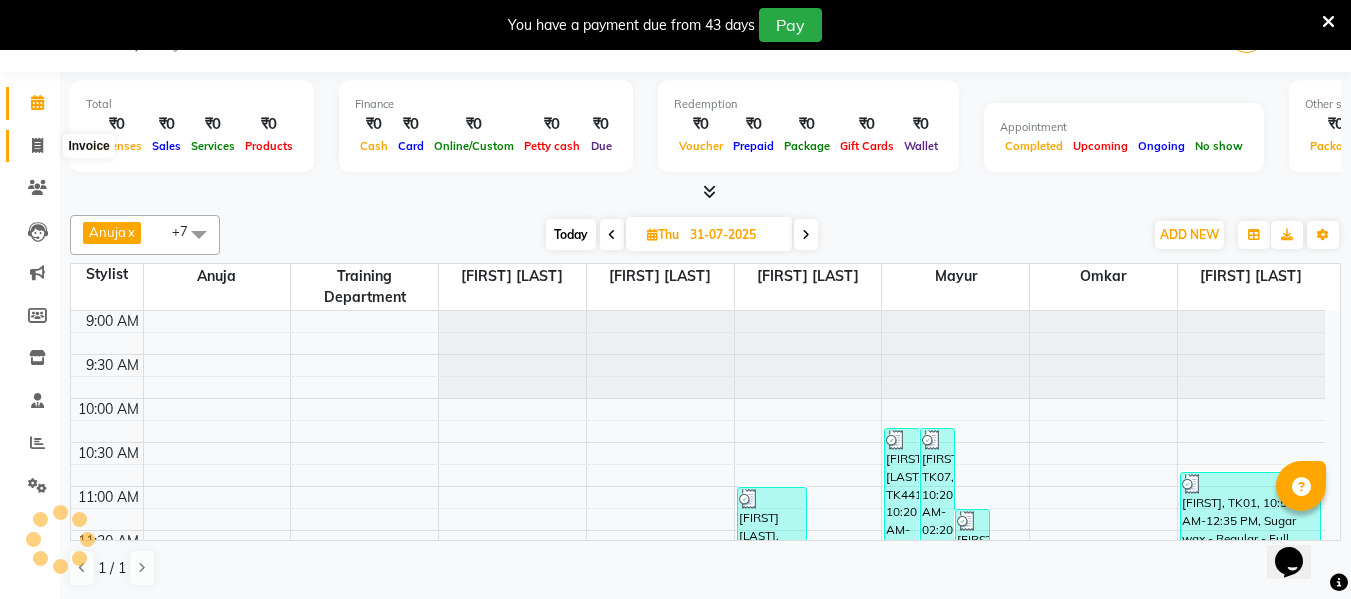 click 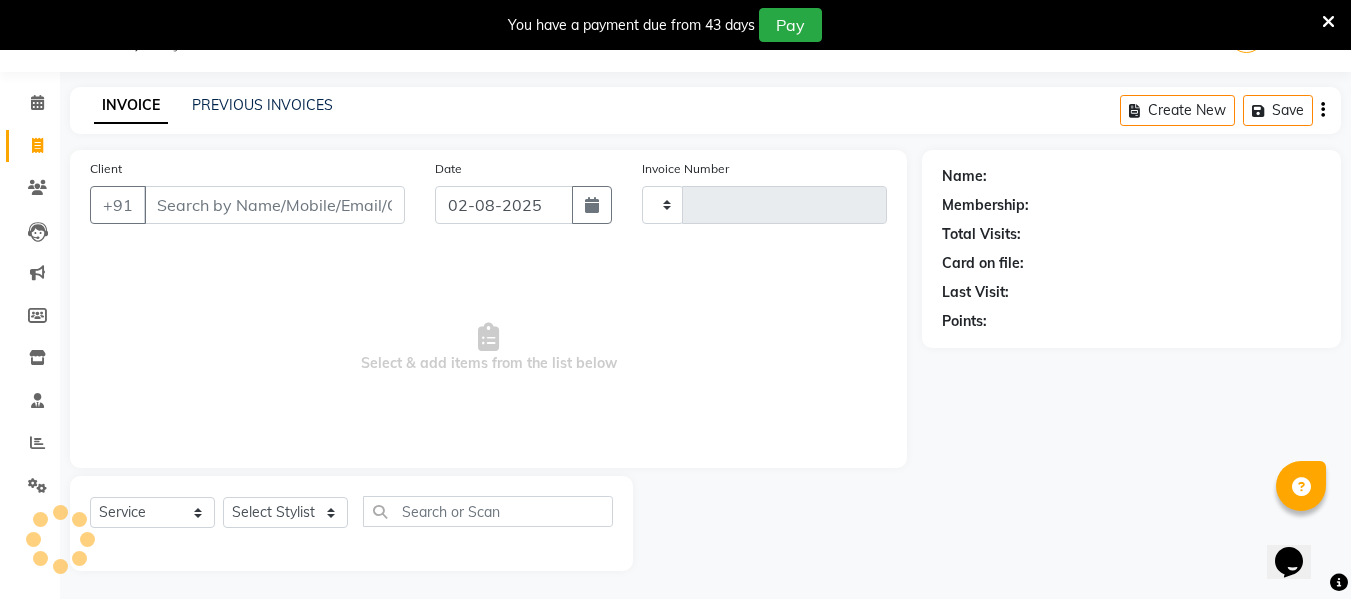 type on "0957" 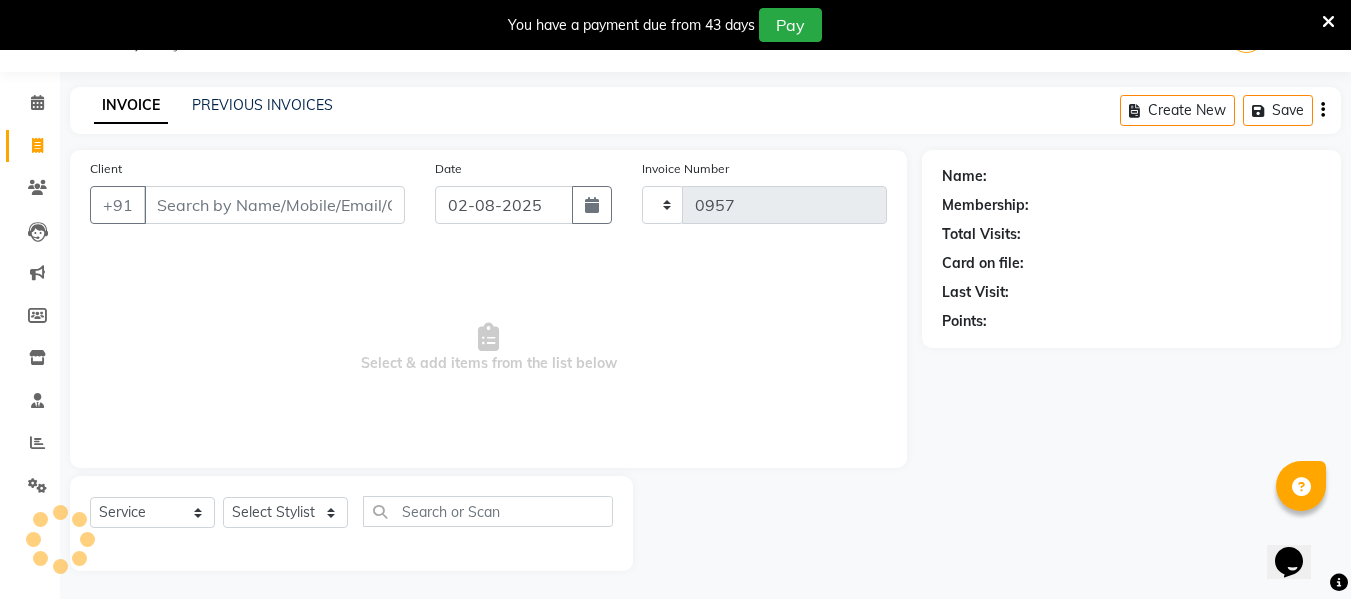 select on "4955" 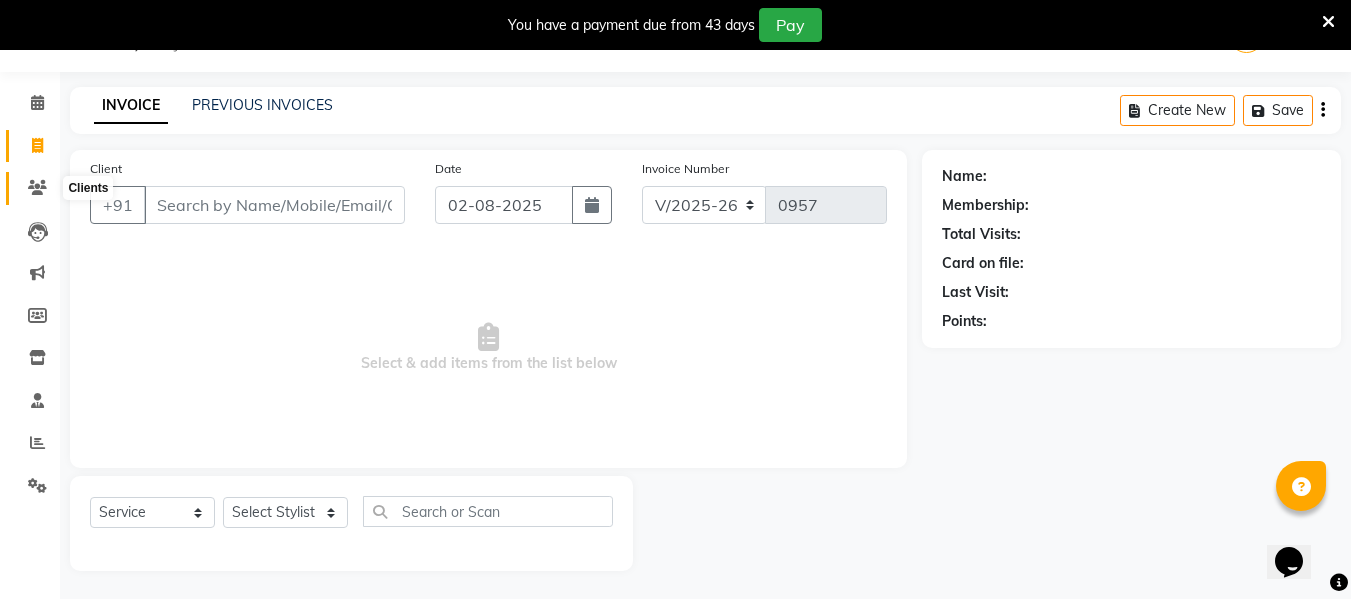 click 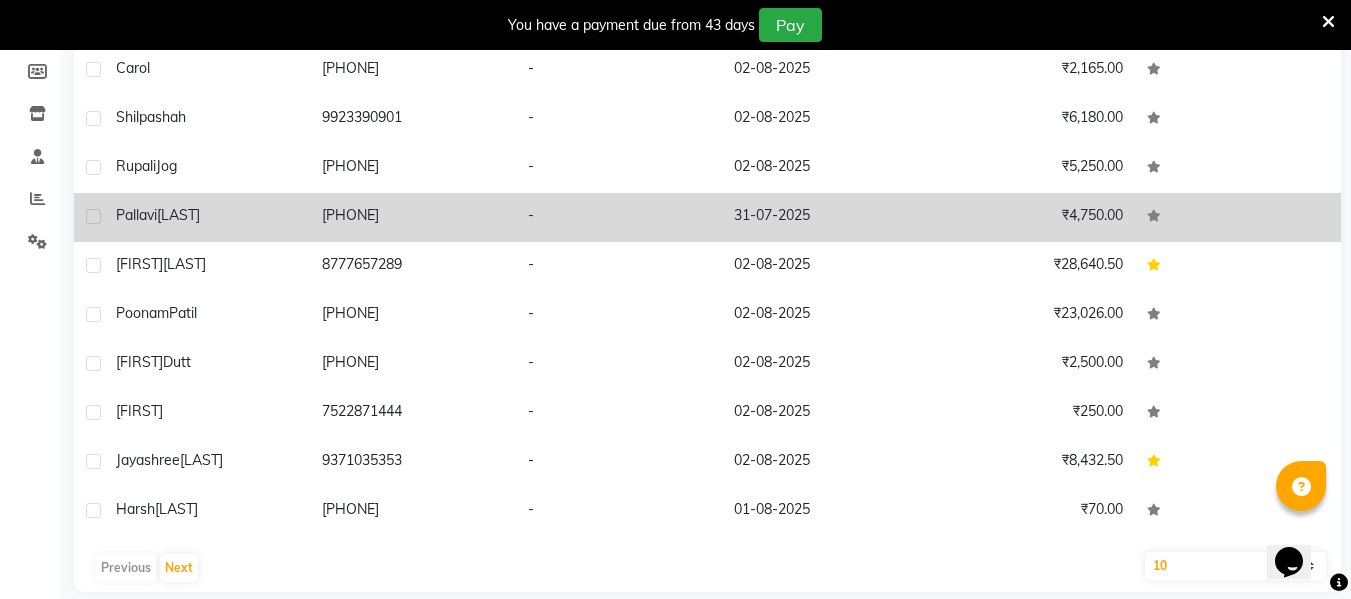 scroll, scrollTop: 317, scrollLeft: 0, axis: vertical 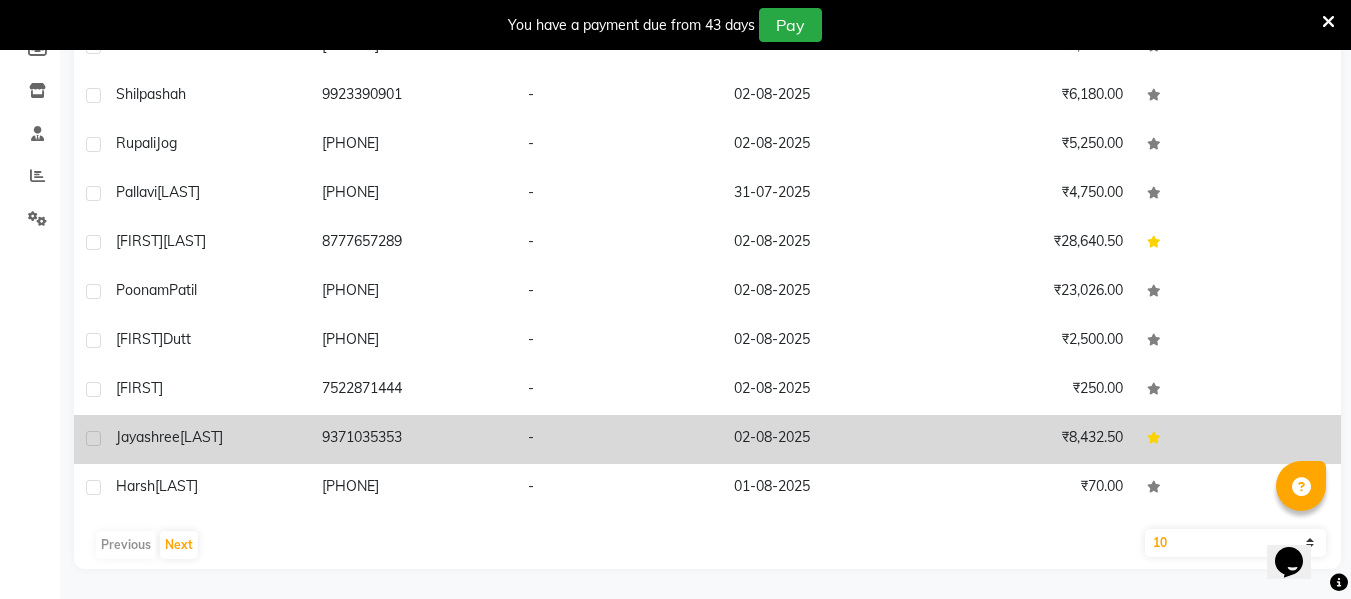 click on "9371035353" 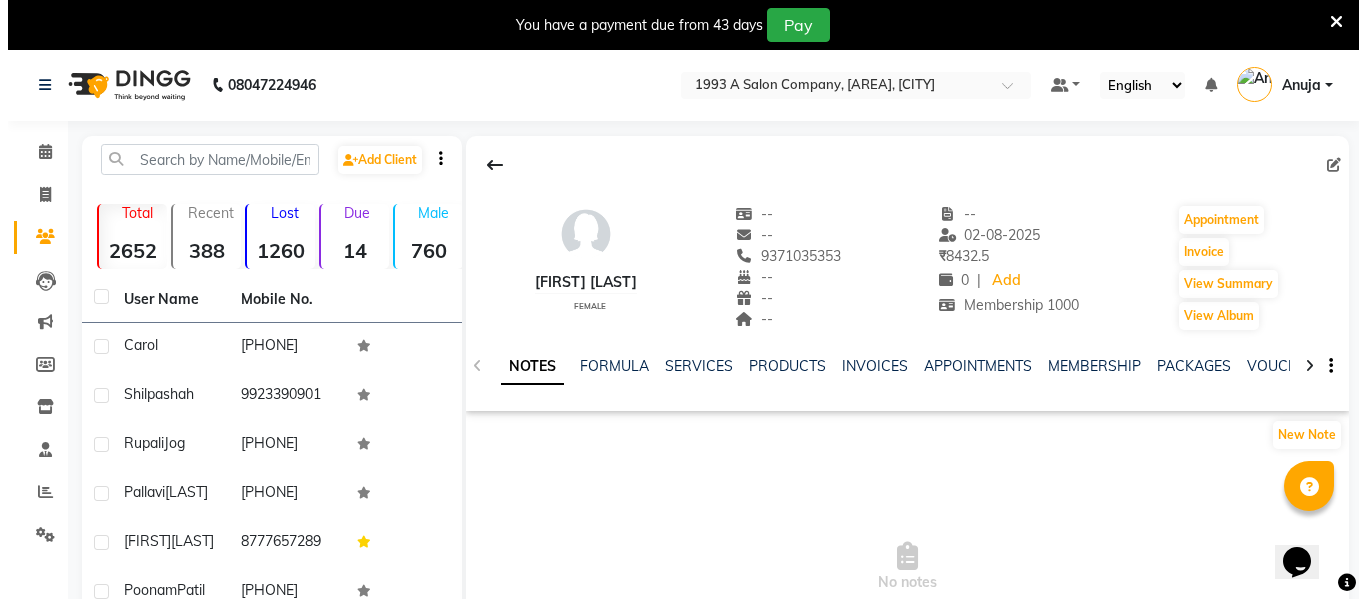 scroll, scrollTop: 0, scrollLeft: 0, axis: both 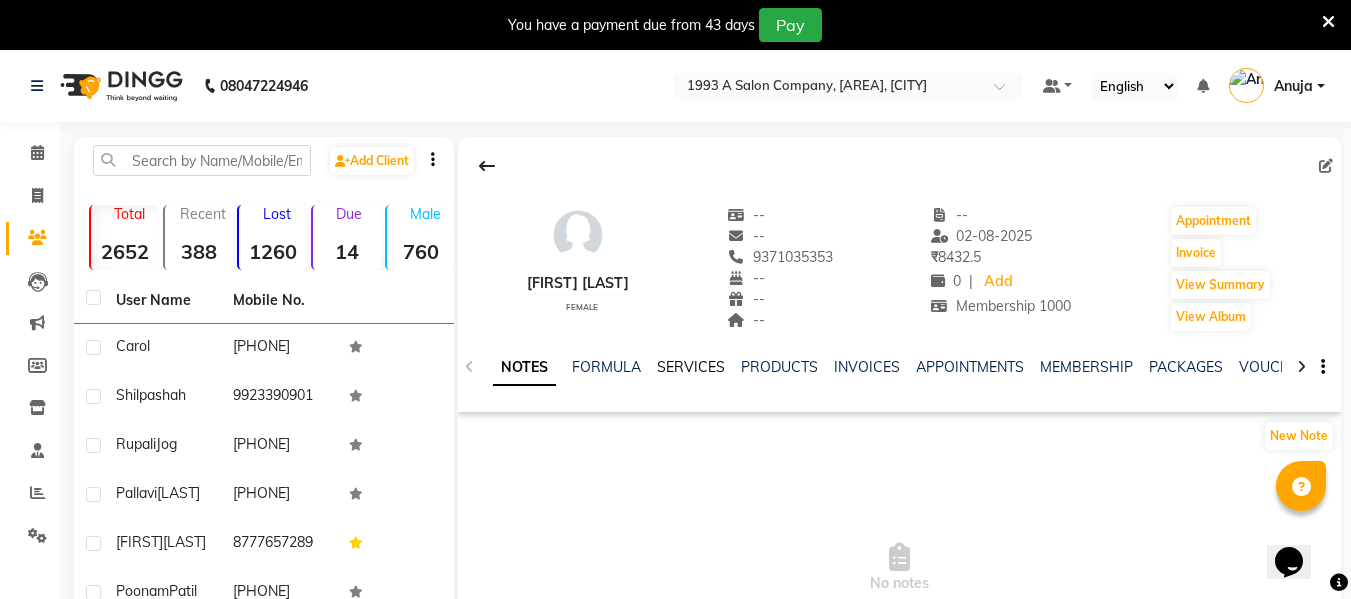 click on "SERVICES" 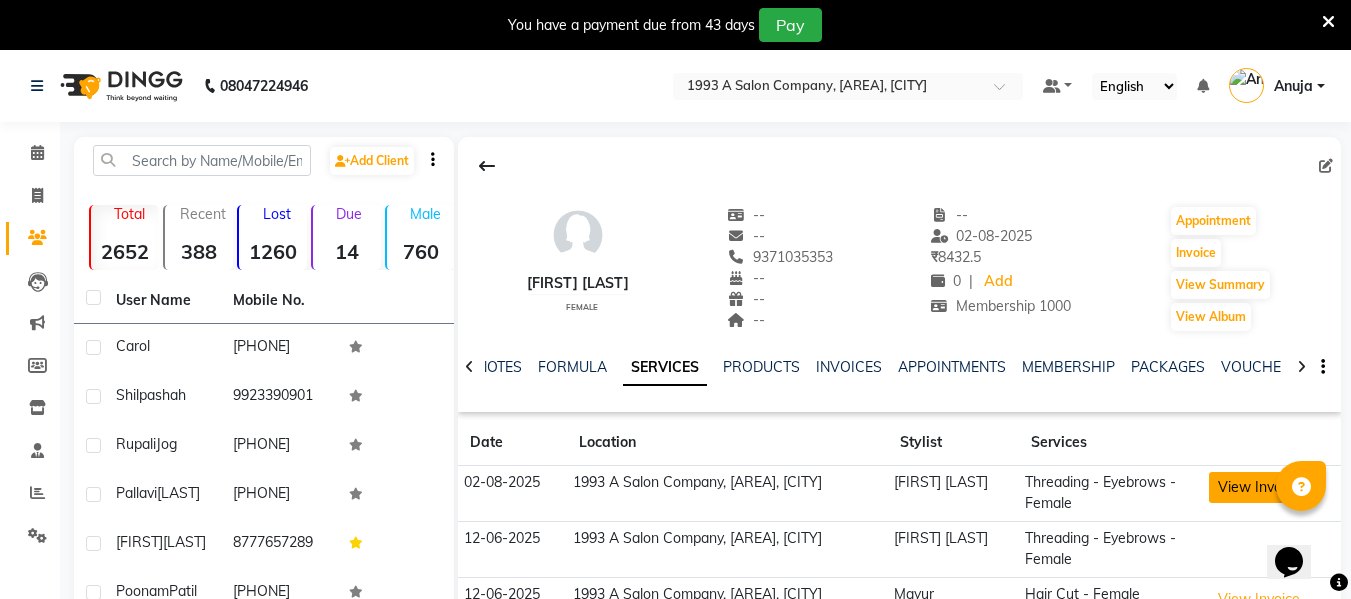 click on "View Invoice" 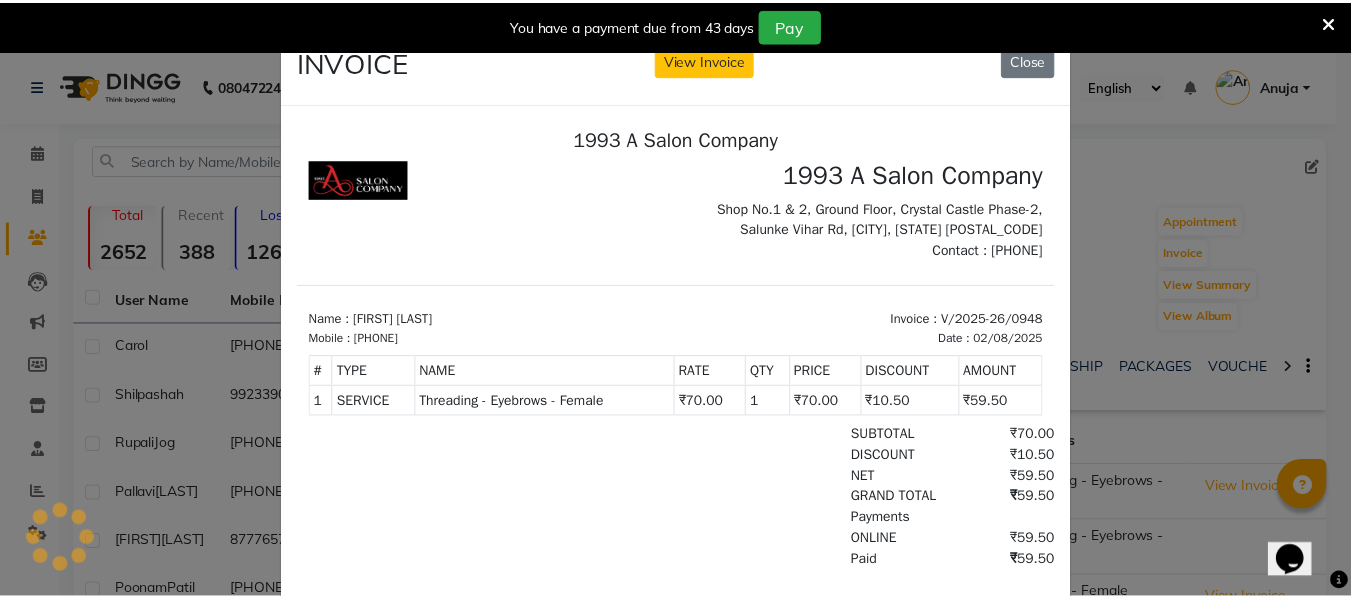 scroll, scrollTop: 0, scrollLeft: 0, axis: both 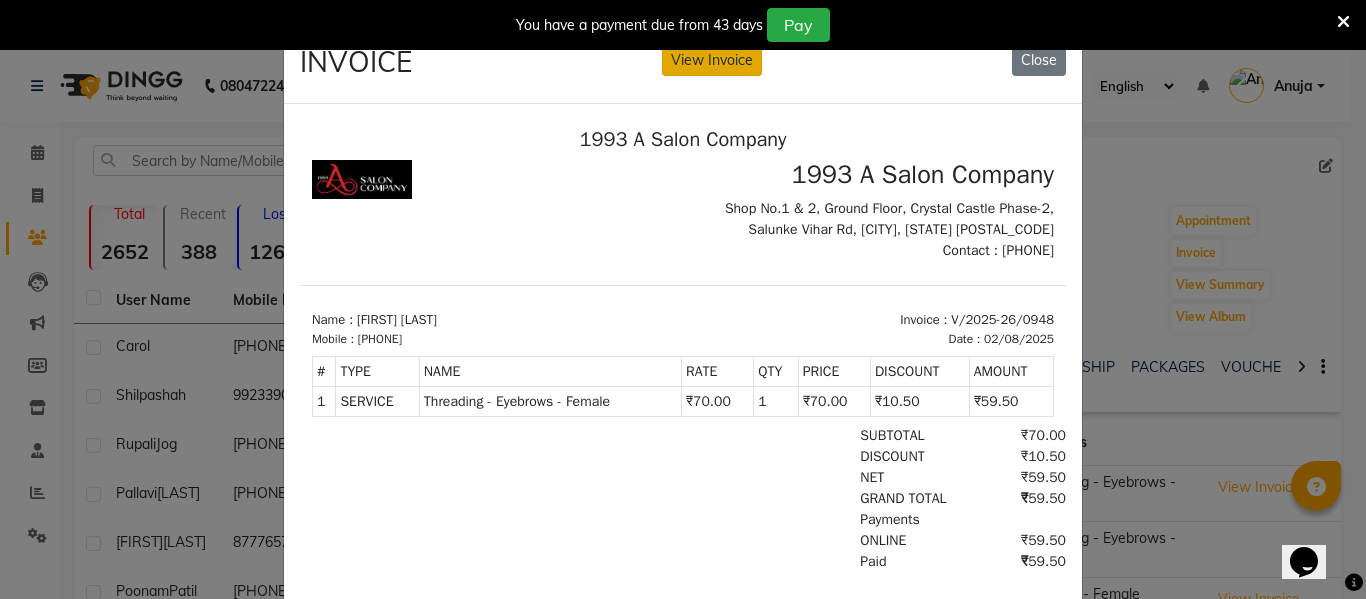 click on "View Invoice" 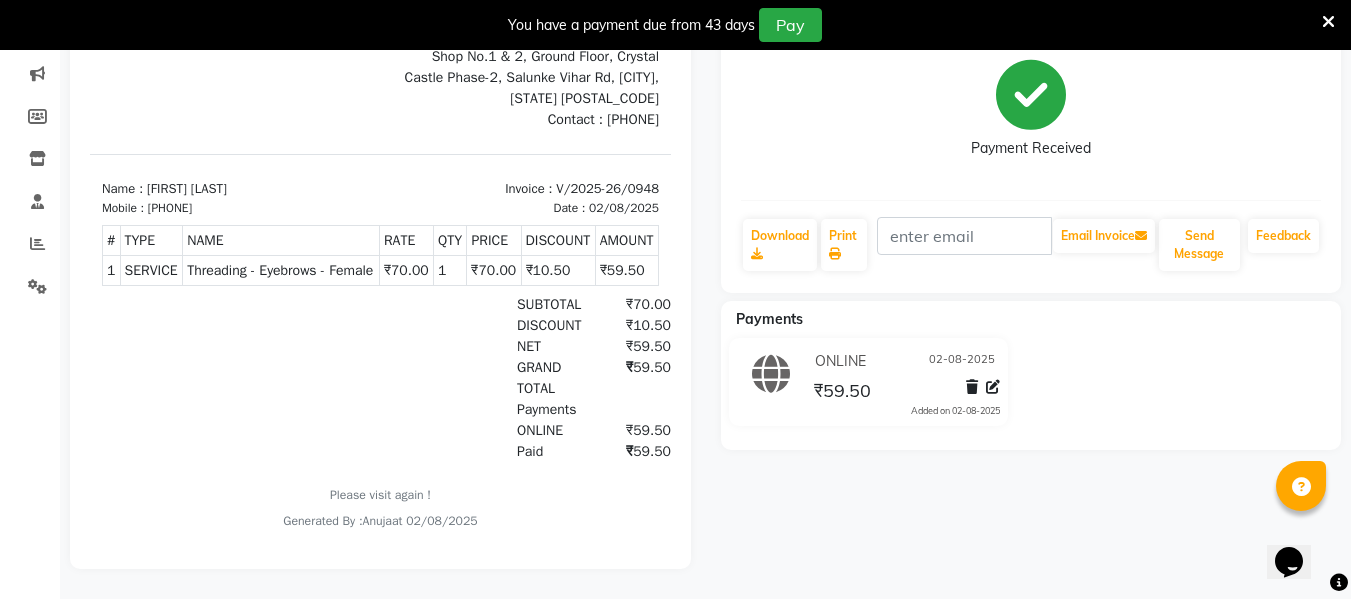 scroll, scrollTop: 264, scrollLeft: 0, axis: vertical 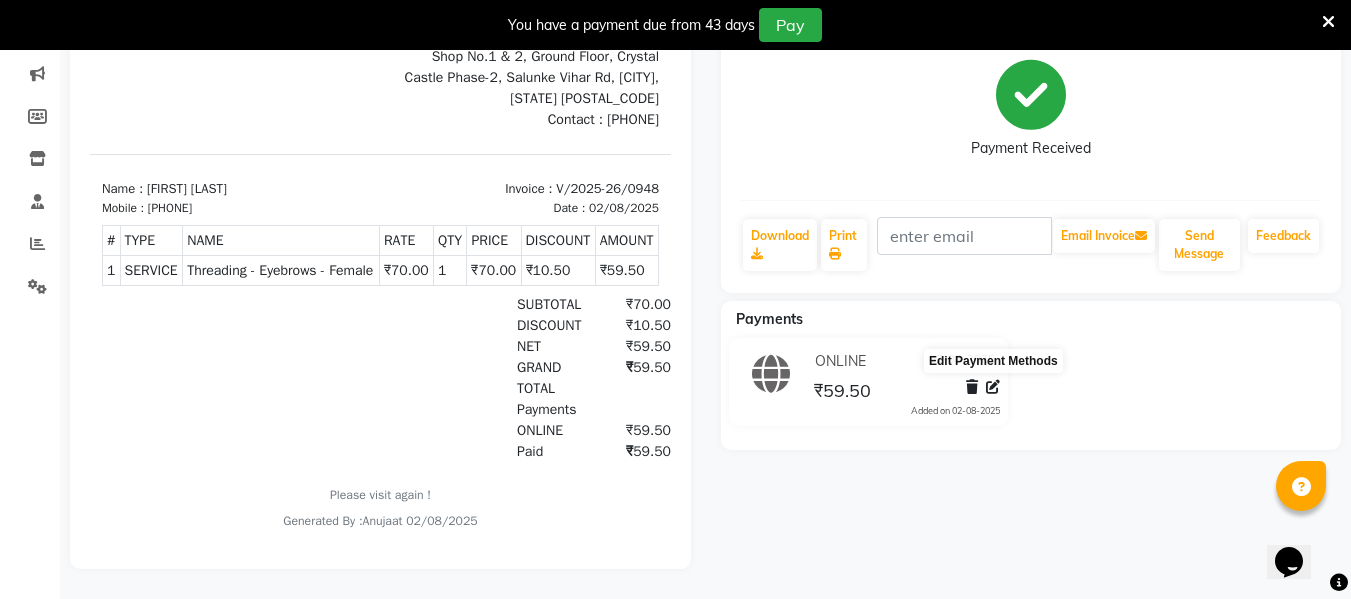 click 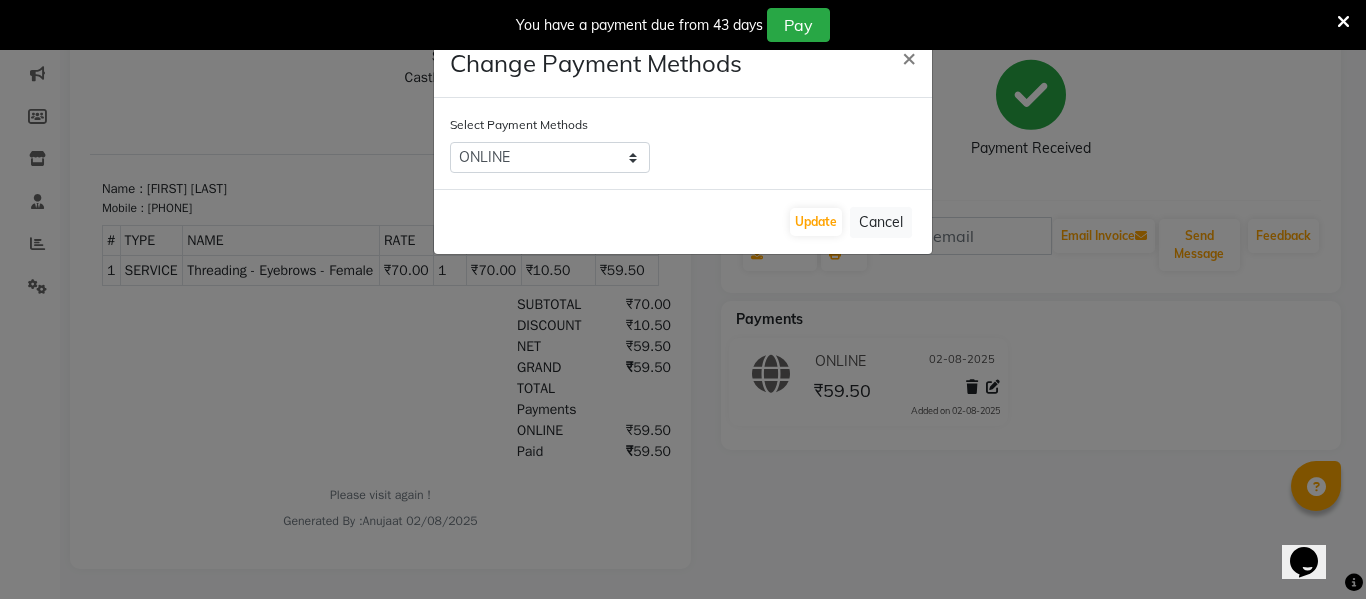 drag, startPoint x: 700, startPoint y: 545, endPoint x: 710, endPoint y: 538, distance: 12.206555 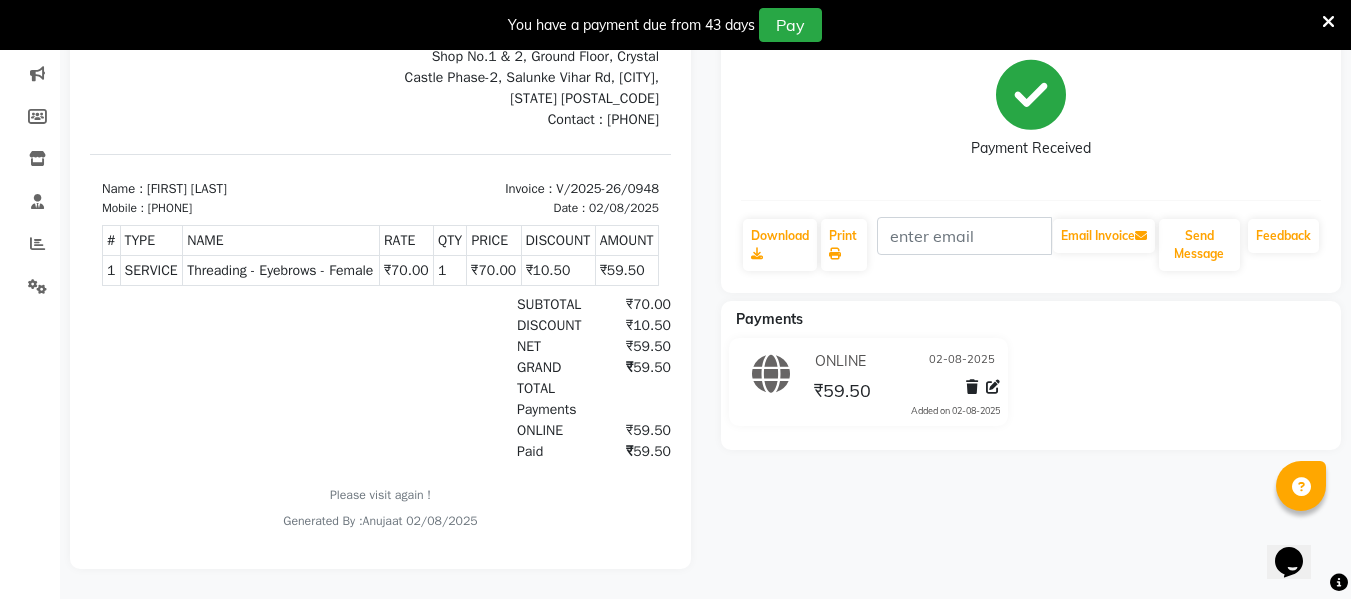 click at bounding box center (1328, 22) 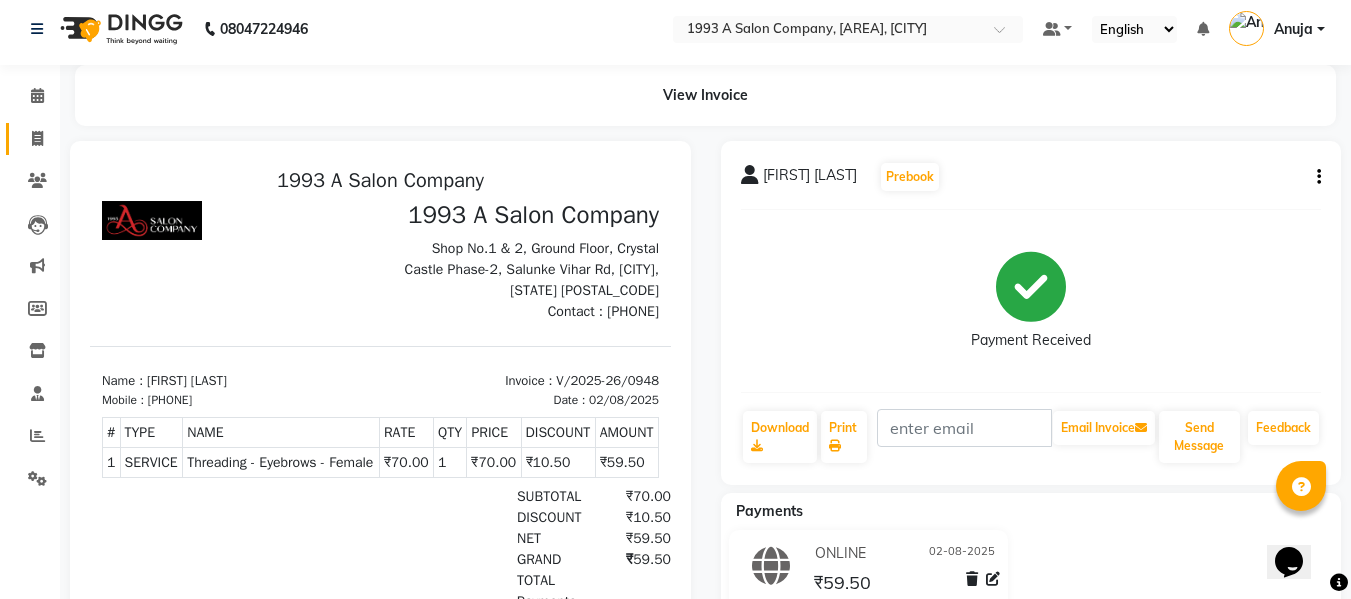 scroll, scrollTop: 0, scrollLeft: 0, axis: both 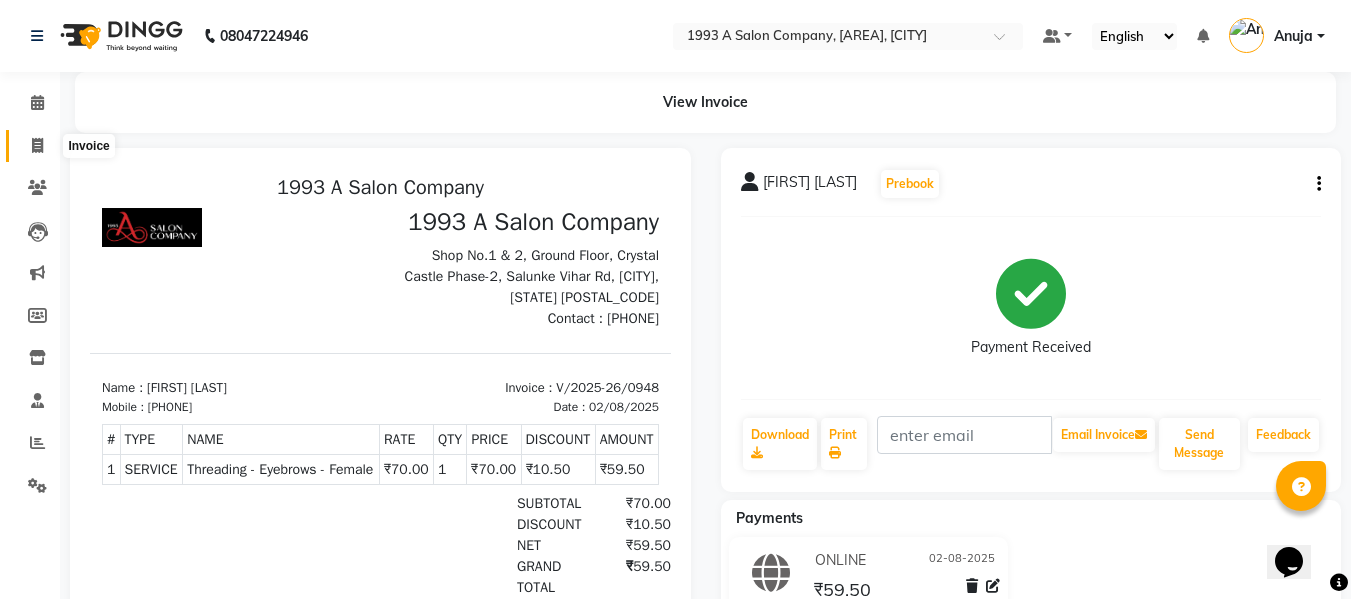 click 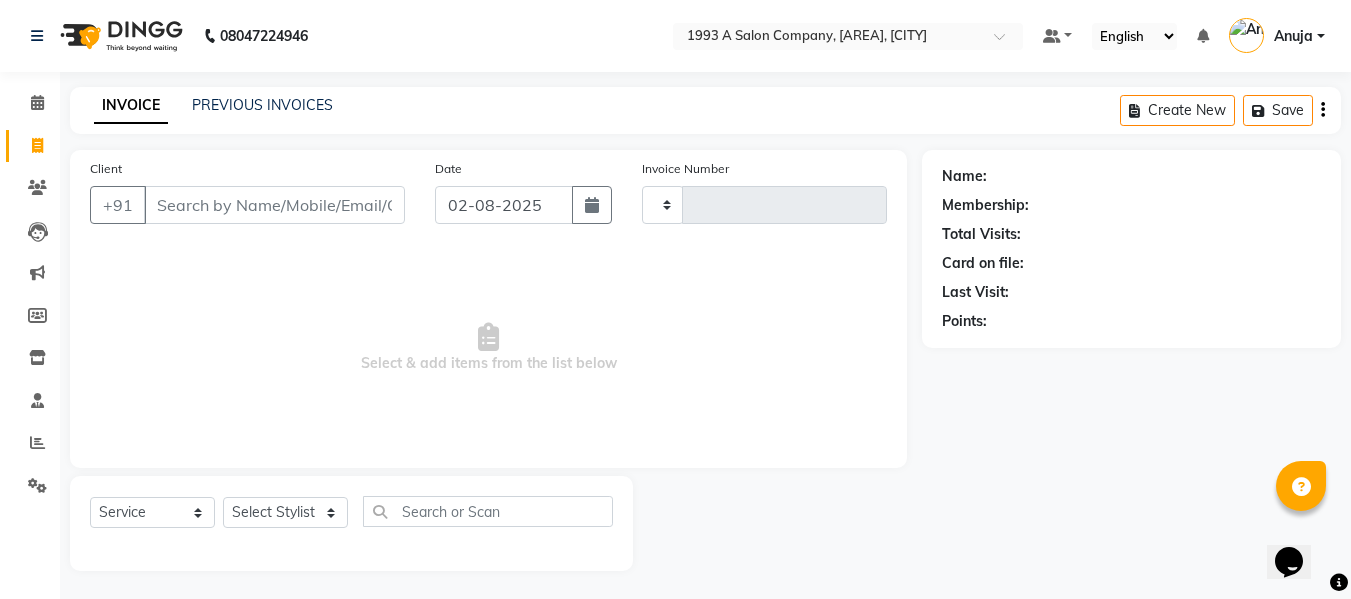 scroll, scrollTop: 2, scrollLeft: 0, axis: vertical 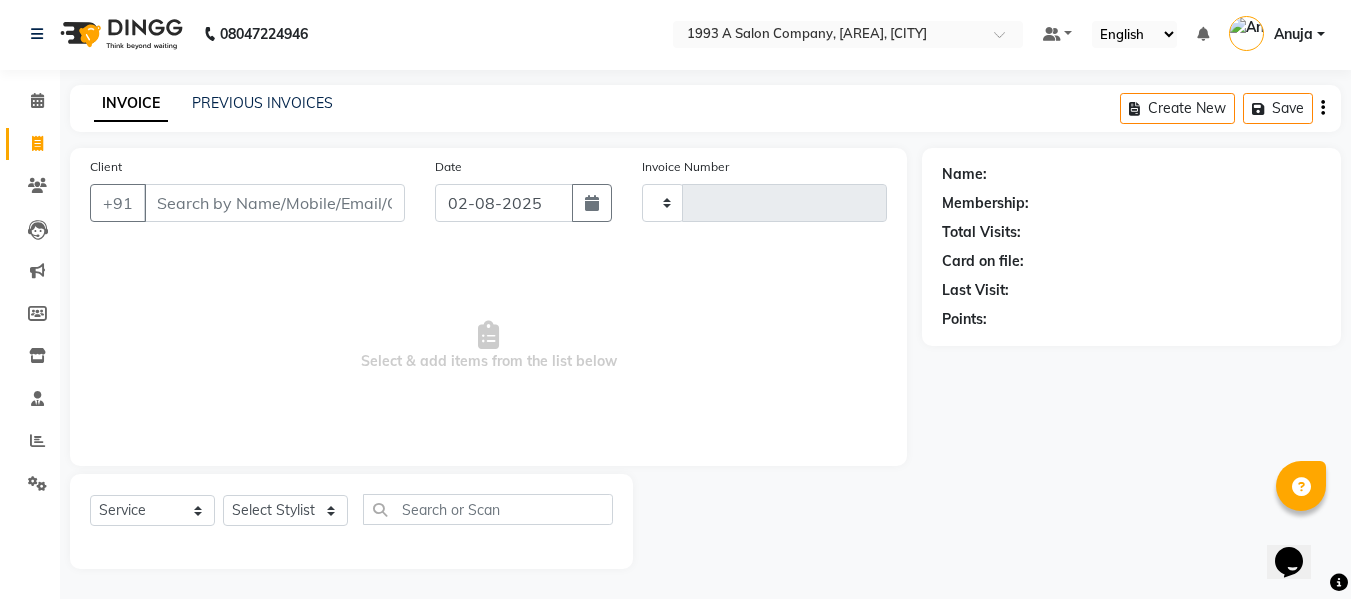 type on "0957" 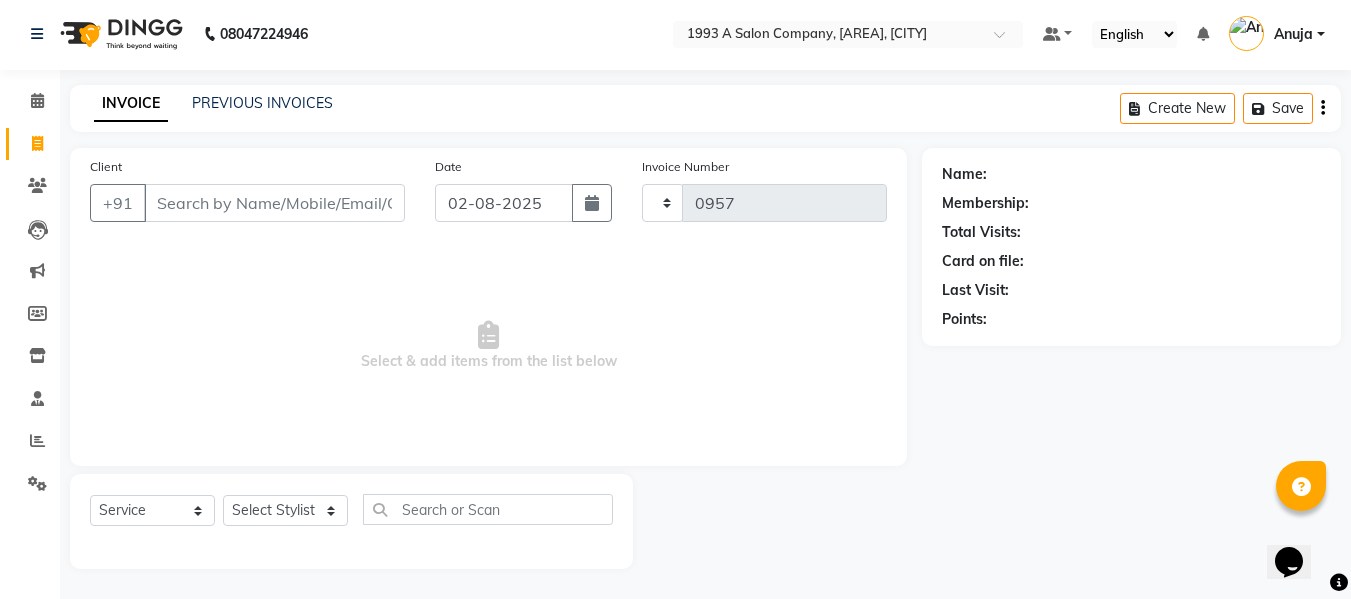 select on "4955" 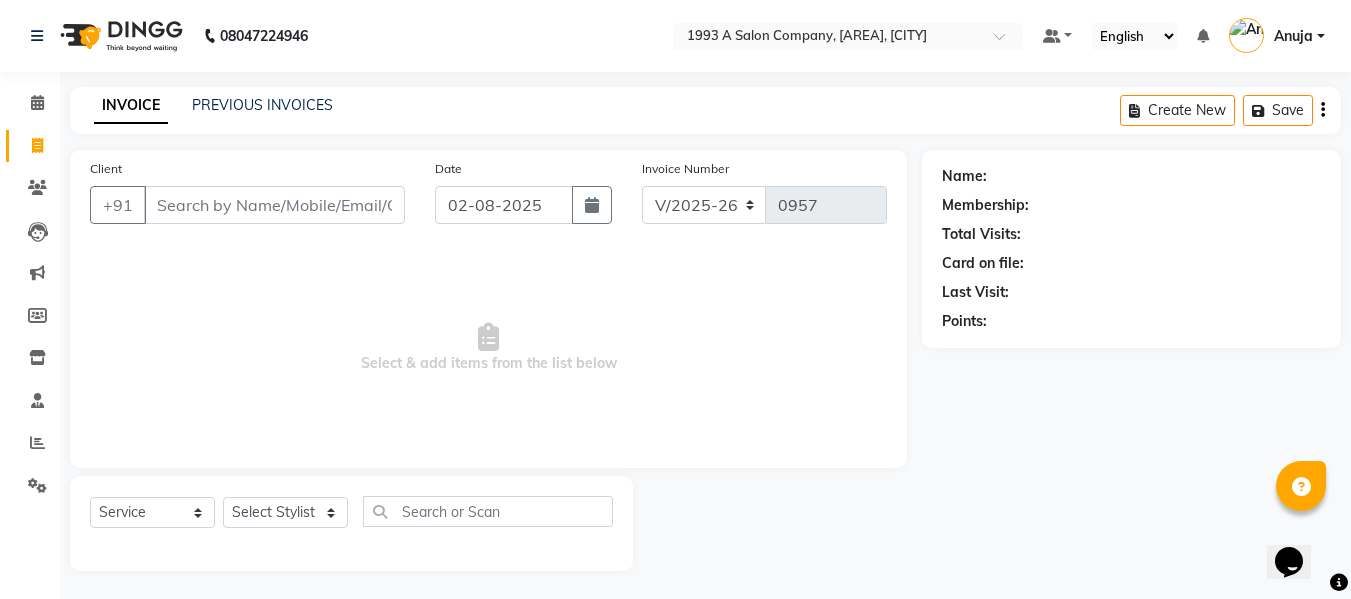 scroll, scrollTop: 2, scrollLeft: 0, axis: vertical 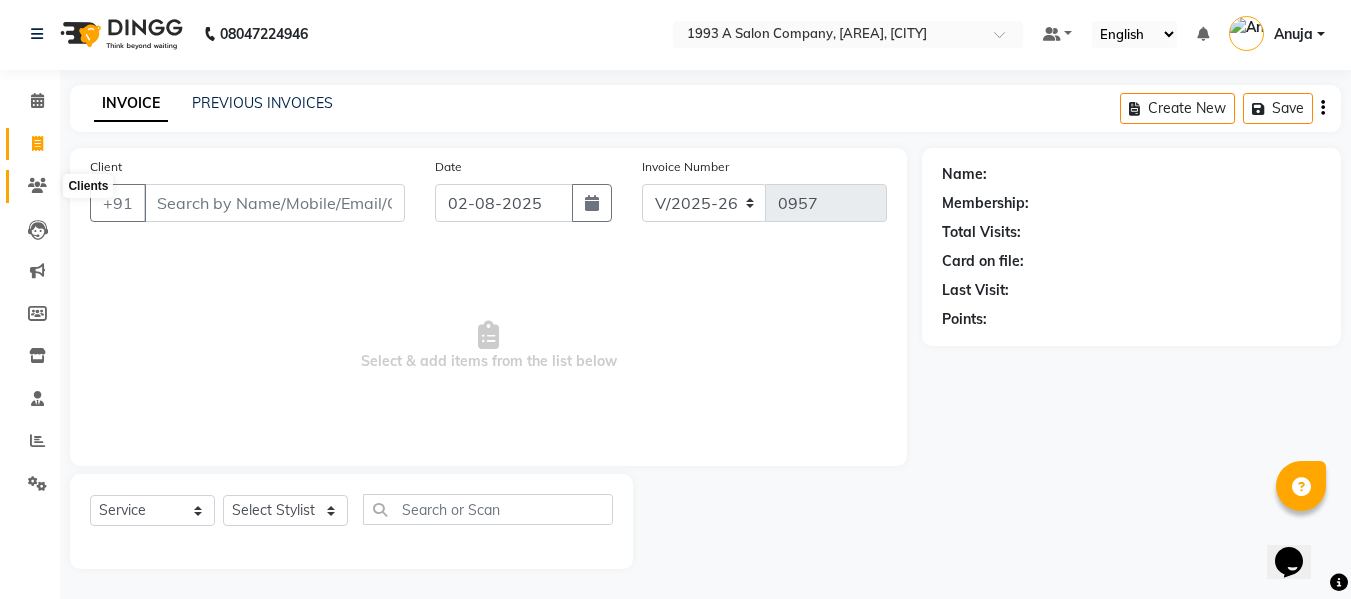 click 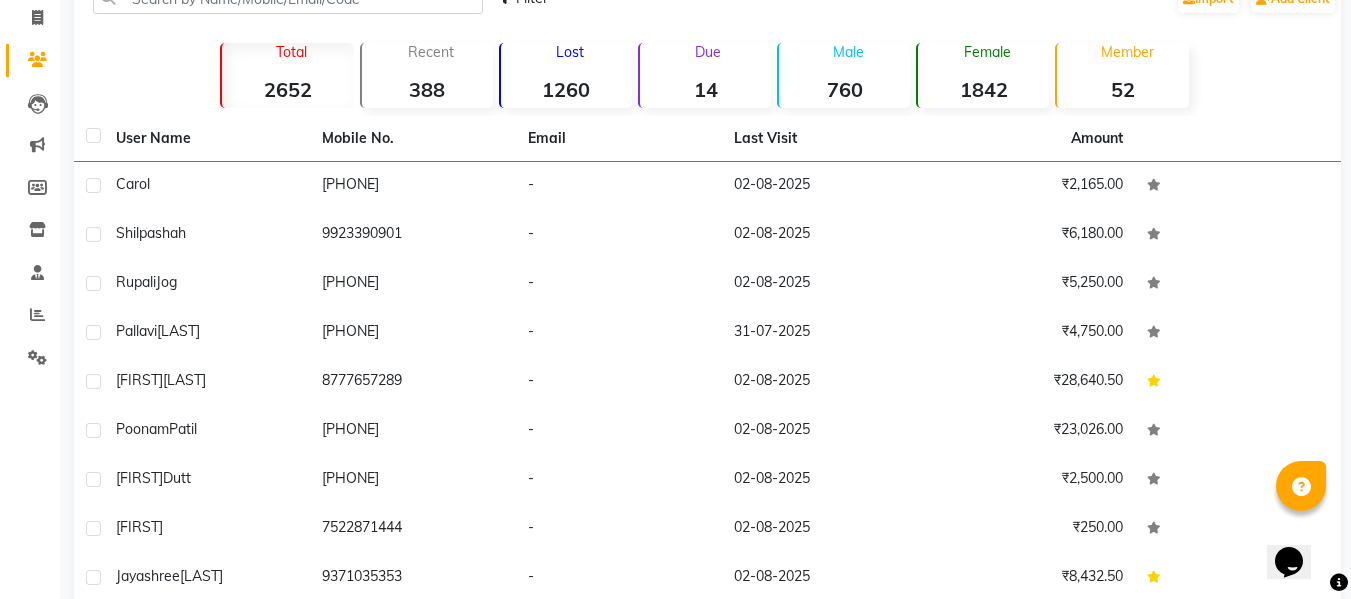 scroll, scrollTop: 67, scrollLeft: 0, axis: vertical 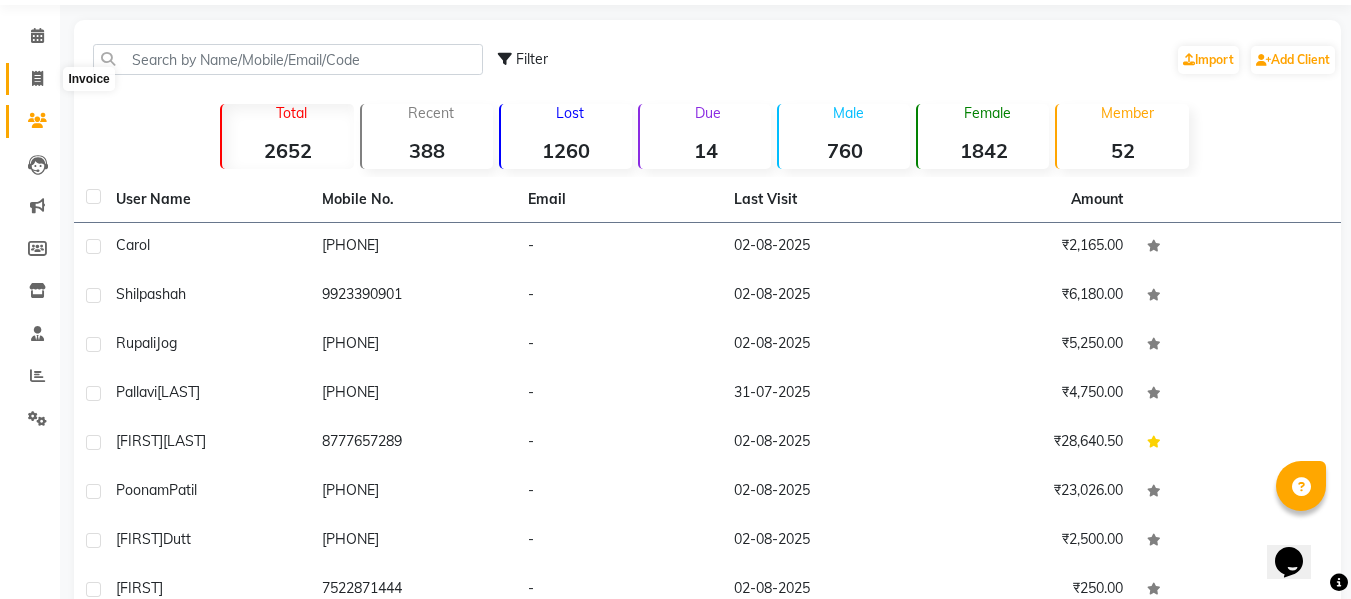 click 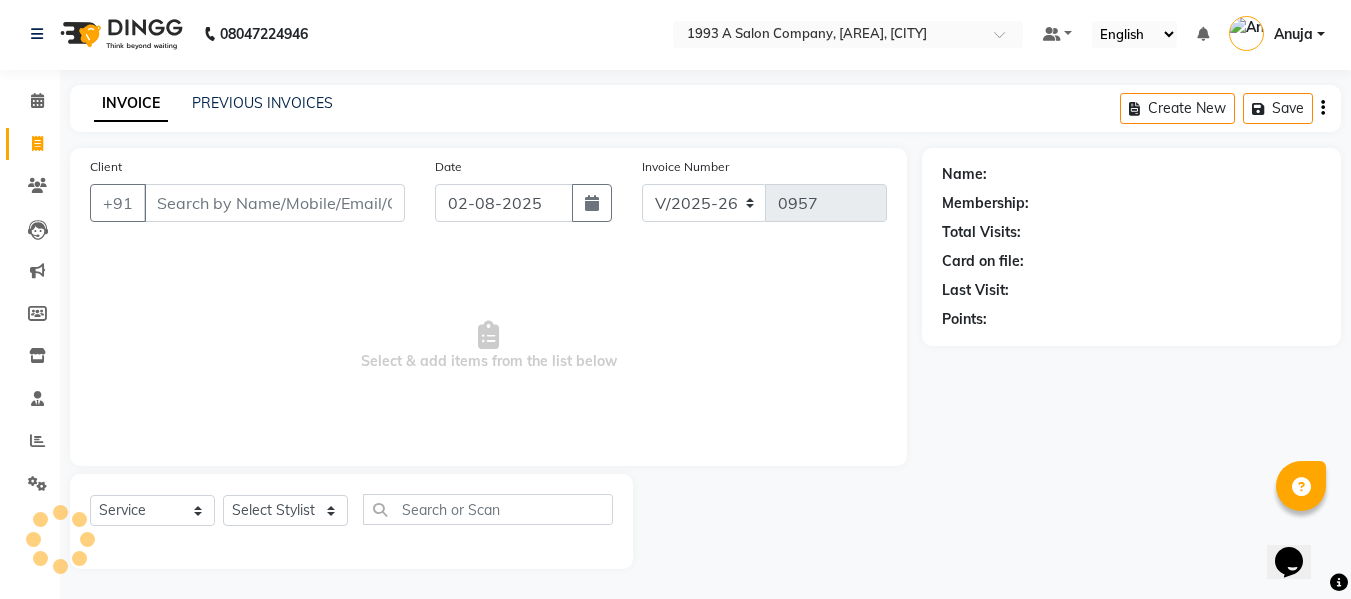 scroll, scrollTop: 2, scrollLeft: 0, axis: vertical 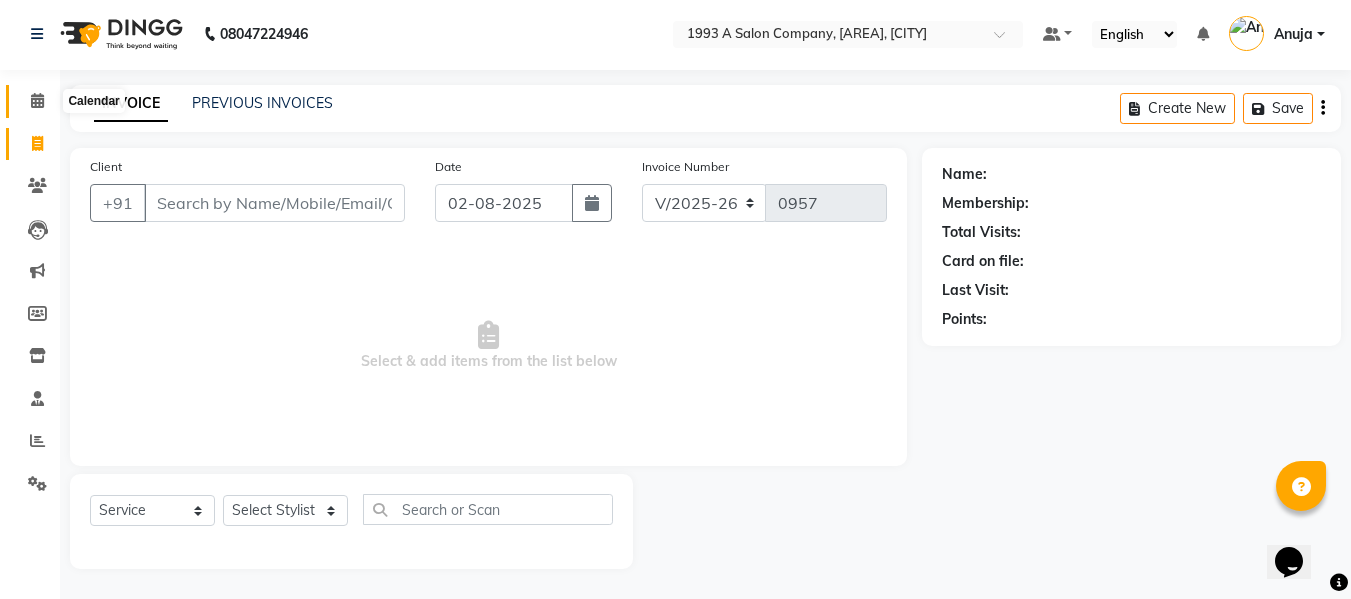 click 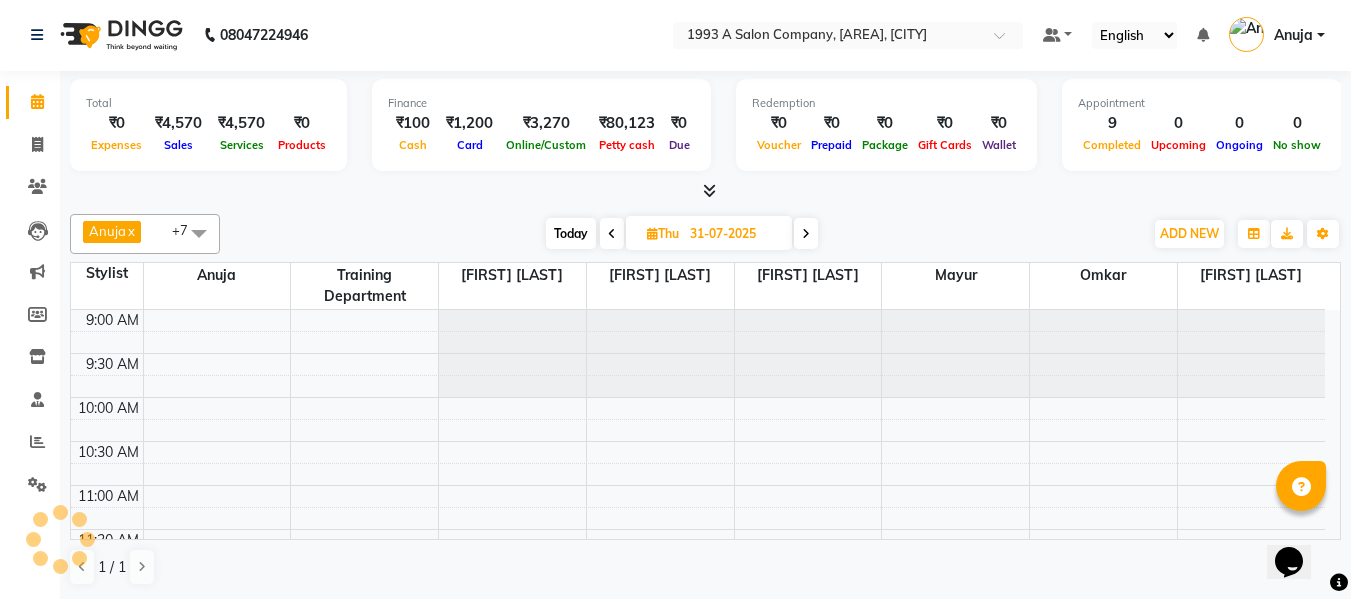 scroll, scrollTop: 0, scrollLeft: 0, axis: both 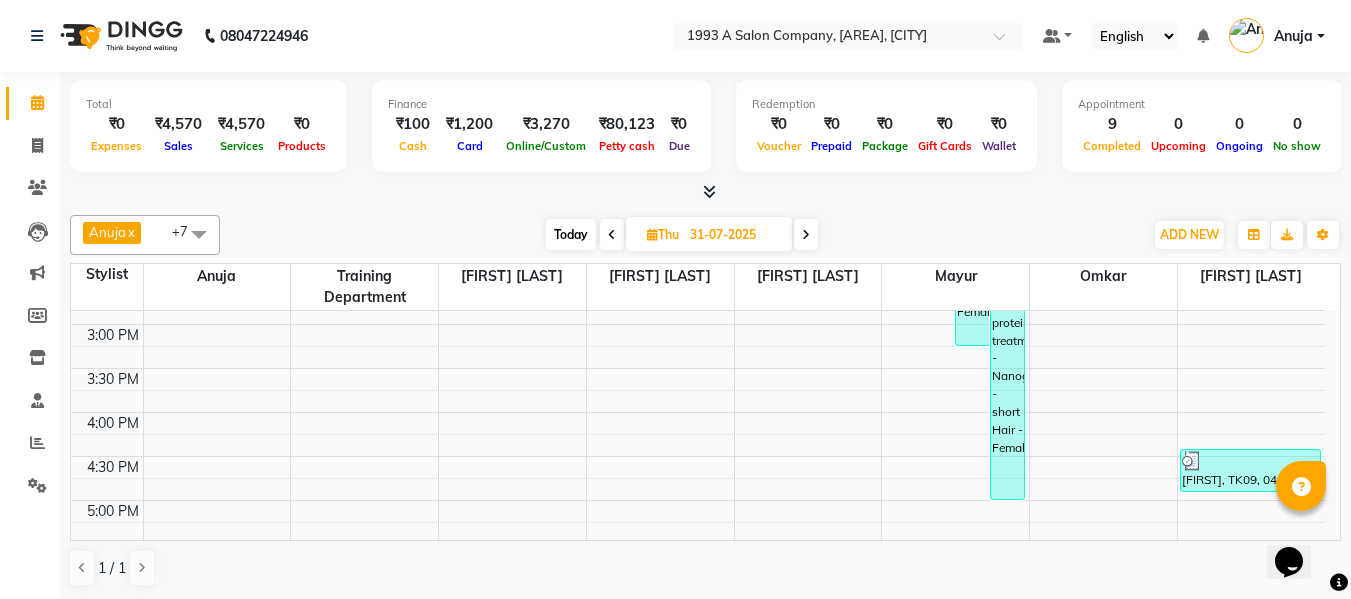 click at bounding box center [806, 235] 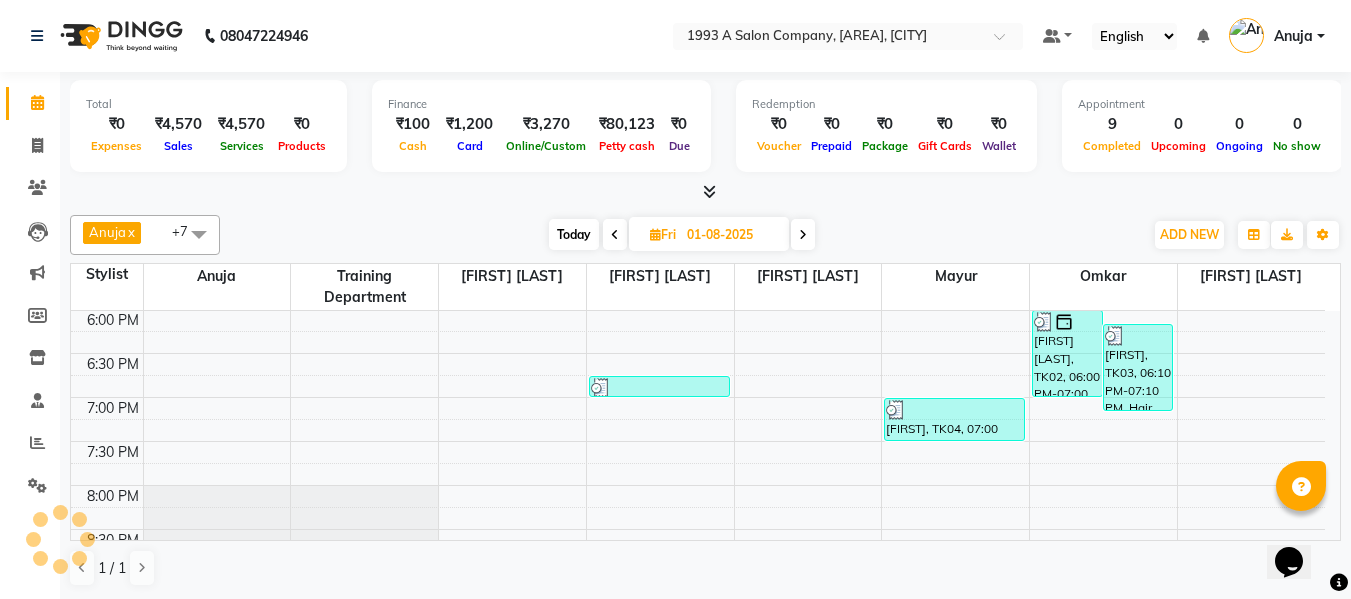 click at bounding box center (803, 235) 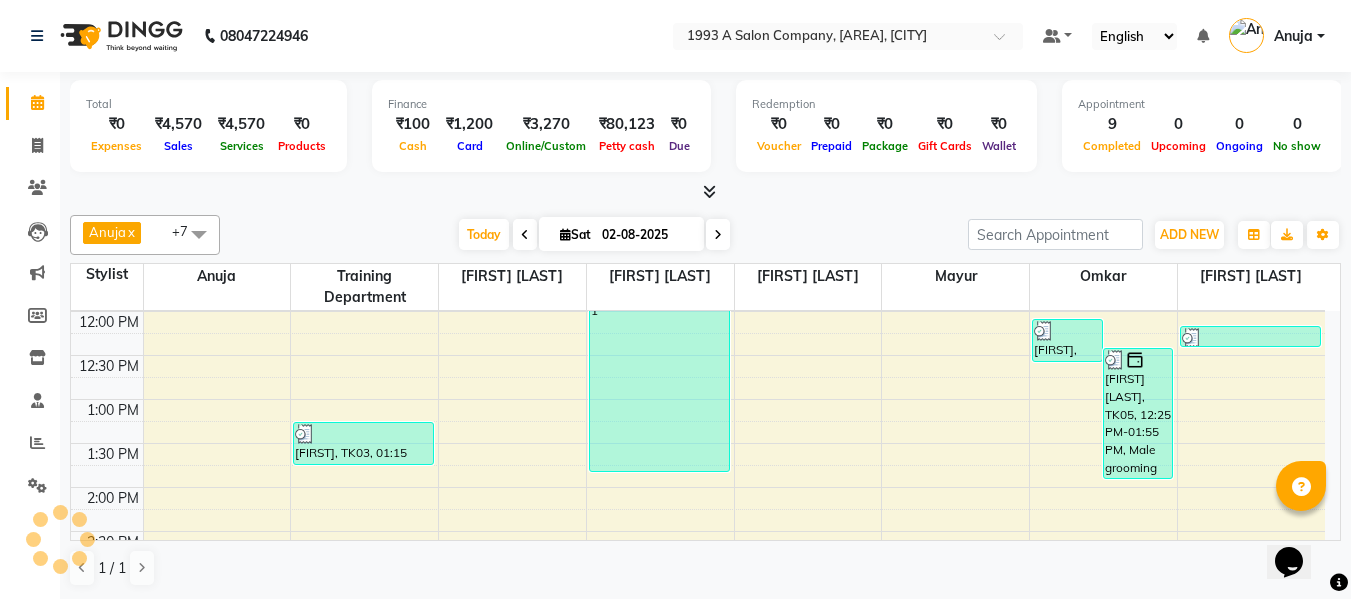 scroll, scrollTop: 200, scrollLeft: 0, axis: vertical 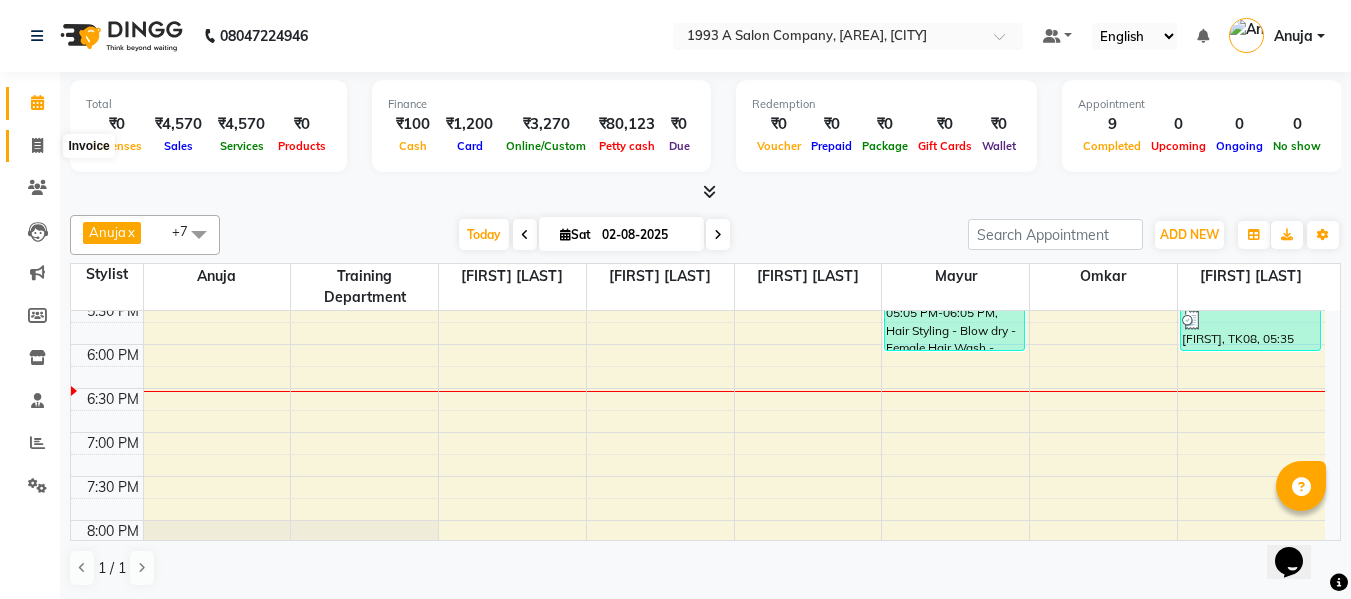 click 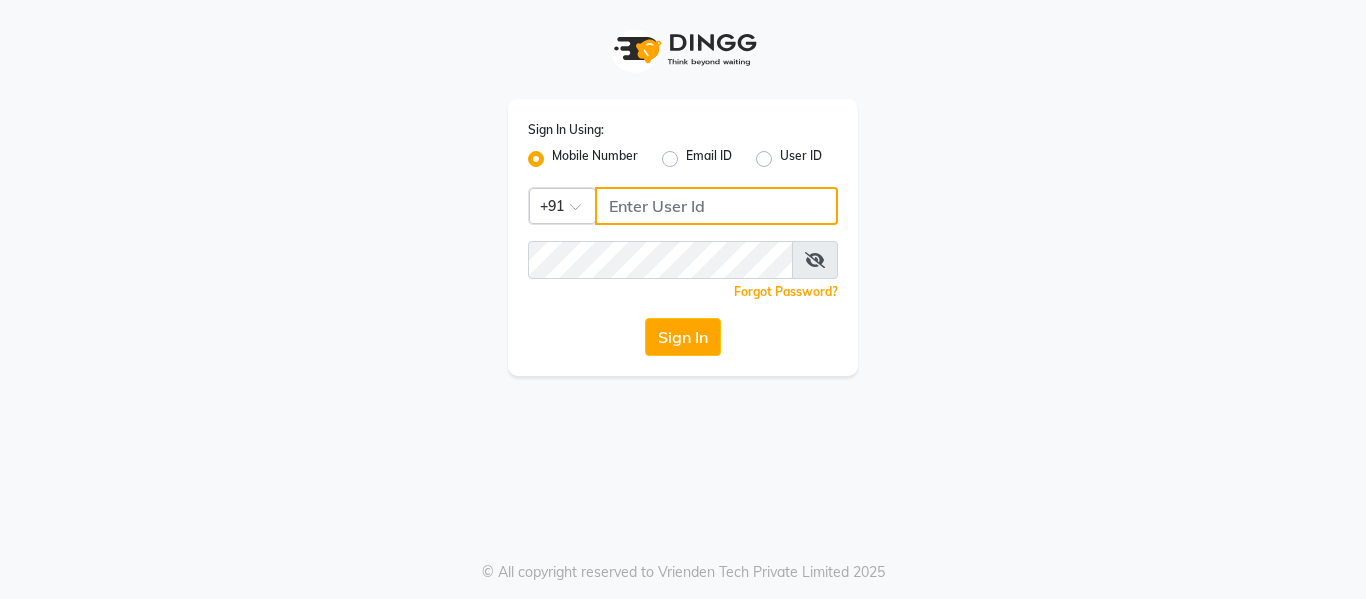 type on "9960808079" 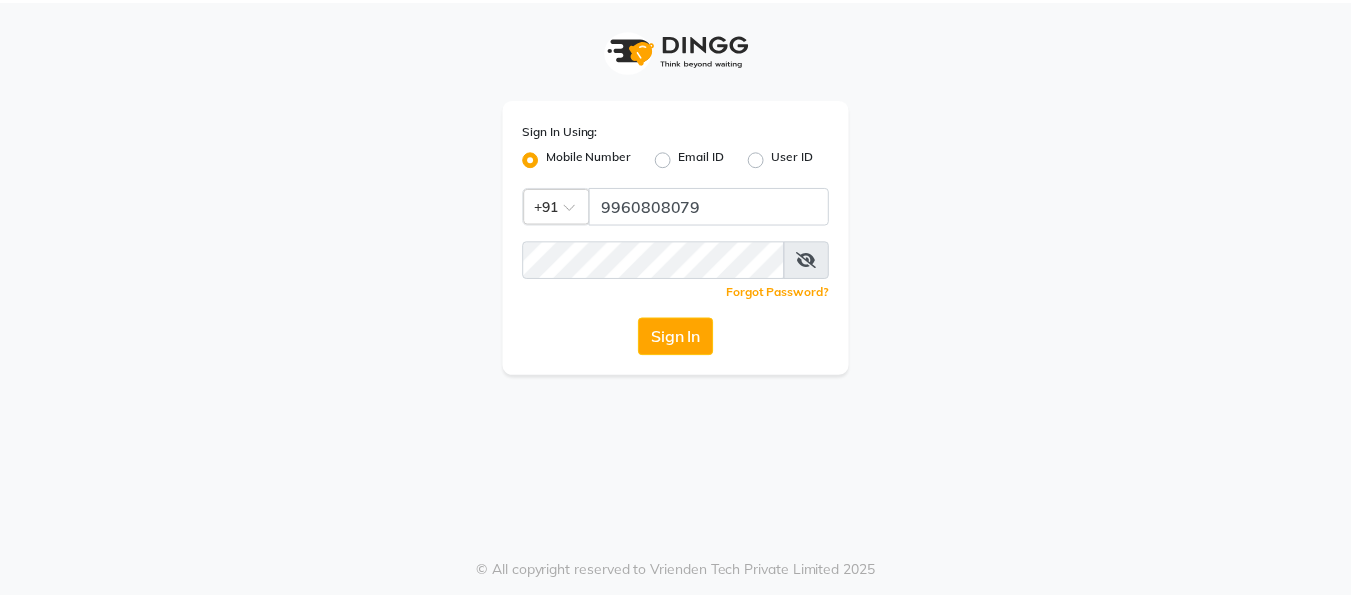 scroll, scrollTop: 0, scrollLeft: 0, axis: both 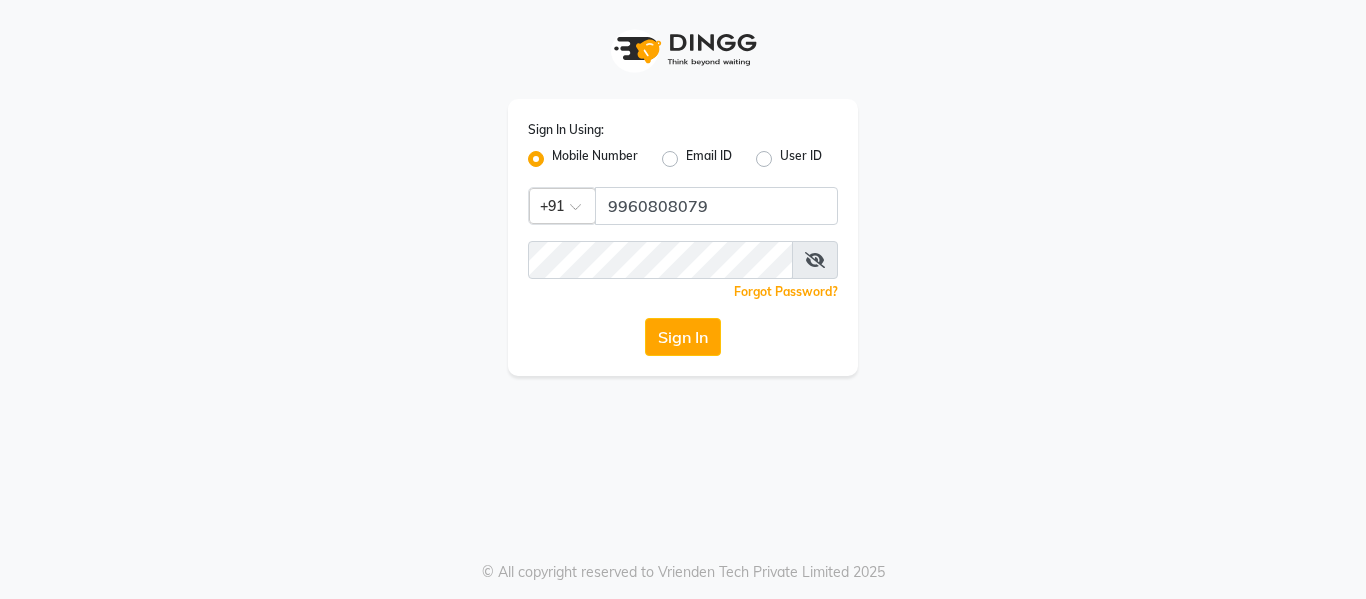 drag, startPoint x: 0, startPoint y: 0, endPoint x: 700, endPoint y: 337, distance: 776.89703 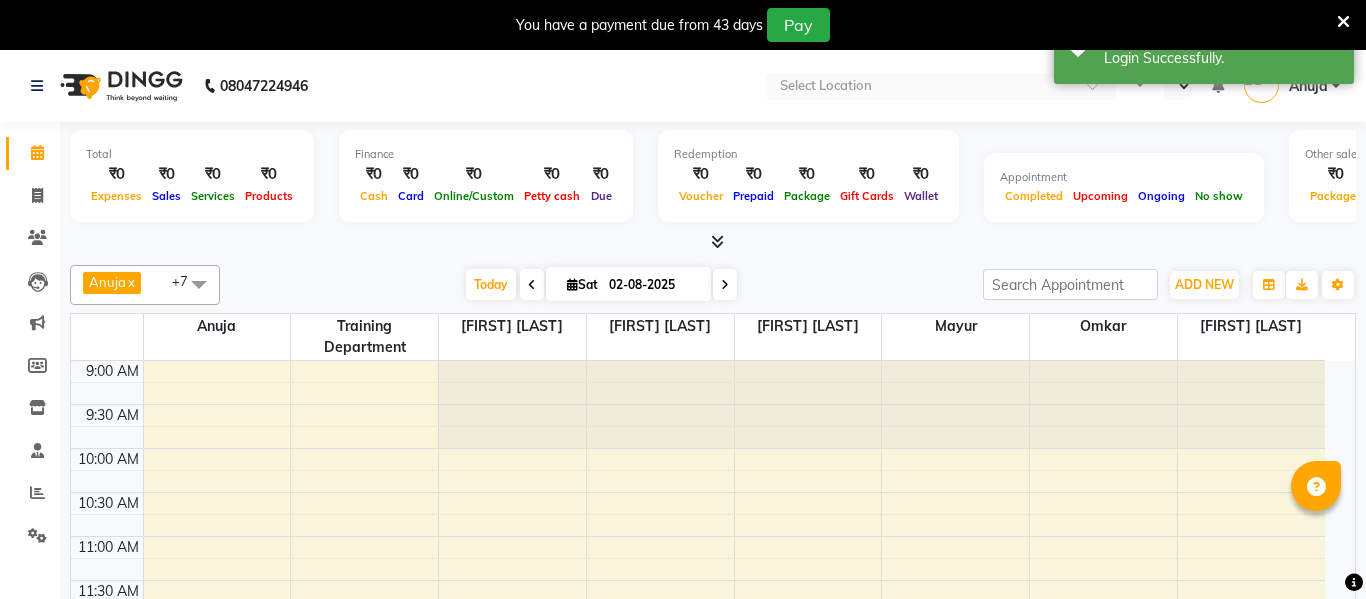 select on "en" 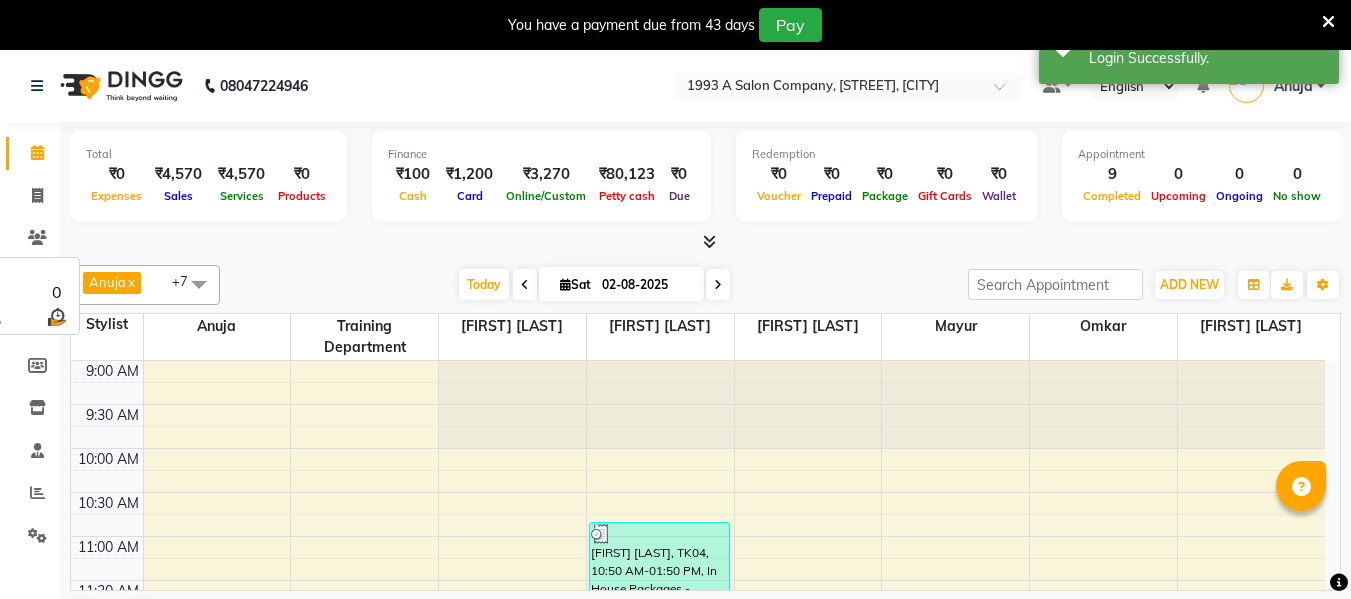 scroll, scrollTop: 876, scrollLeft: 0, axis: vertical 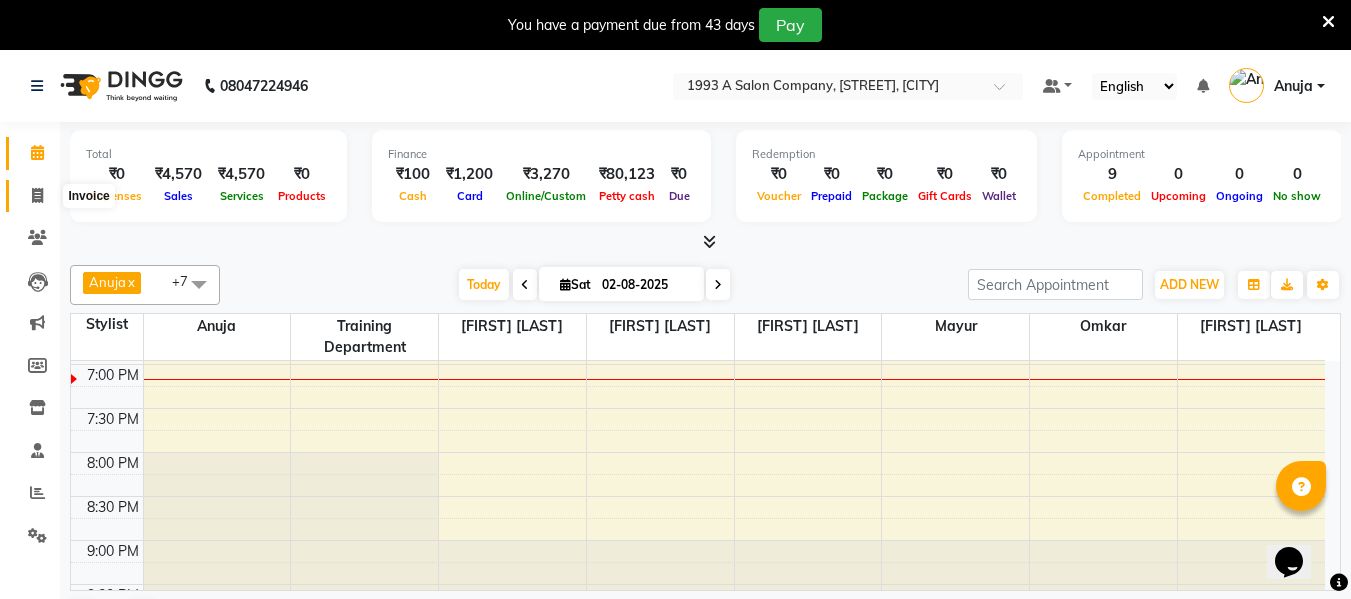 click 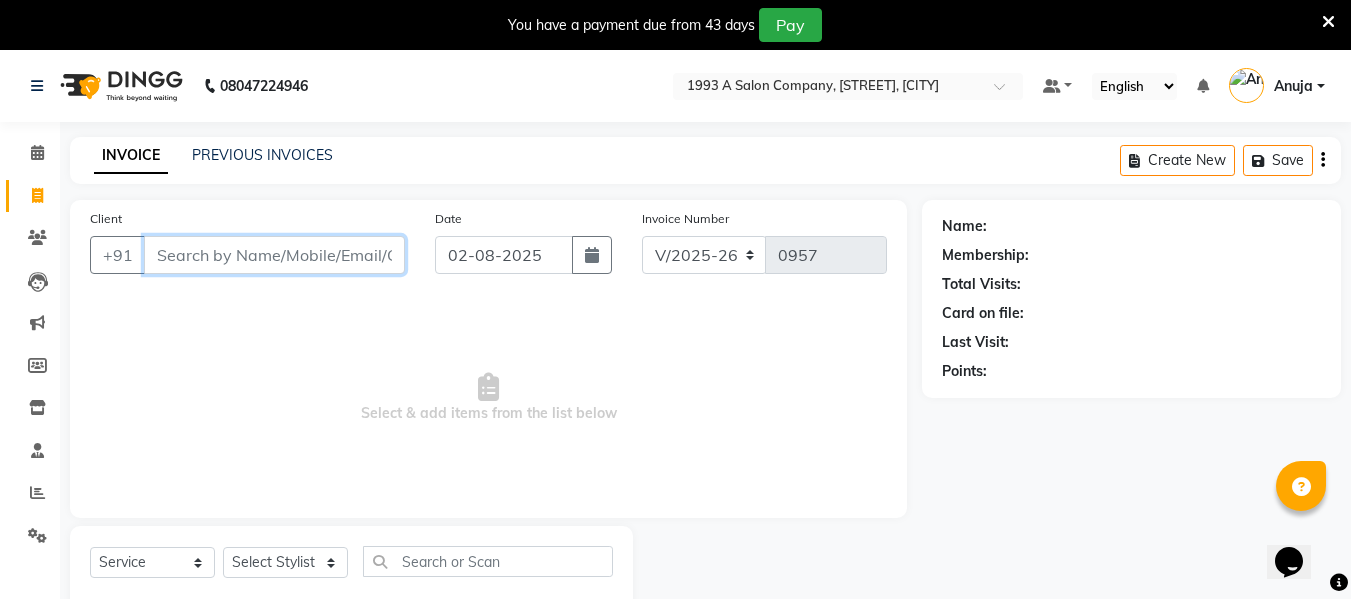 click on "Client" at bounding box center (274, 255) 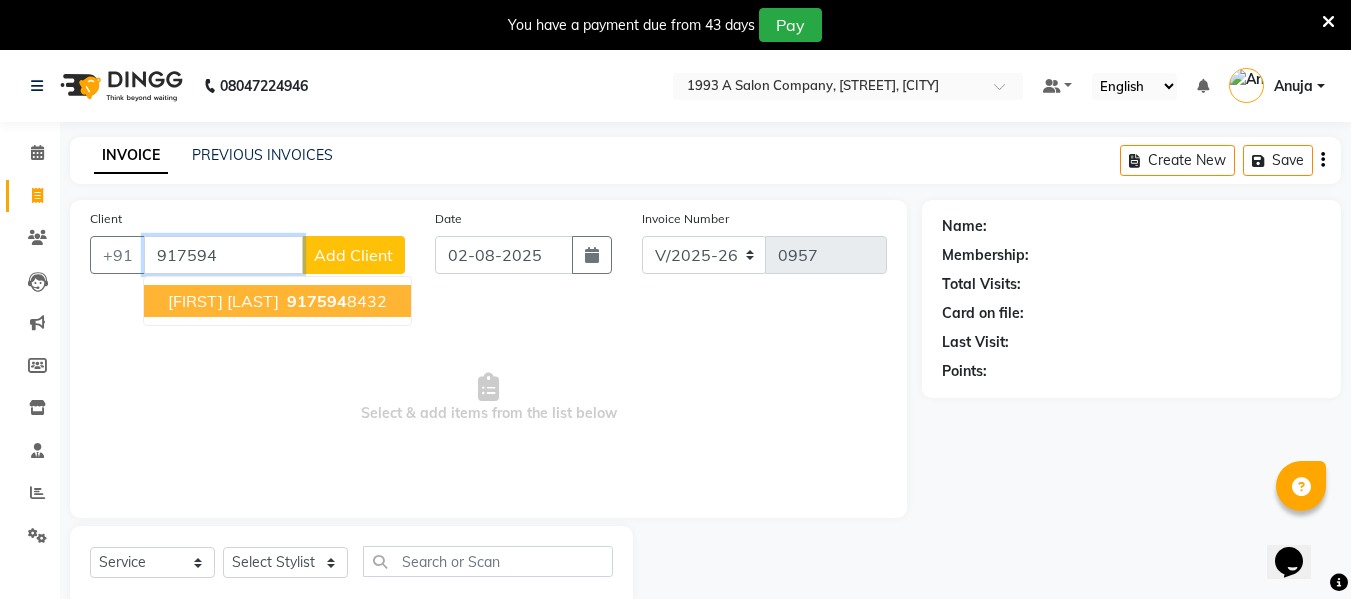 click on "917594 8432" at bounding box center (335, 301) 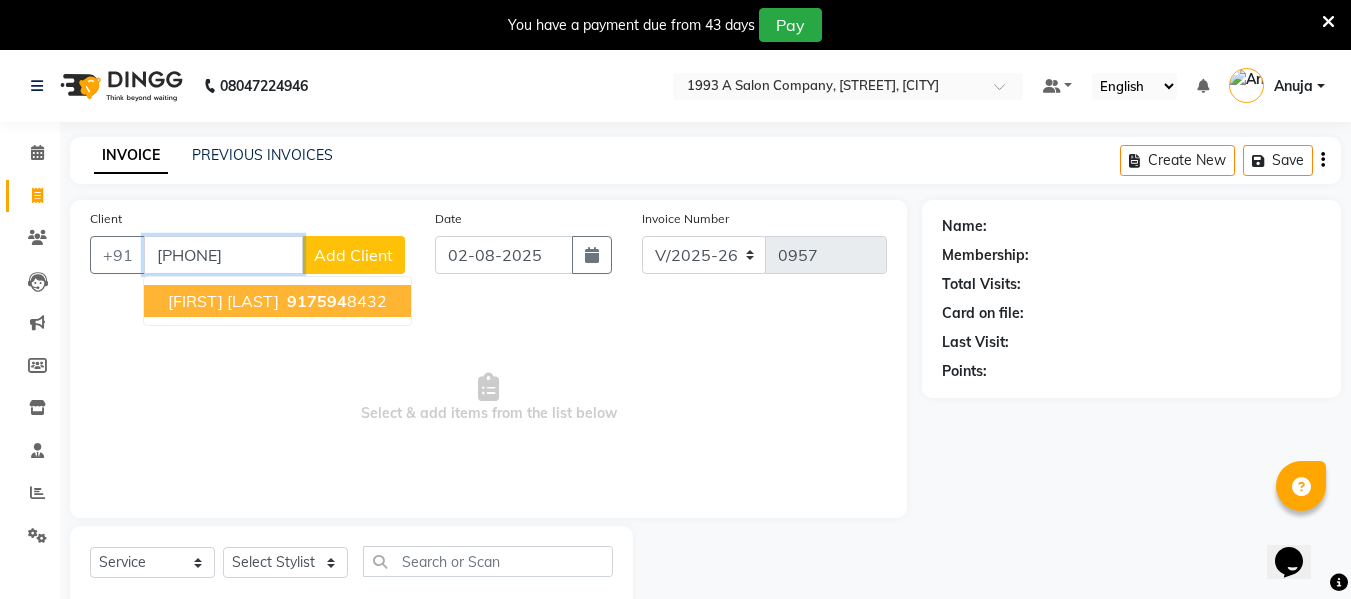 type on "9175948432" 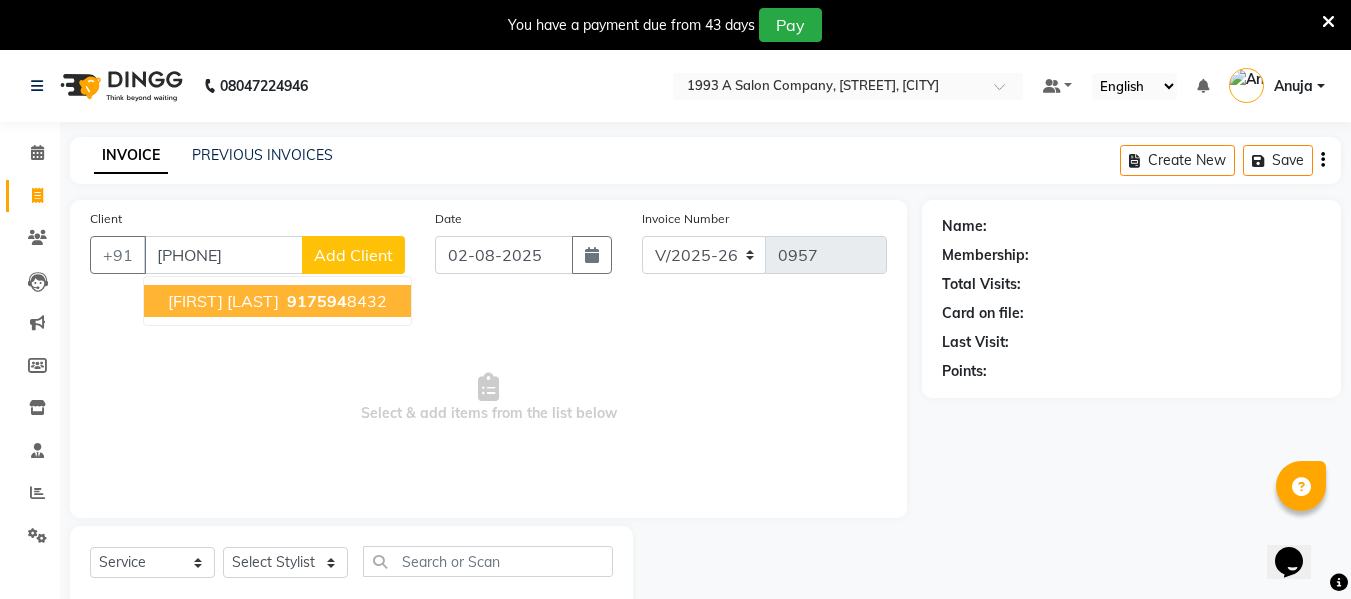 select on "1: Object" 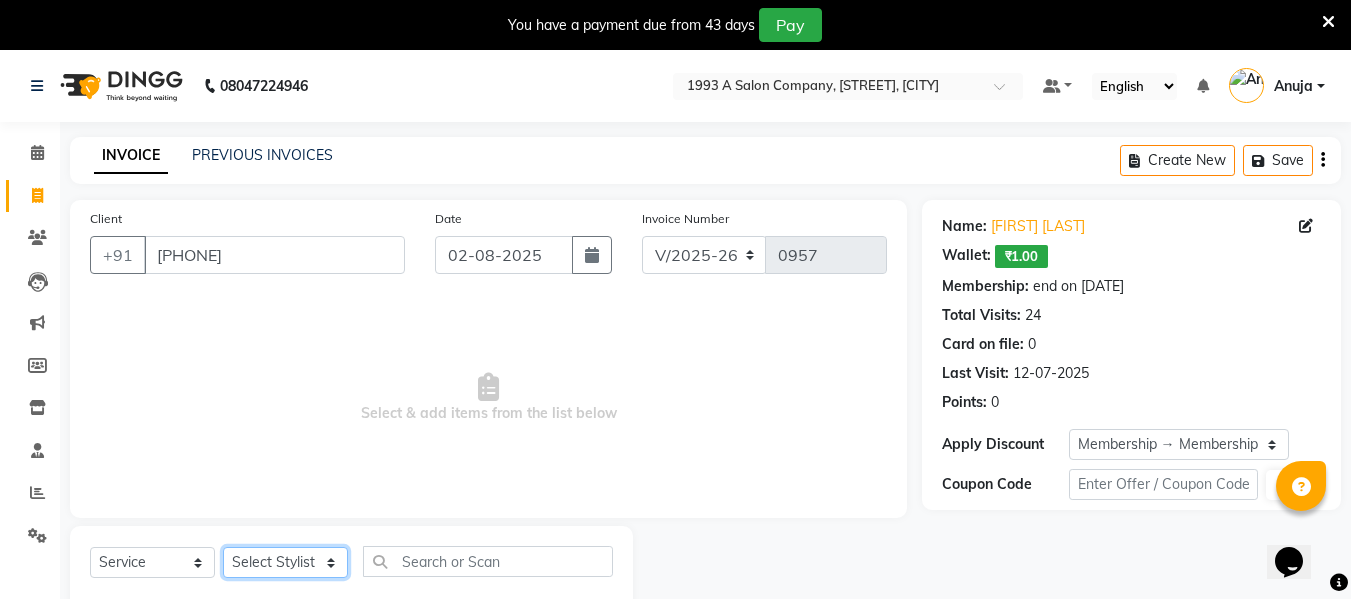 click on "Select Stylist [FIRST] [LAST] [FIRST] [LAST] [FIRST] [LAST] [FIRST] [LAST] [FIRST] [LAST] [FIRST] [LAST] Training Department" 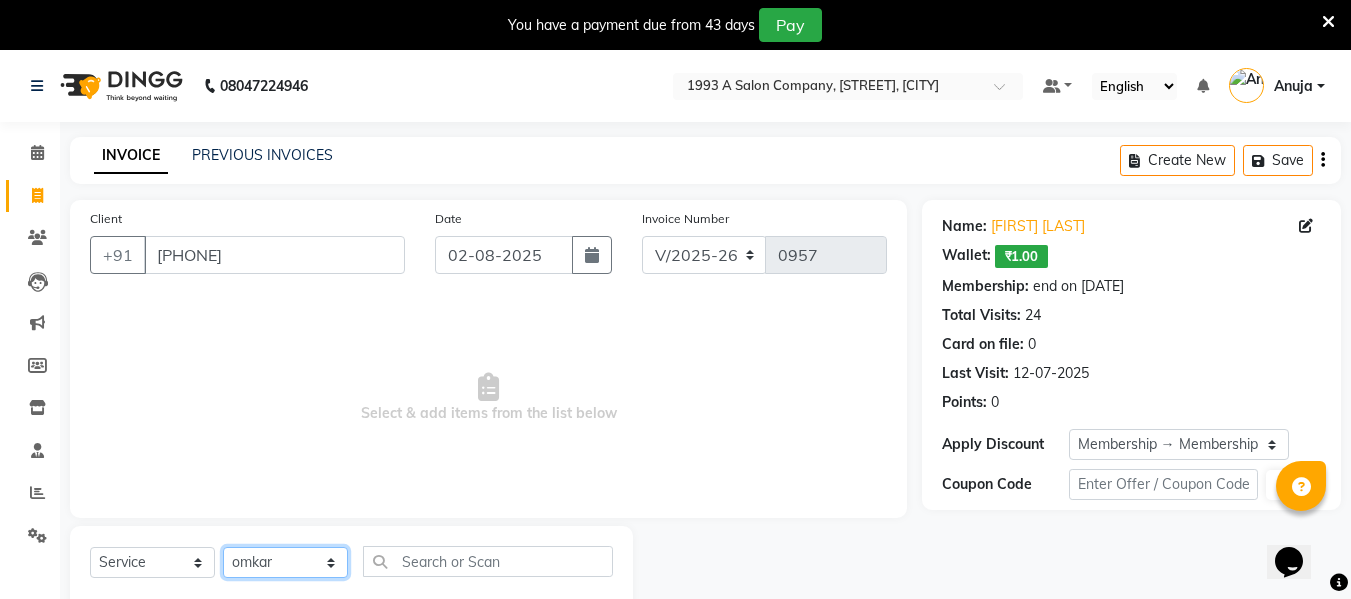 click on "Select Stylist [FIRST] [LAST] [FIRST] [LAST] [FIRST] [LAST] [FIRST] [LAST] [FIRST] [LAST] [FIRST] [LAST] Training Department" 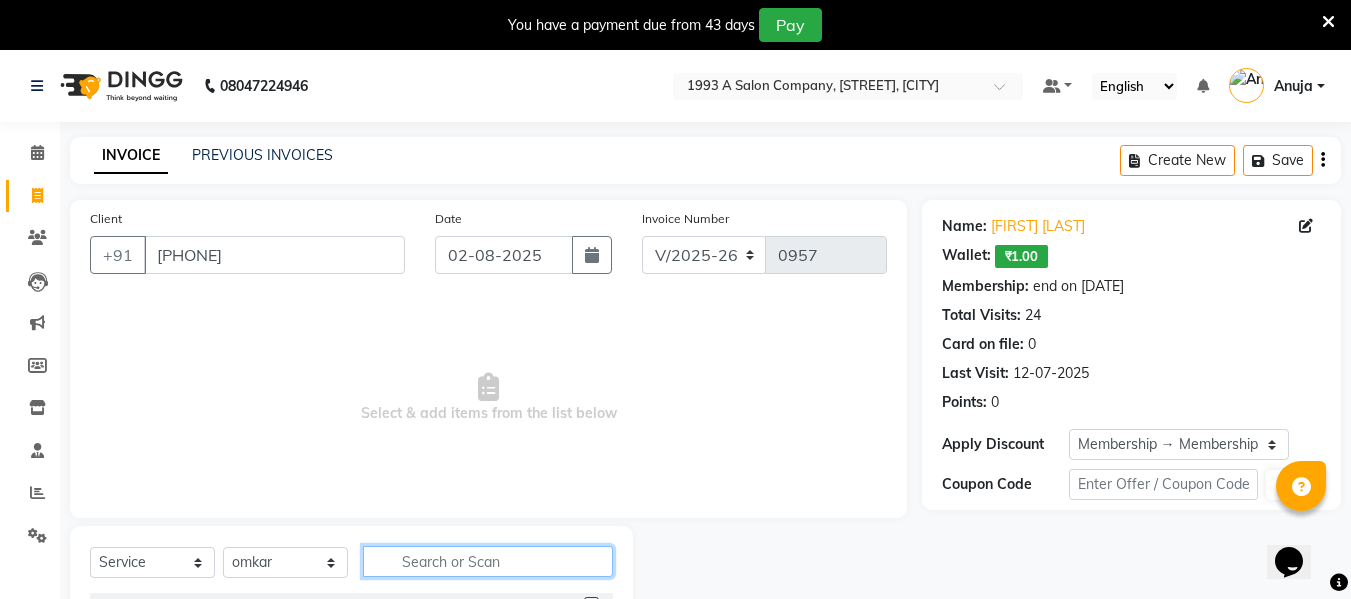 click 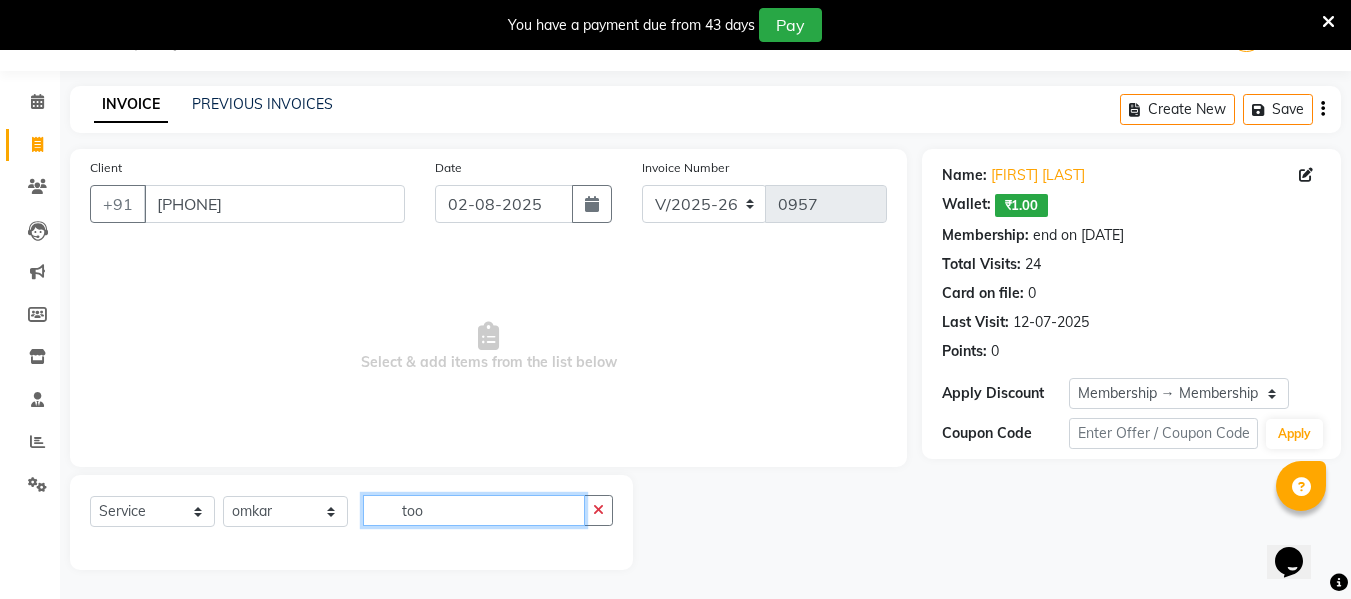 scroll, scrollTop: 52, scrollLeft: 0, axis: vertical 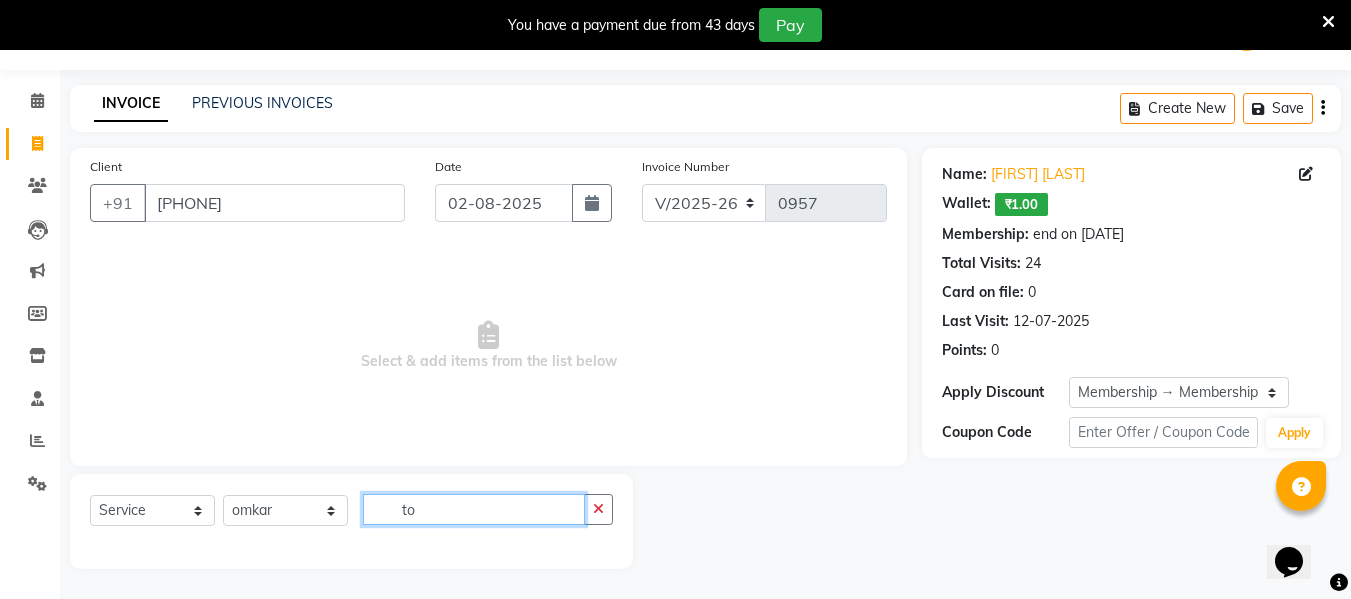 type on "t" 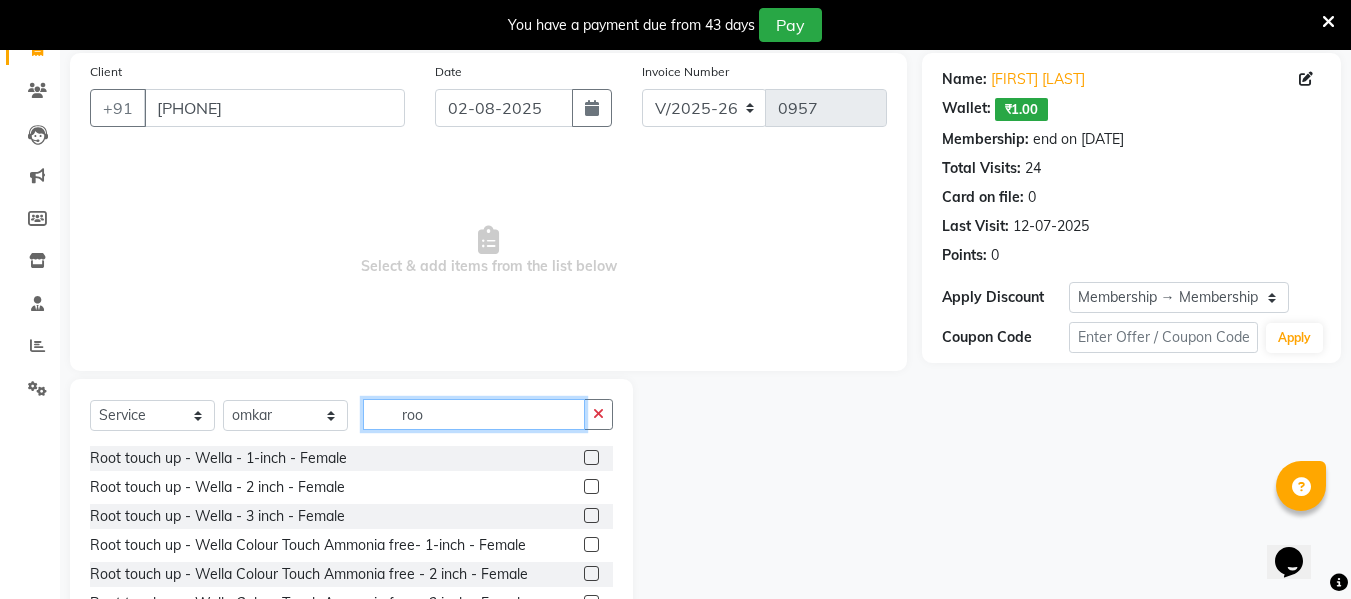 scroll, scrollTop: 252, scrollLeft: 0, axis: vertical 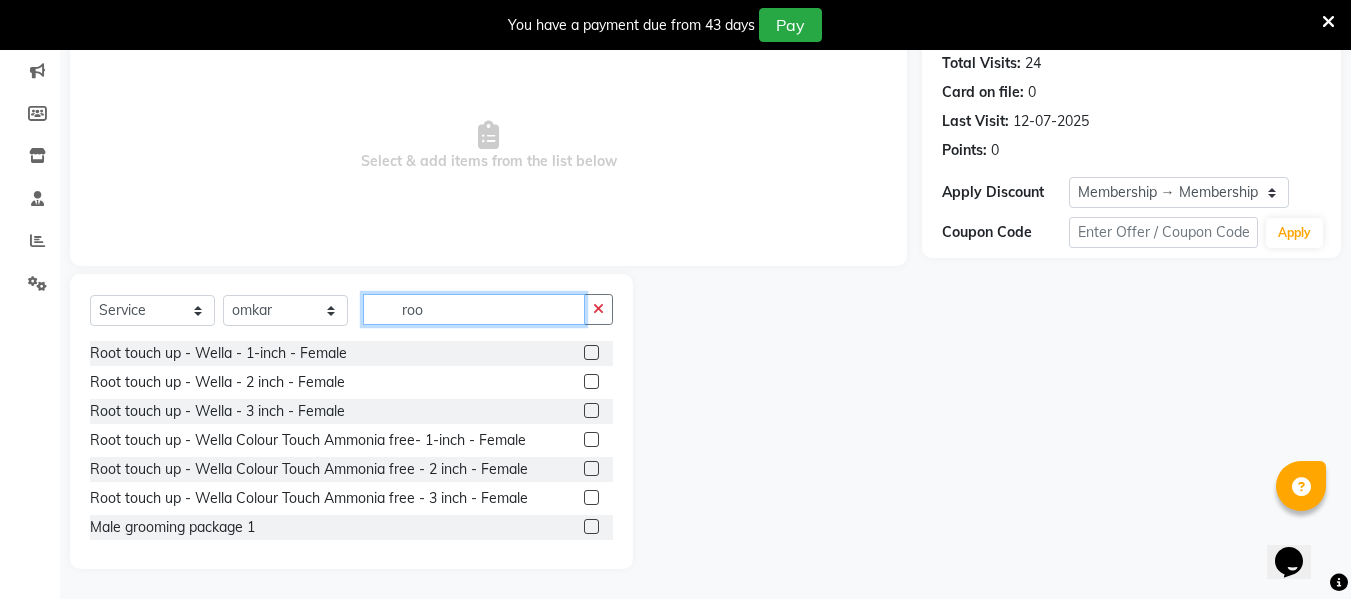 type on "roo" 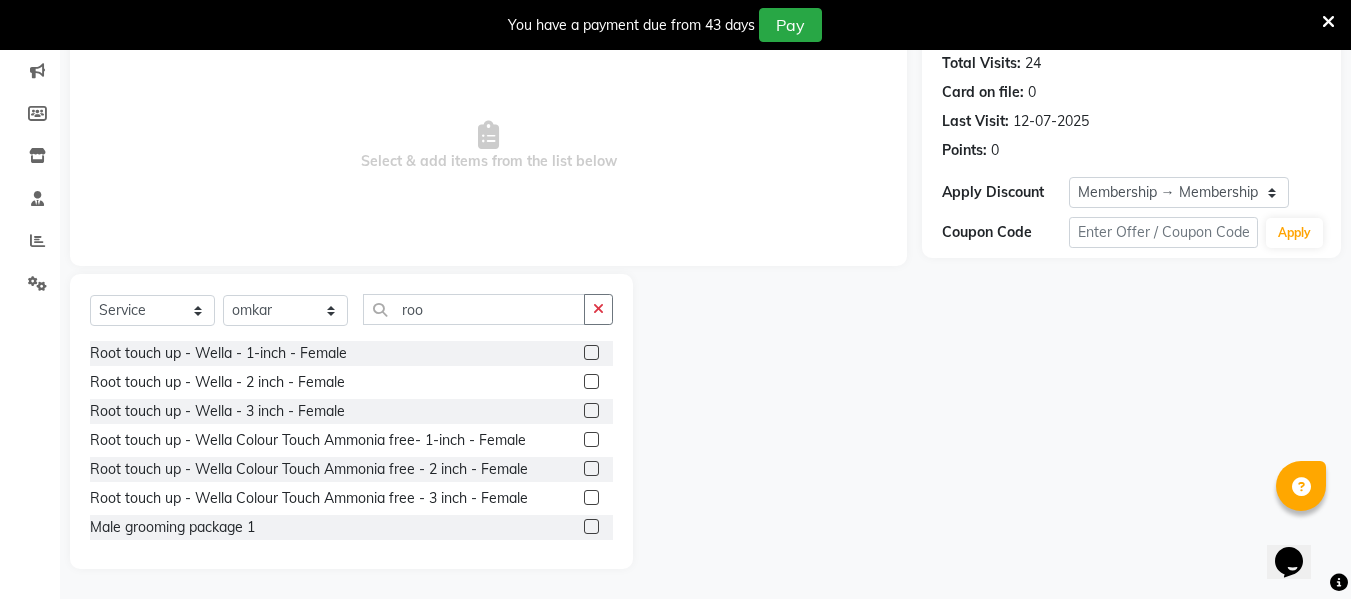 click on "Root touch up - Wella Colour Touch Ammonia free- 1-inch - Female" 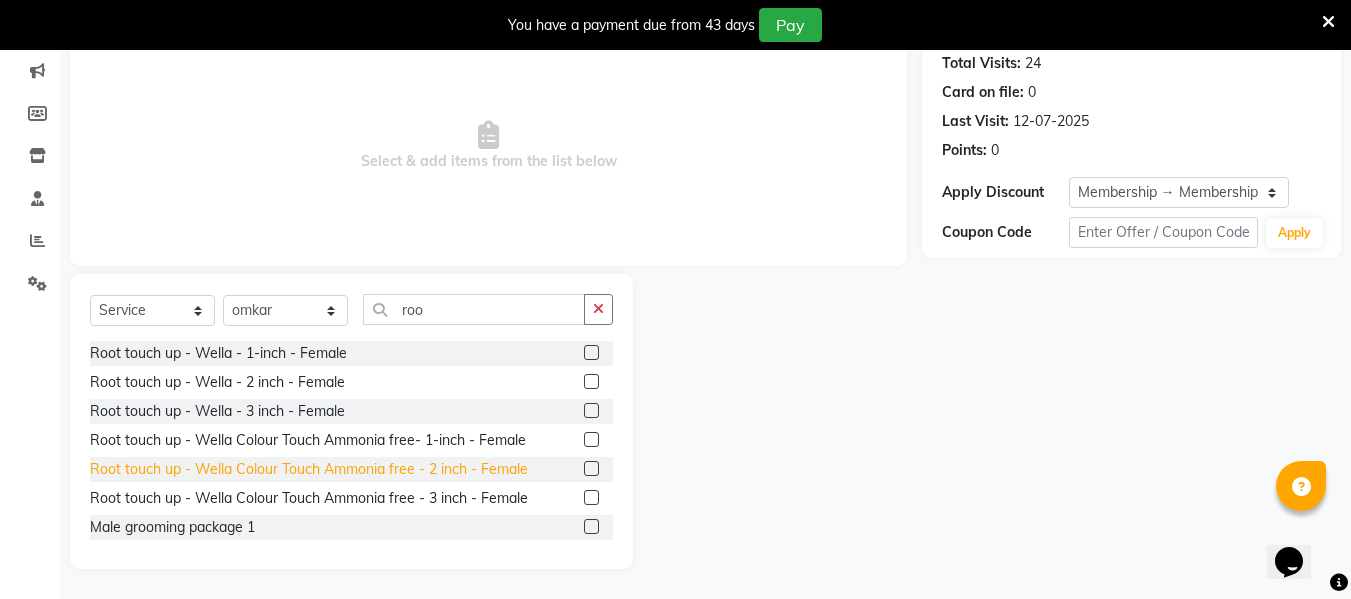 click on "Root touch up - Wella Colour Touch Ammonia free - 2 inch - Female" 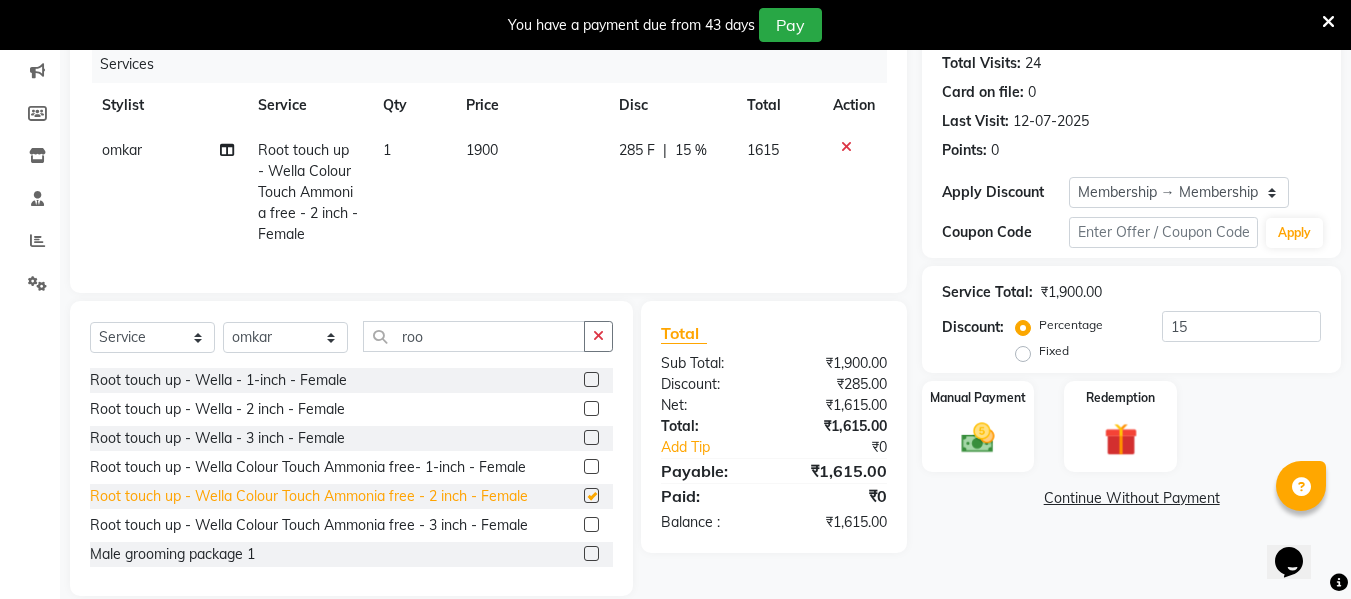 checkbox on "false" 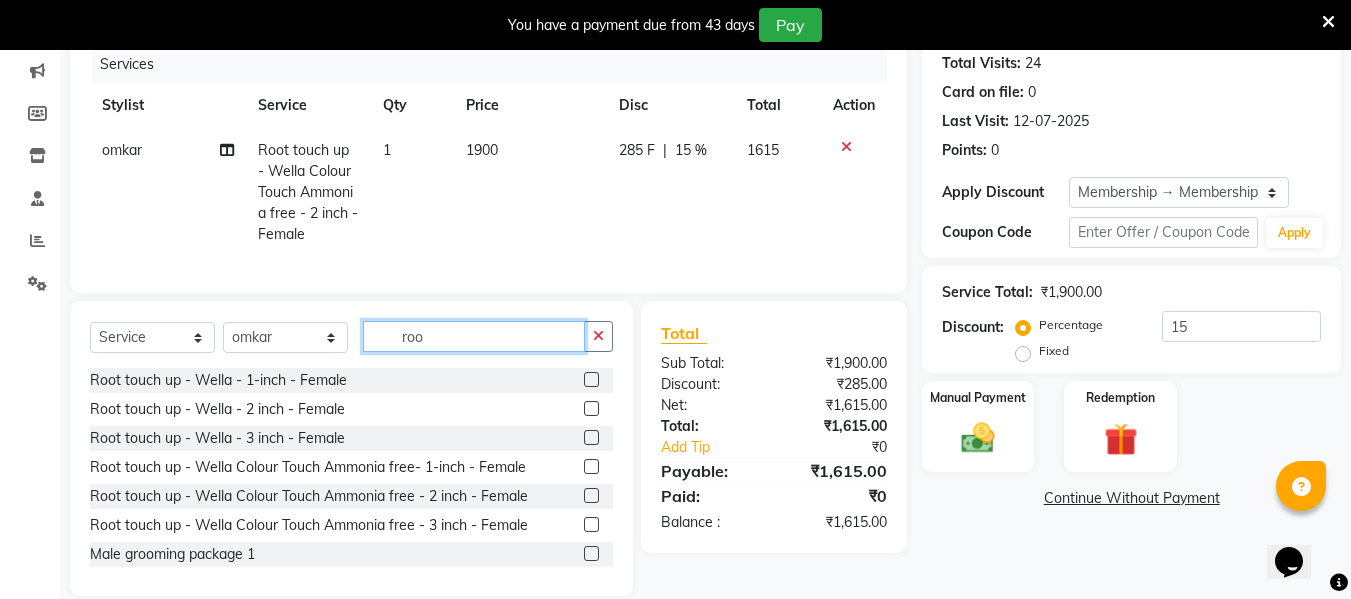 click on "roo" 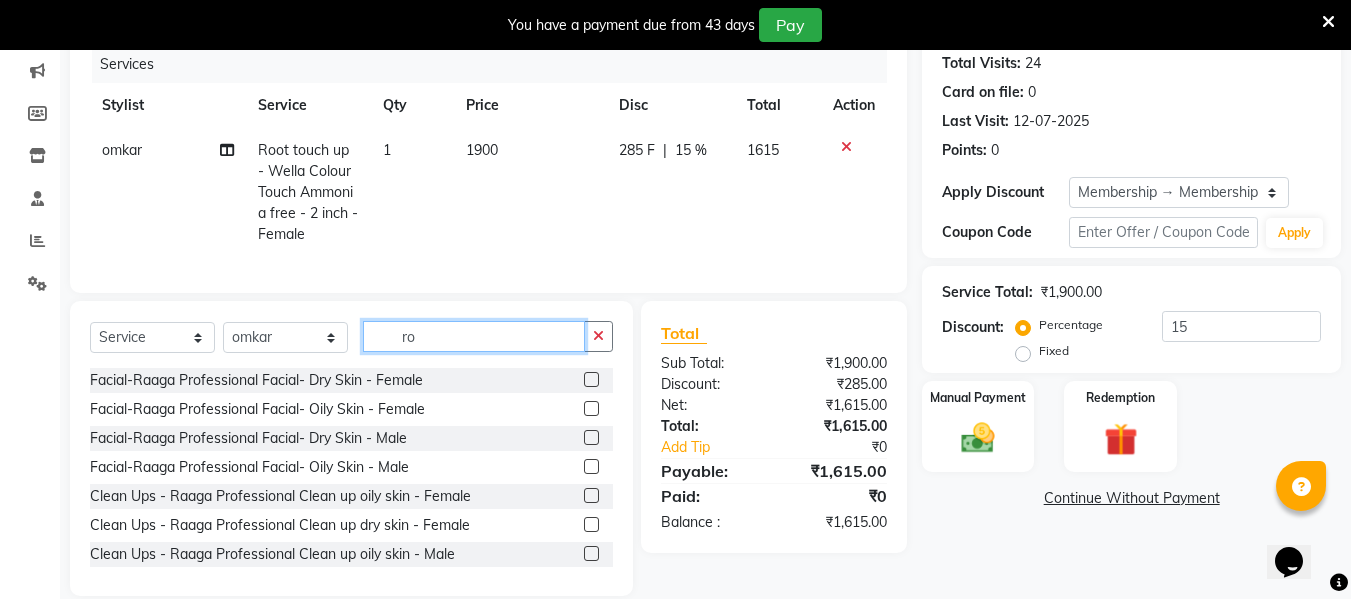 type on "r" 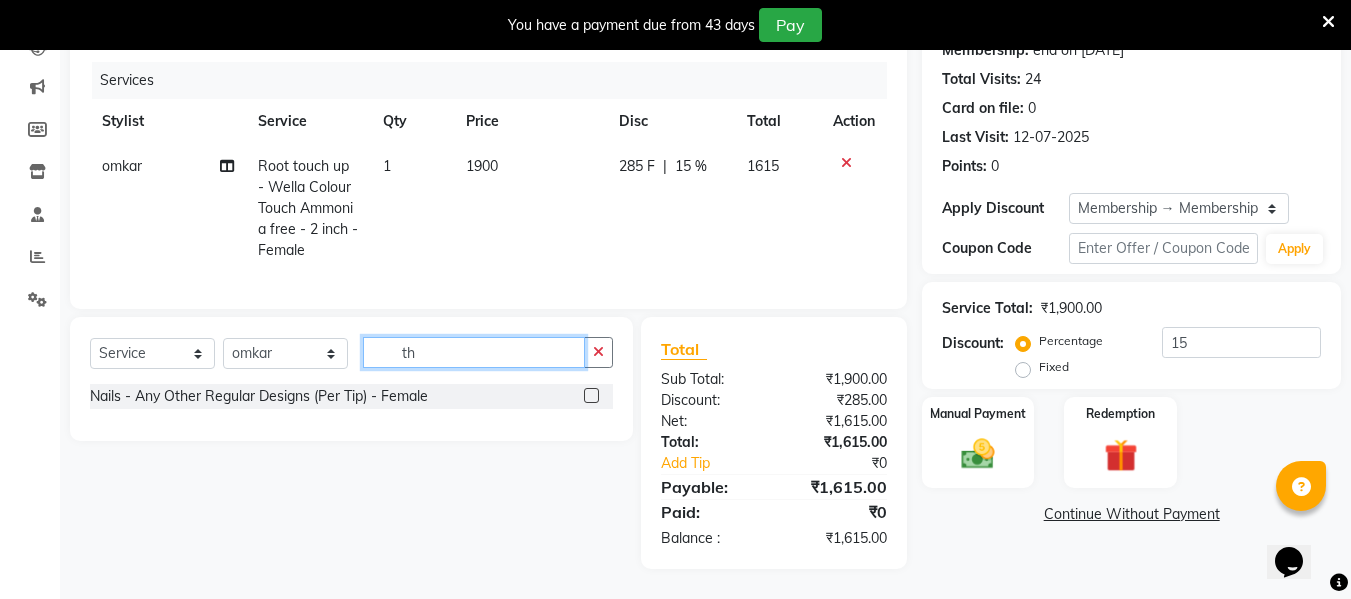 scroll, scrollTop: 252, scrollLeft: 0, axis: vertical 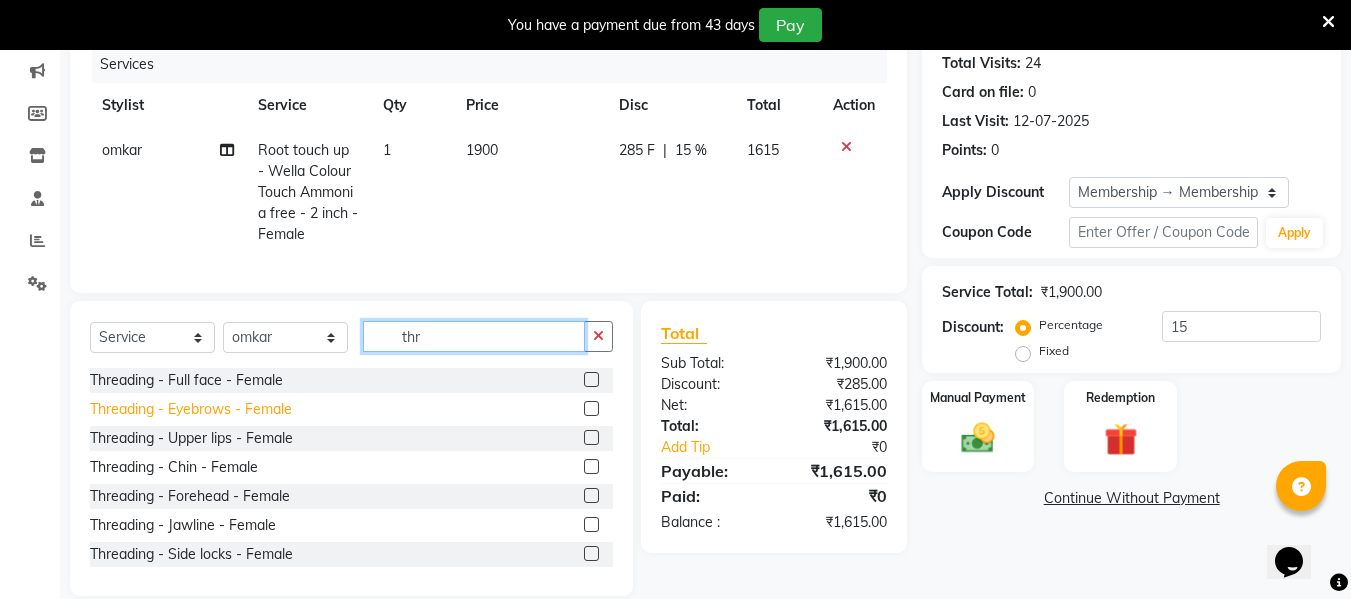 type on "thr" 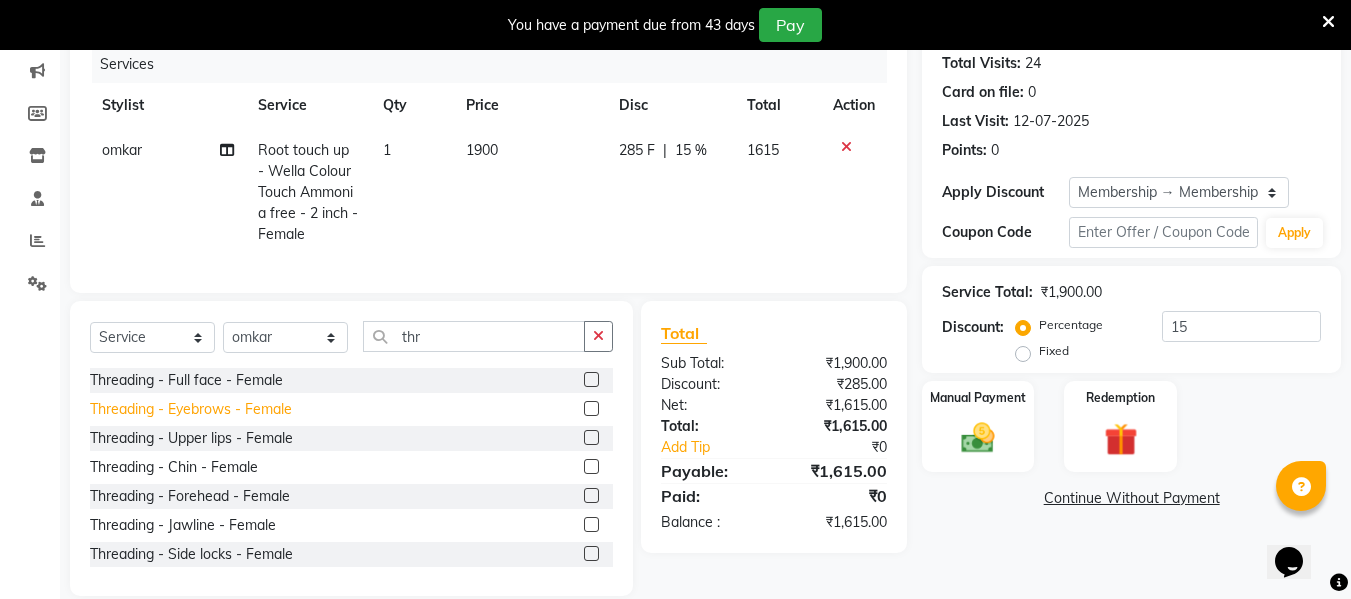 click on "Threading - Eyebrows - Female" 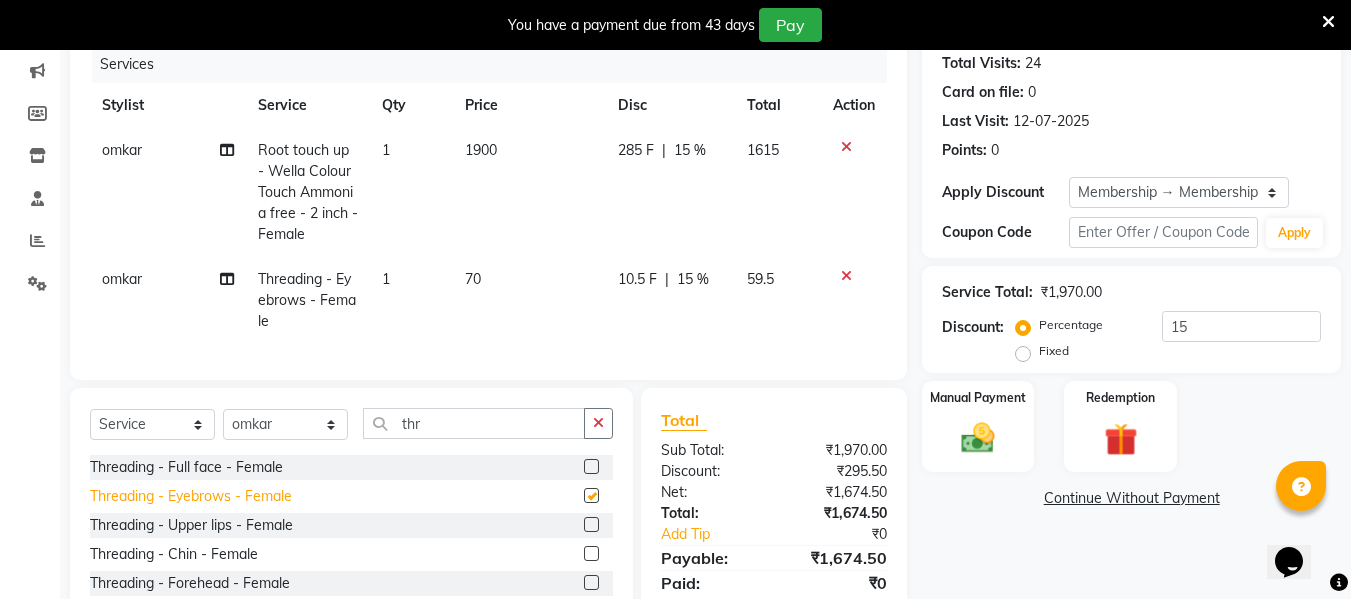 checkbox on "false" 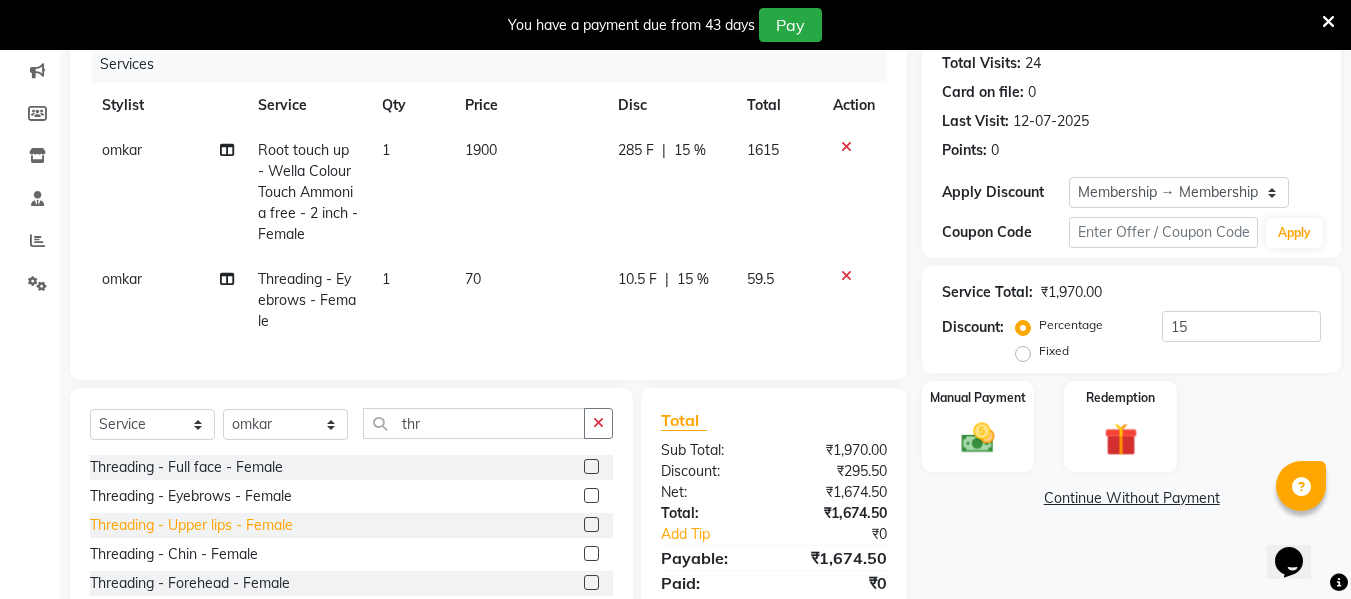 click on "Threading - Upper lips - Female" 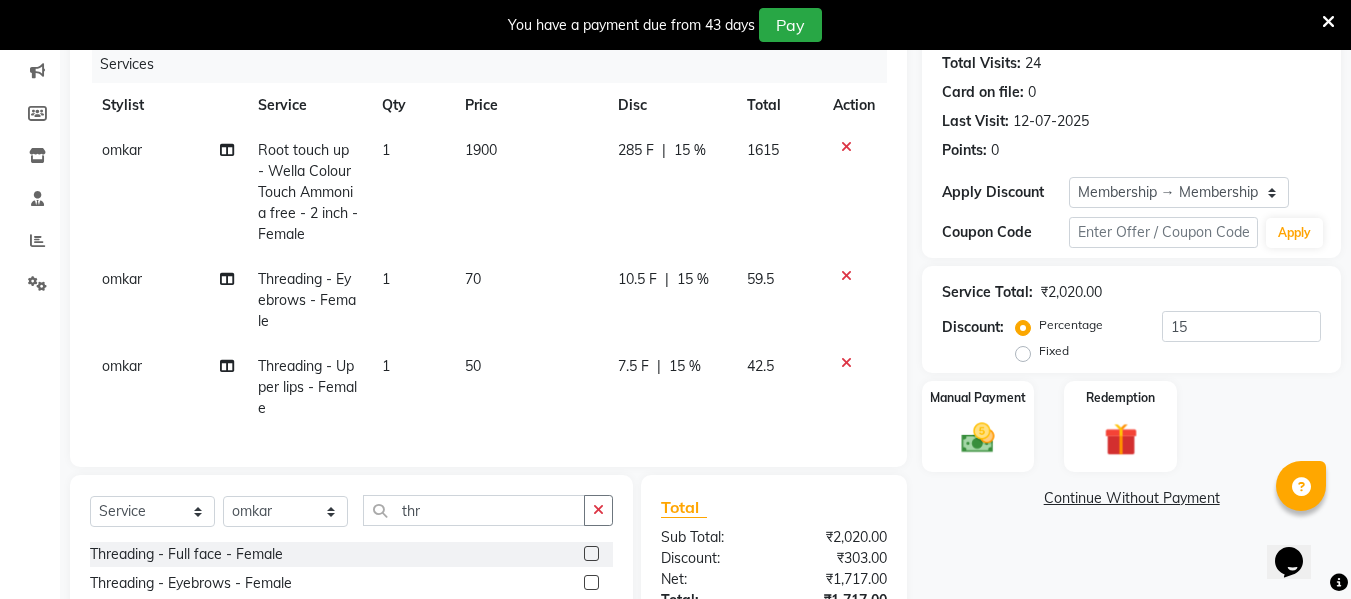 checkbox on "false" 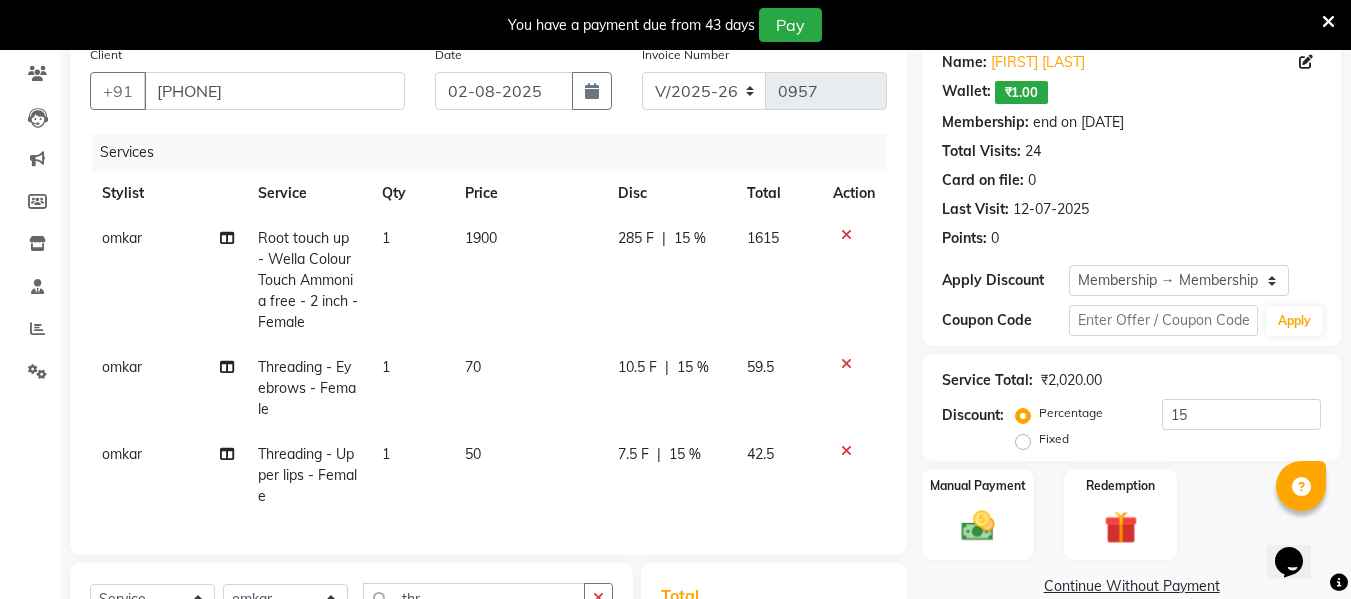 scroll, scrollTop: 0, scrollLeft: 0, axis: both 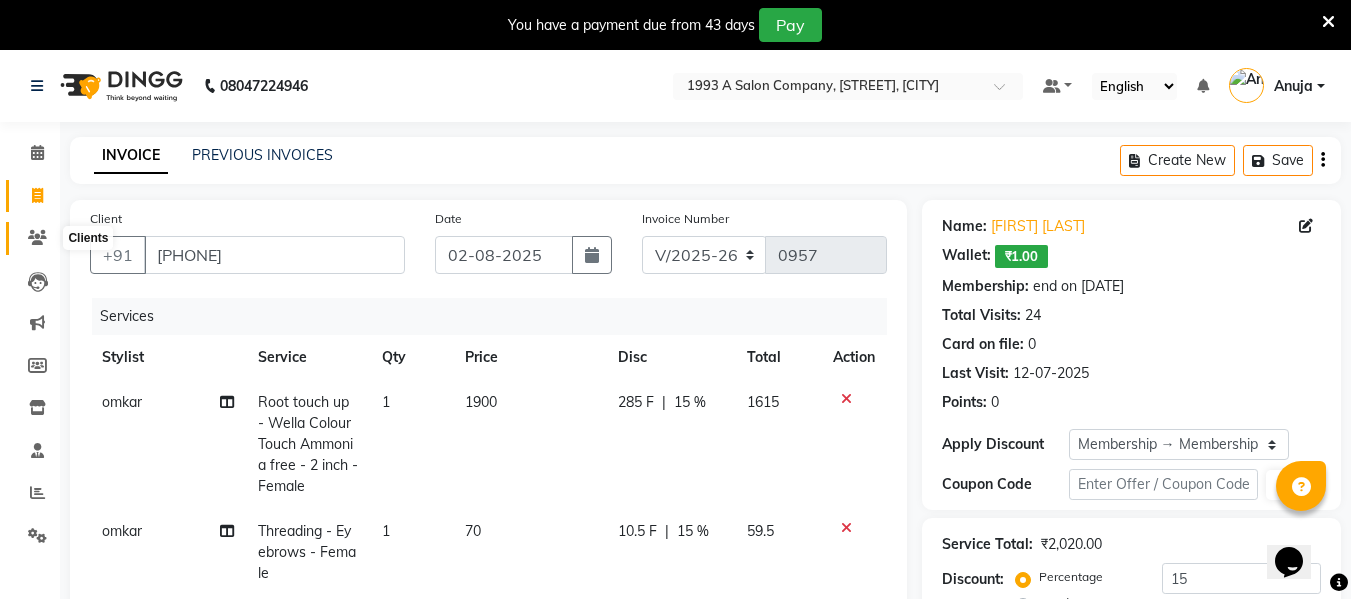 click 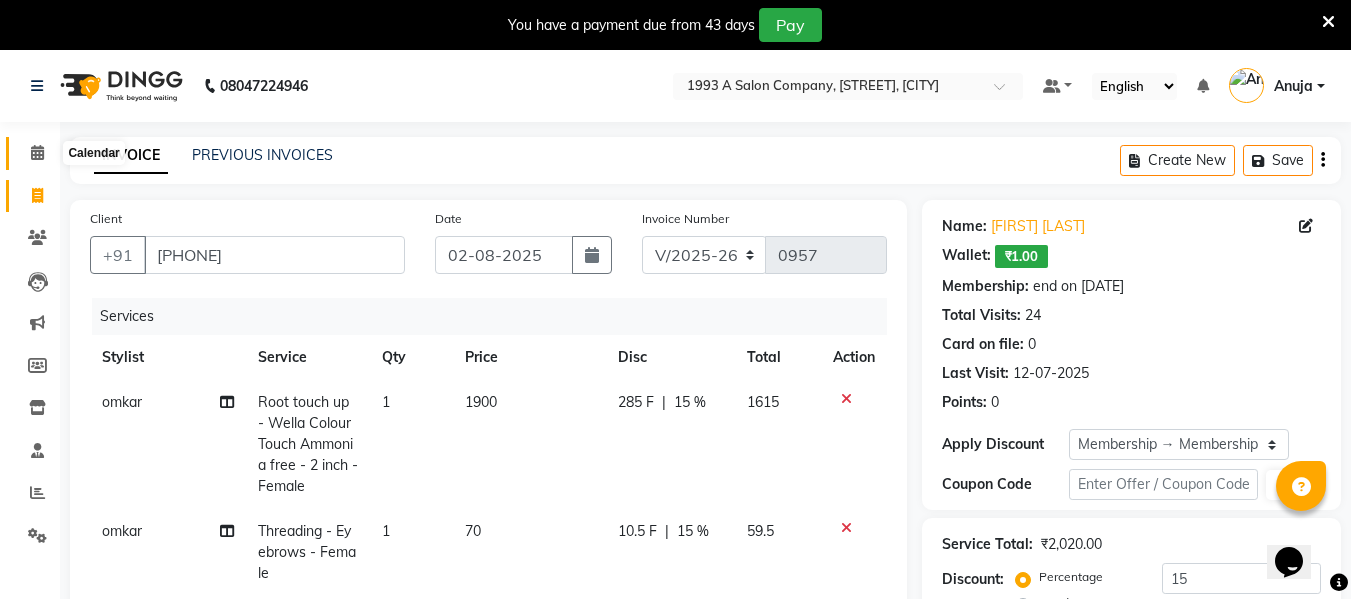 click 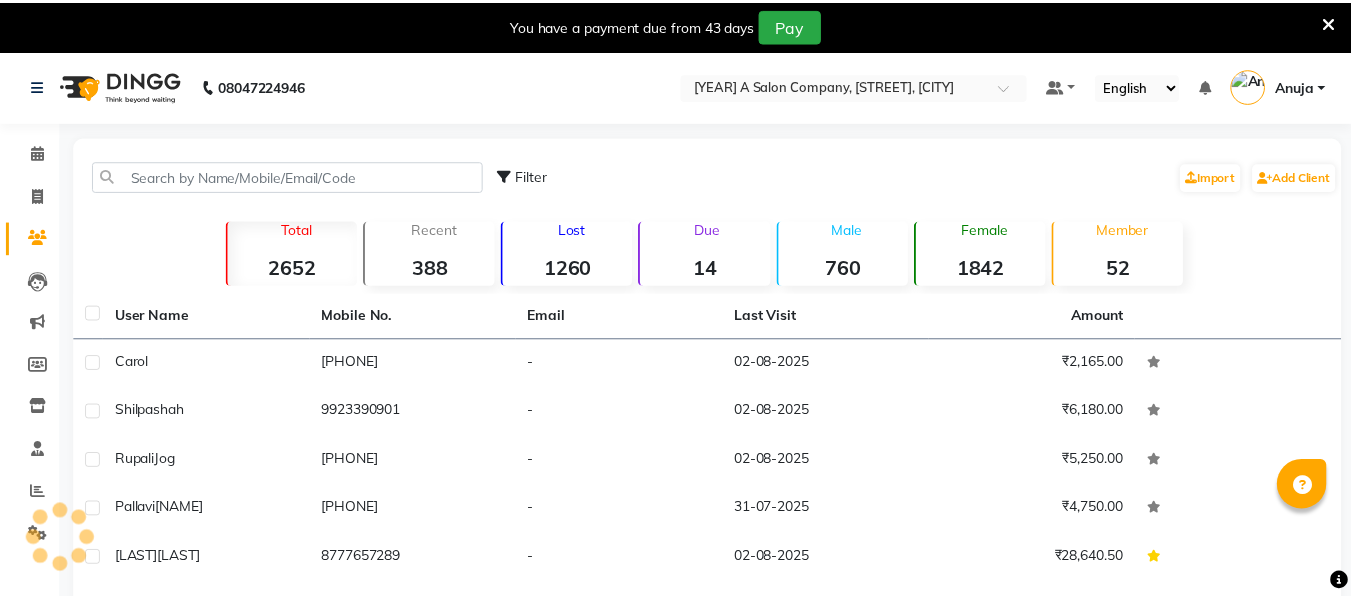 scroll, scrollTop: 0, scrollLeft: 0, axis: both 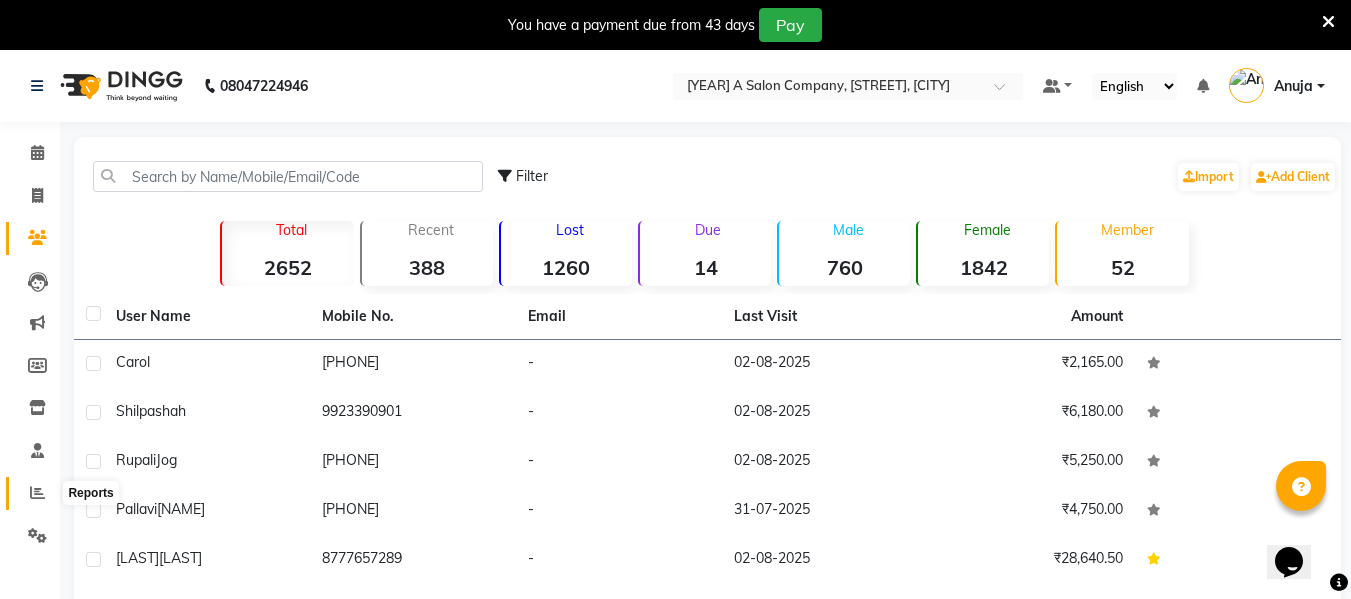 click 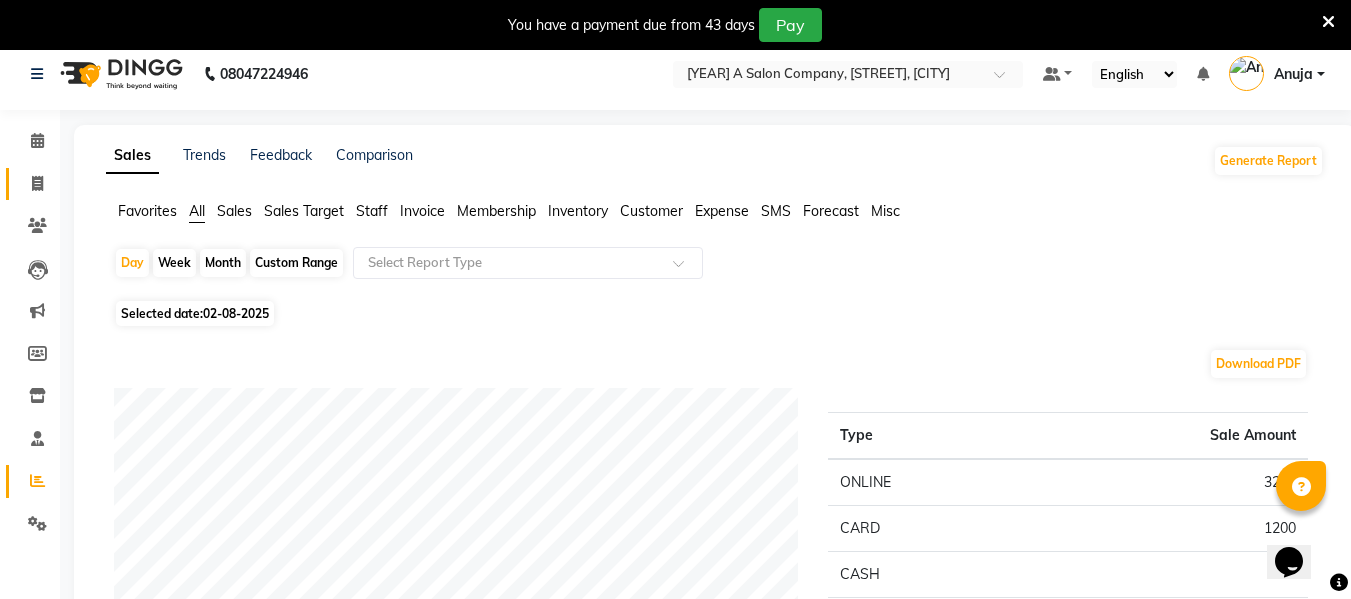 scroll, scrollTop: 0, scrollLeft: 0, axis: both 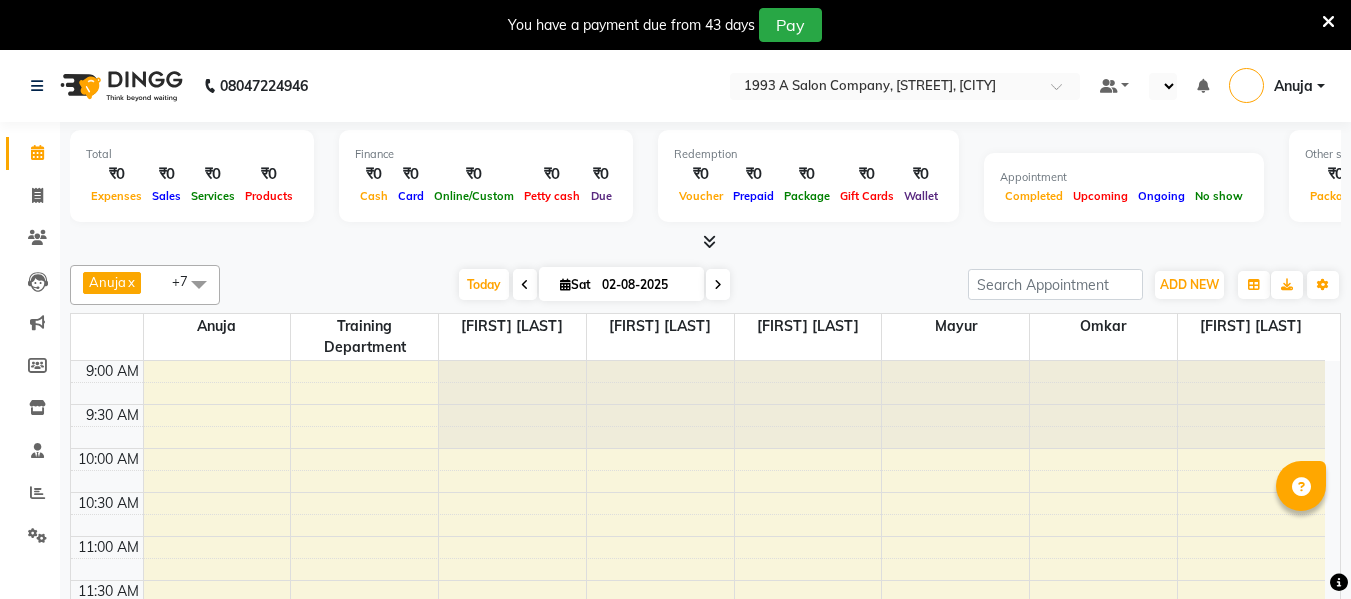 select on "en" 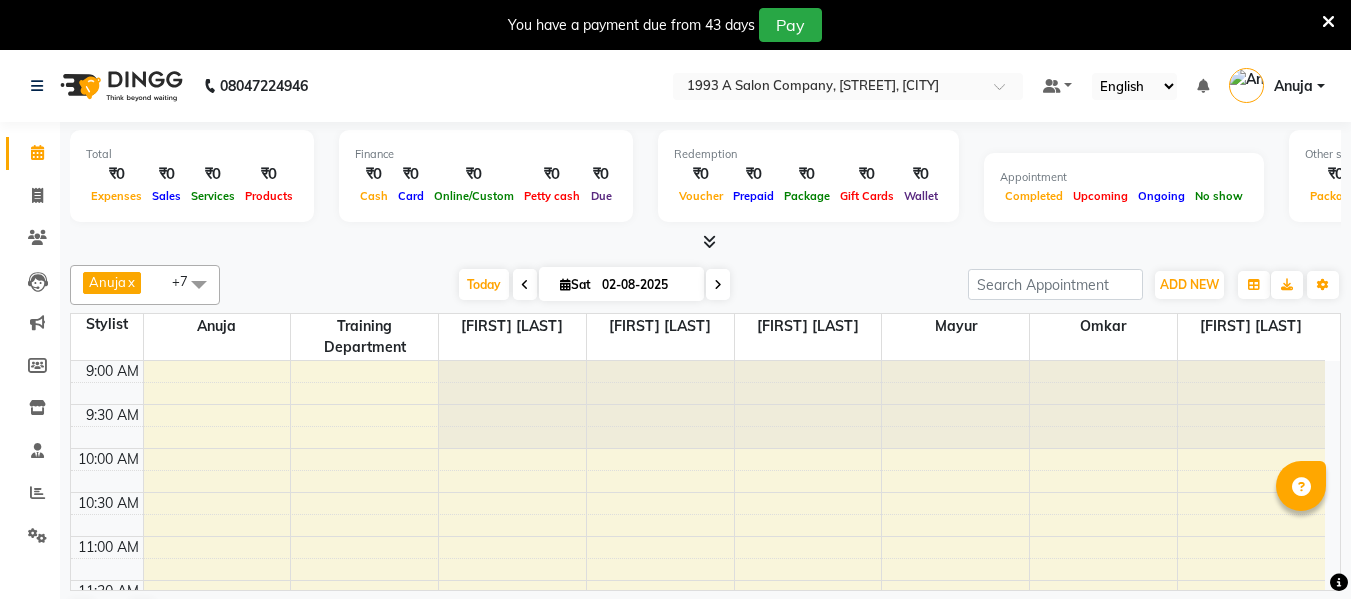 scroll, scrollTop: 876, scrollLeft: 0, axis: vertical 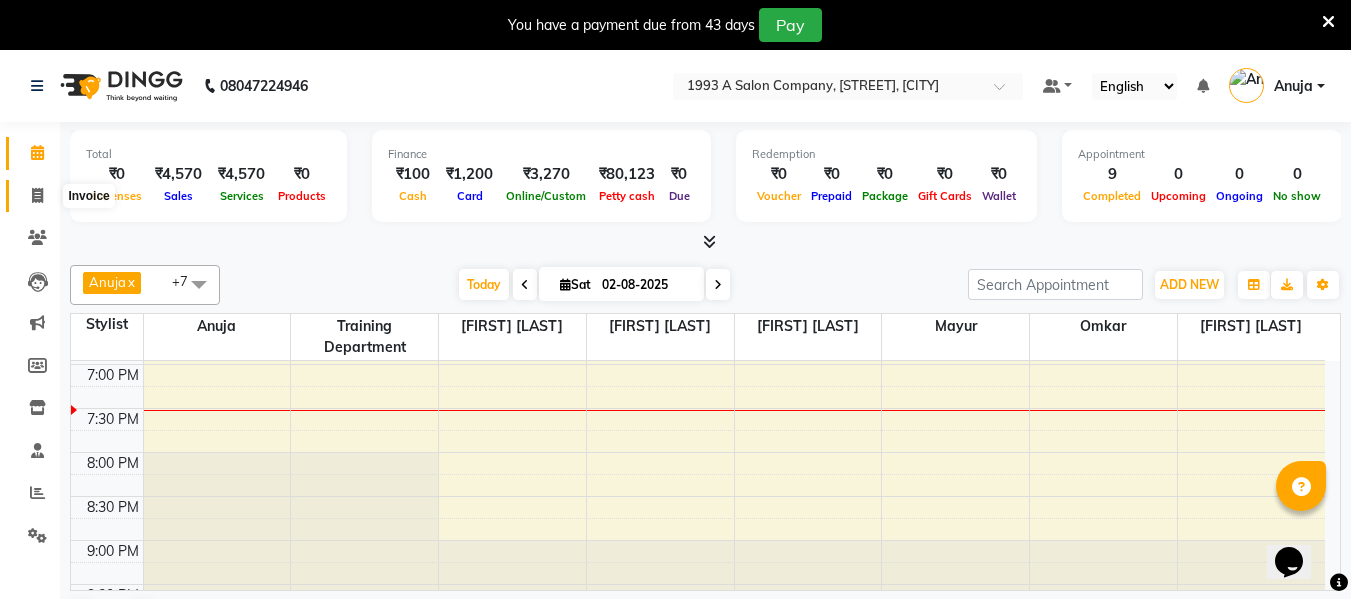 click 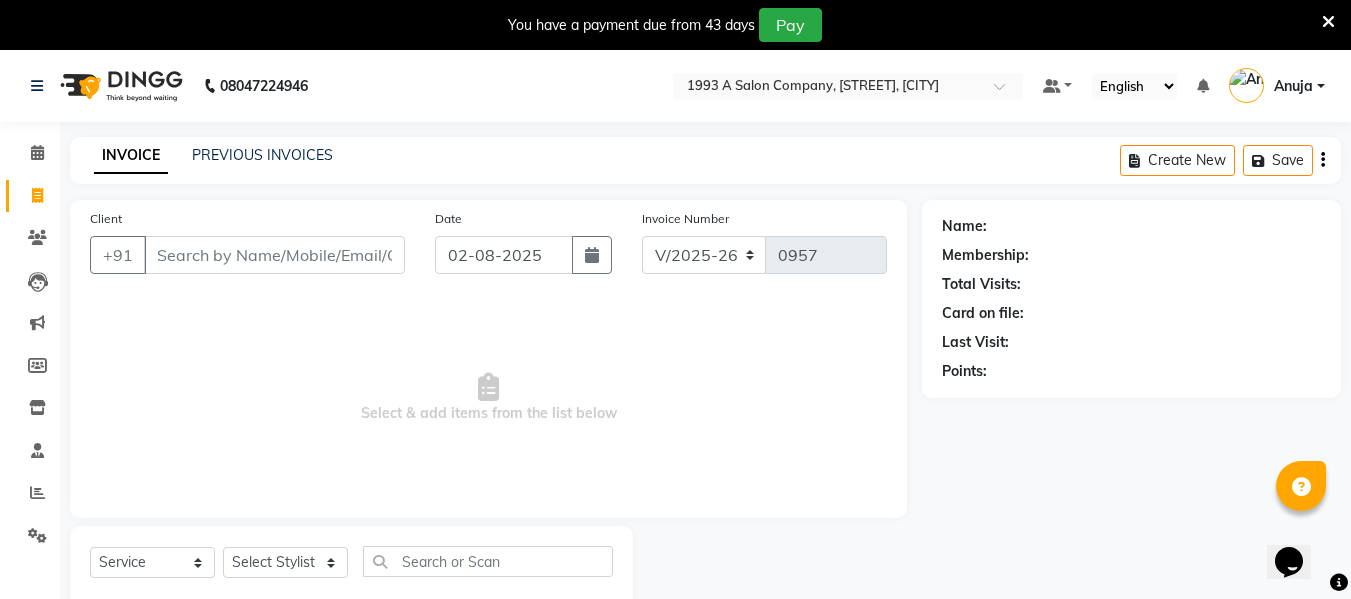 drag, startPoint x: 262, startPoint y: 255, endPoint x: 279, endPoint y: 247, distance: 18.788294 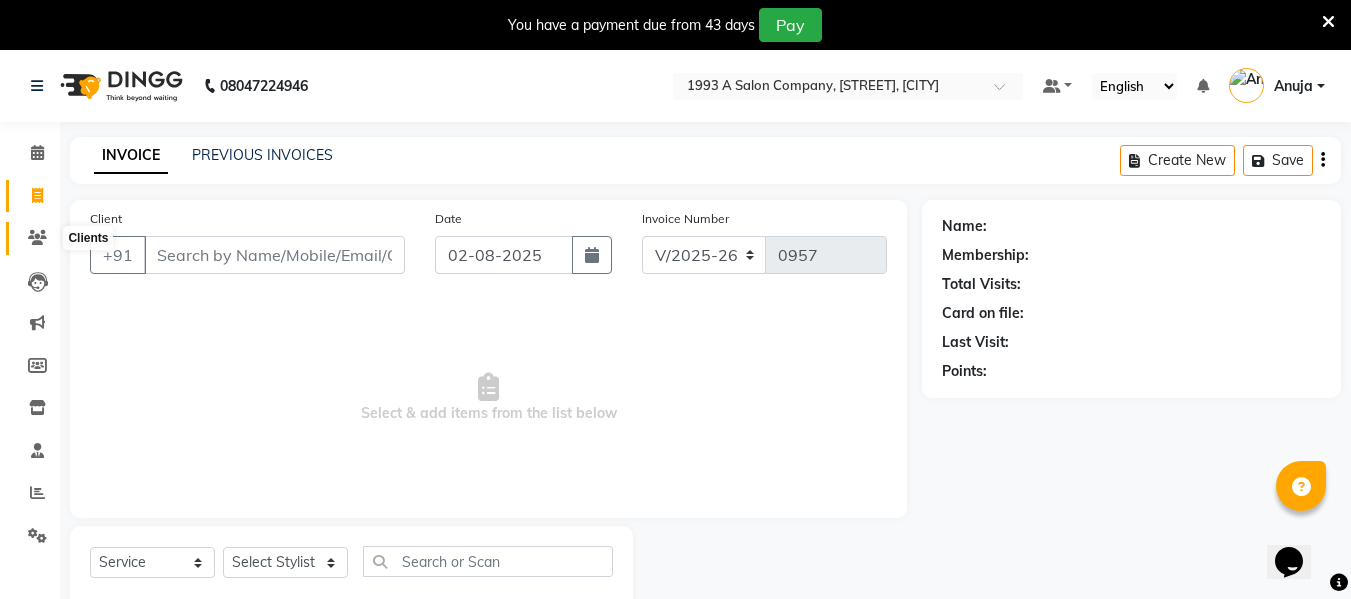 click 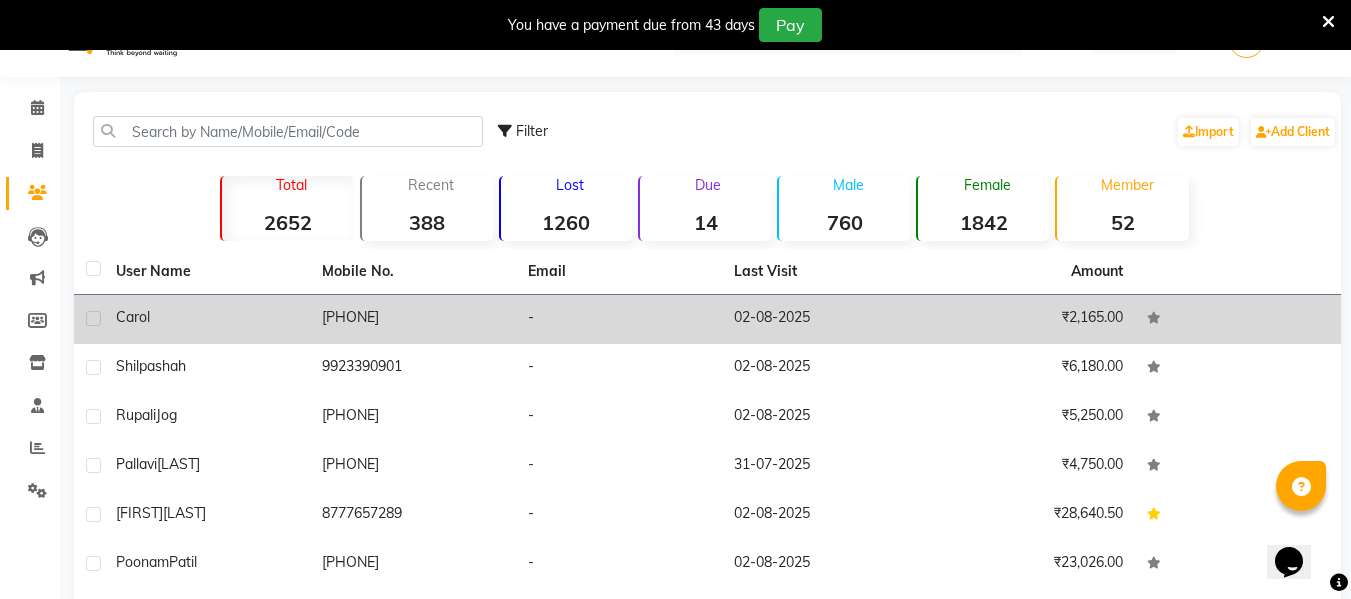 scroll, scrollTop: 0, scrollLeft: 0, axis: both 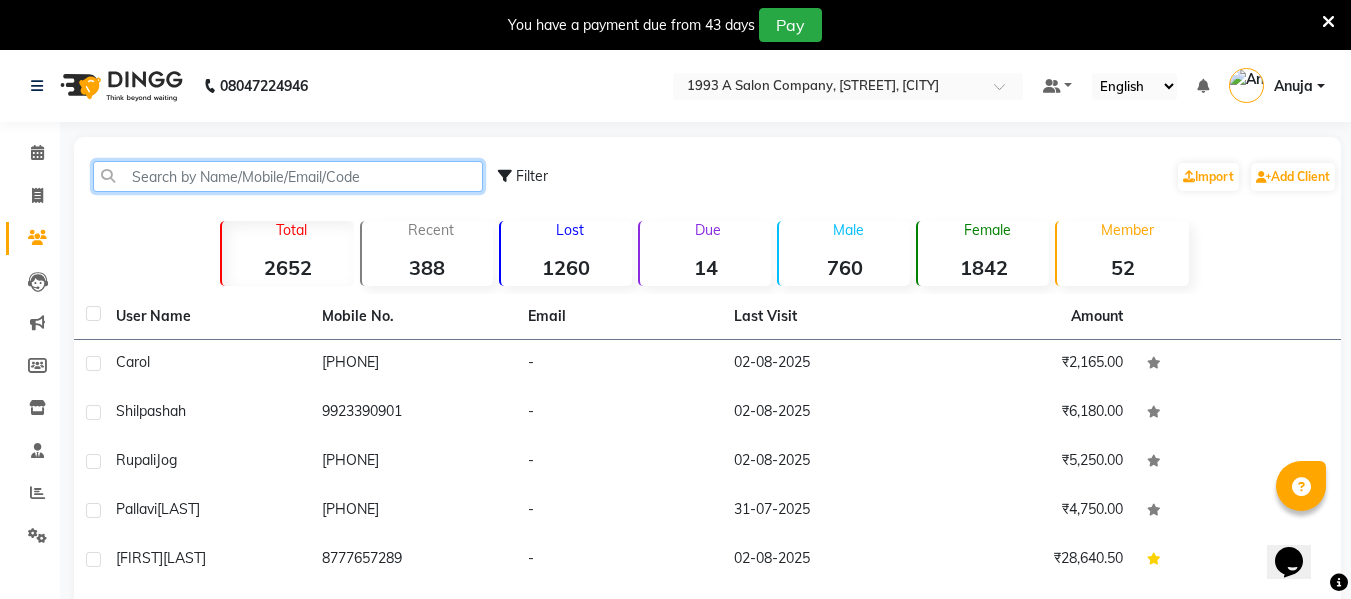 click 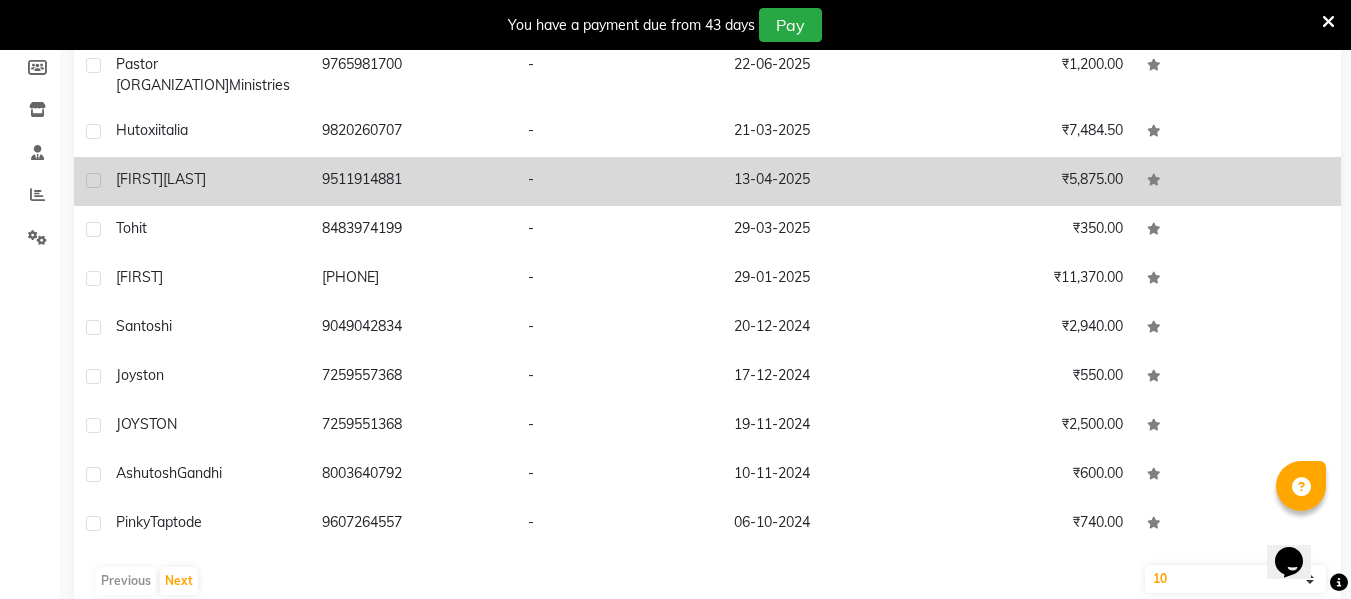 scroll, scrollTop: 334, scrollLeft: 0, axis: vertical 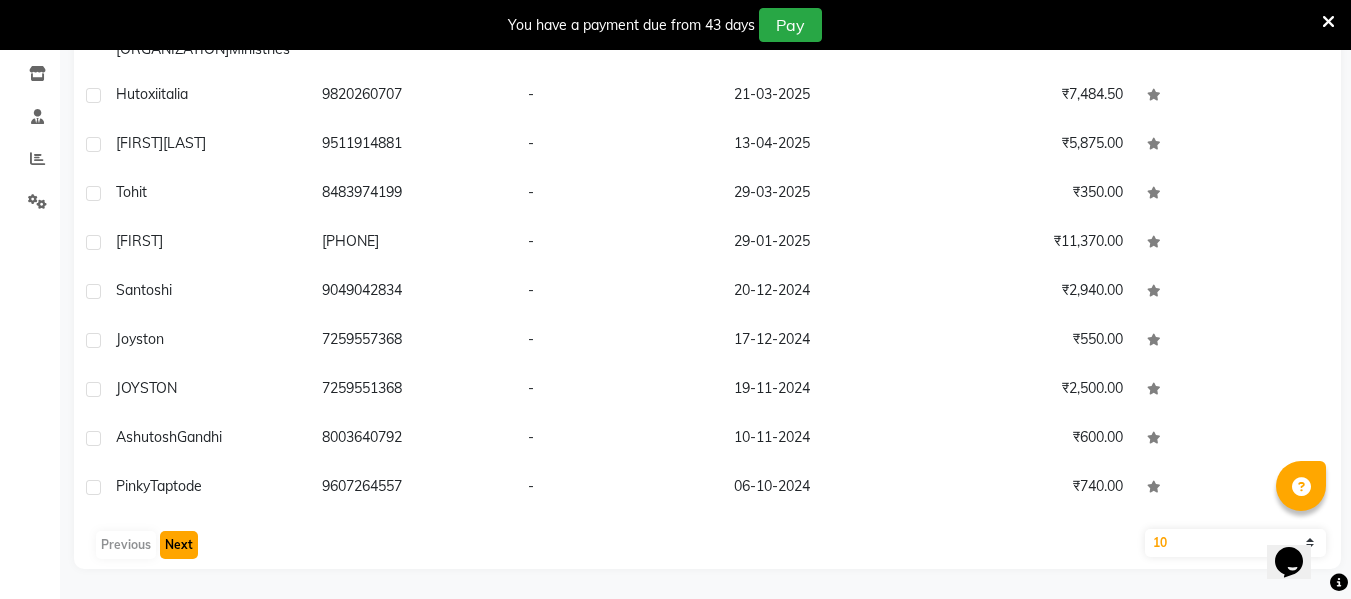 click on "Next" 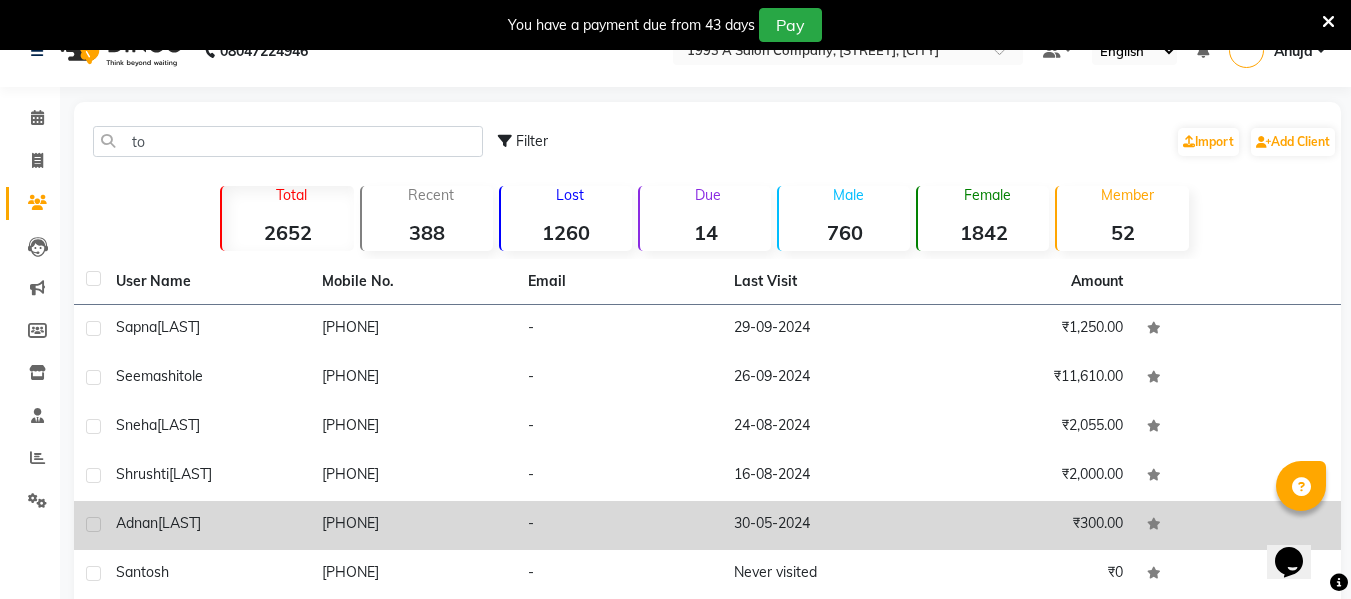 scroll, scrollTop: 0, scrollLeft: 0, axis: both 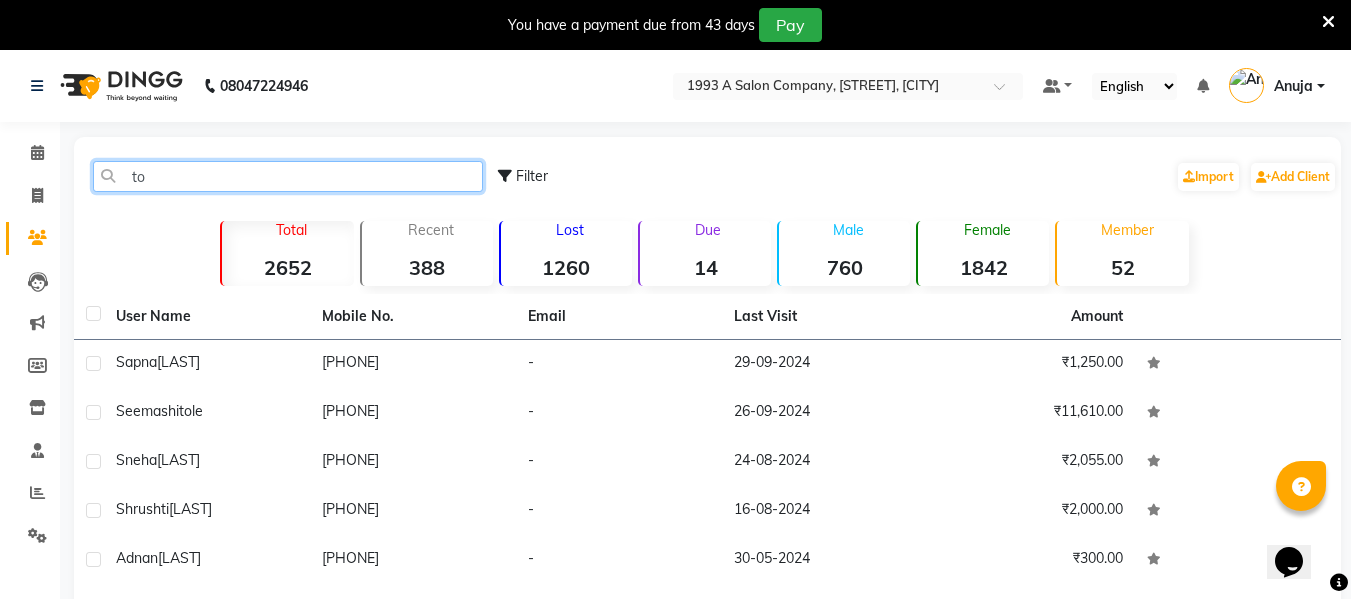 click on "to" 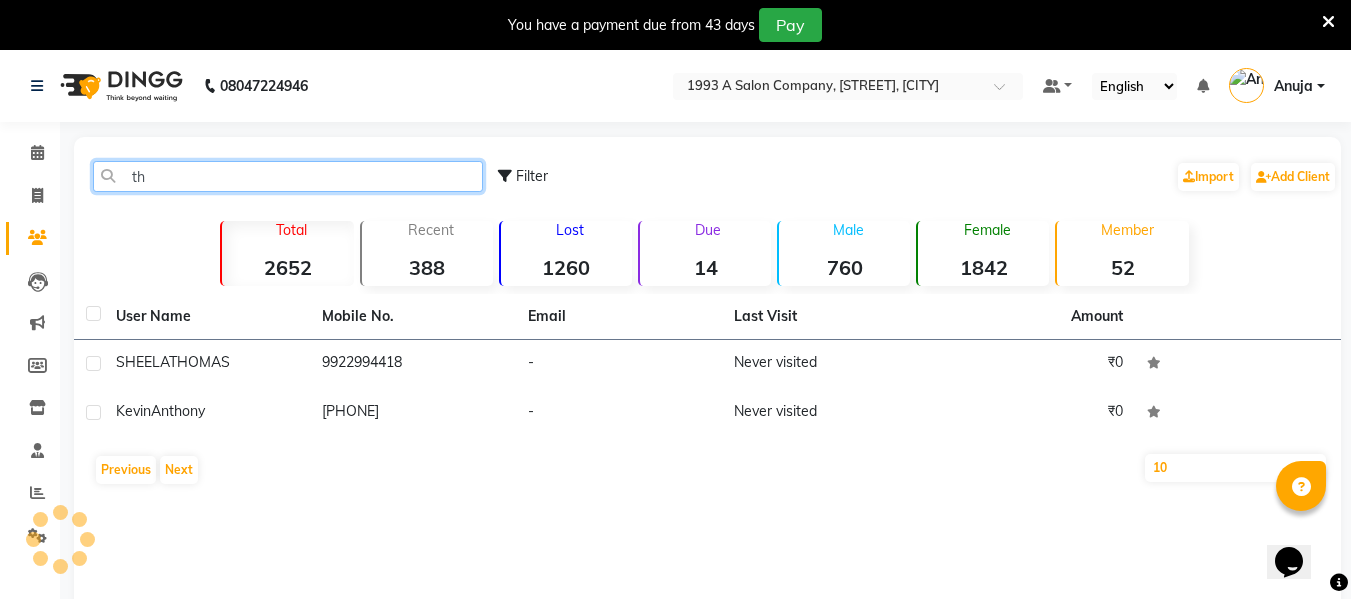 type on "t" 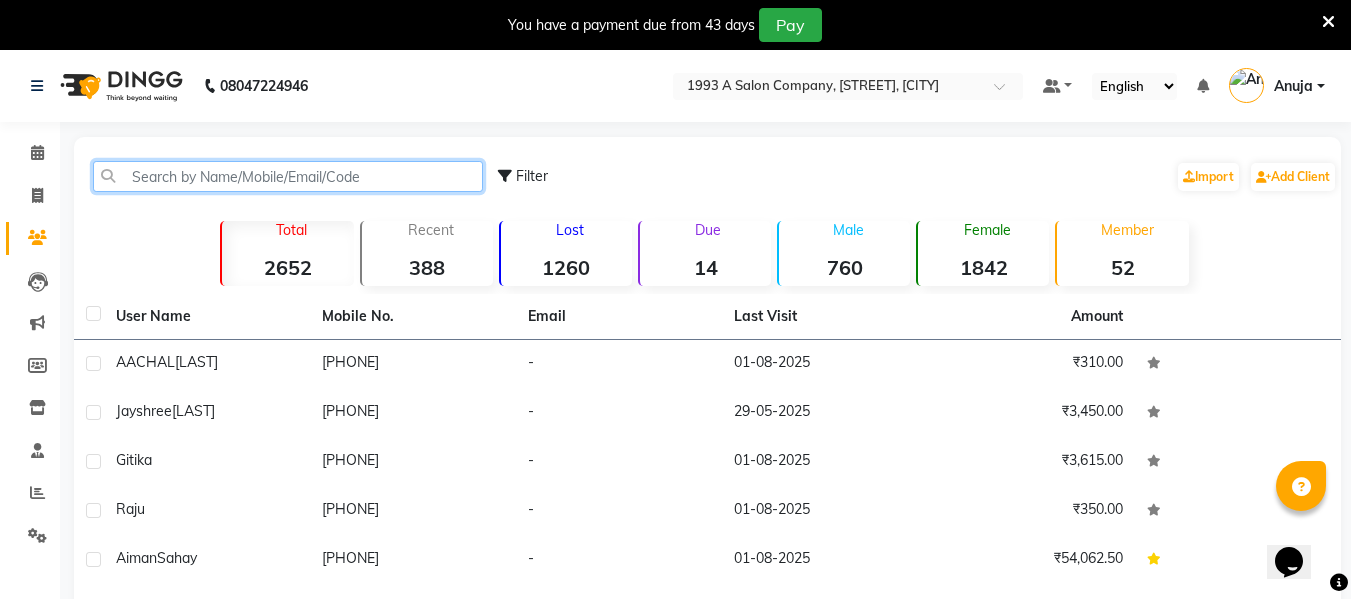 type on "t" 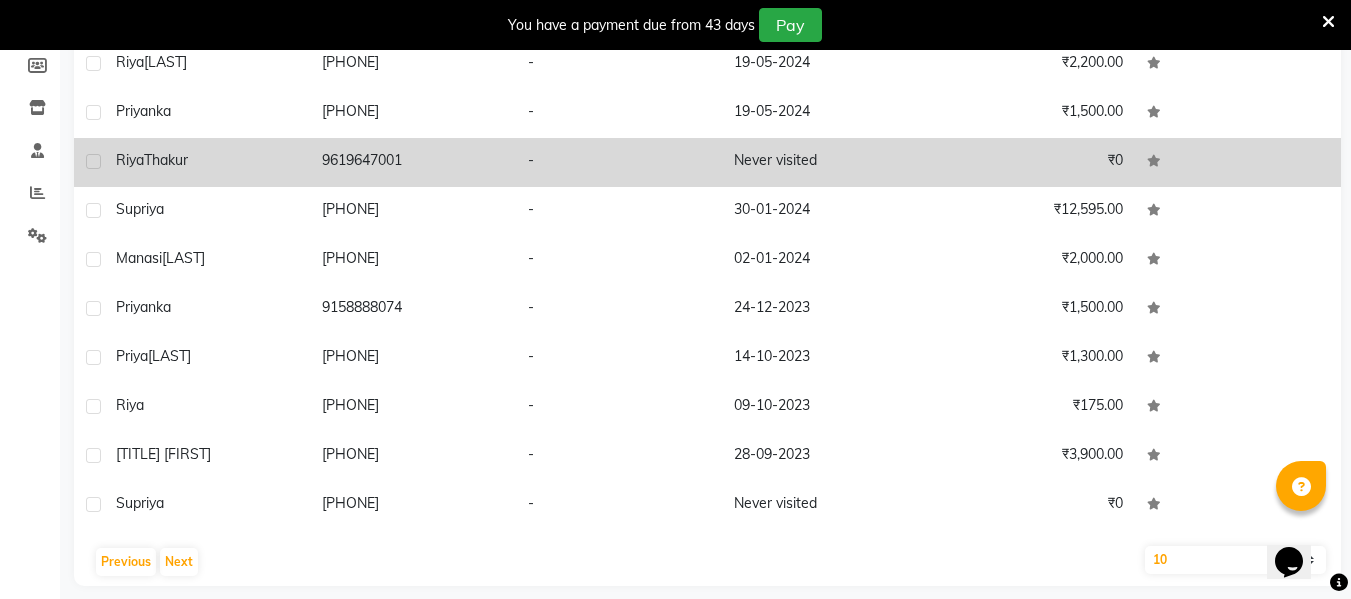 scroll, scrollTop: 317, scrollLeft: 0, axis: vertical 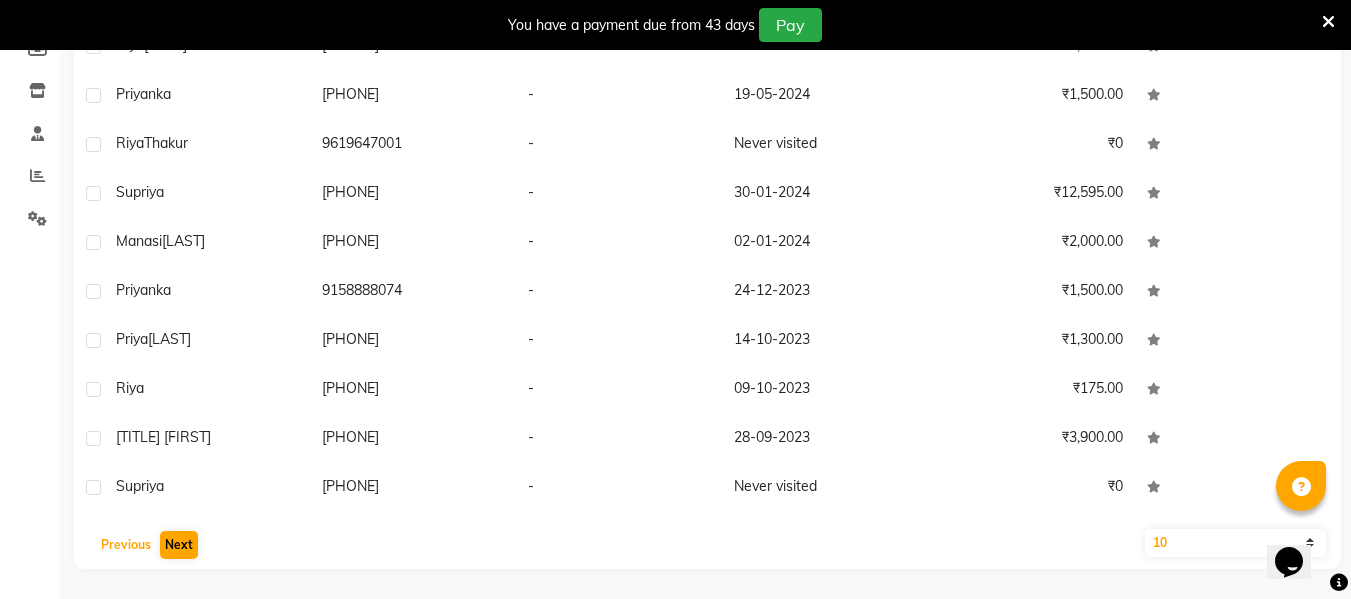drag, startPoint x: 154, startPoint y: 544, endPoint x: 165, endPoint y: 543, distance: 11.045361 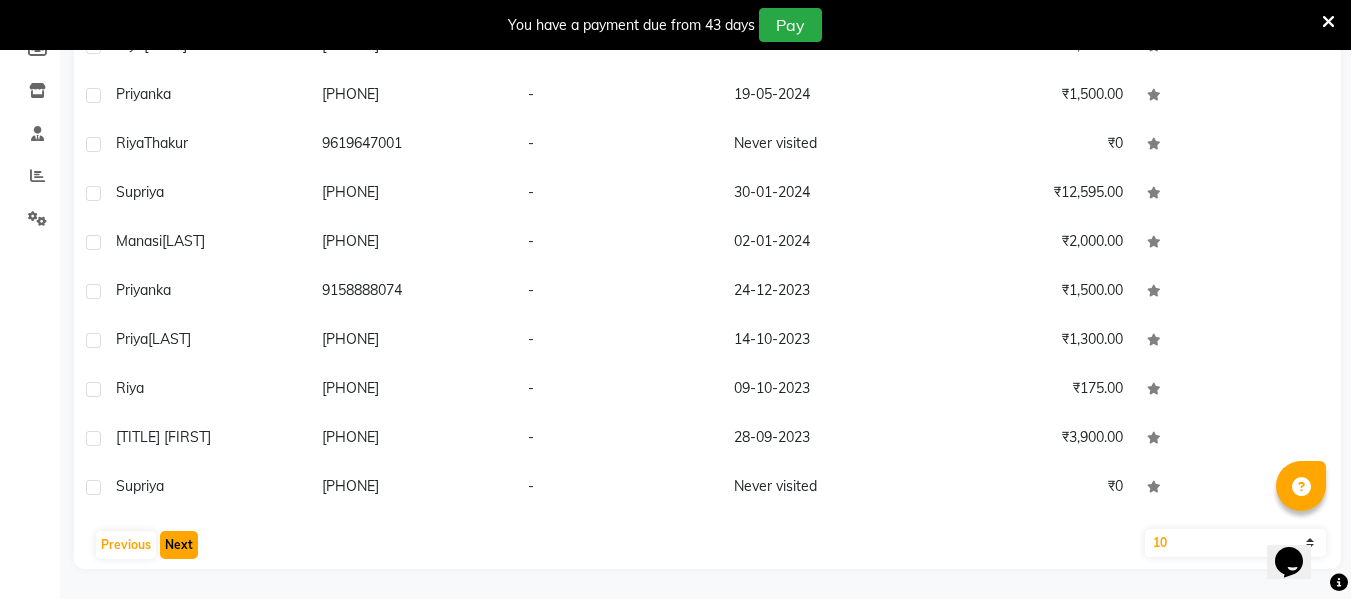 click on "Next" 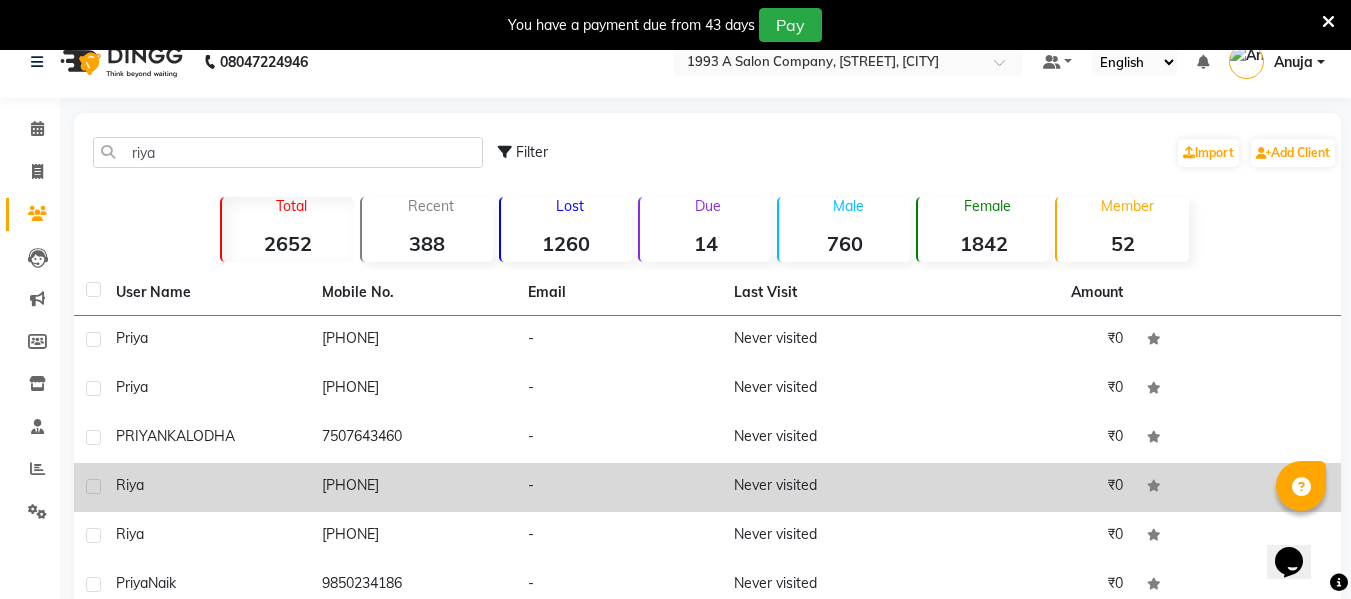 scroll, scrollTop: 0, scrollLeft: 0, axis: both 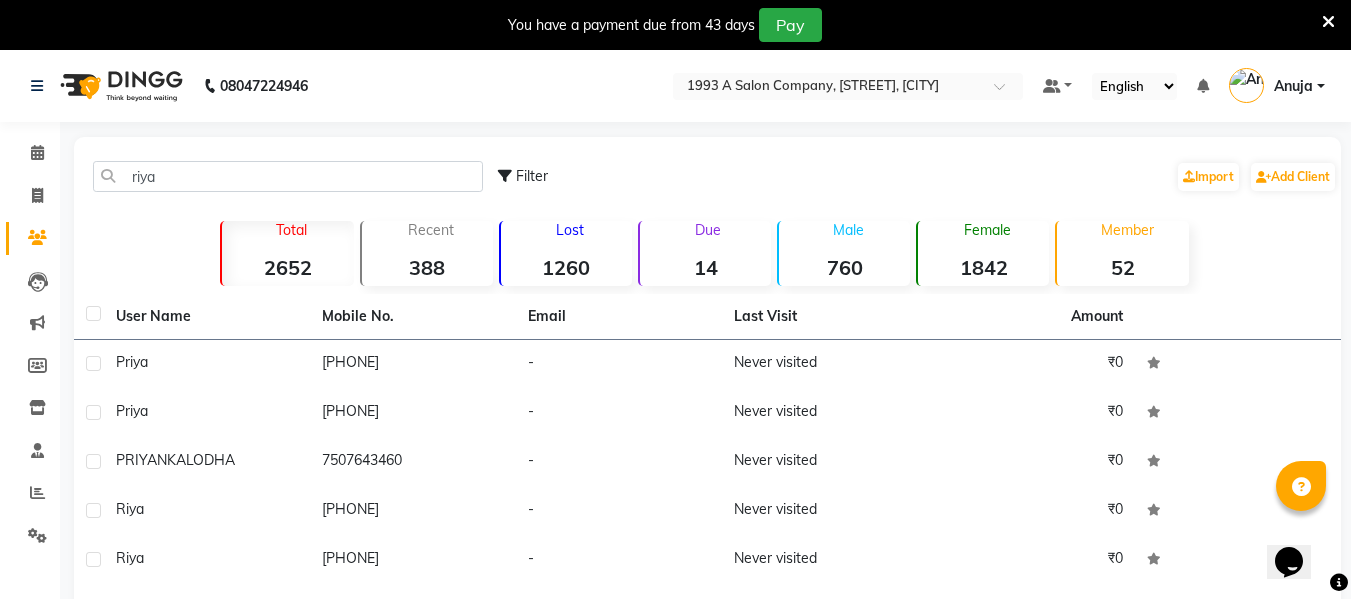 click on "riya Filter  Import   Add Client" 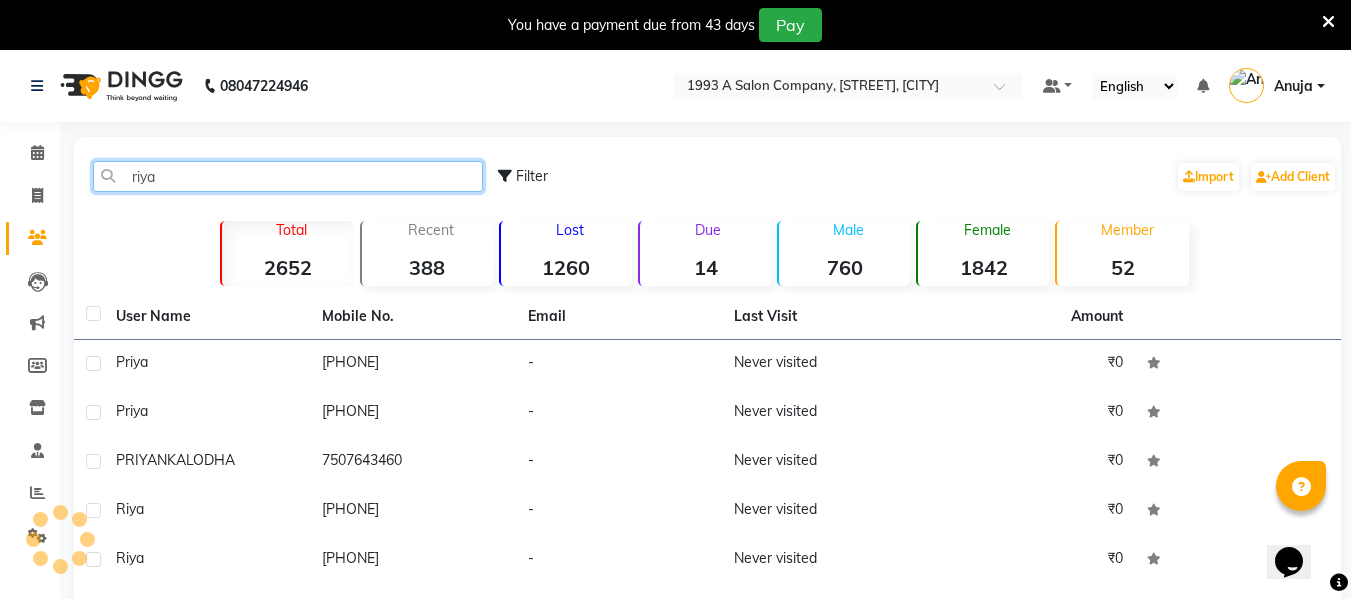 click on "riya" 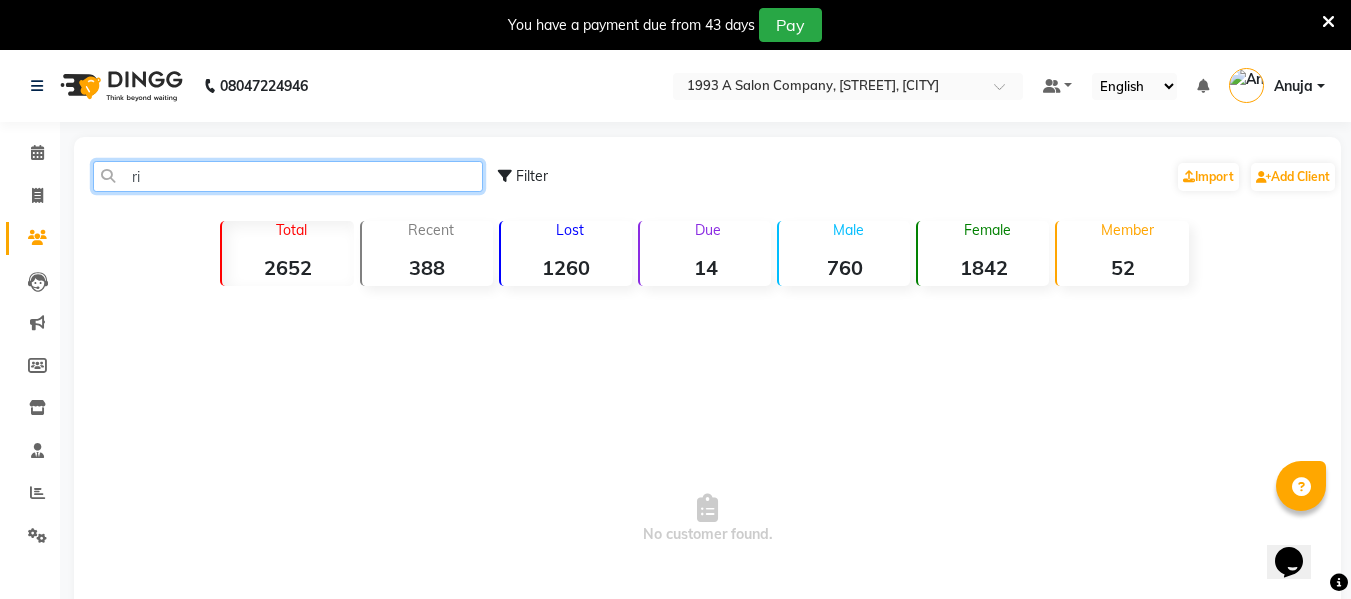 type on "r" 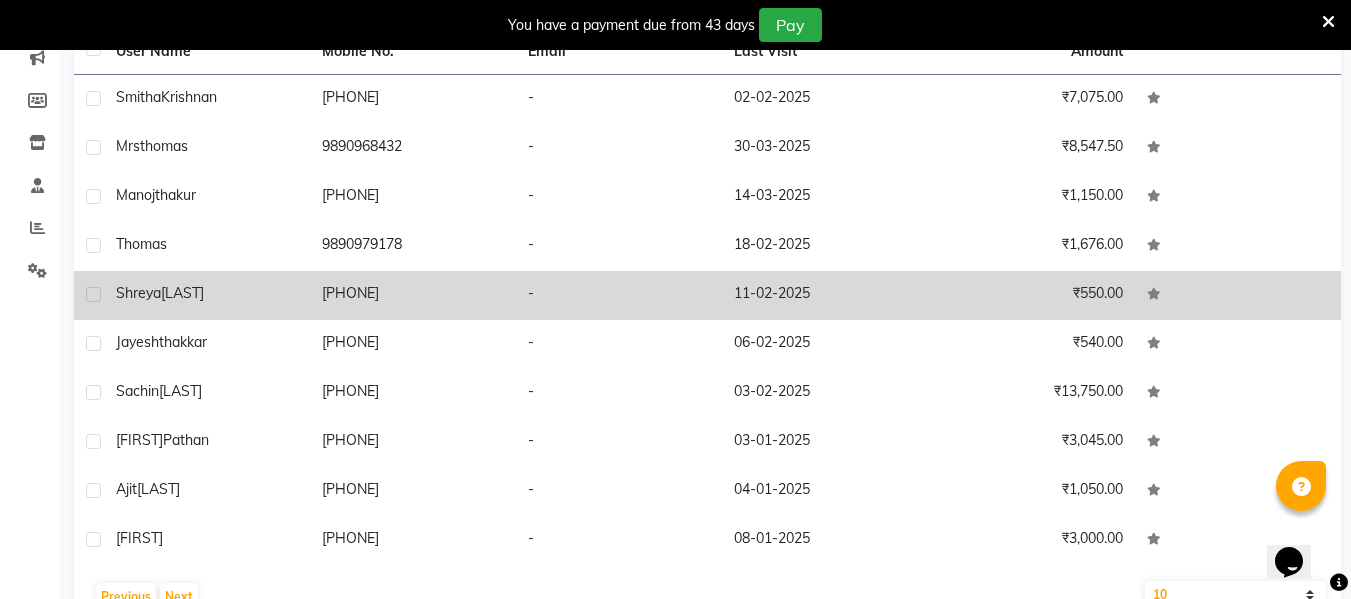 scroll, scrollTop: 300, scrollLeft: 0, axis: vertical 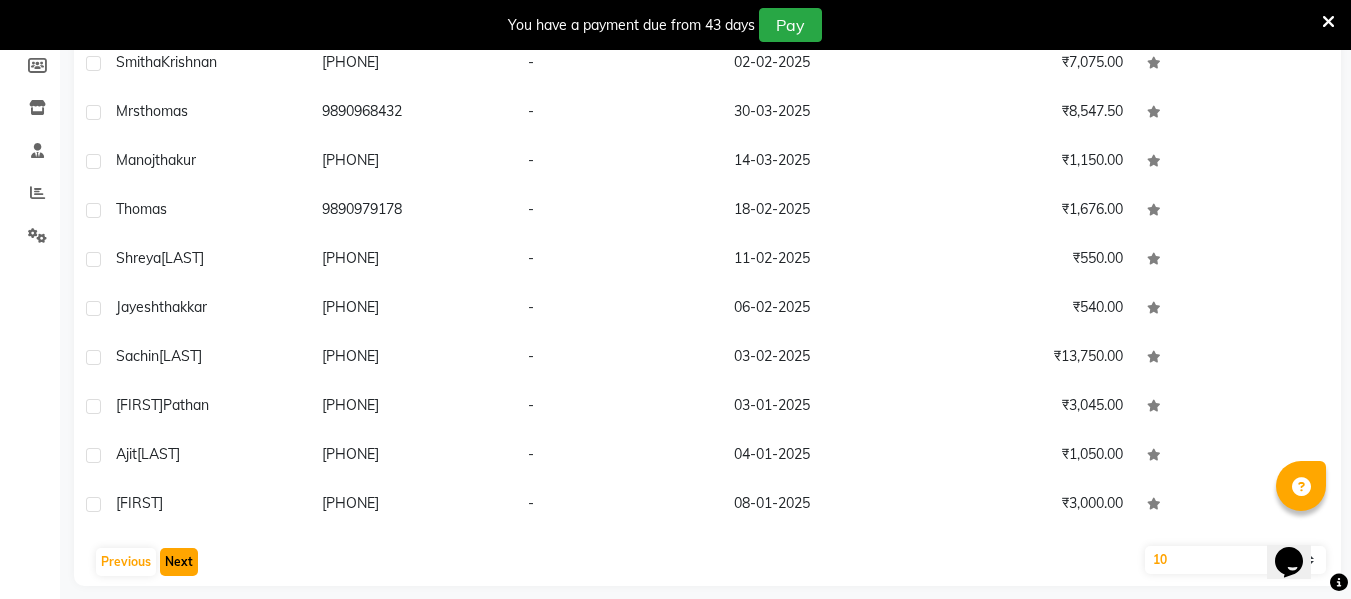 click on "Next" 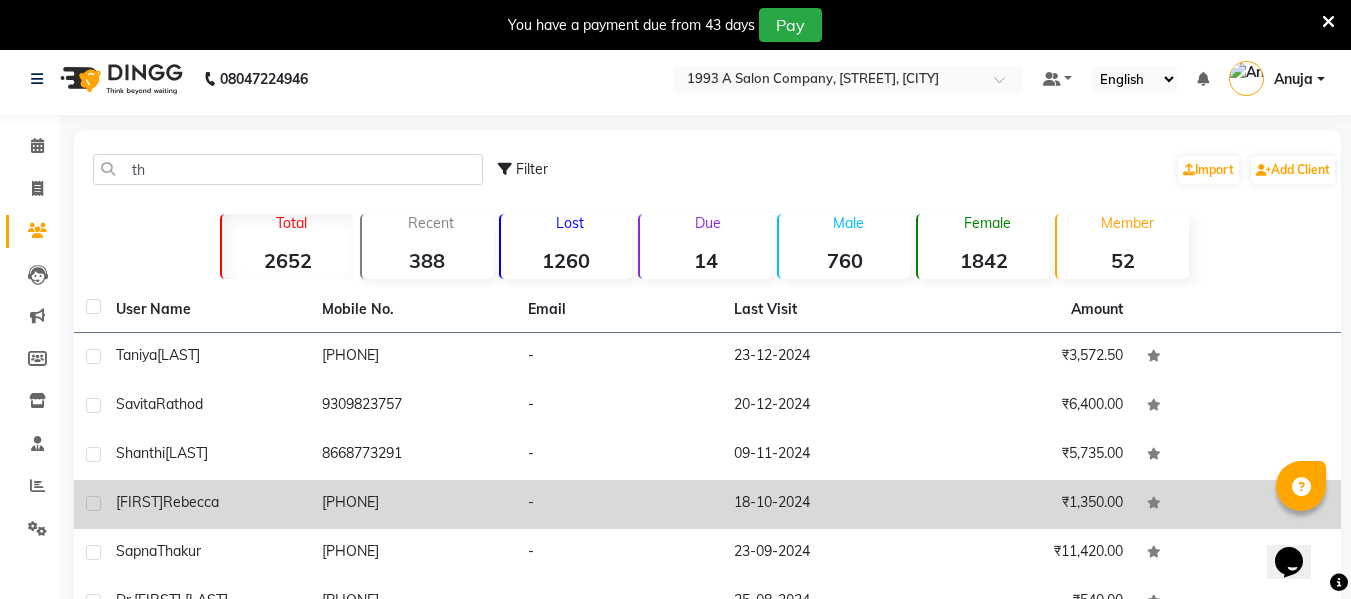 scroll, scrollTop: 0, scrollLeft: 0, axis: both 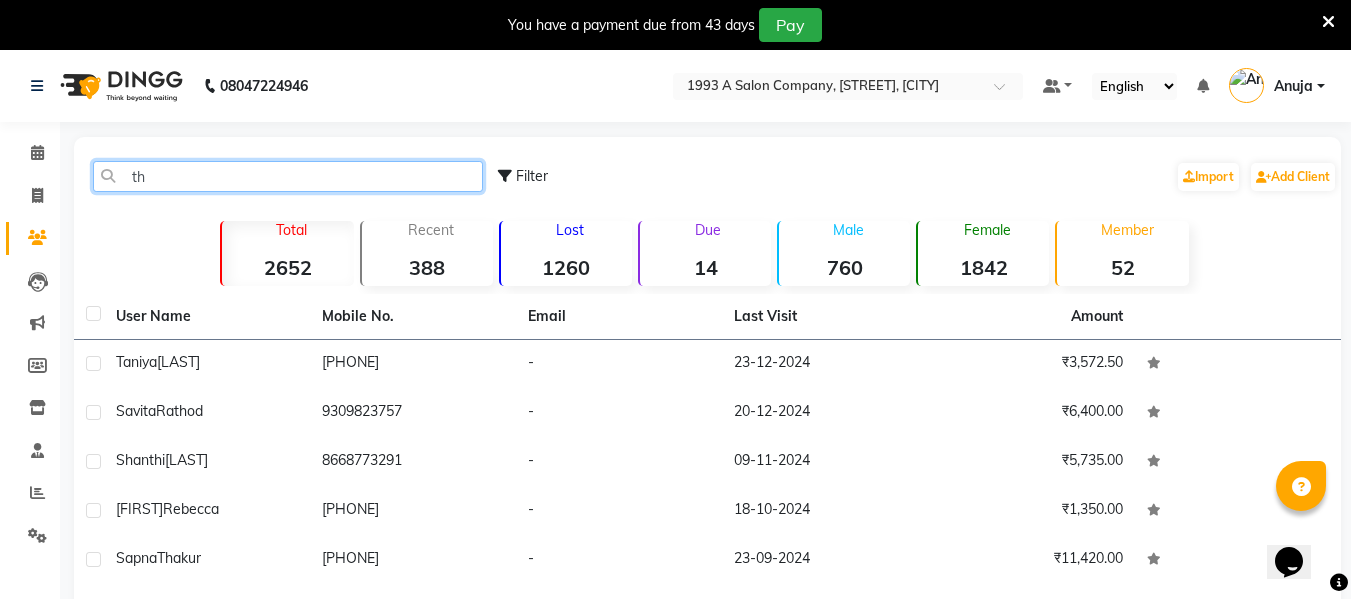 click on "th" 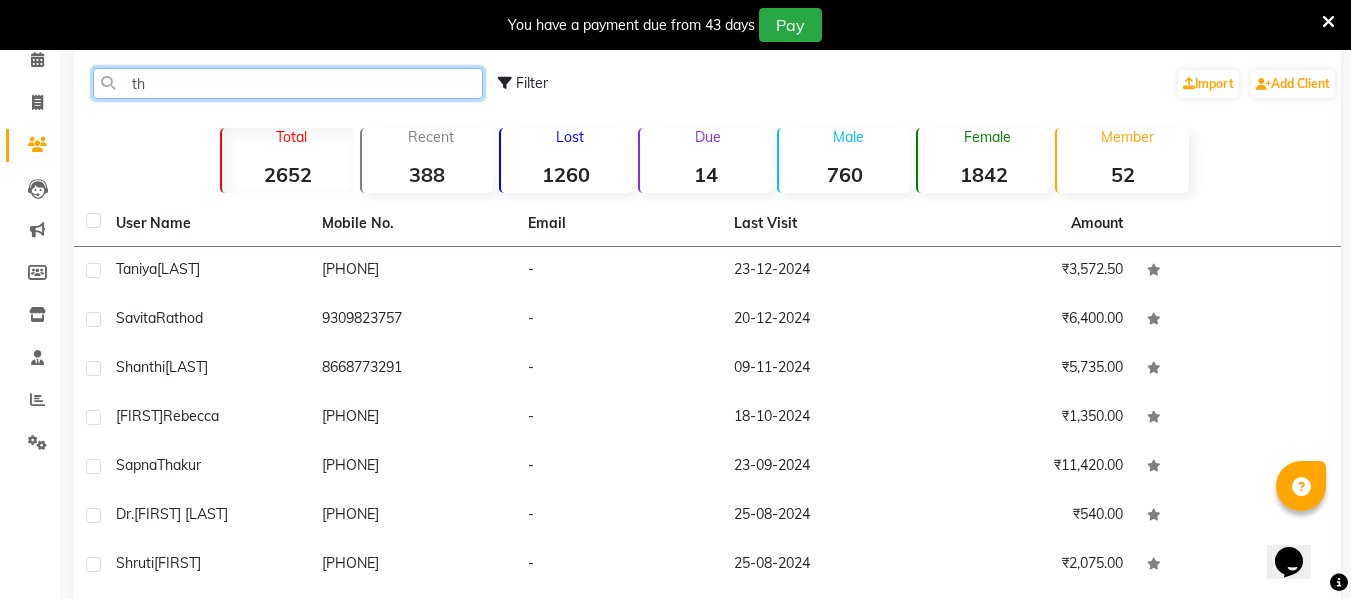 scroll, scrollTop: 0, scrollLeft: 0, axis: both 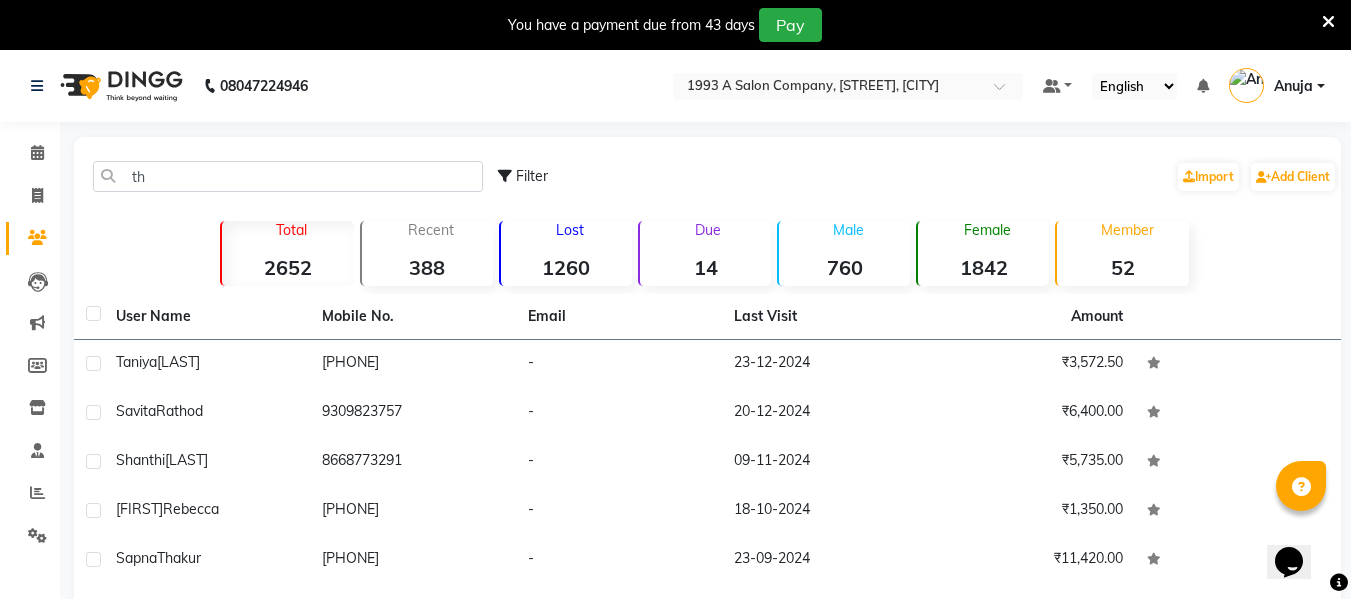 click on "th Filter  Import   Add Client" 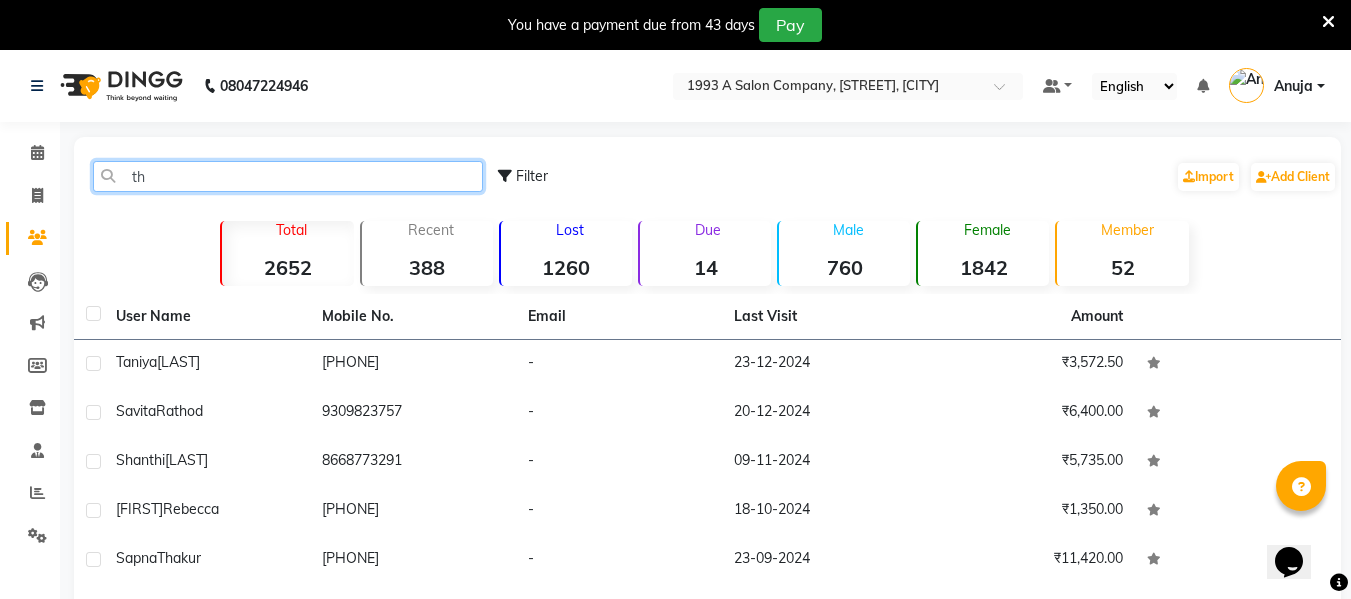 click on "th" 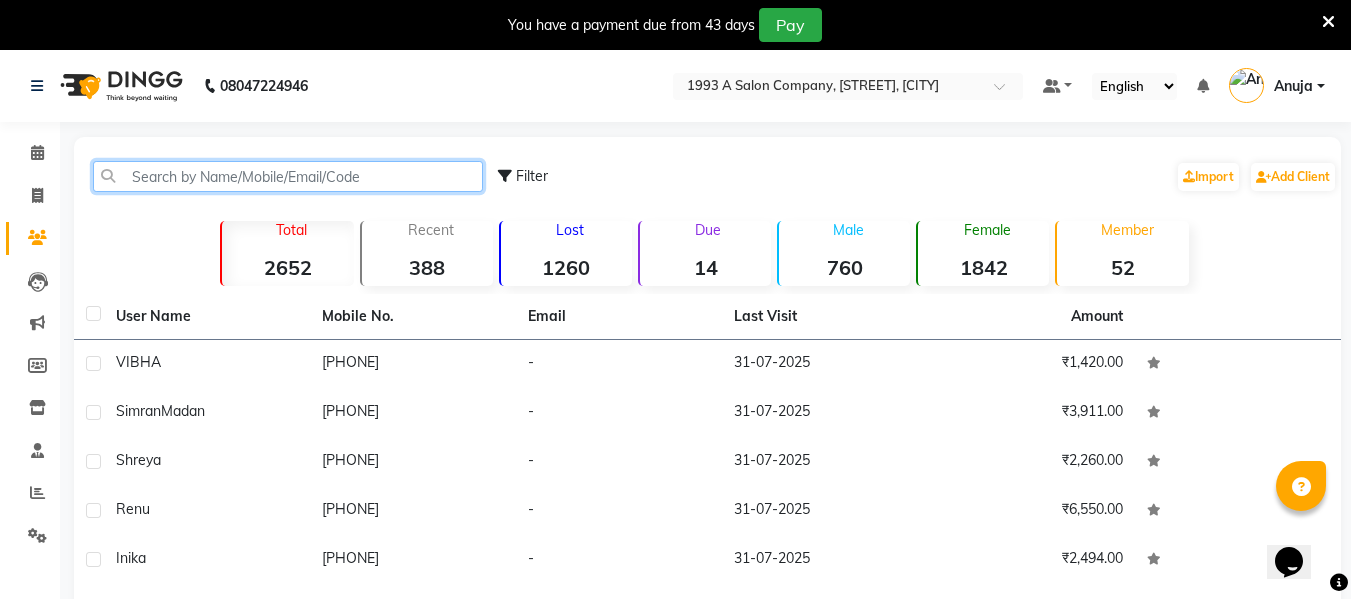 type on "t" 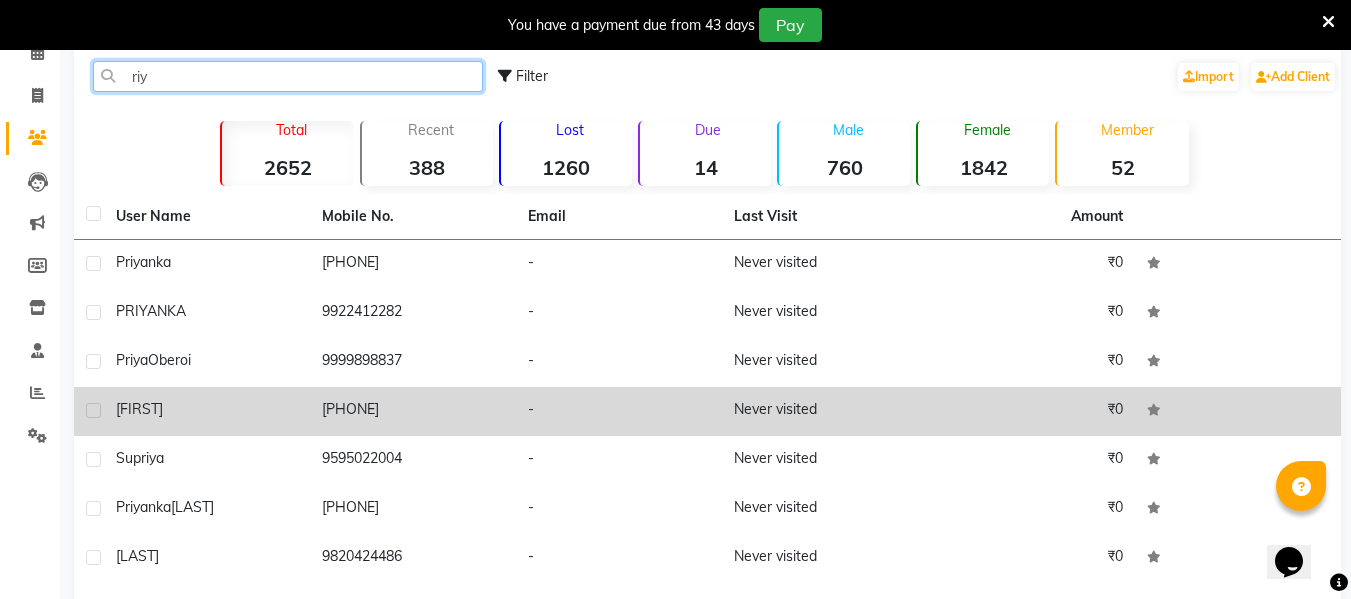 scroll, scrollTop: 200, scrollLeft: 0, axis: vertical 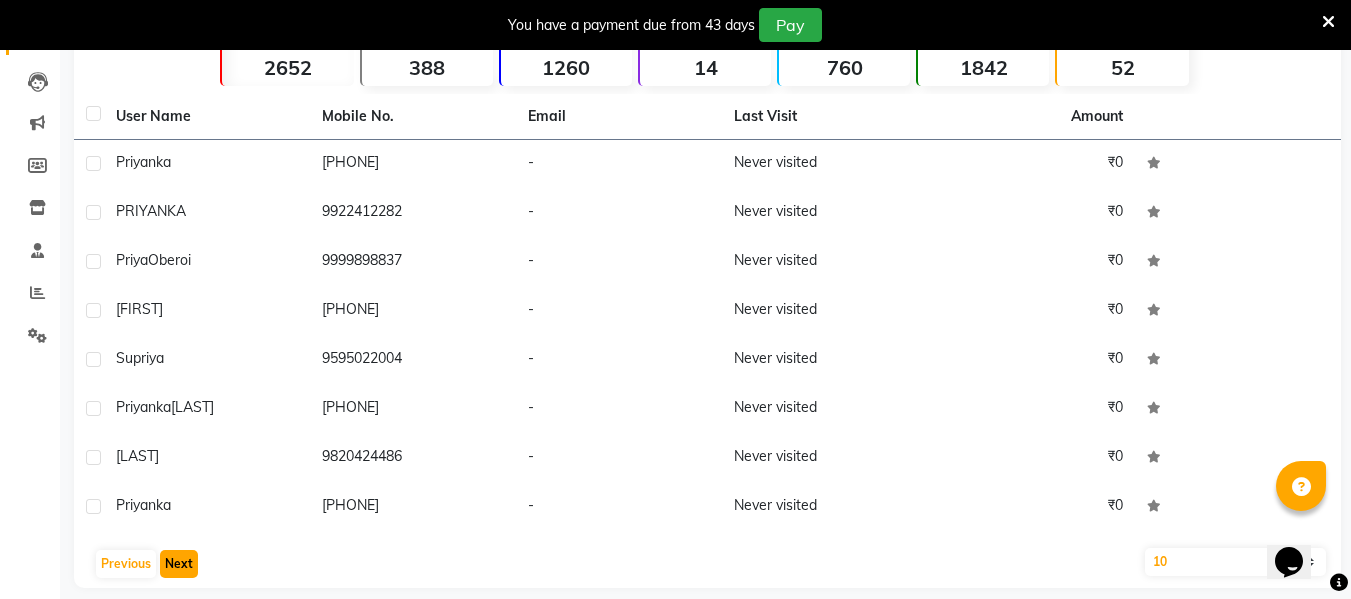 click on "Next" 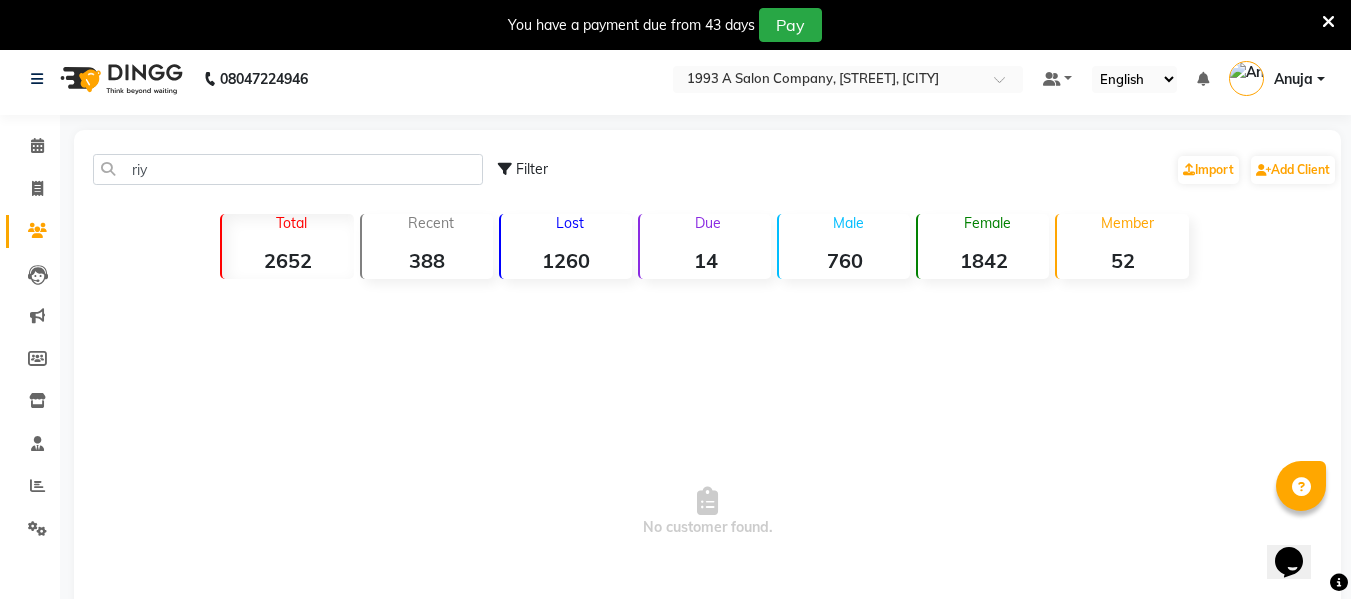 scroll, scrollTop: 0, scrollLeft: 0, axis: both 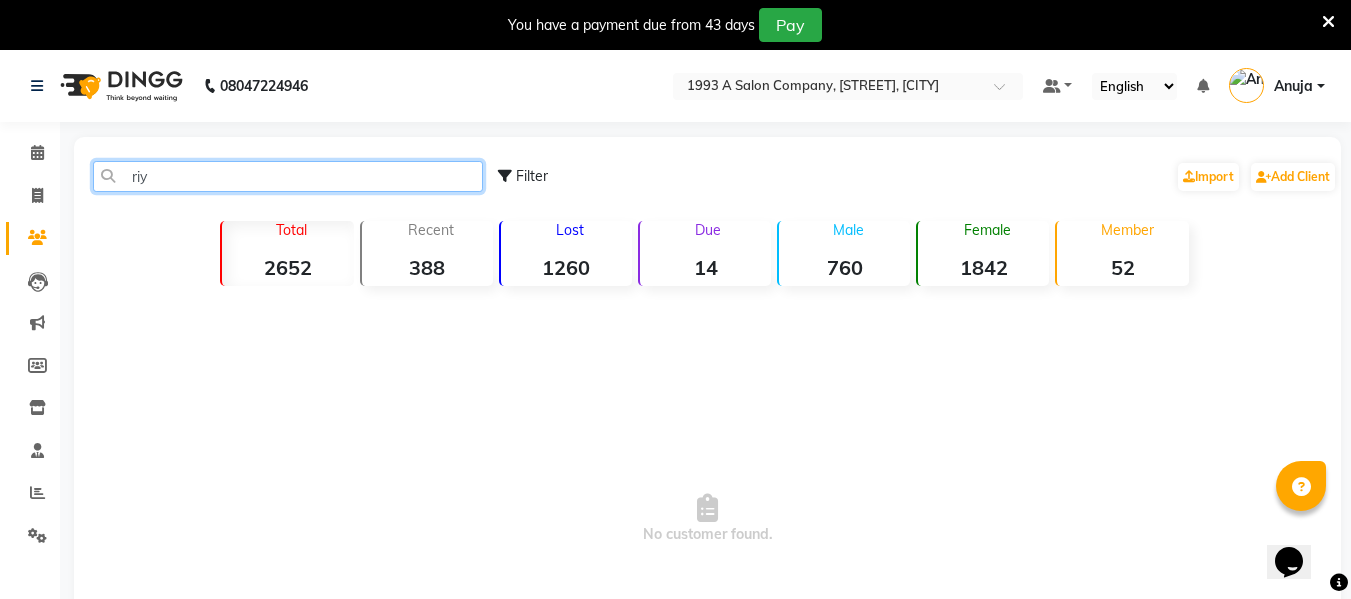 click on "riy" 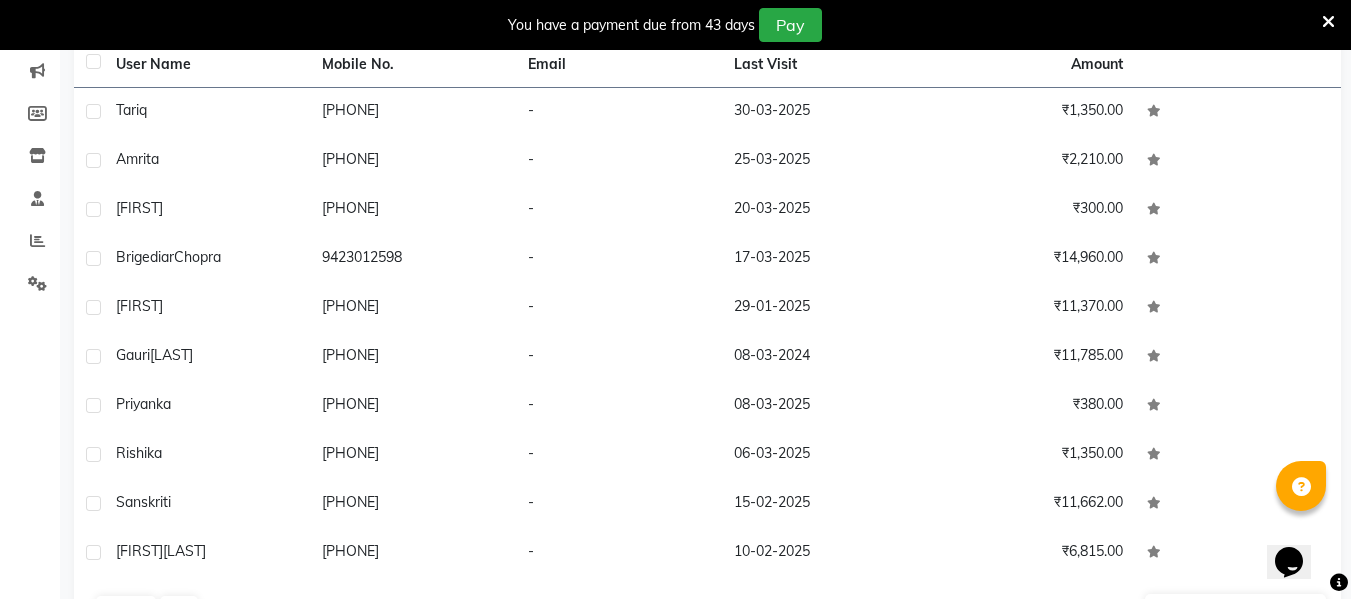 scroll, scrollTop: 300, scrollLeft: 0, axis: vertical 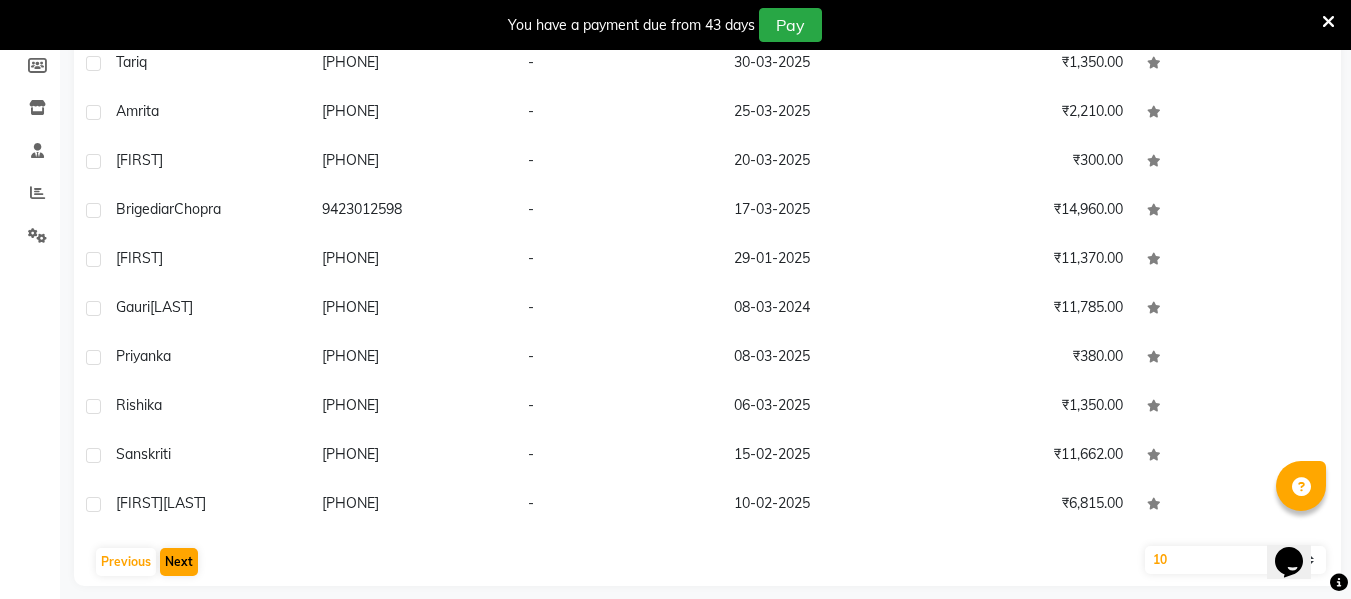 type on "ri" 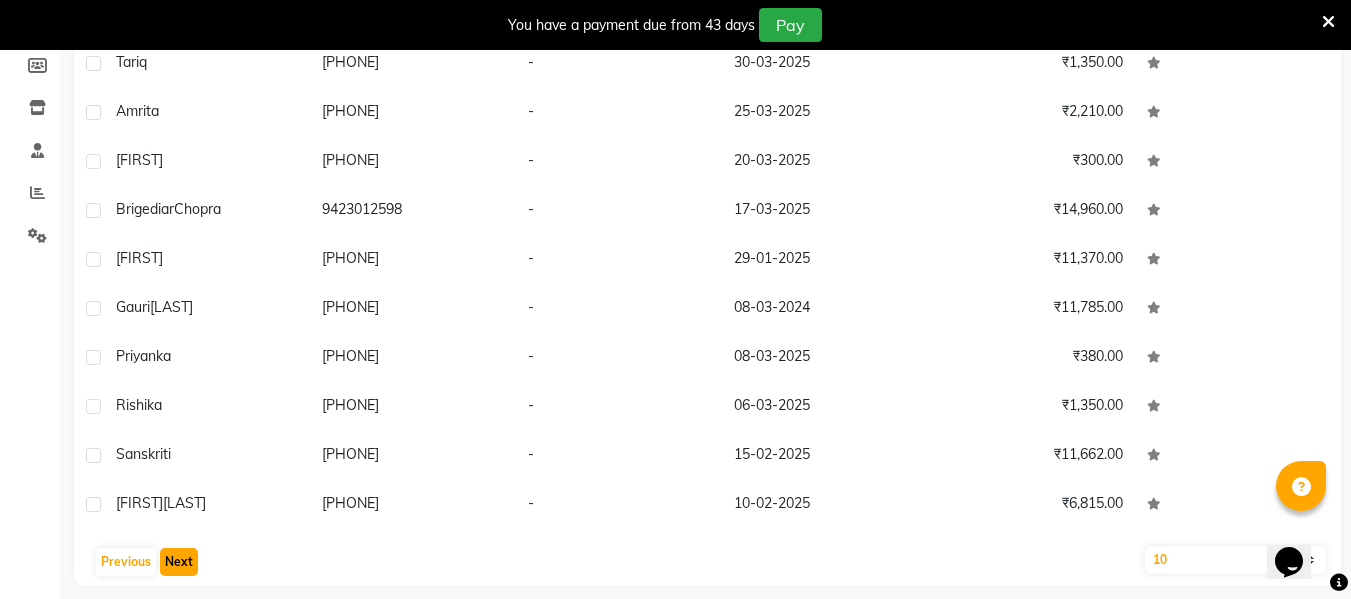 click on "Next" 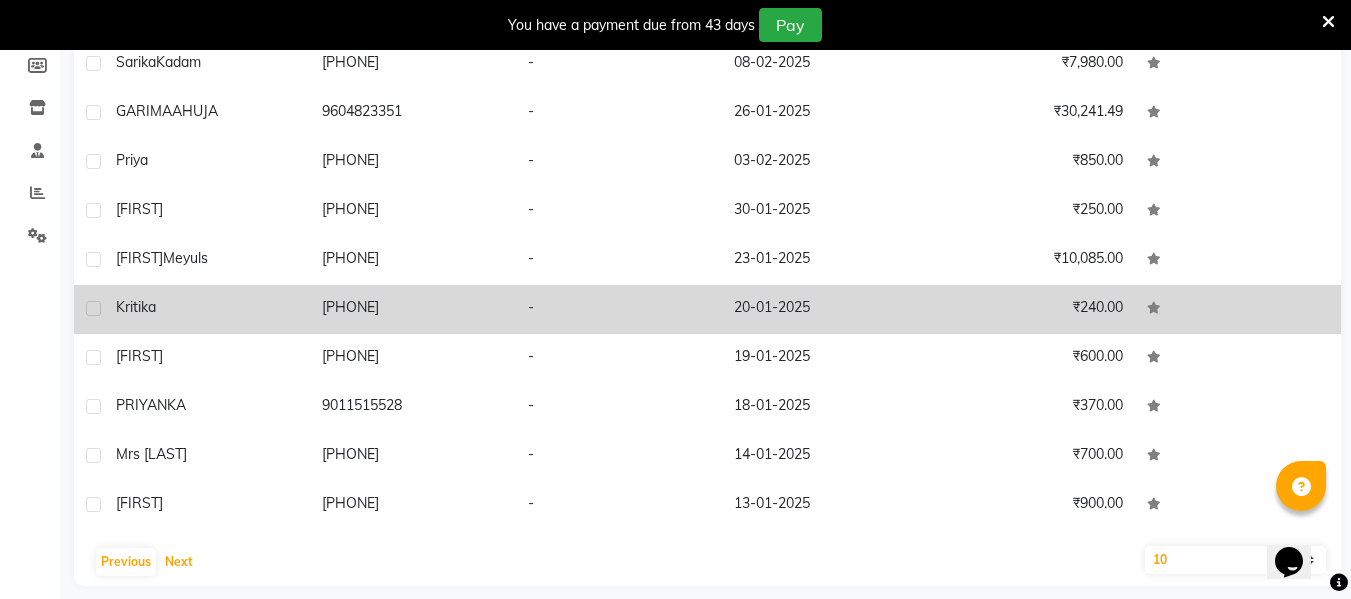 scroll, scrollTop: 317, scrollLeft: 0, axis: vertical 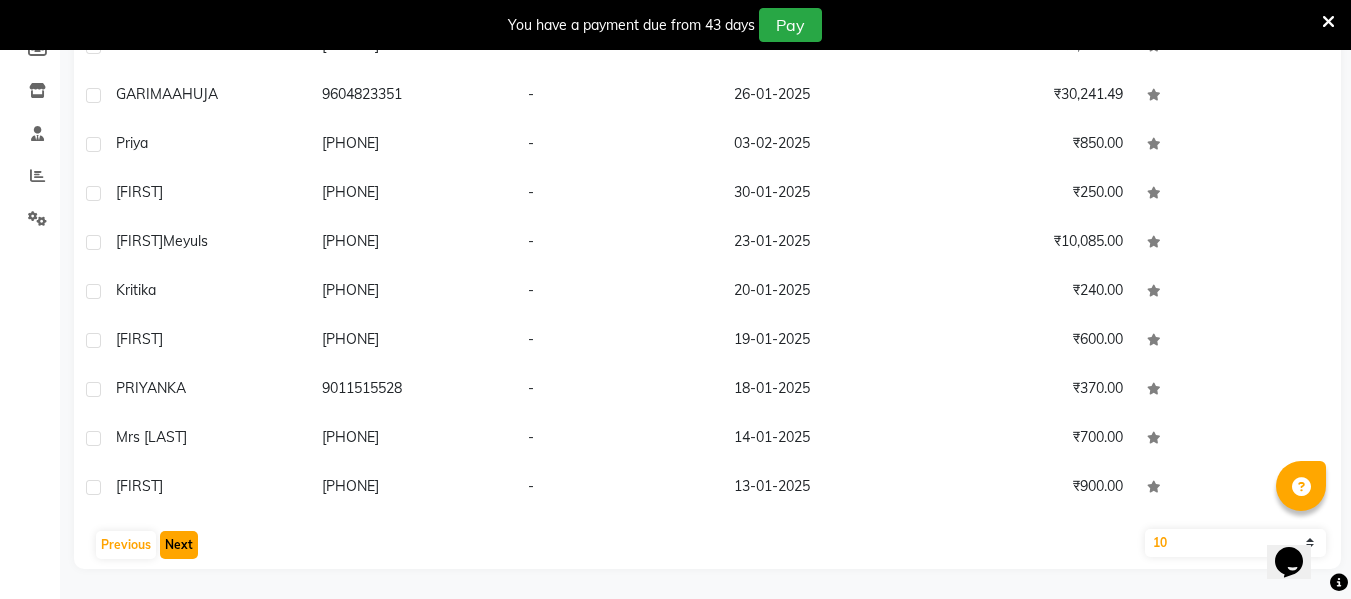 click on "Next" 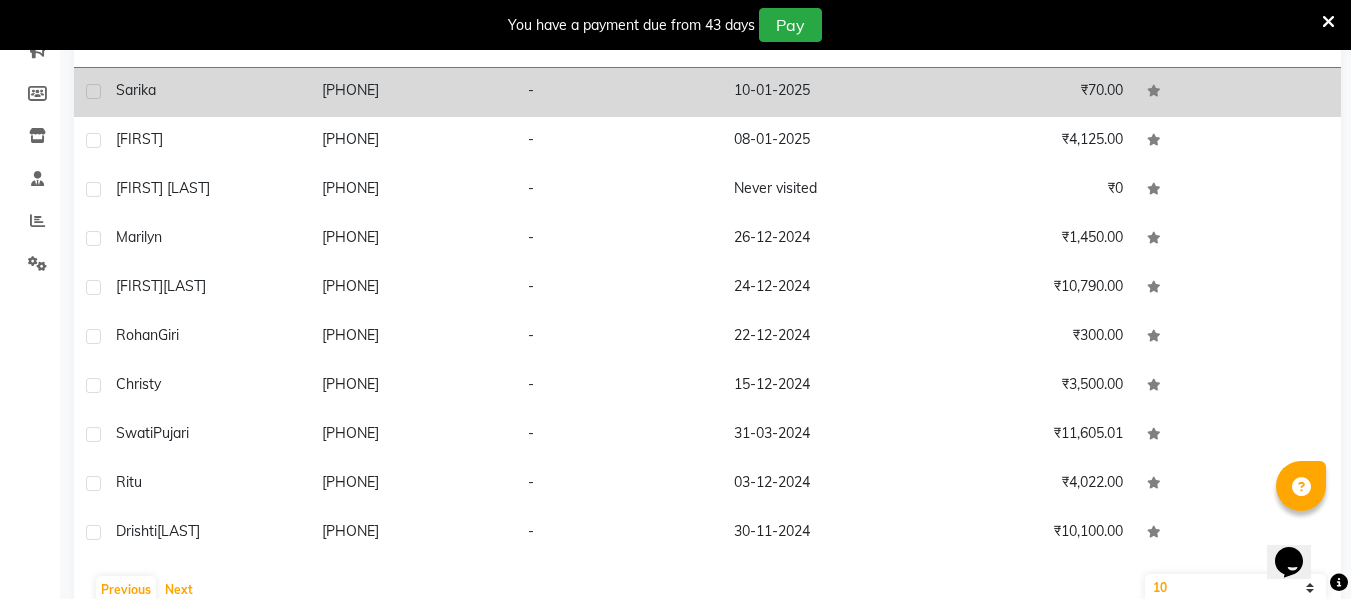 scroll, scrollTop: 317, scrollLeft: 0, axis: vertical 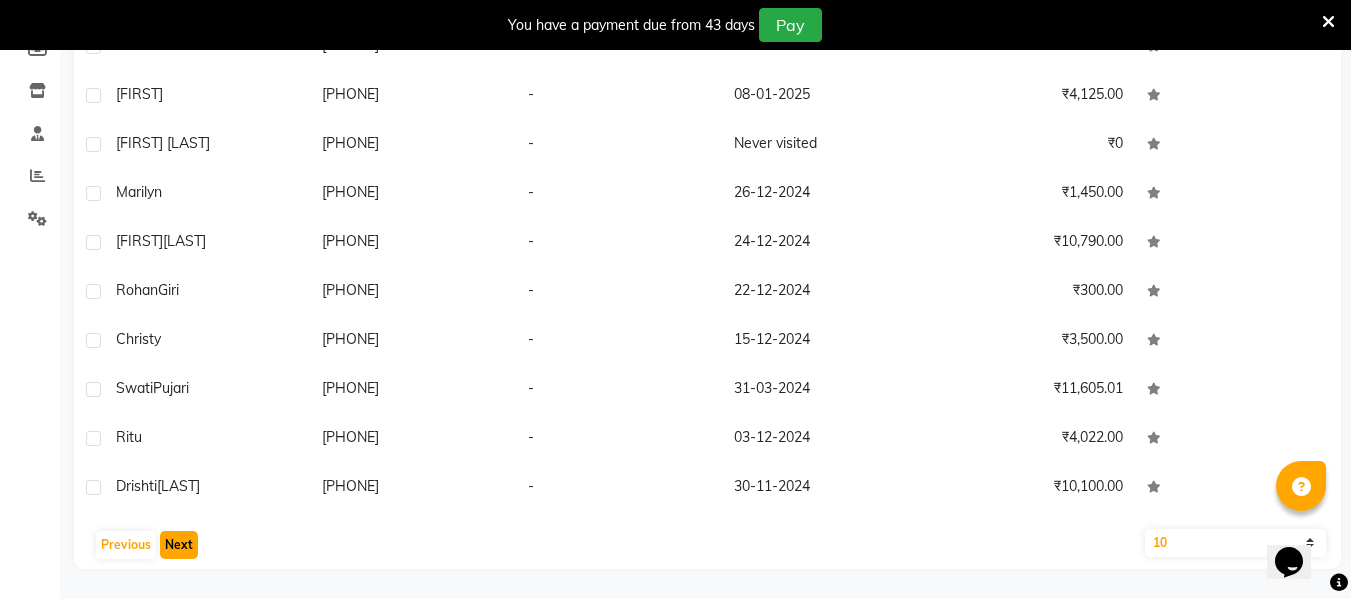 click on "Next" 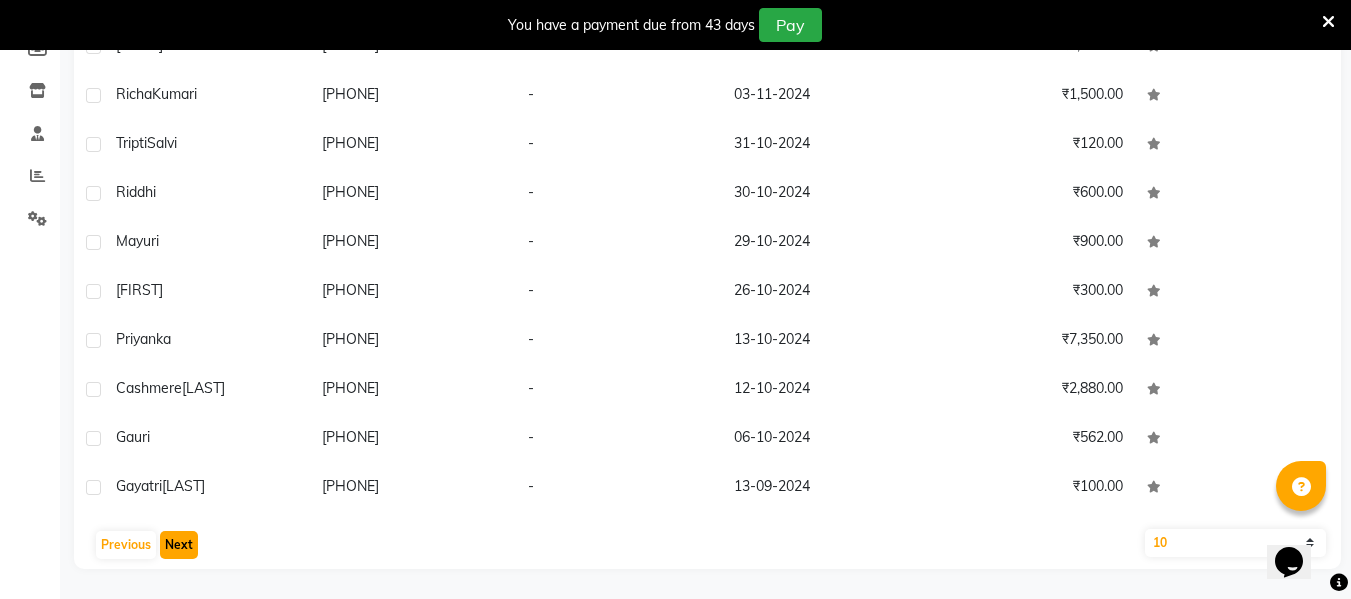 click on "Next" 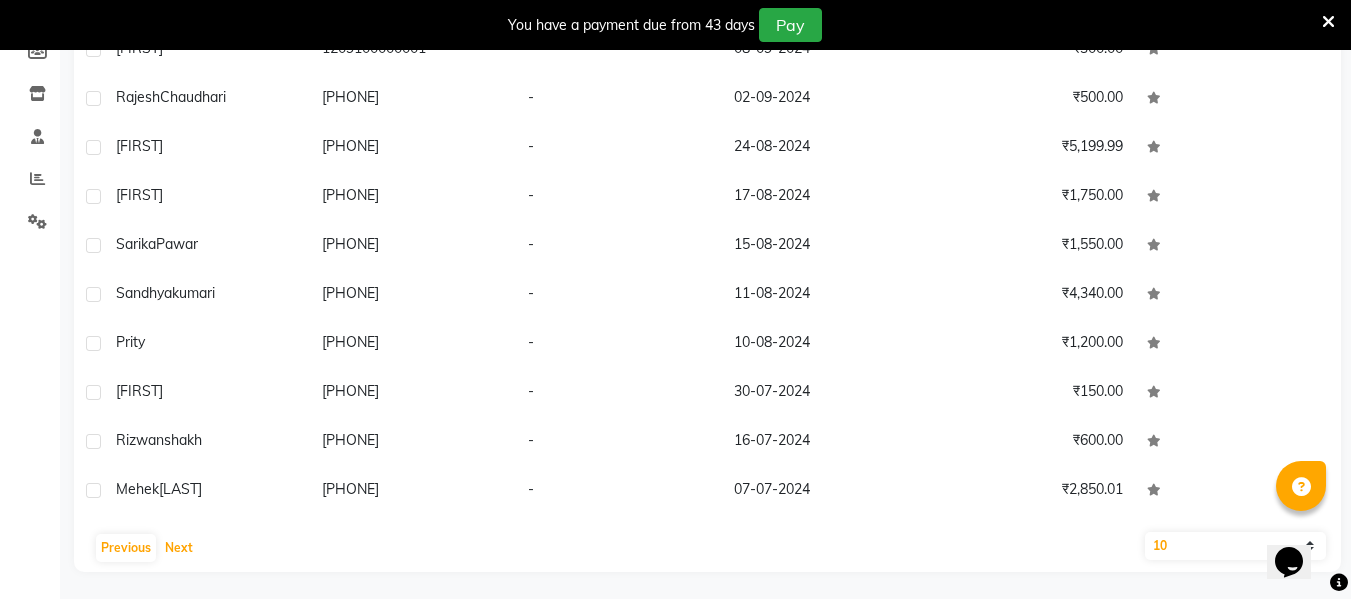 scroll, scrollTop: 317, scrollLeft: 0, axis: vertical 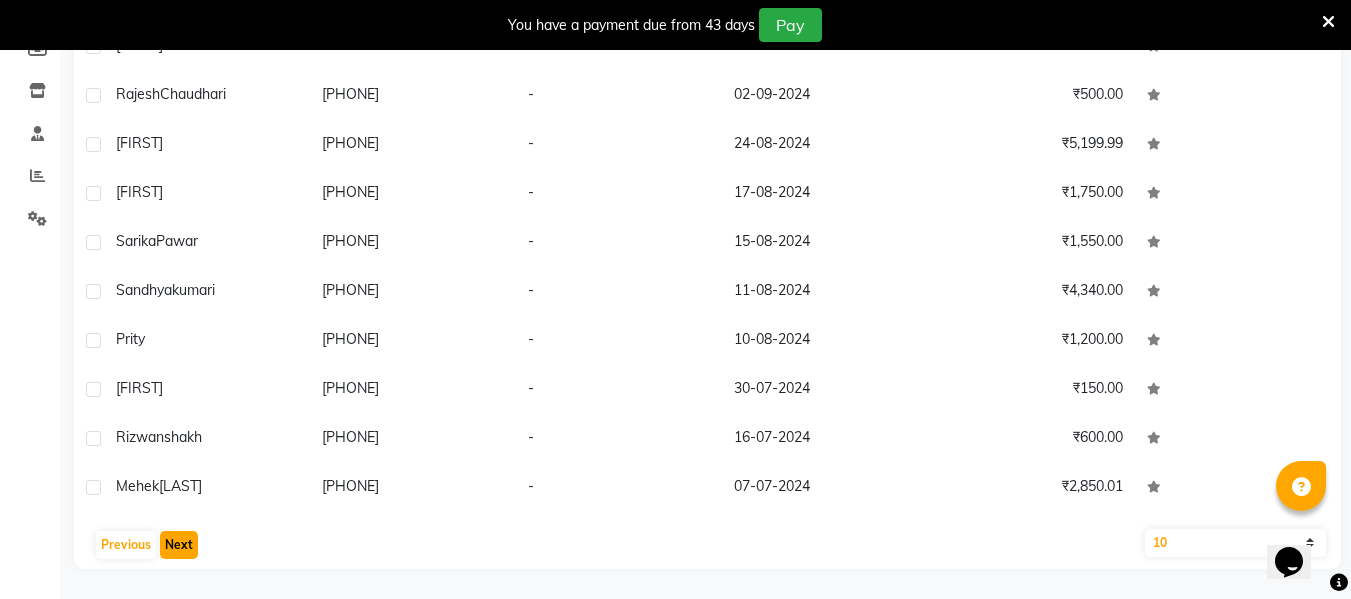 click on "Next" 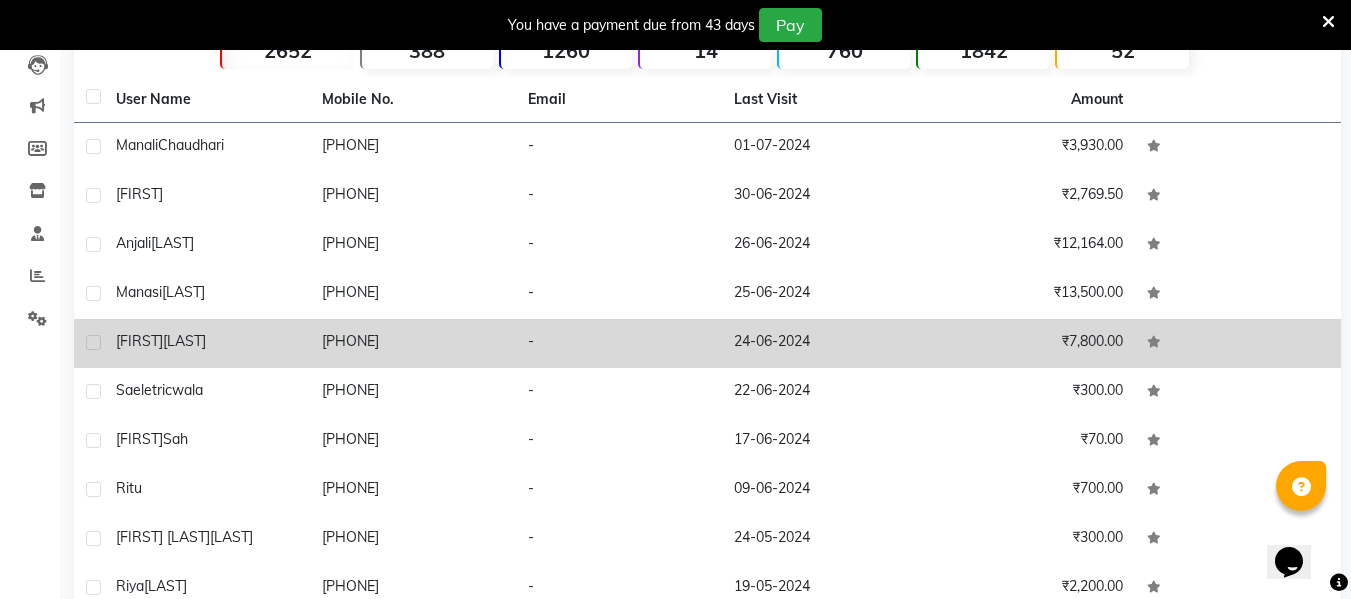 scroll, scrollTop: 317, scrollLeft: 0, axis: vertical 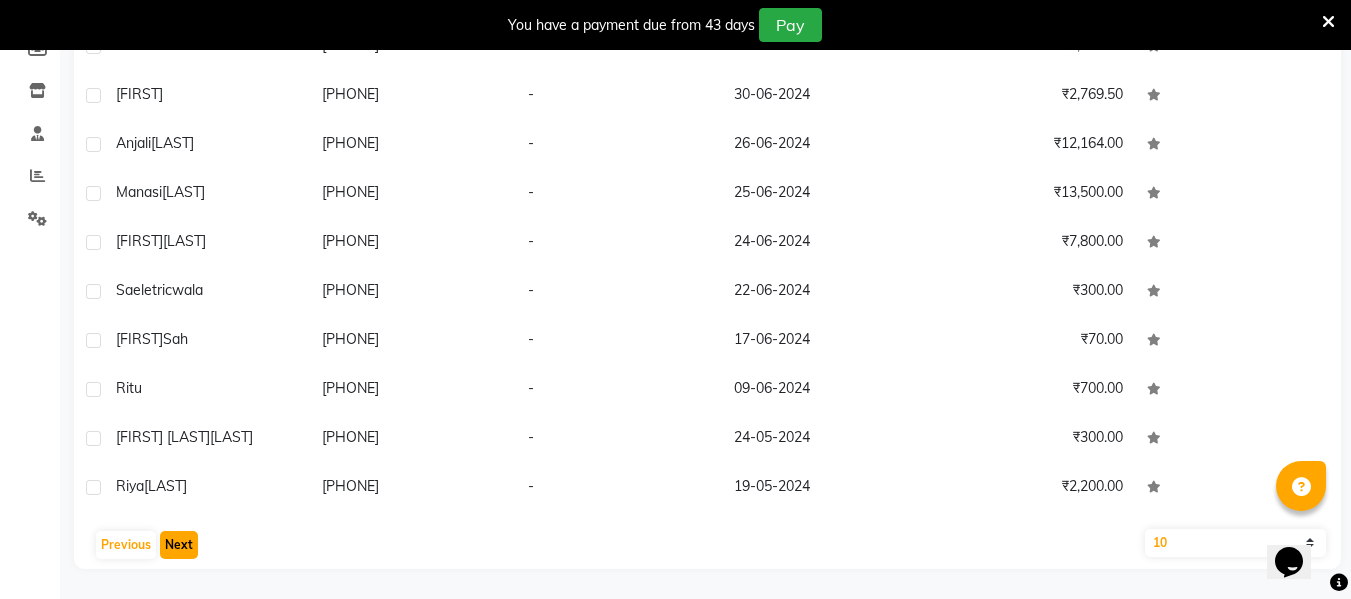 click on "Next" 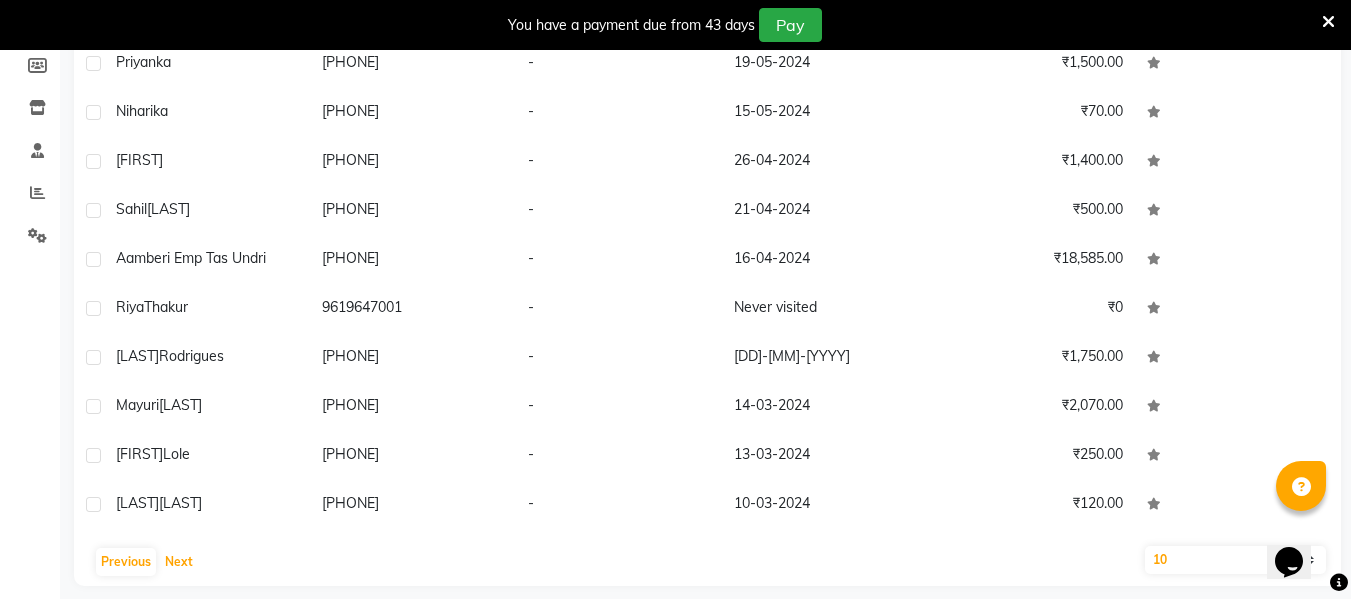 scroll, scrollTop: 317, scrollLeft: 0, axis: vertical 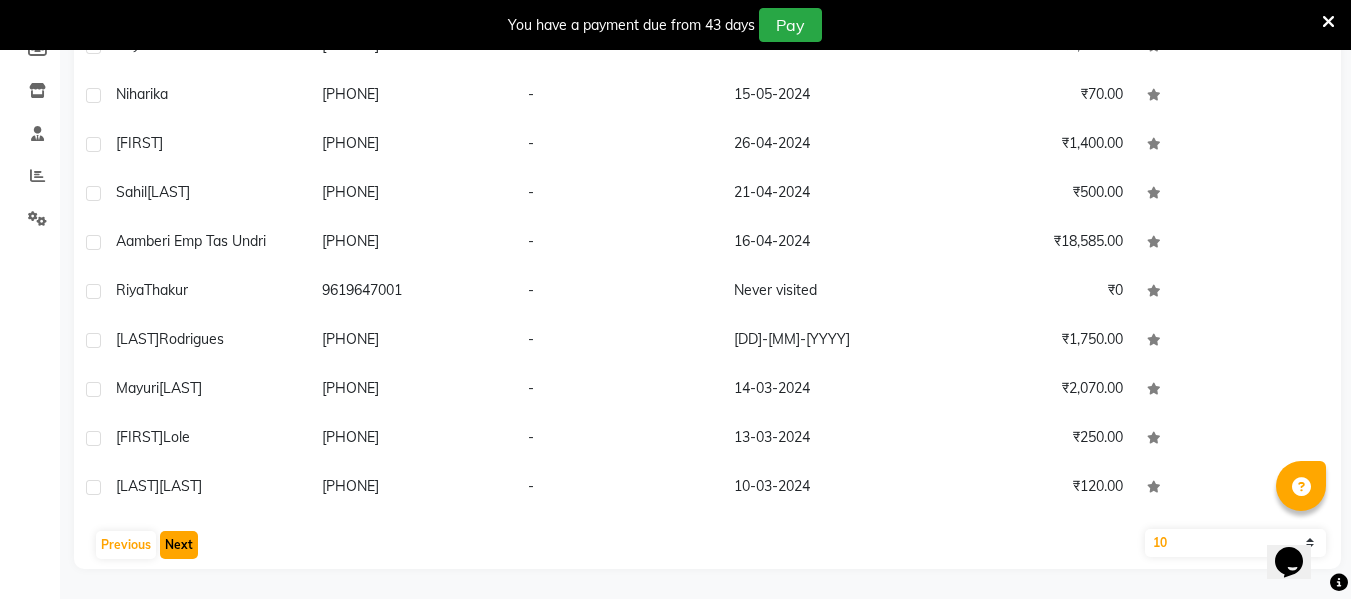 click on "Next" 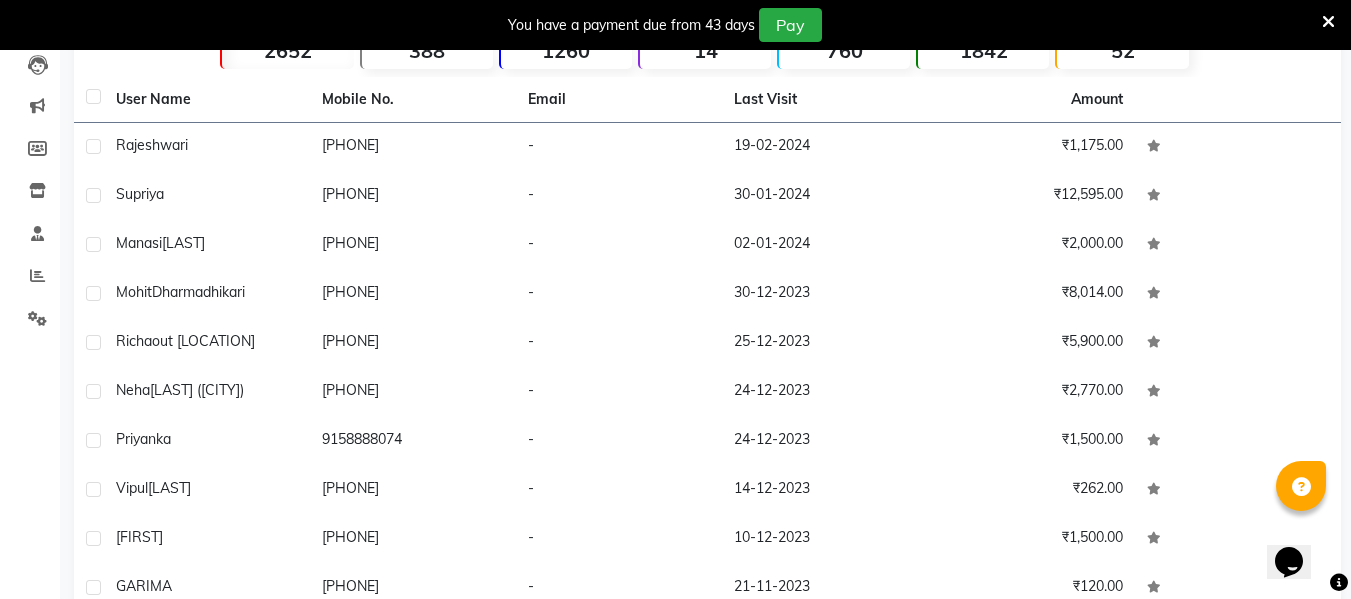 scroll, scrollTop: 317, scrollLeft: 0, axis: vertical 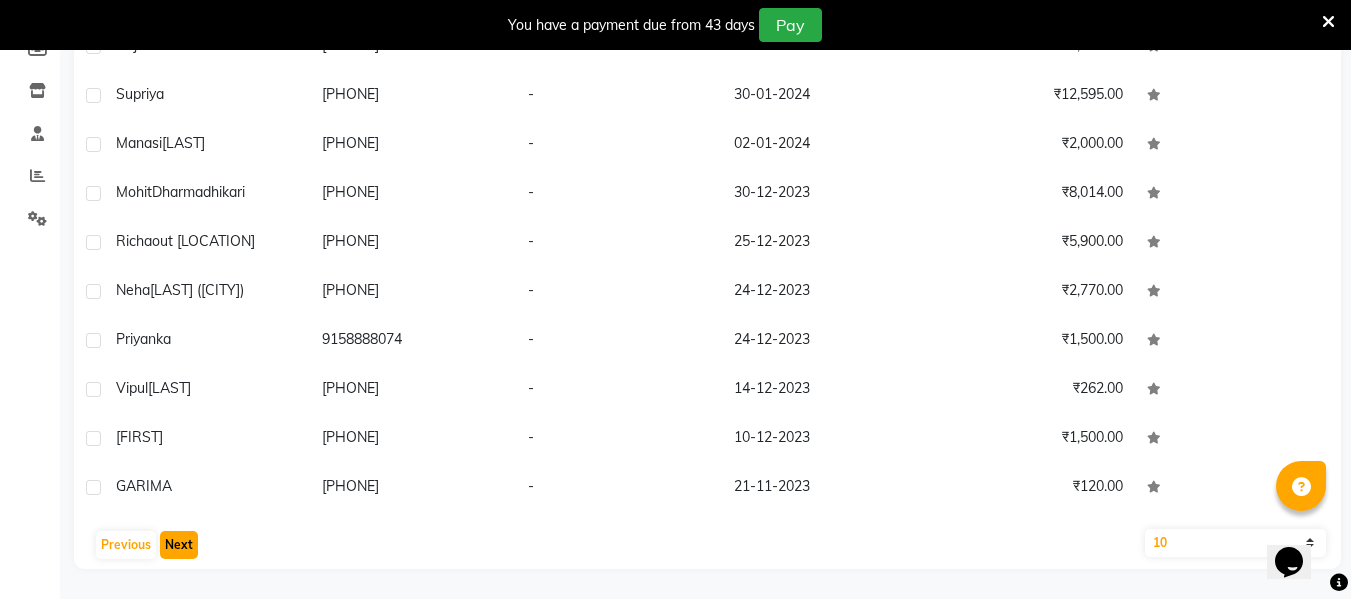 click on "Next" 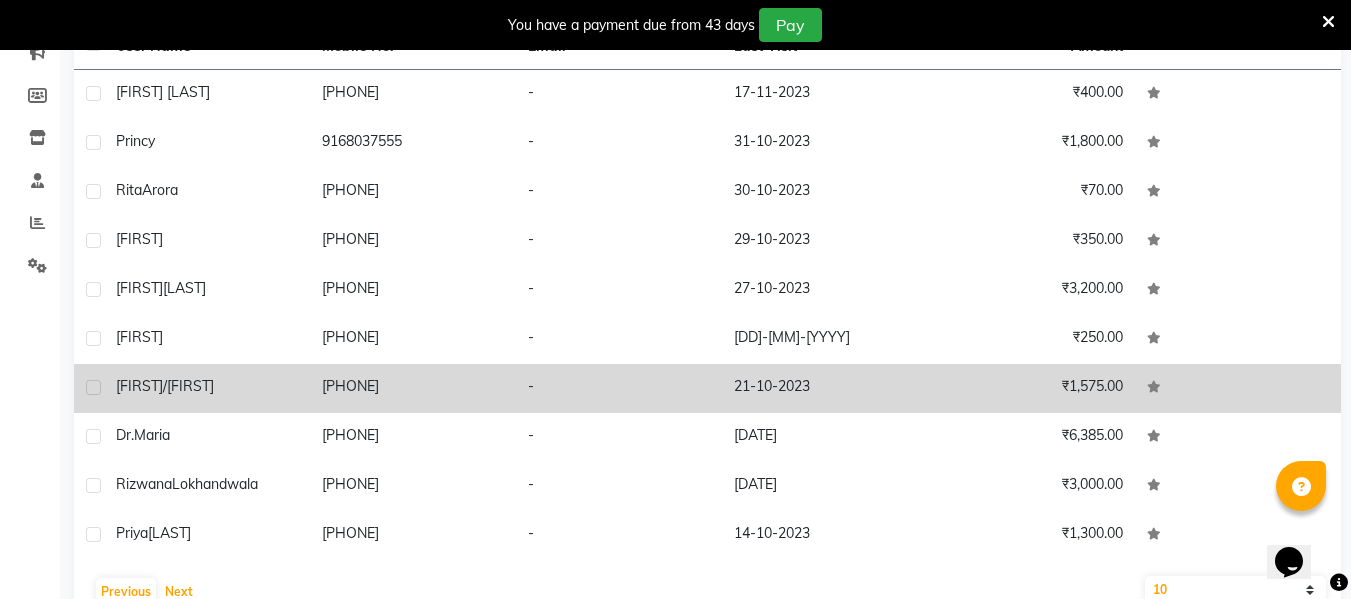 scroll, scrollTop: 317, scrollLeft: 0, axis: vertical 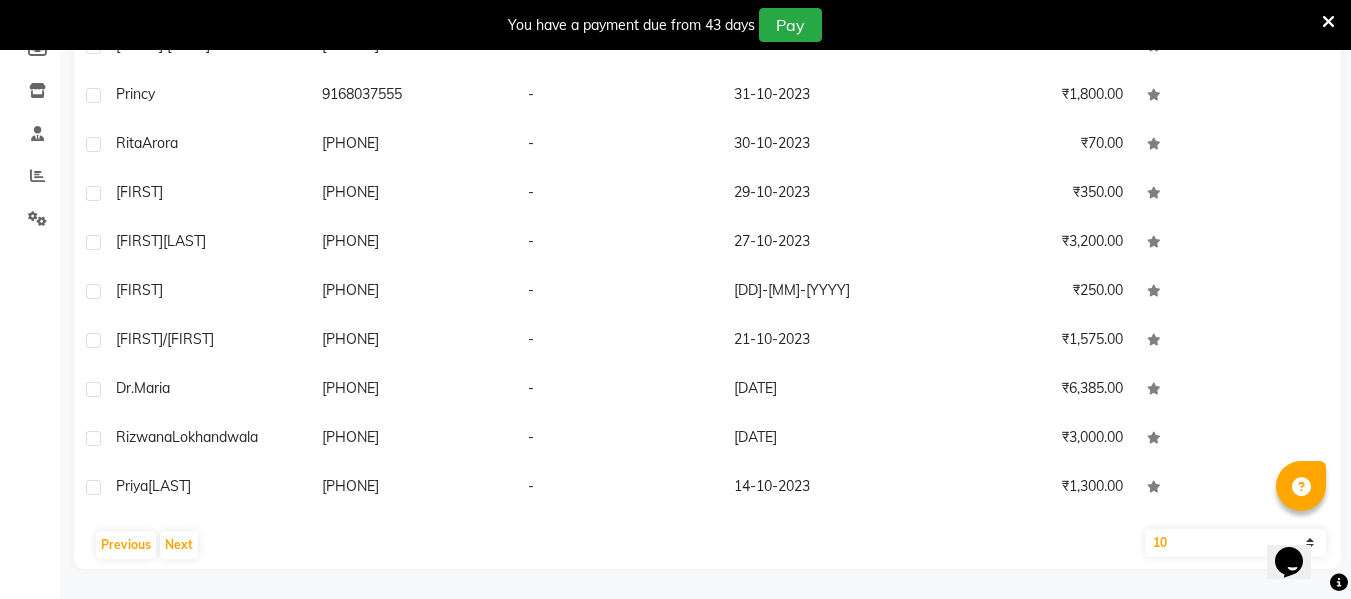 click on "Previous   Next" 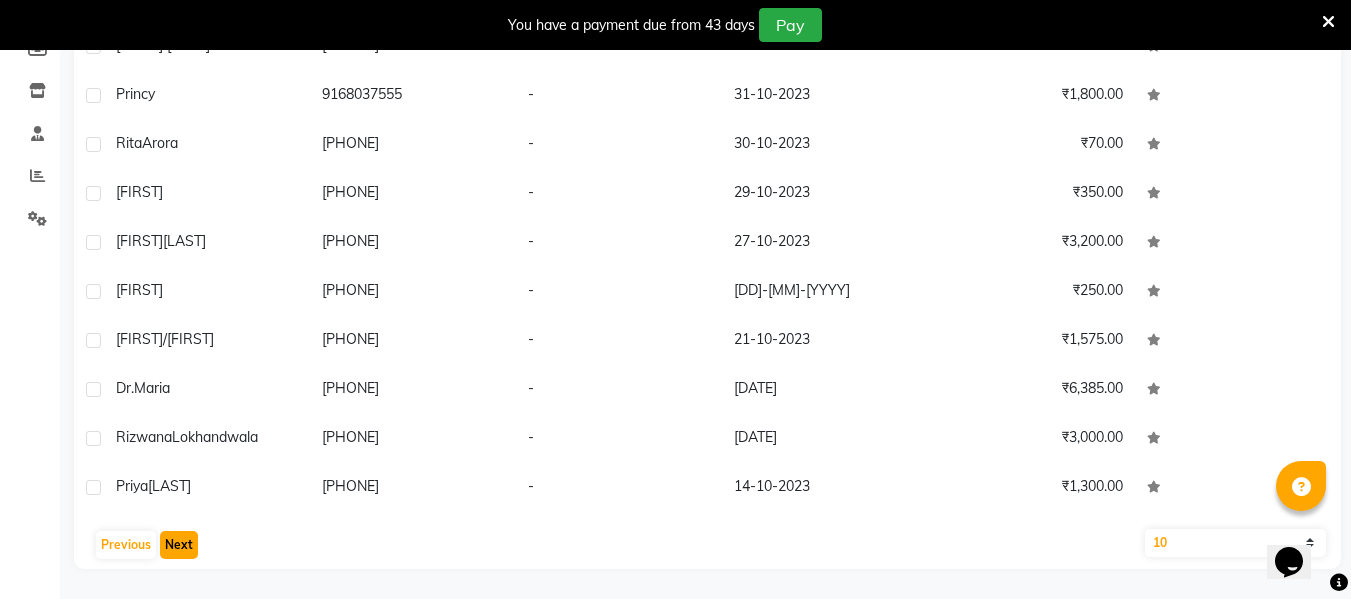 click on "Next" 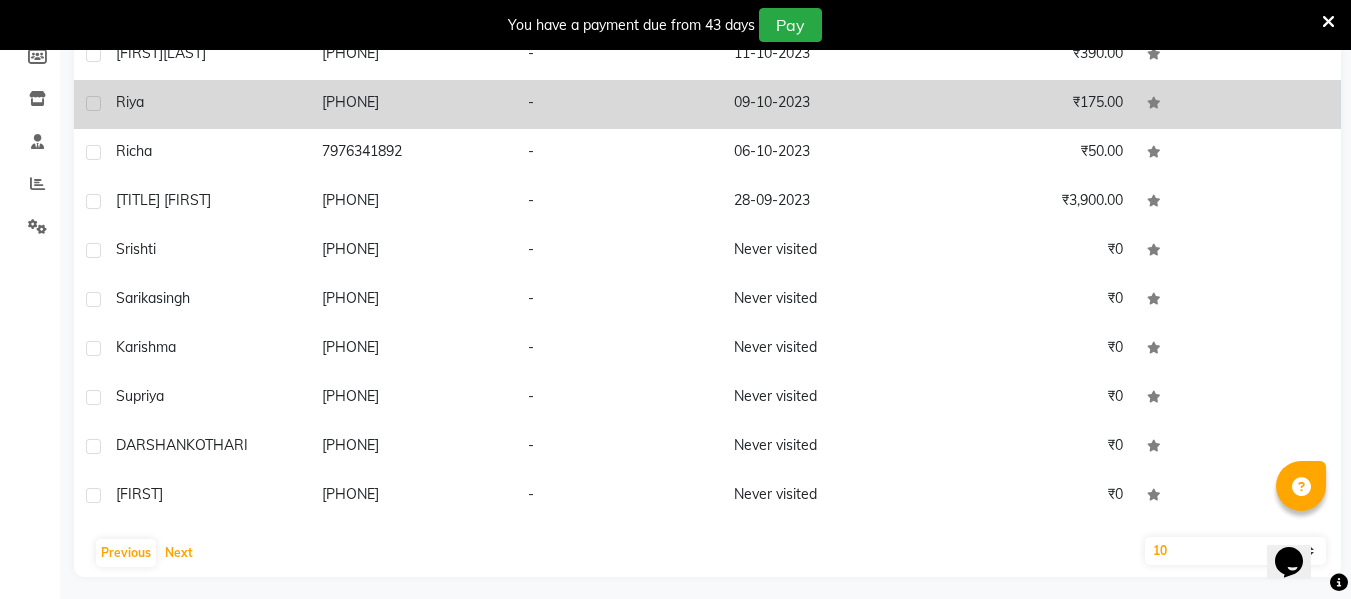 scroll, scrollTop: 317, scrollLeft: 0, axis: vertical 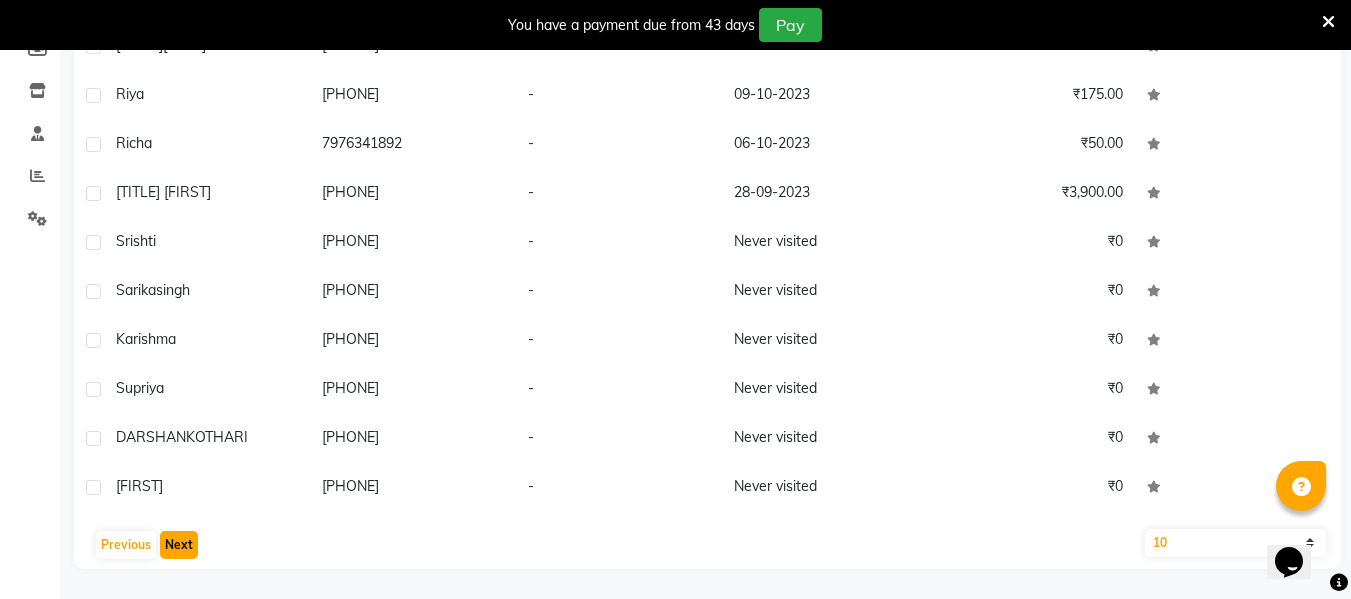 click on "Next" 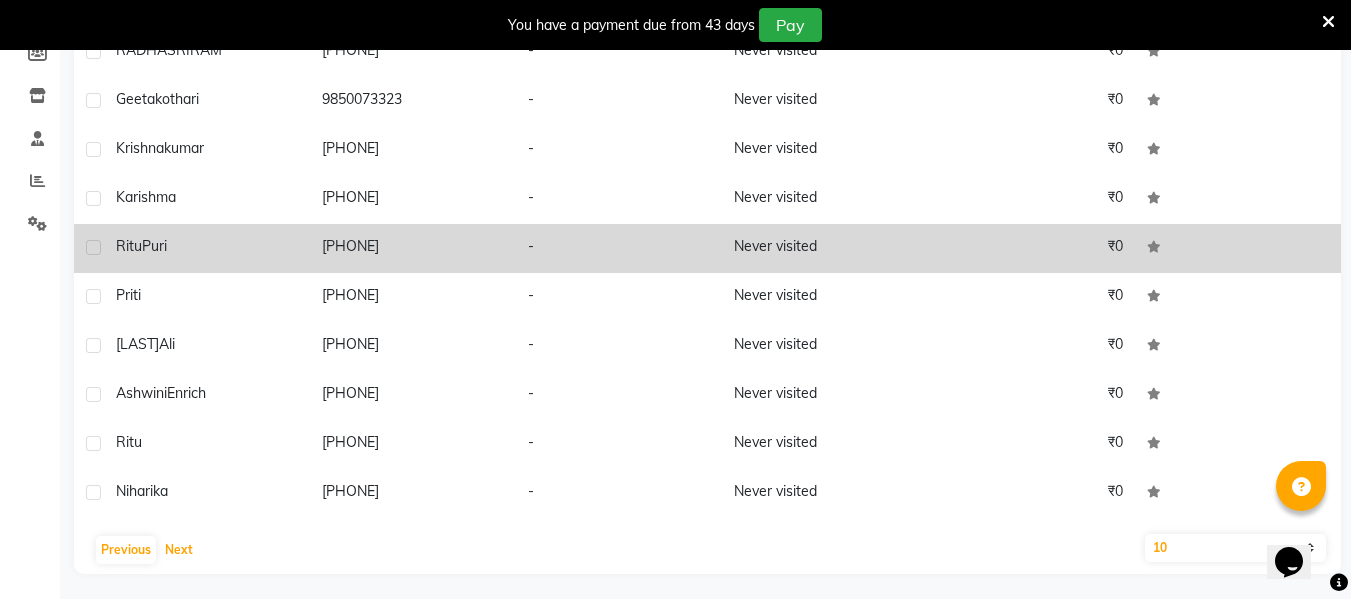 scroll, scrollTop: 317, scrollLeft: 0, axis: vertical 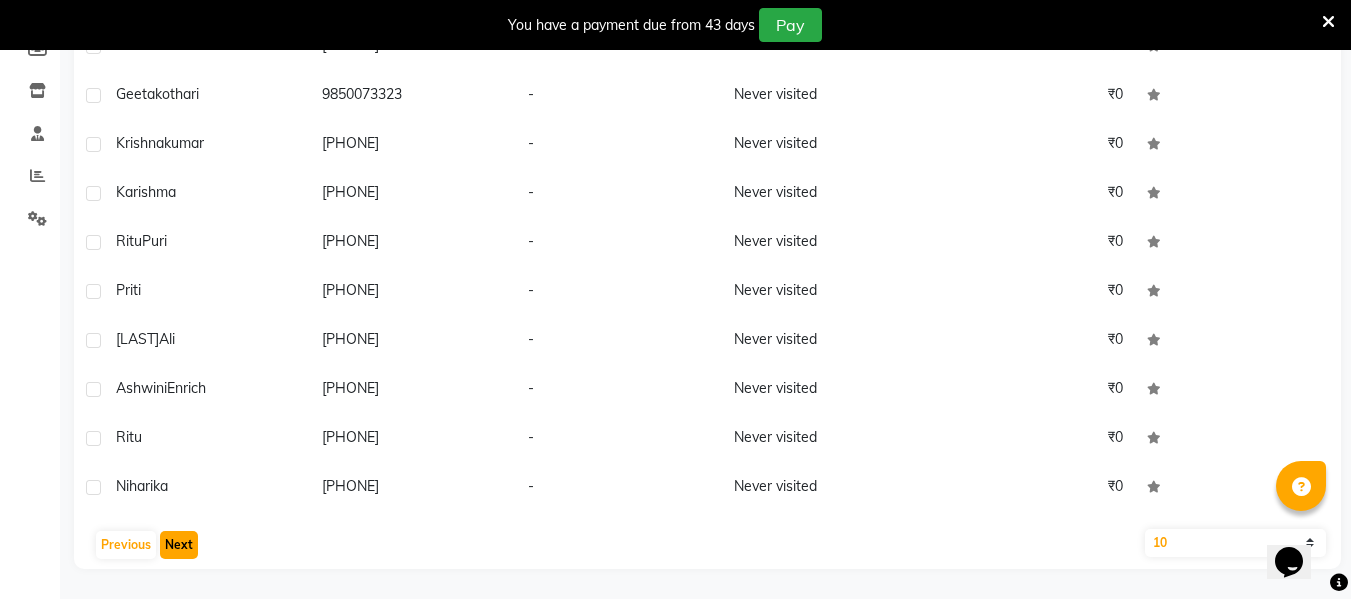 click on "Next" 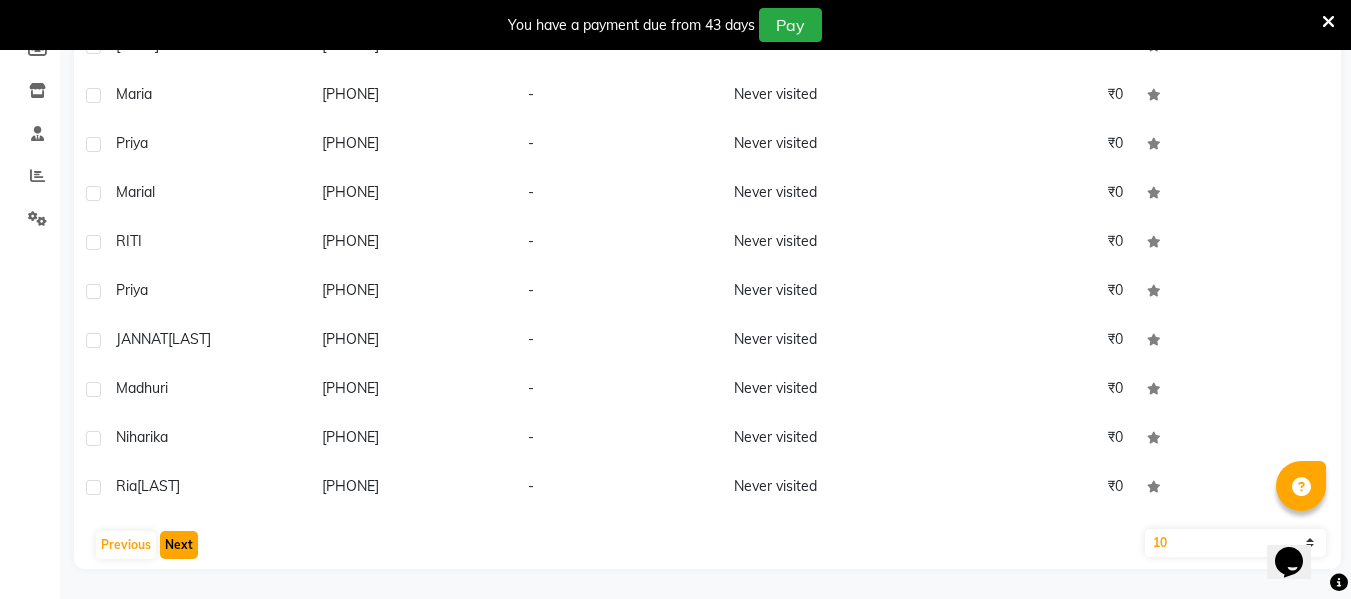 drag, startPoint x: 176, startPoint y: 550, endPoint x: 180, endPoint y: 533, distance: 17.464249 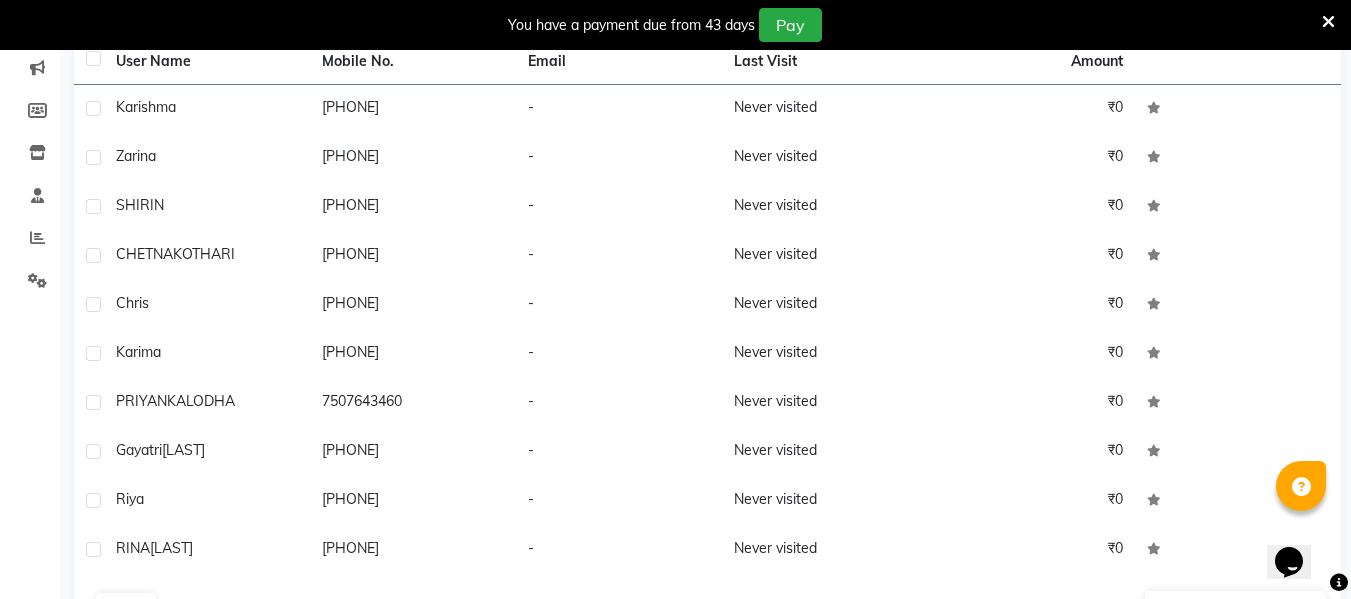 scroll, scrollTop: 317, scrollLeft: 0, axis: vertical 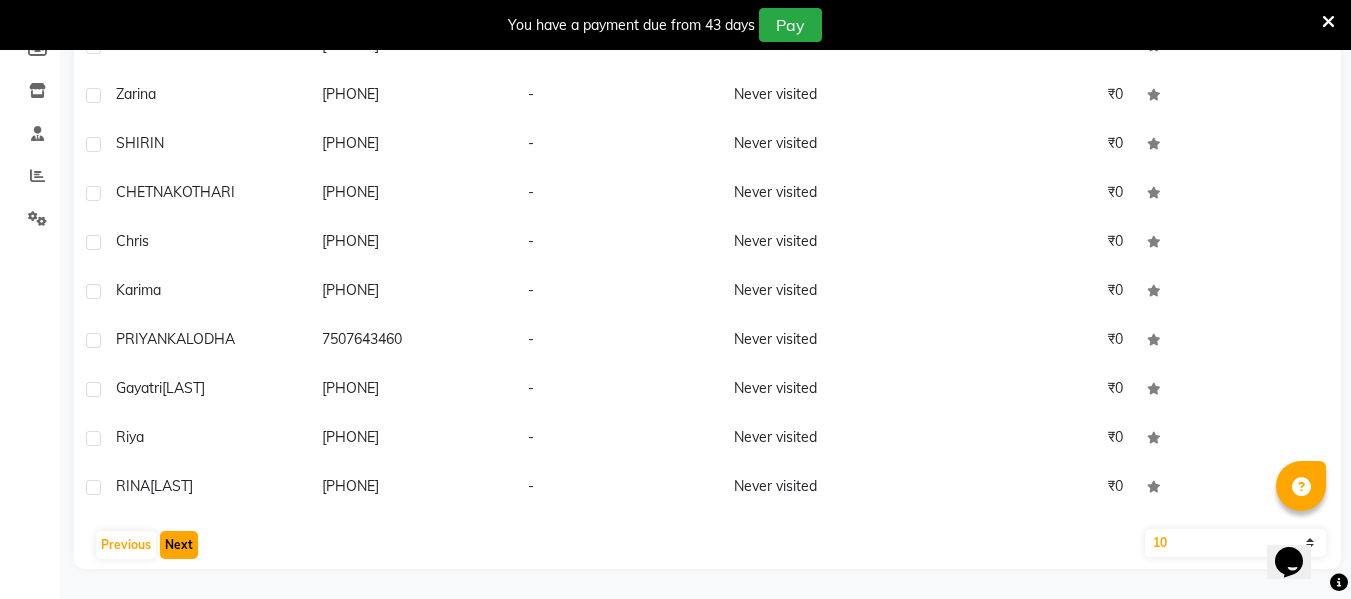 click on "Next" 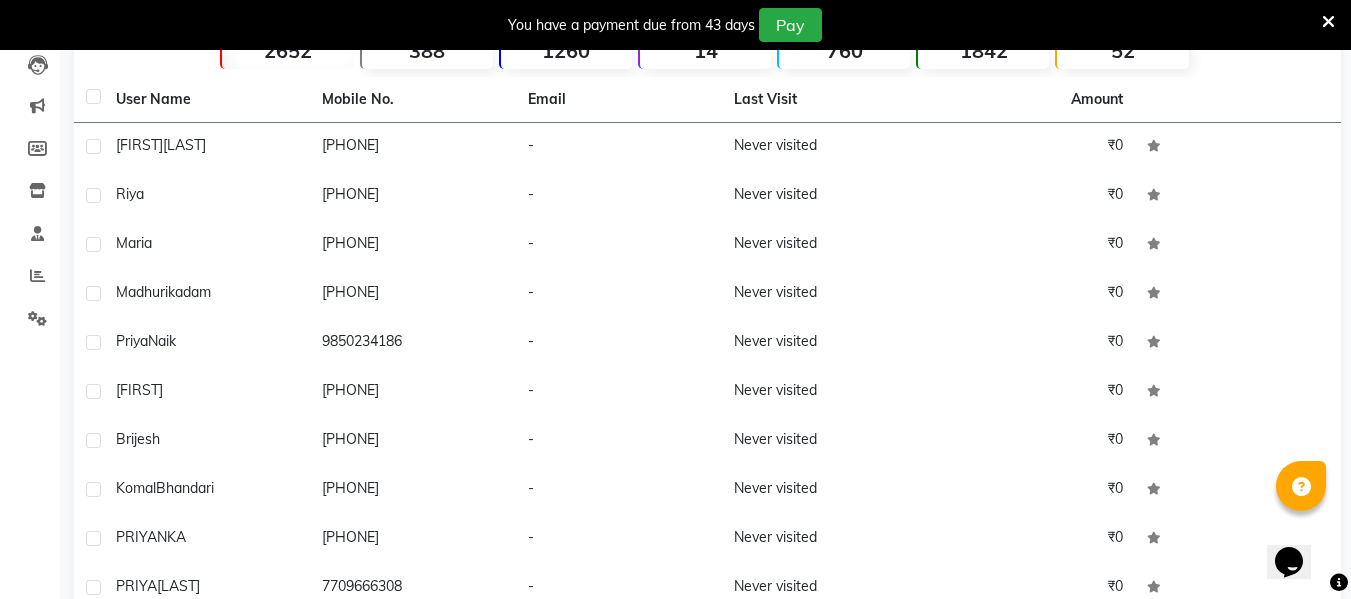 scroll, scrollTop: 317, scrollLeft: 0, axis: vertical 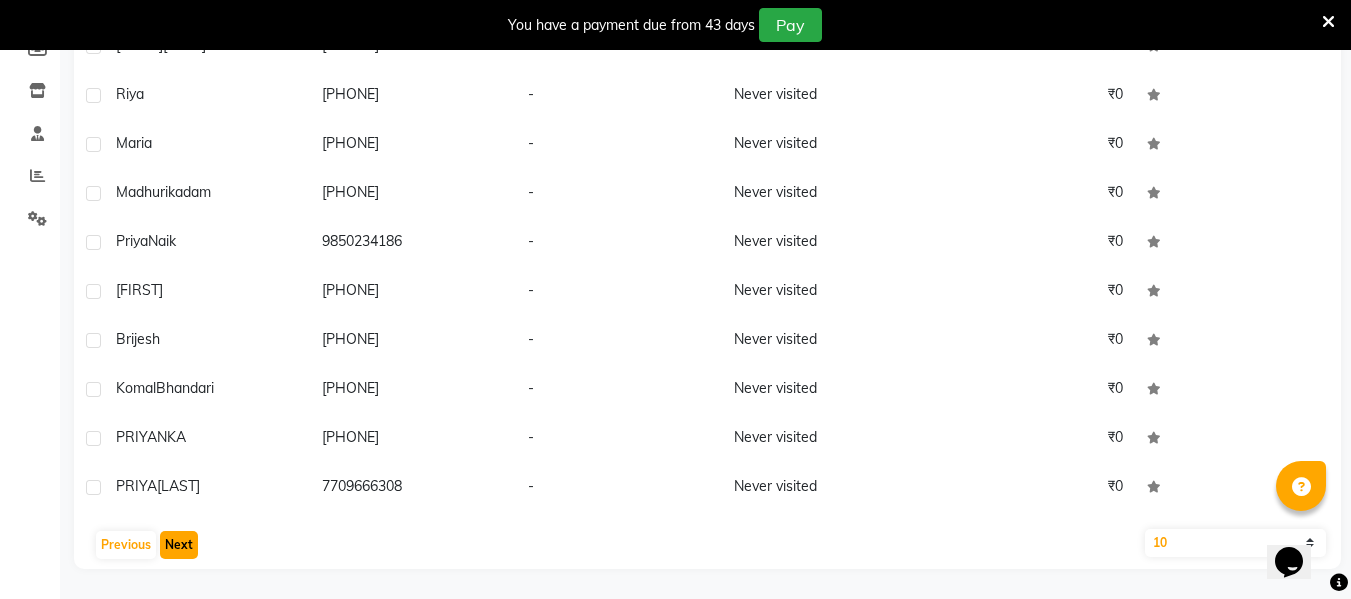 drag, startPoint x: 201, startPoint y: 550, endPoint x: 191, endPoint y: 541, distance: 13.453624 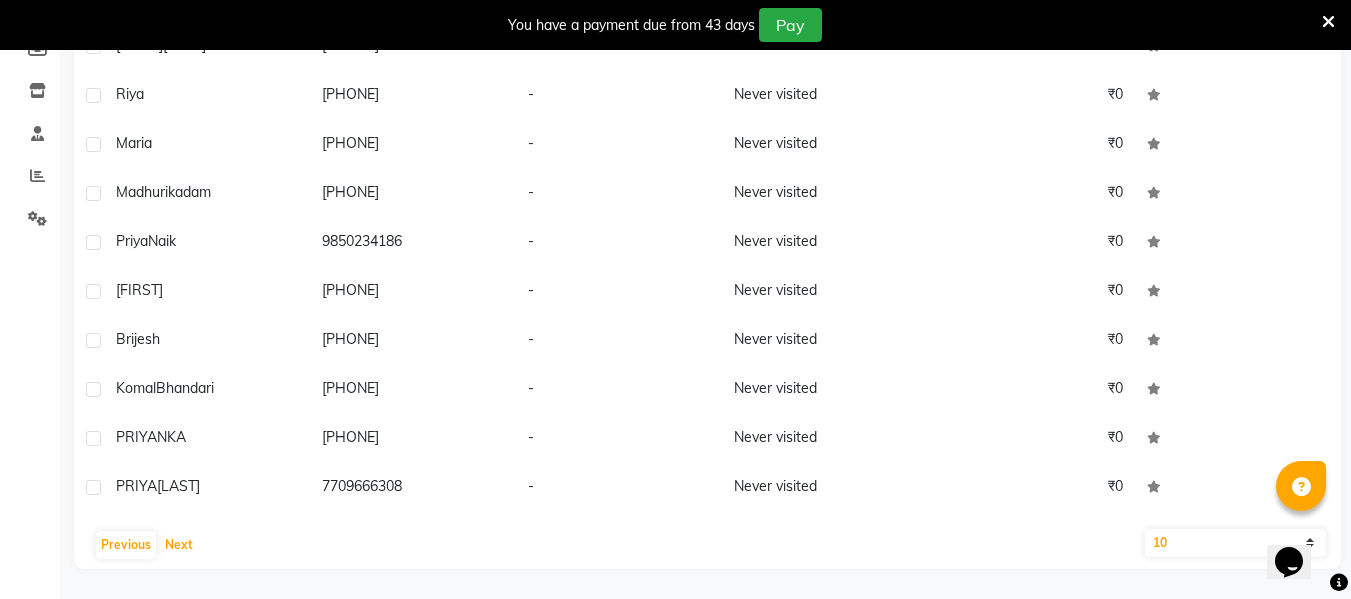 drag, startPoint x: 184, startPoint y: 538, endPoint x: 179, endPoint y: 525, distance: 13.928389 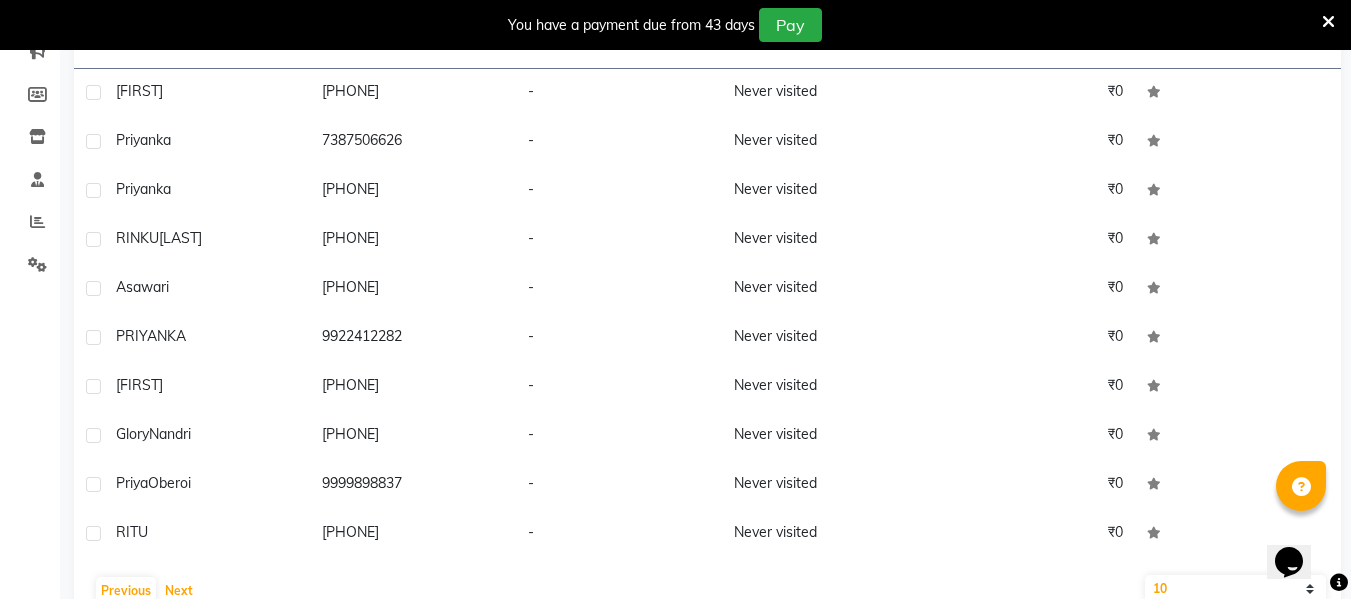 scroll, scrollTop: 317, scrollLeft: 0, axis: vertical 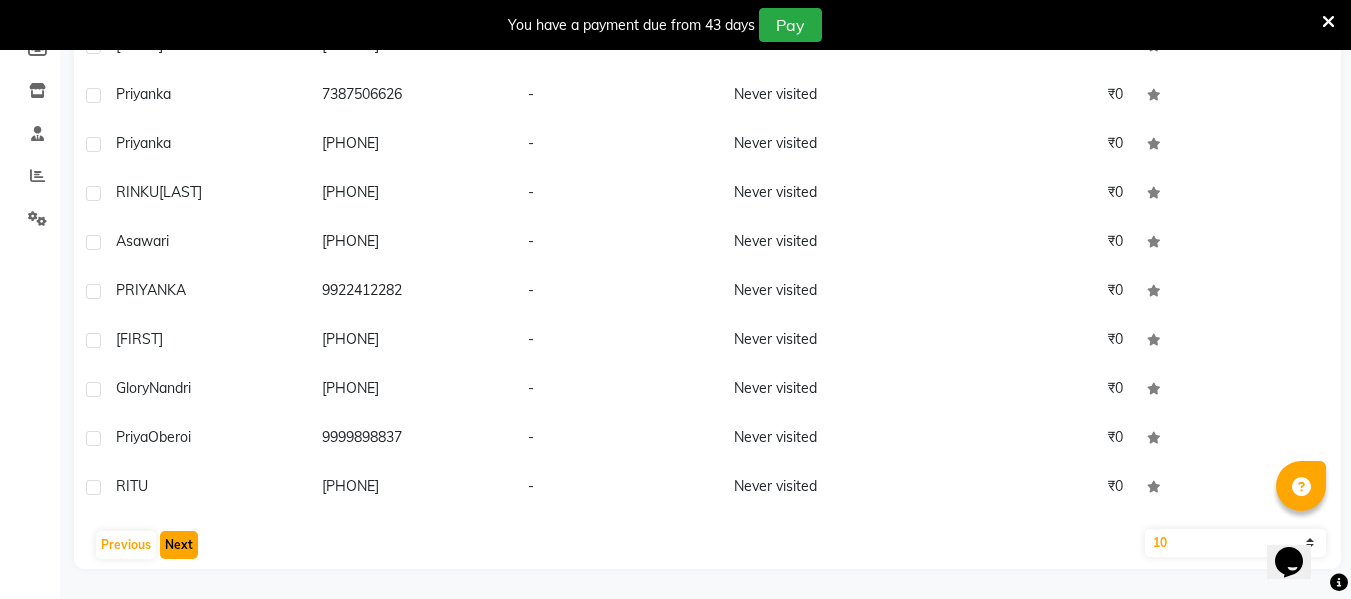 click on "Next" 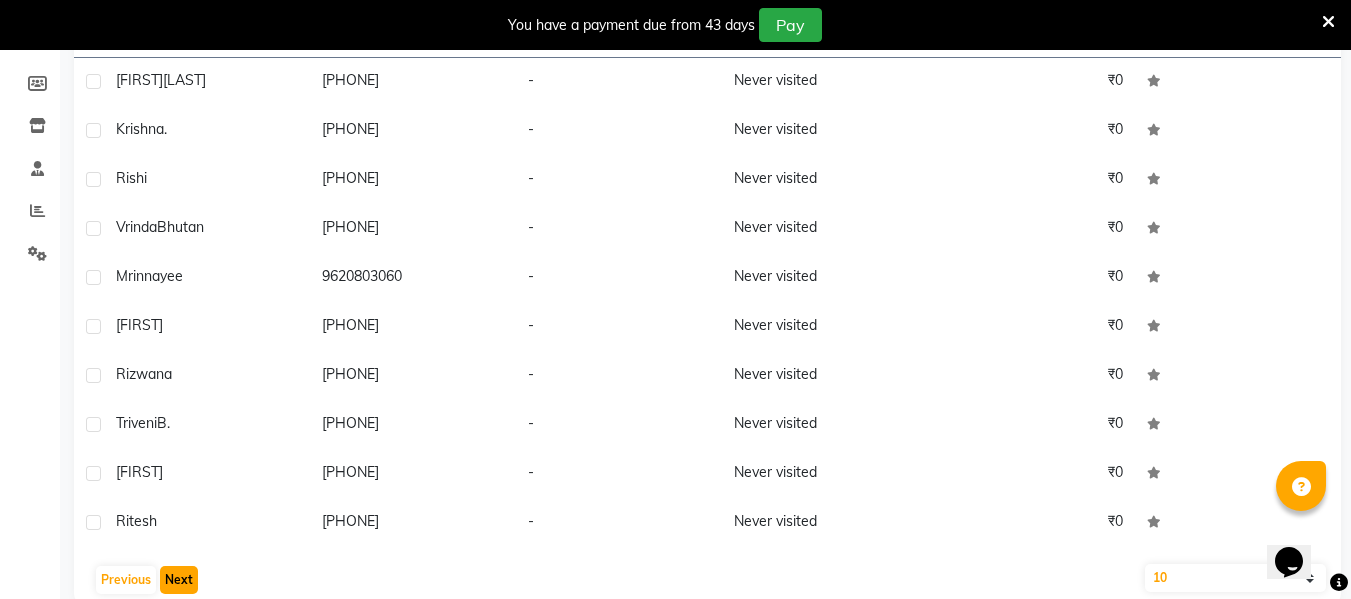 scroll, scrollTop: 317, scrollLeft: 0, axis: vertical 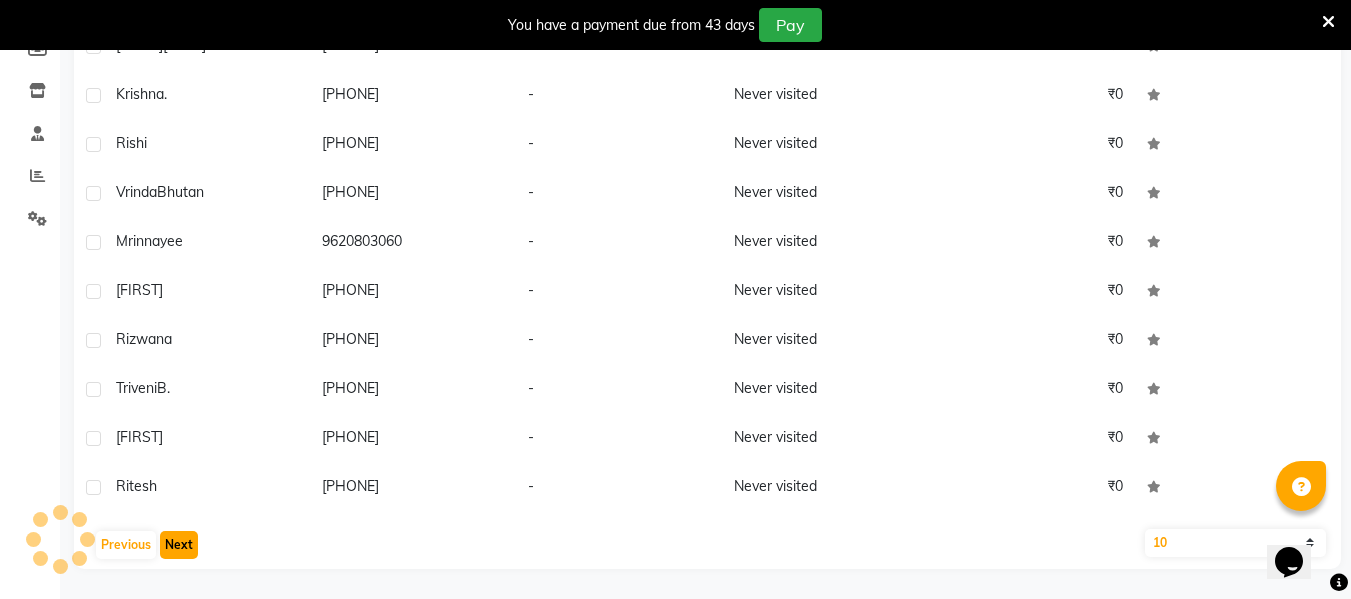 click on "Next" 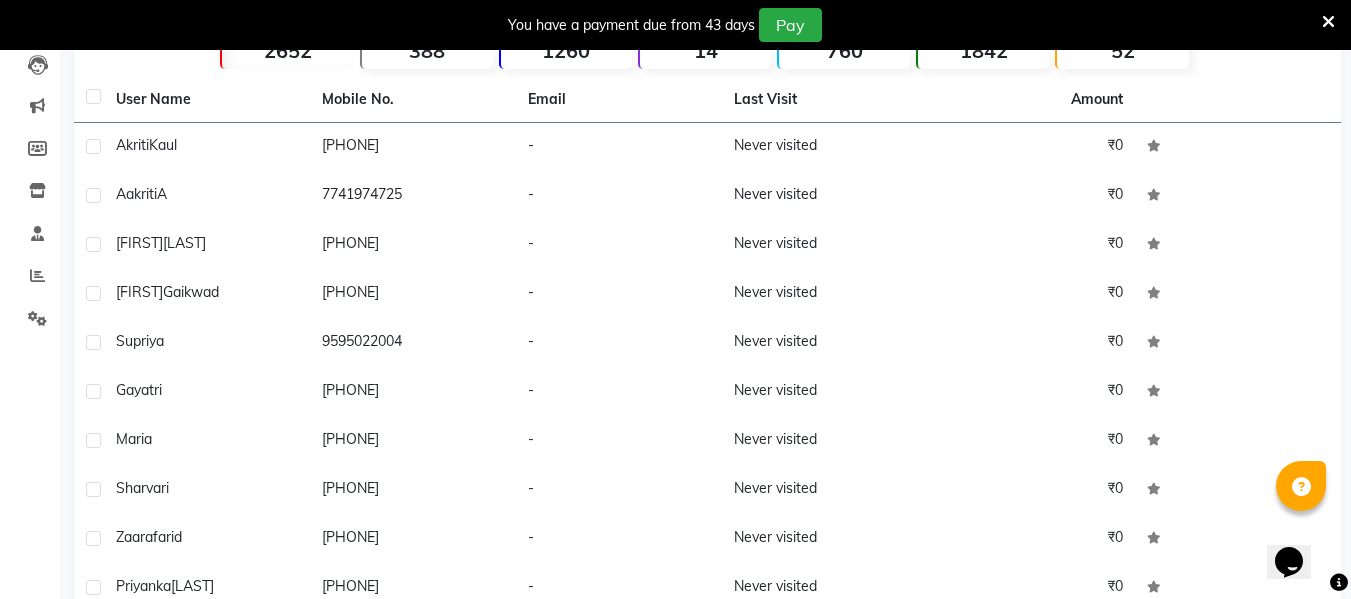 scroll, scrollTop: 317, scrollLeft: 0, axis: vertical 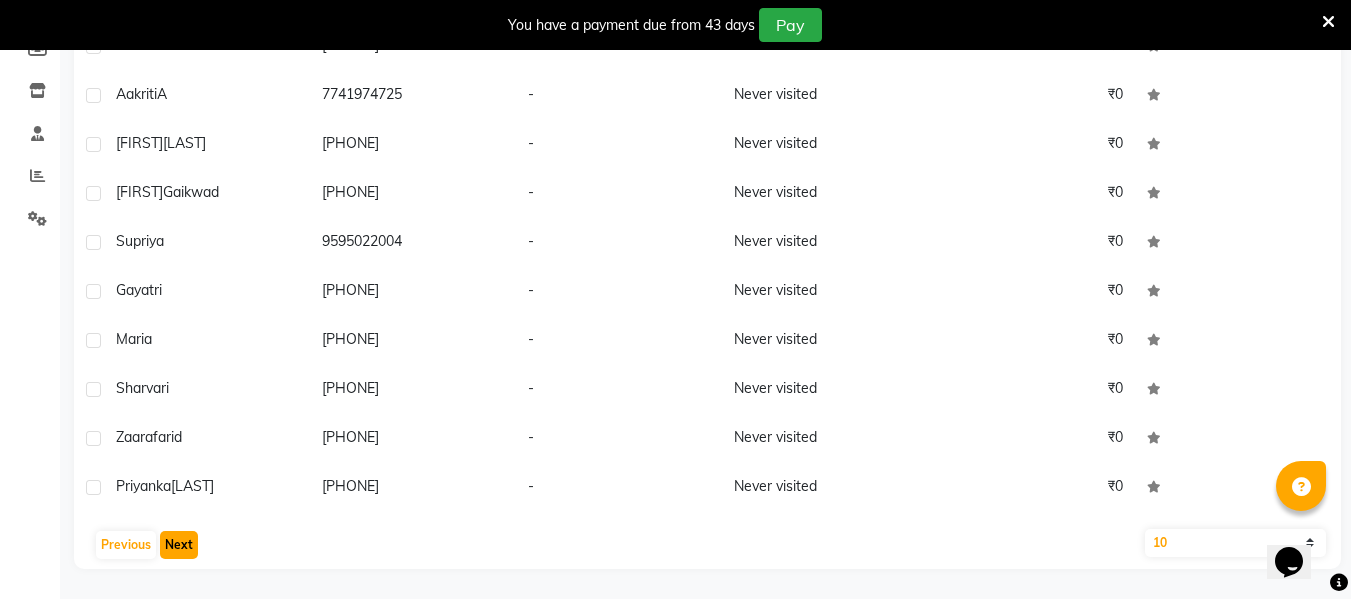 click on "Next" 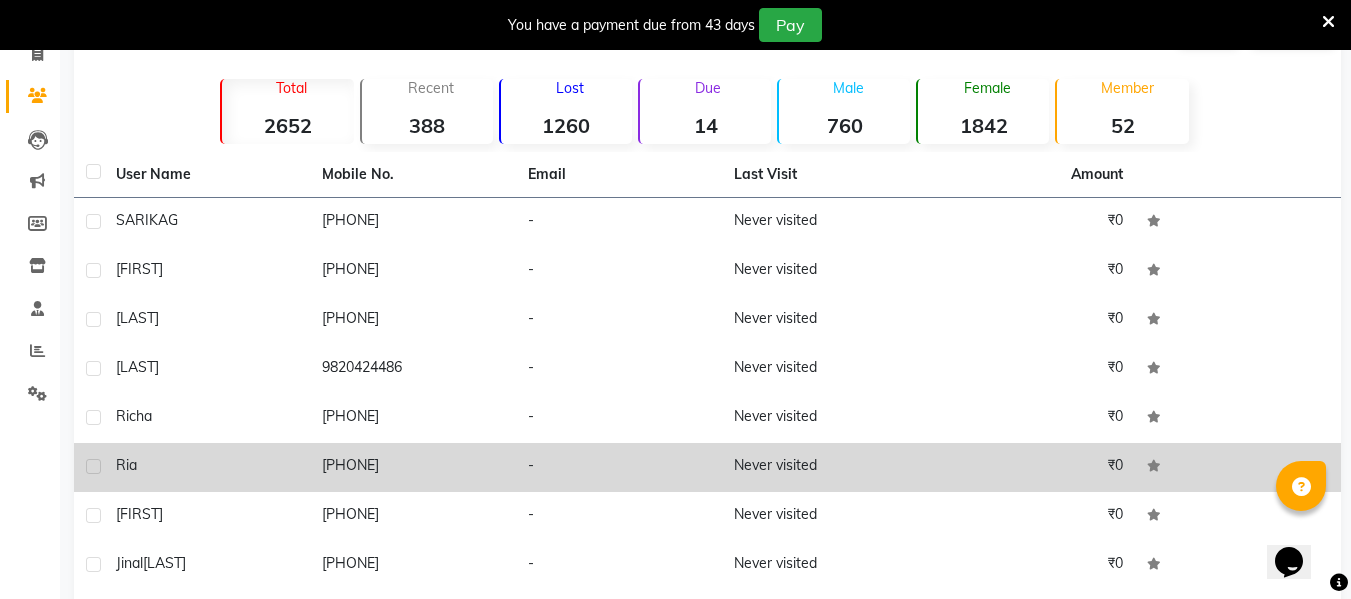 scroll, scrollTop: 200, scrollLeft: 0, axis: vertical 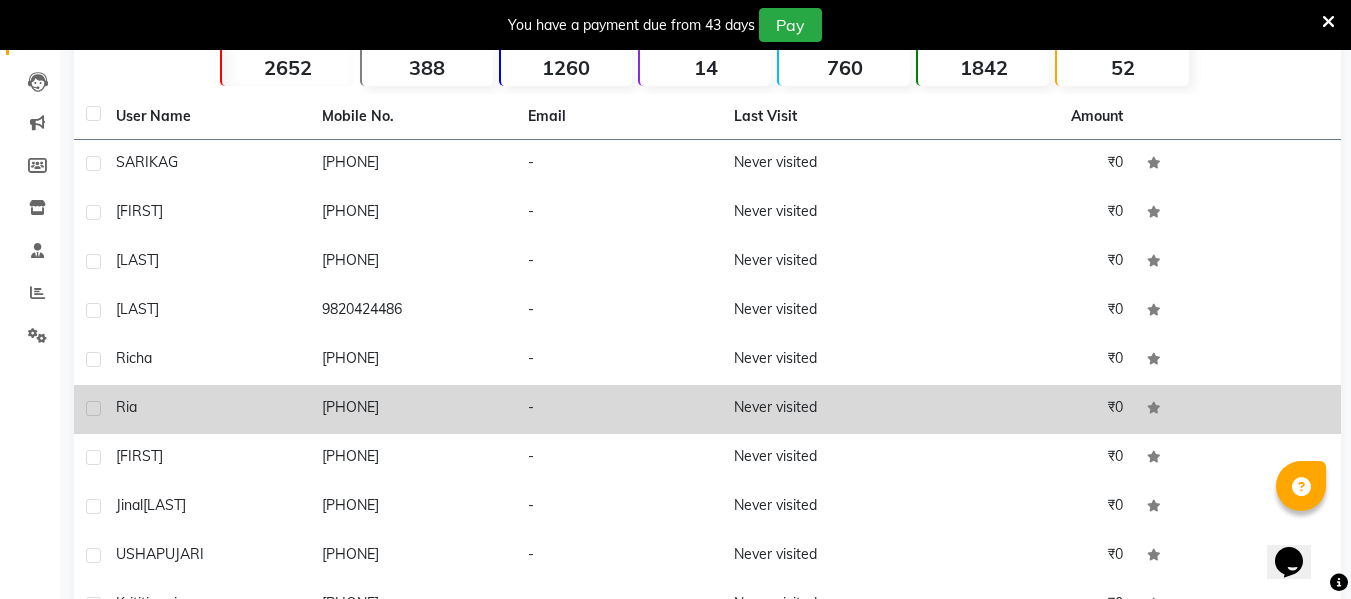 type 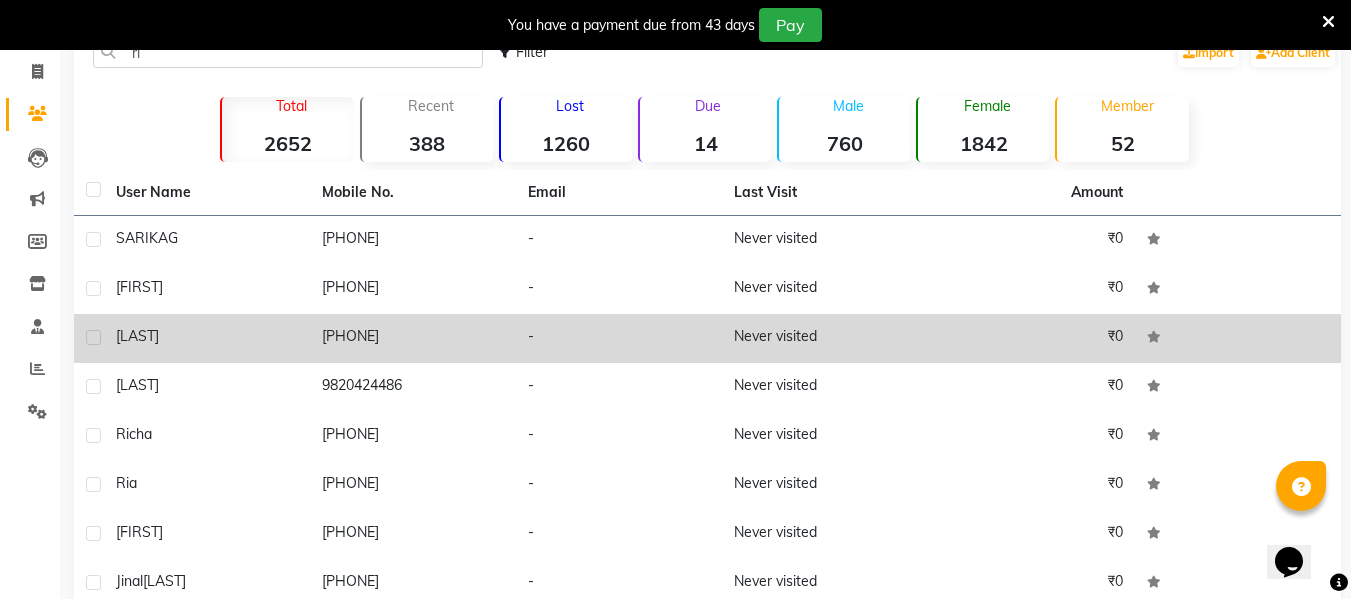 scroll, scrollTop: 0, scrollLeft: 0, axis: both 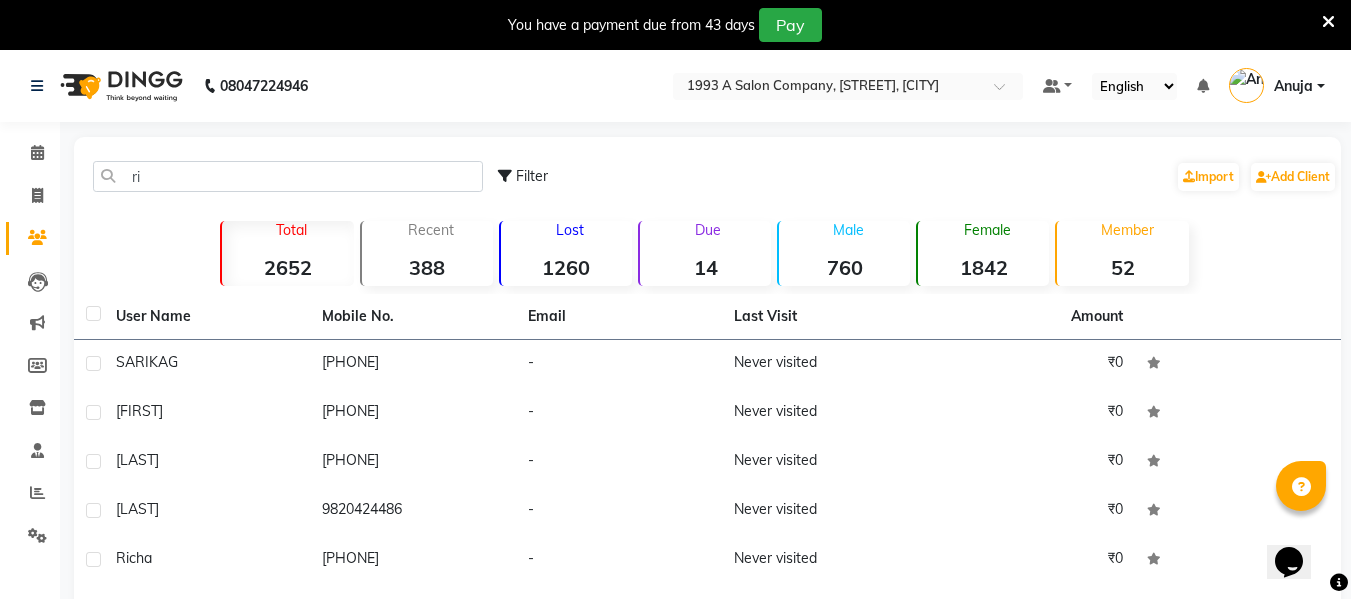 click on "ri" 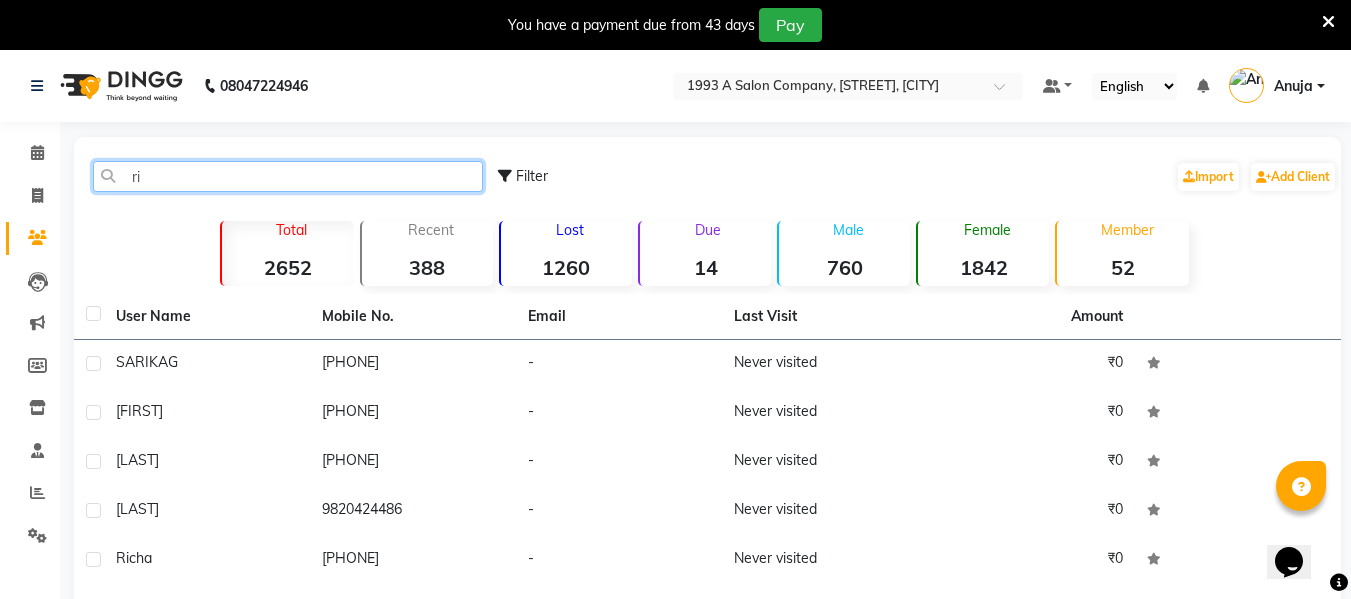 click on "ri" 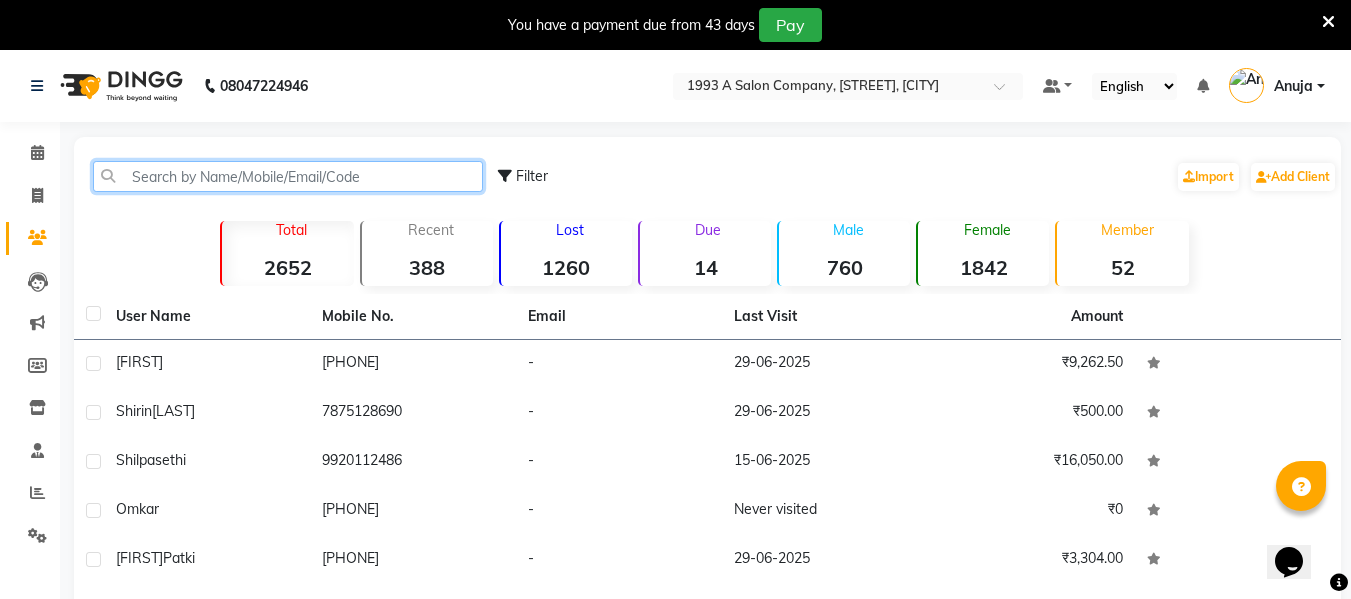 type 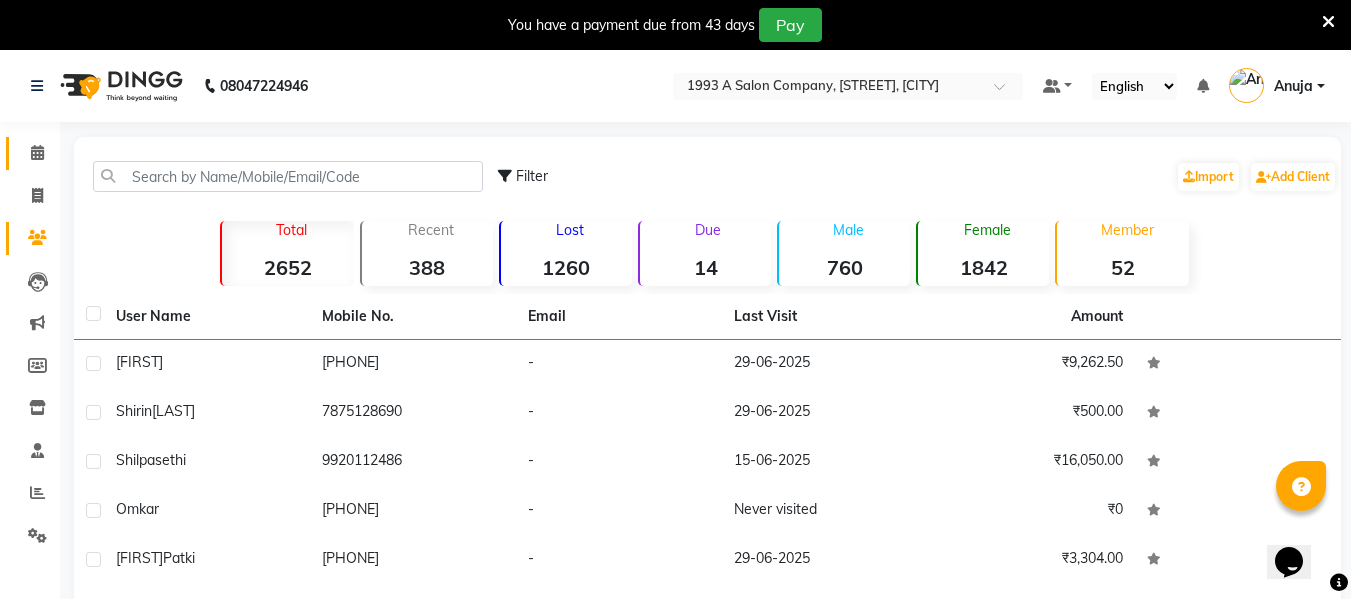 drag, startPoint x: 395, startPoint y: 47, endPoint x: 38, endPoint y: 150, distance: 371.56158 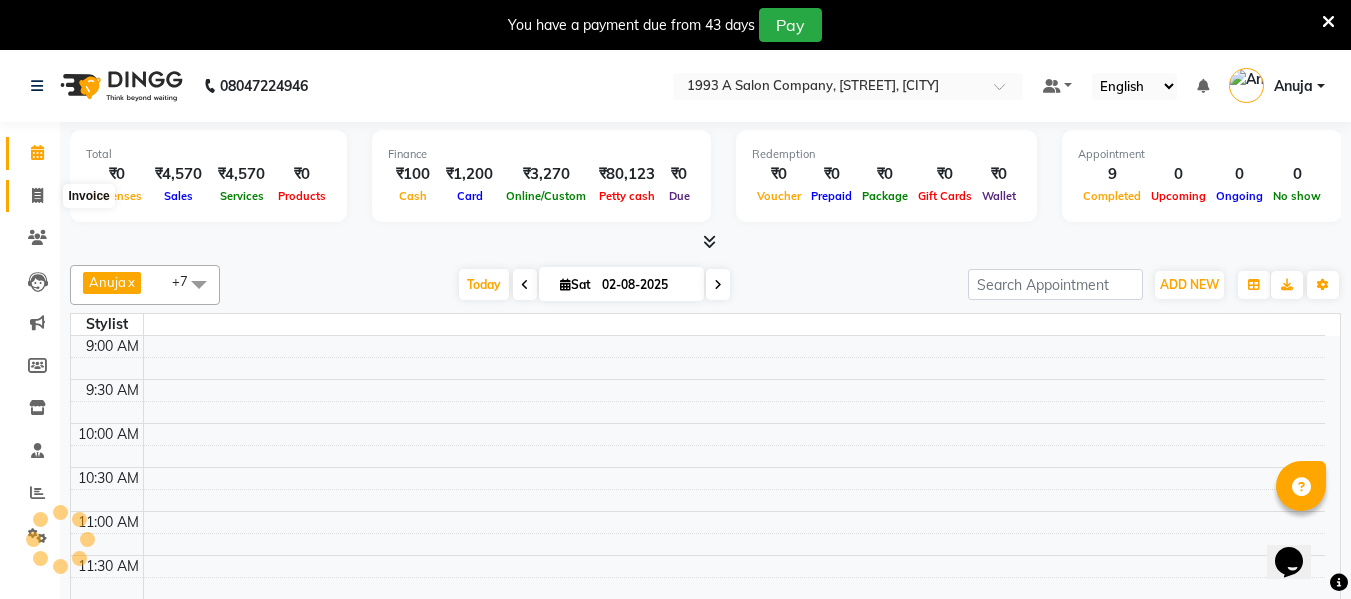 click 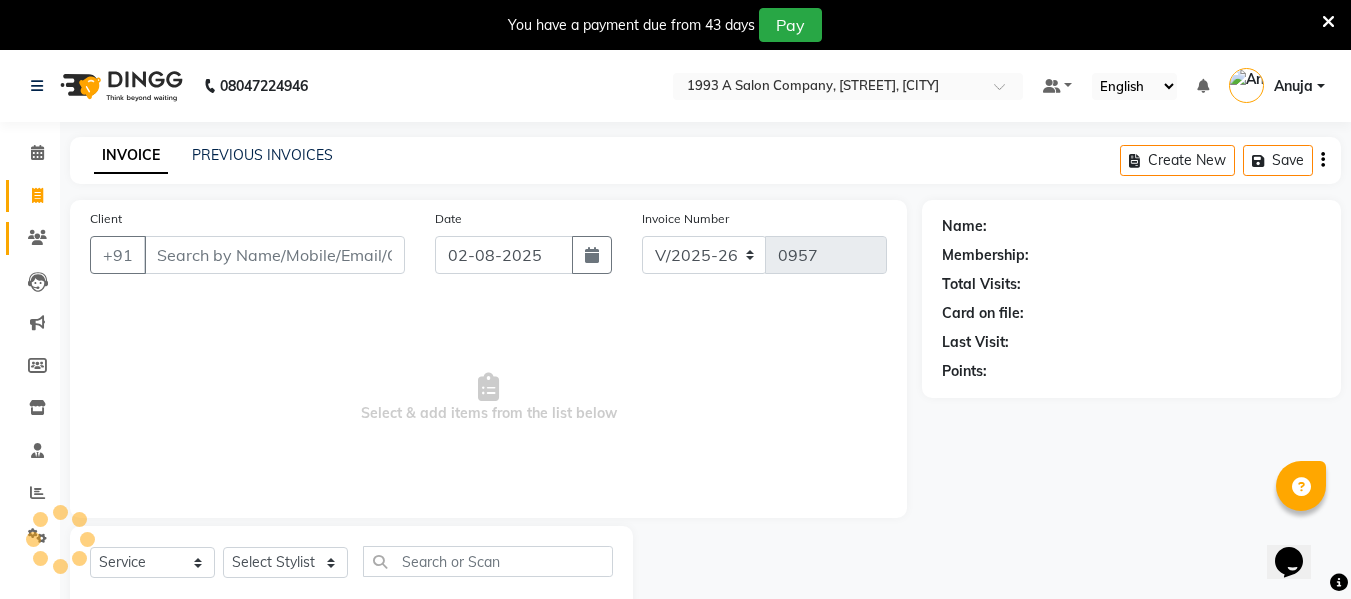drag, startPoint x: 42, startPoint y: 221, endPoint x: 42, endPoint y: 234, distance: 13 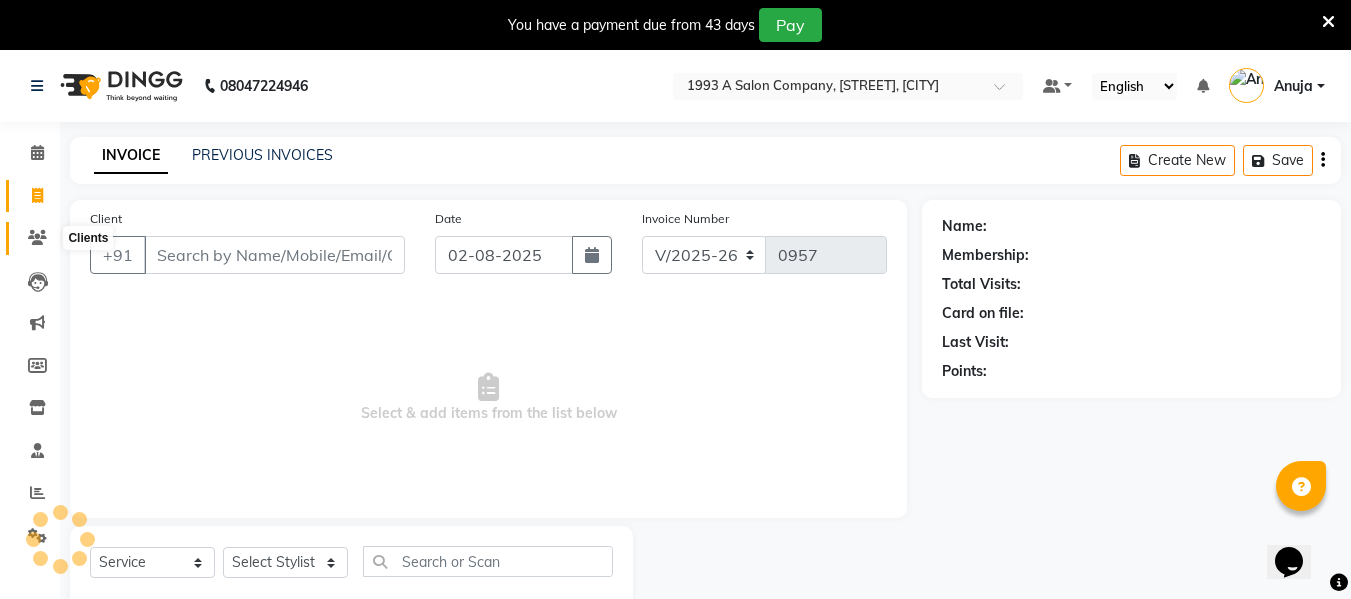 click 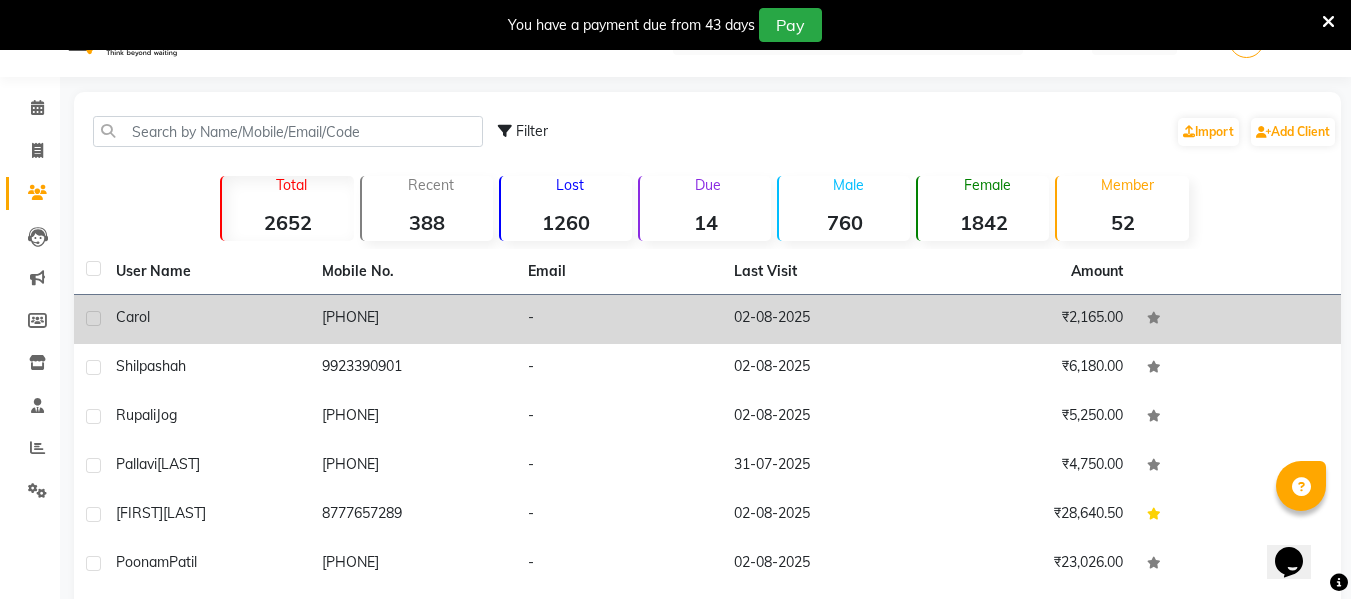 scroll, scrollTop: 0, scrollLeft: 0, axis: both 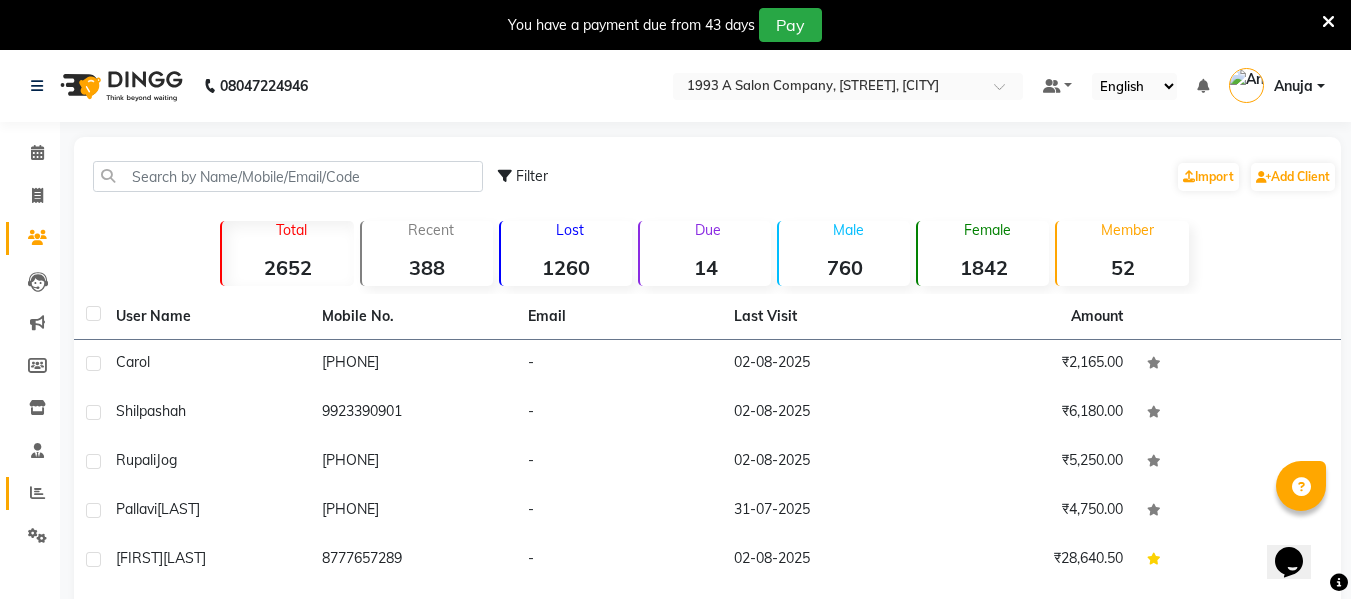 click on "Reports" 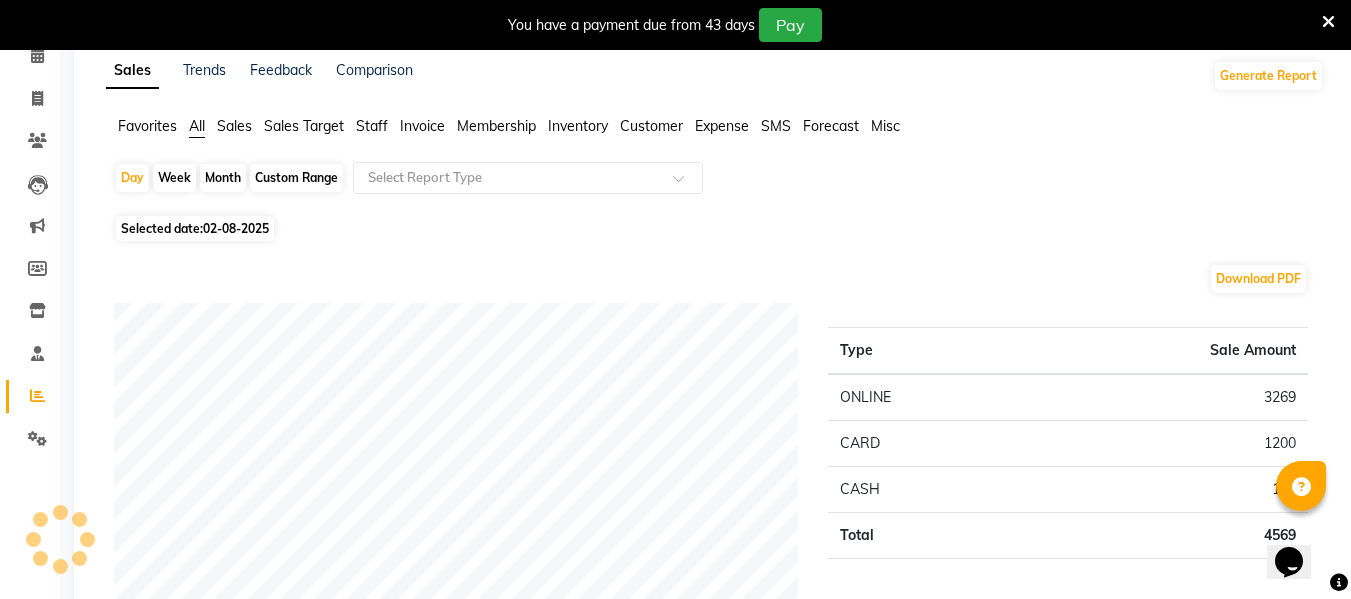 scroll, scrollTop: 0, scrollLeft: 0, axis: both 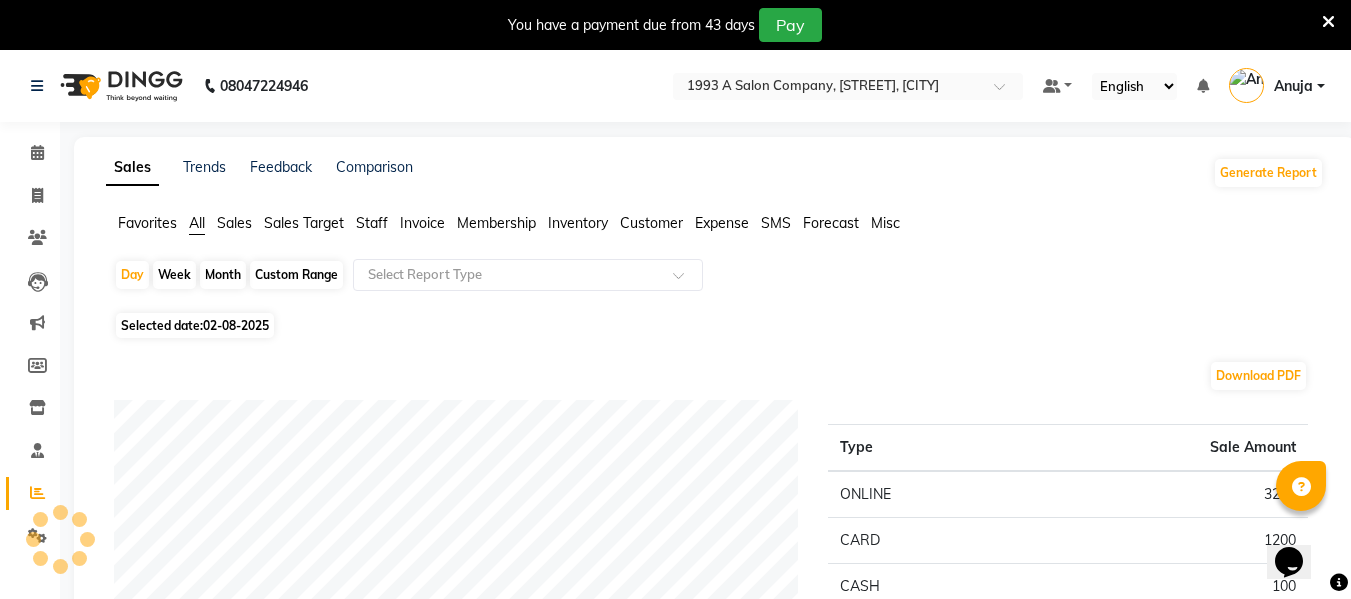 click on "Invoice" 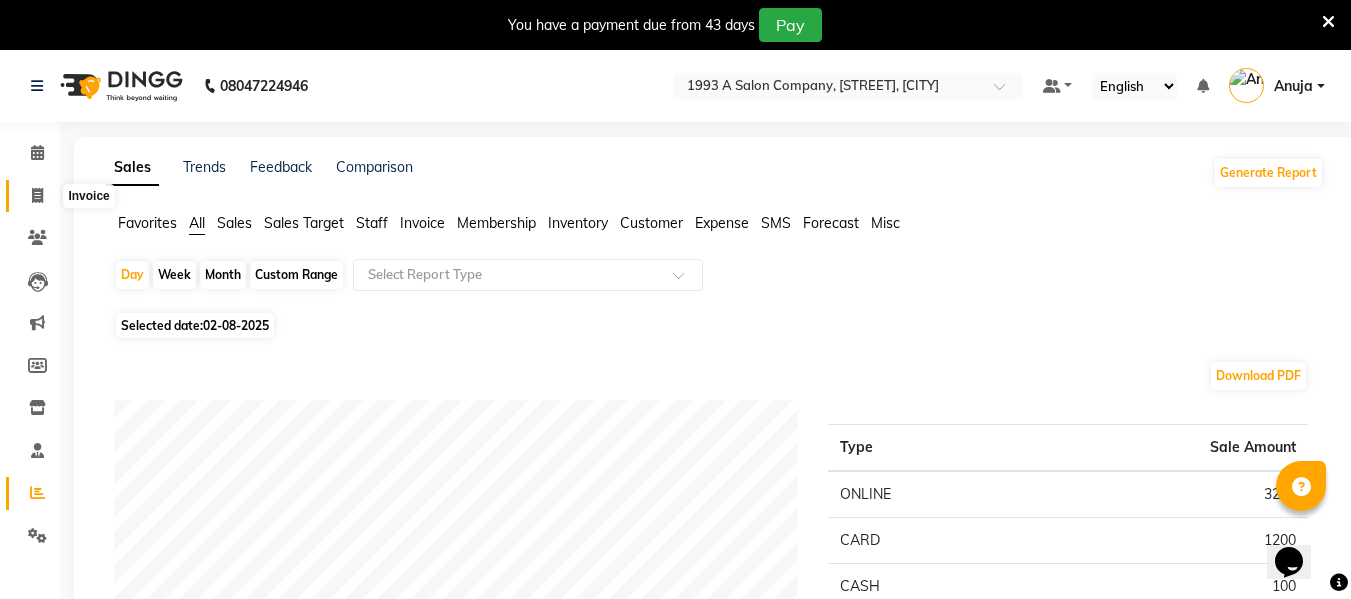 click 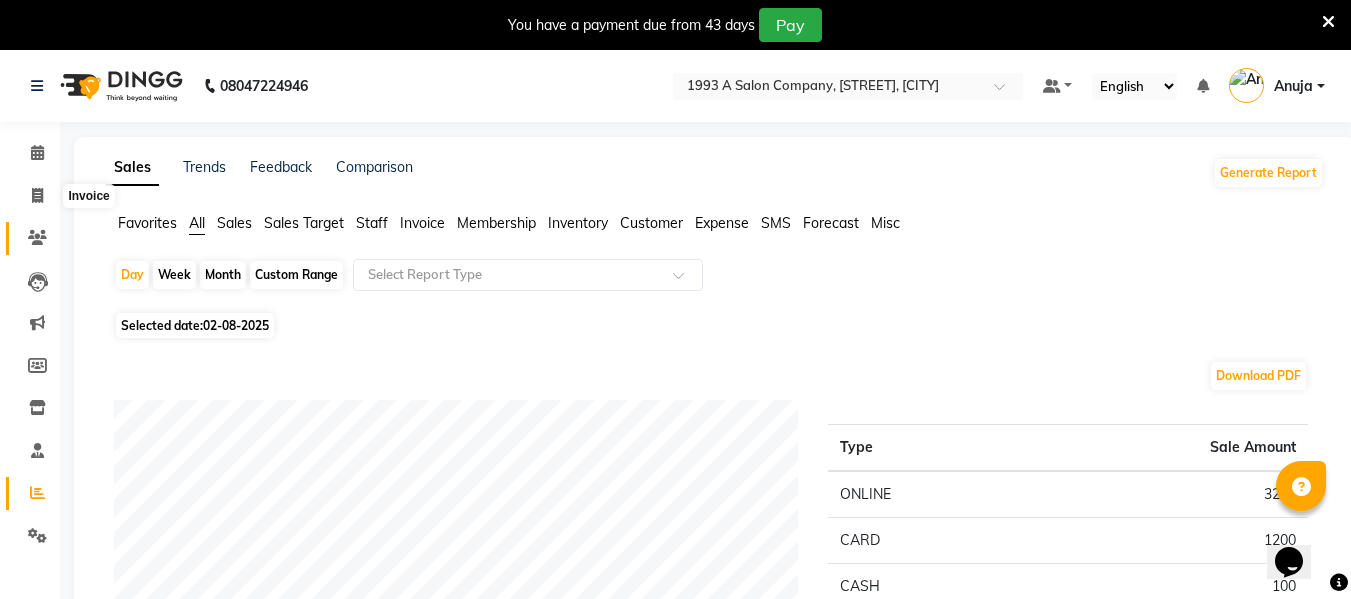 select on "4955" 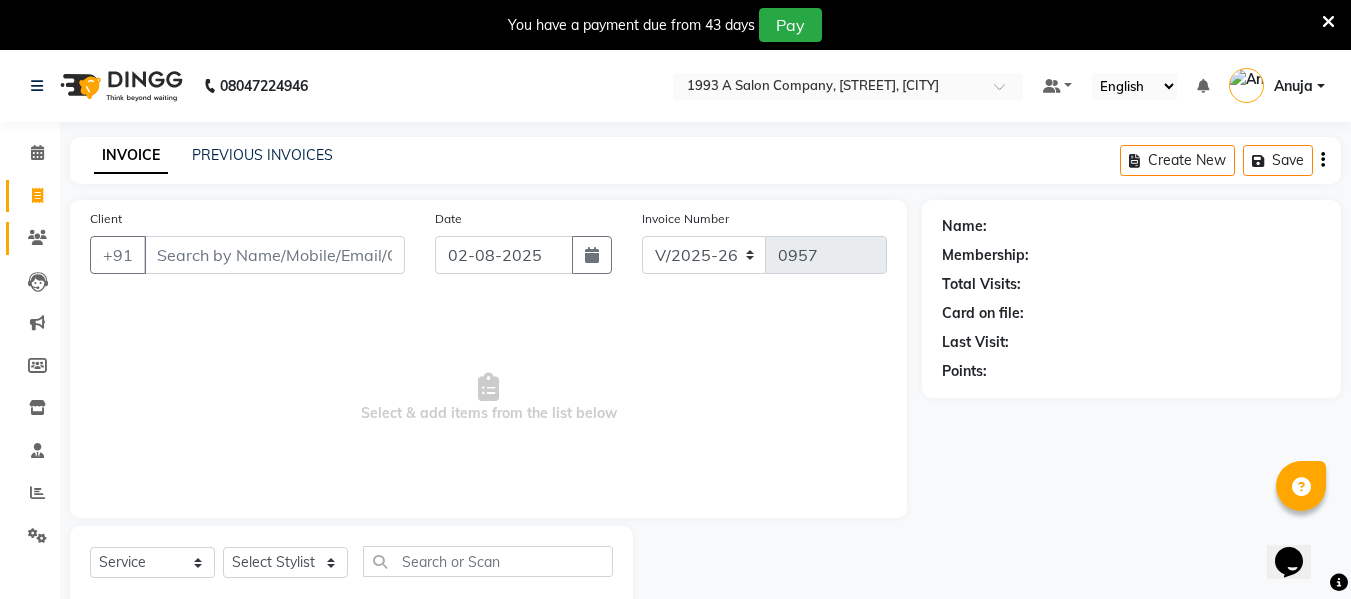 scroll, scrollTop: 52, scrollLeft: 0, axis: vertical 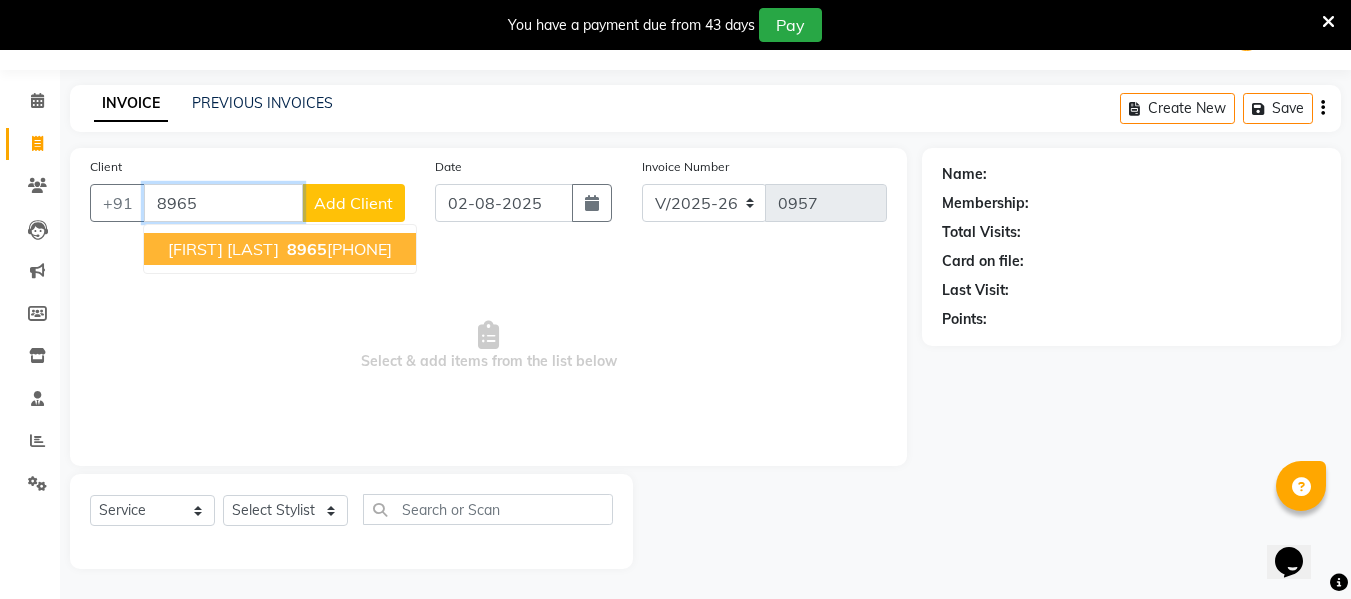 click on "8965 880755" at bounding box center [337, 249] 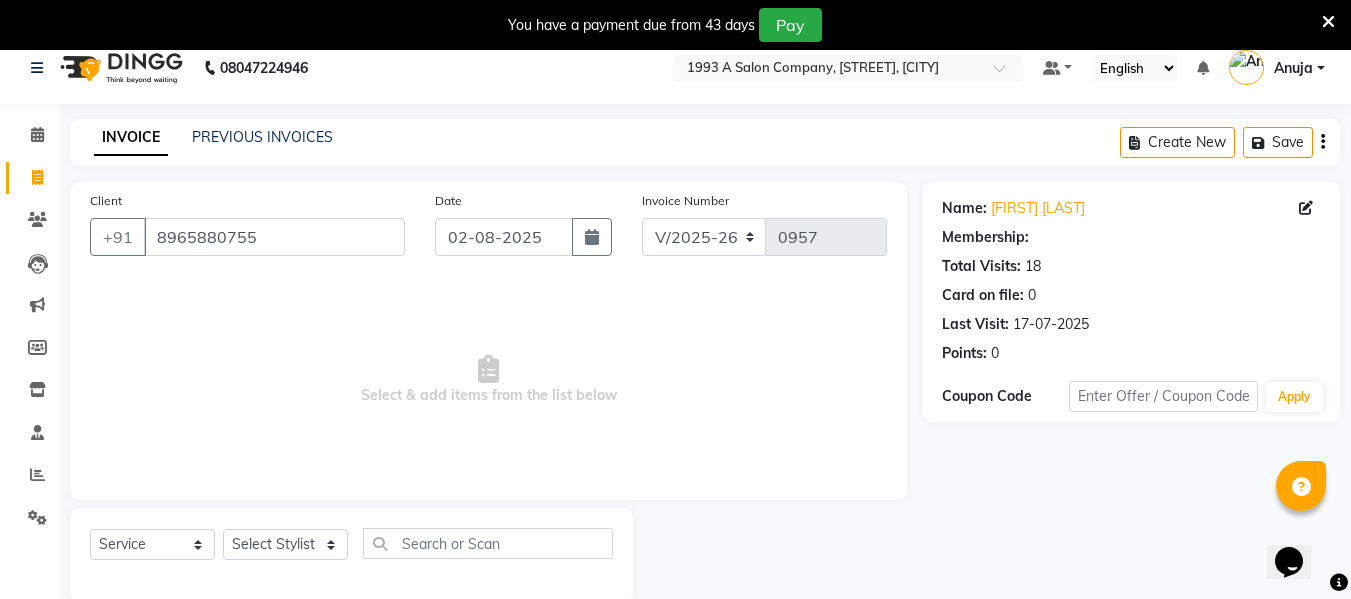 scroll, scrollTop: 0, scrollLeft: 0, axis: both 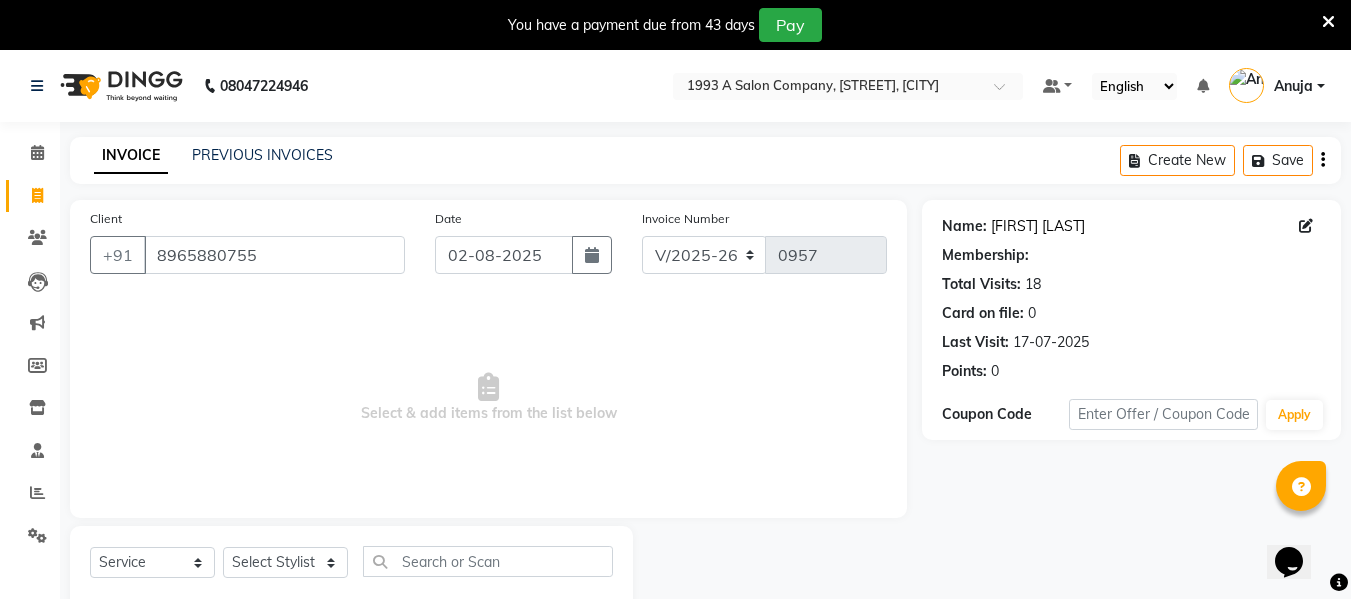 click on "Smriti Didwania" 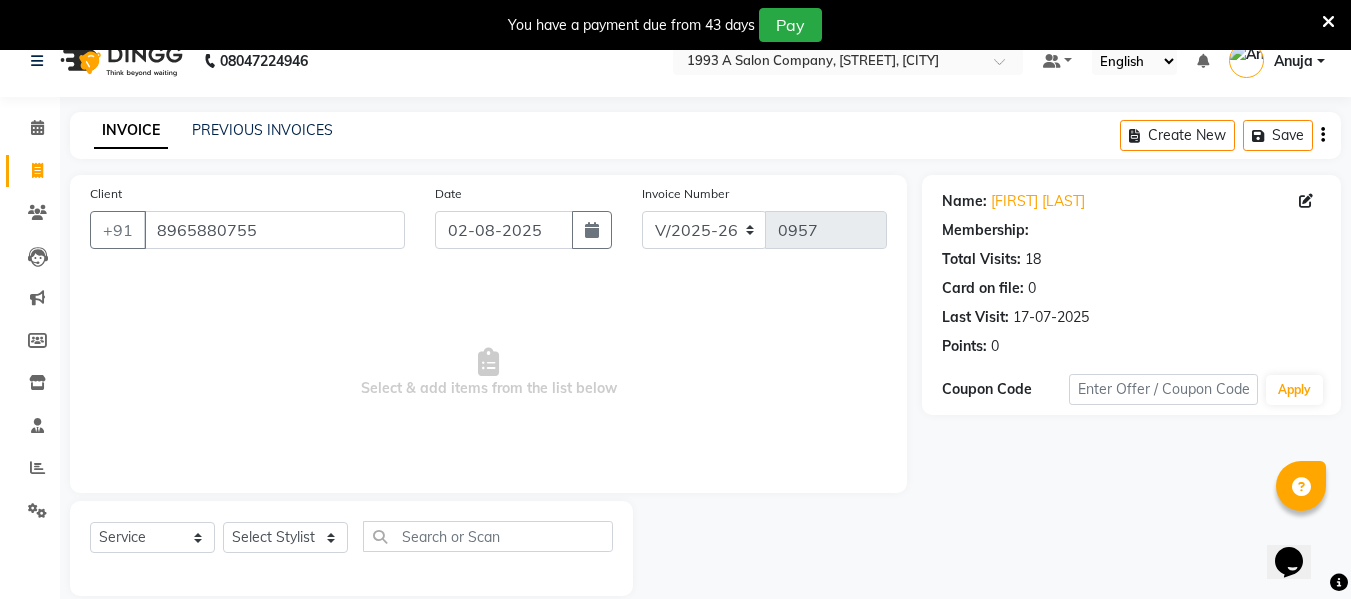 scroll, scrollTop: 0, scrollLeft: 0, axis: both 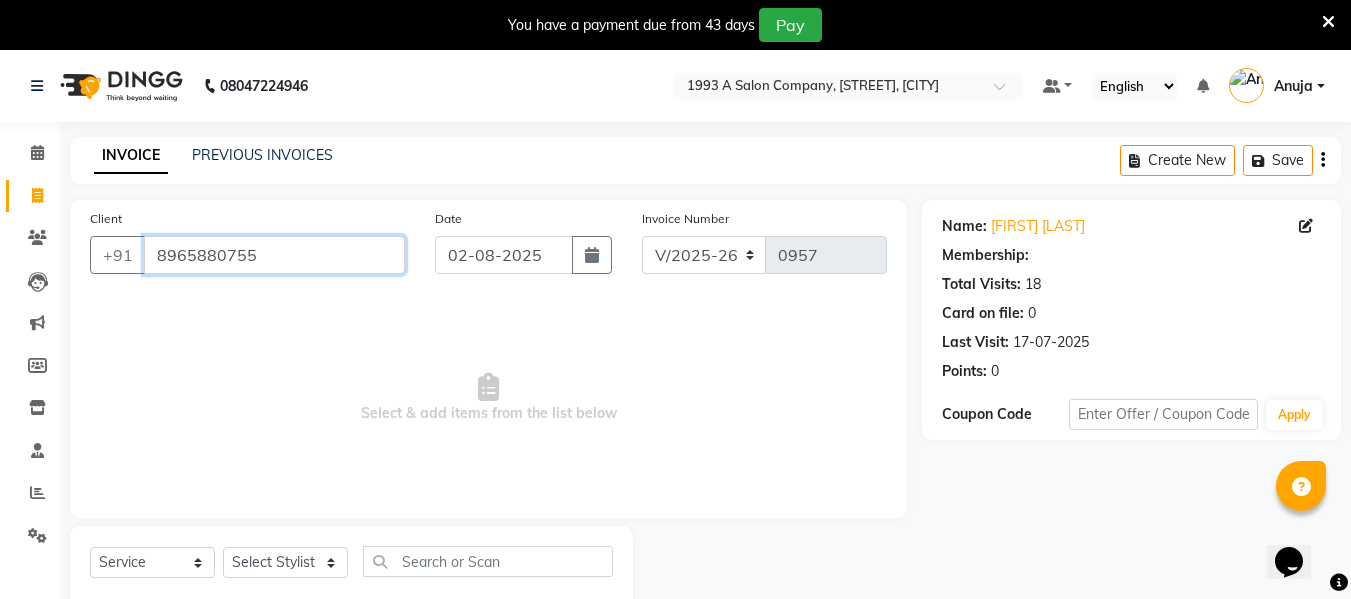 click on "8965880755" at bounding box center [274, 255] 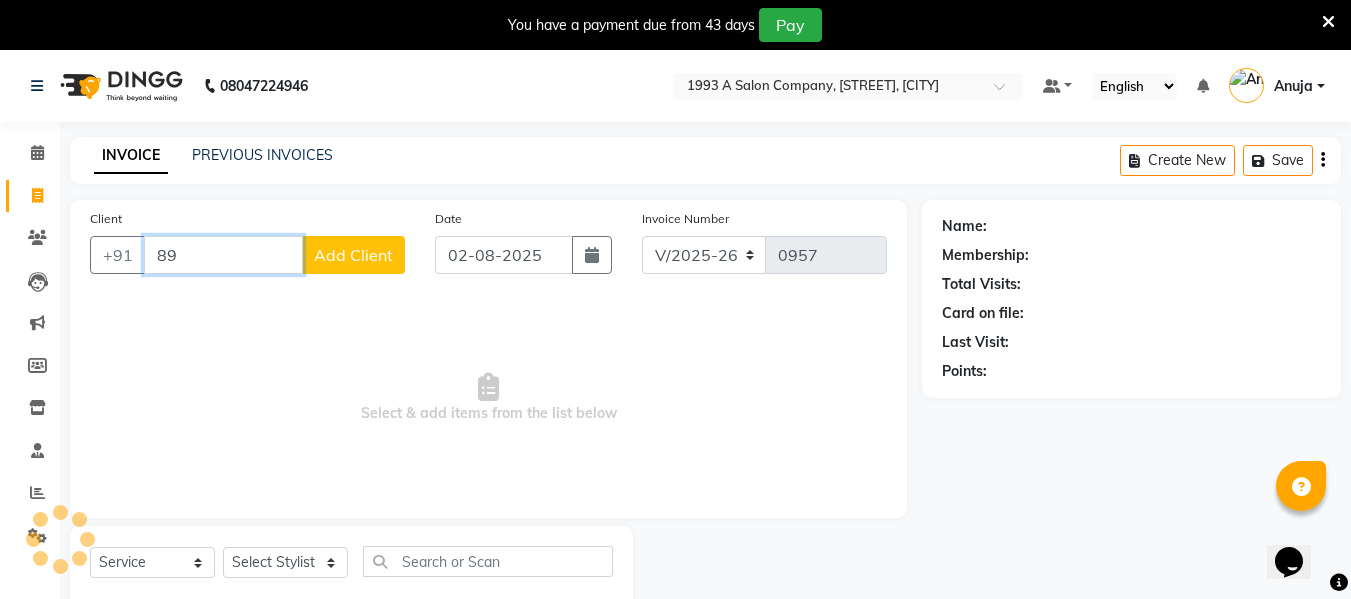type on "8" 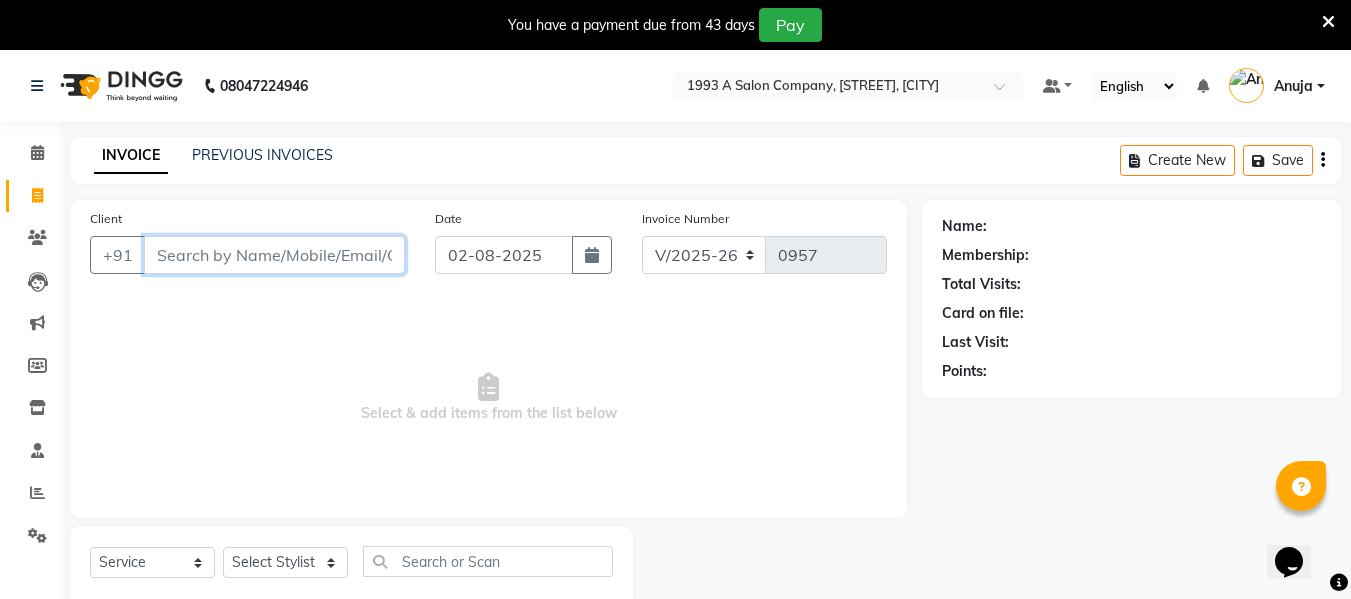 type 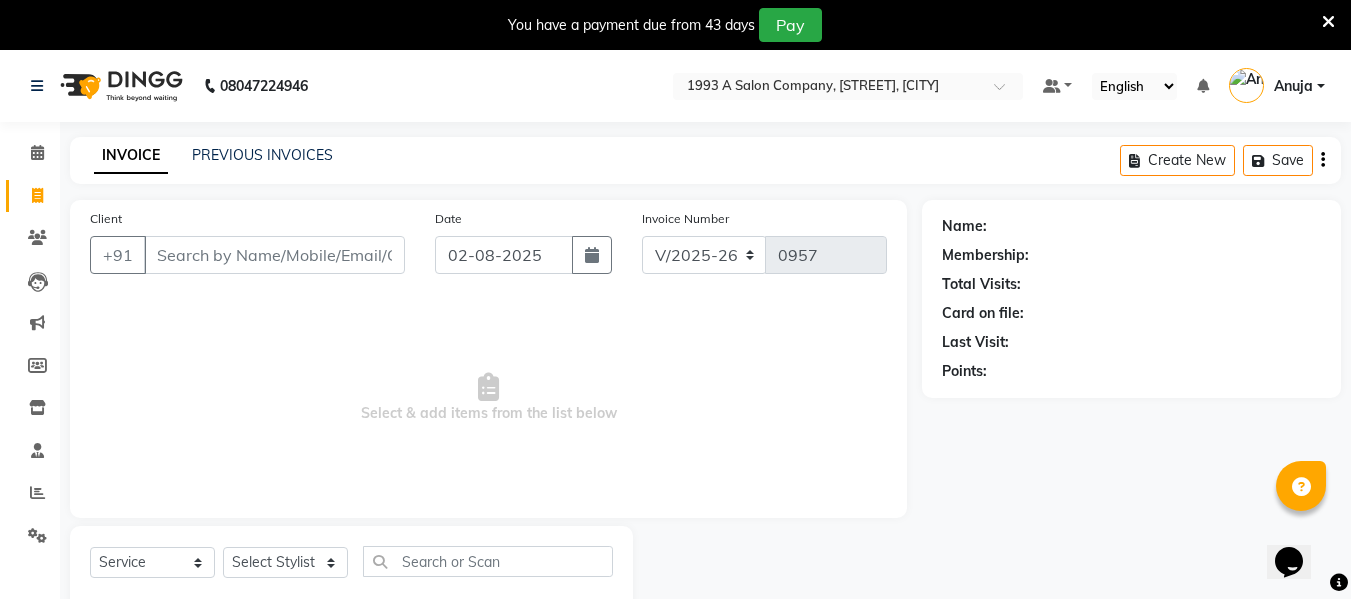 click on "Client +91" 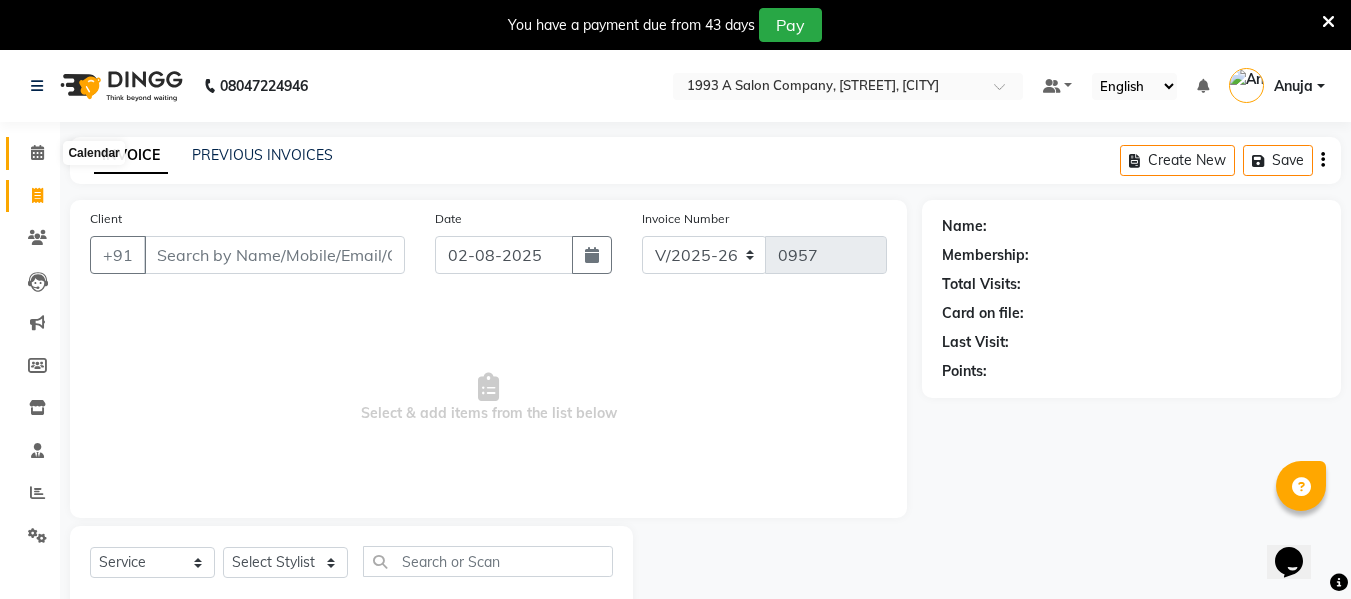 click 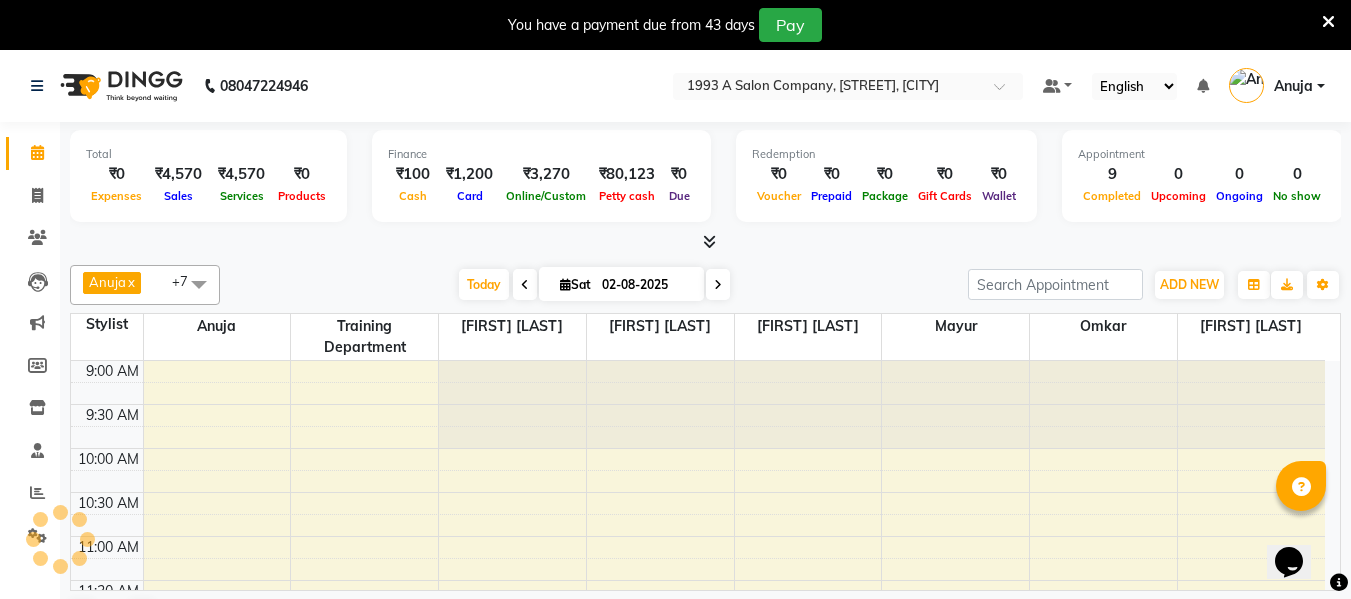 scroll, scrollTop: 0, scrollLeft: 0, axis: both 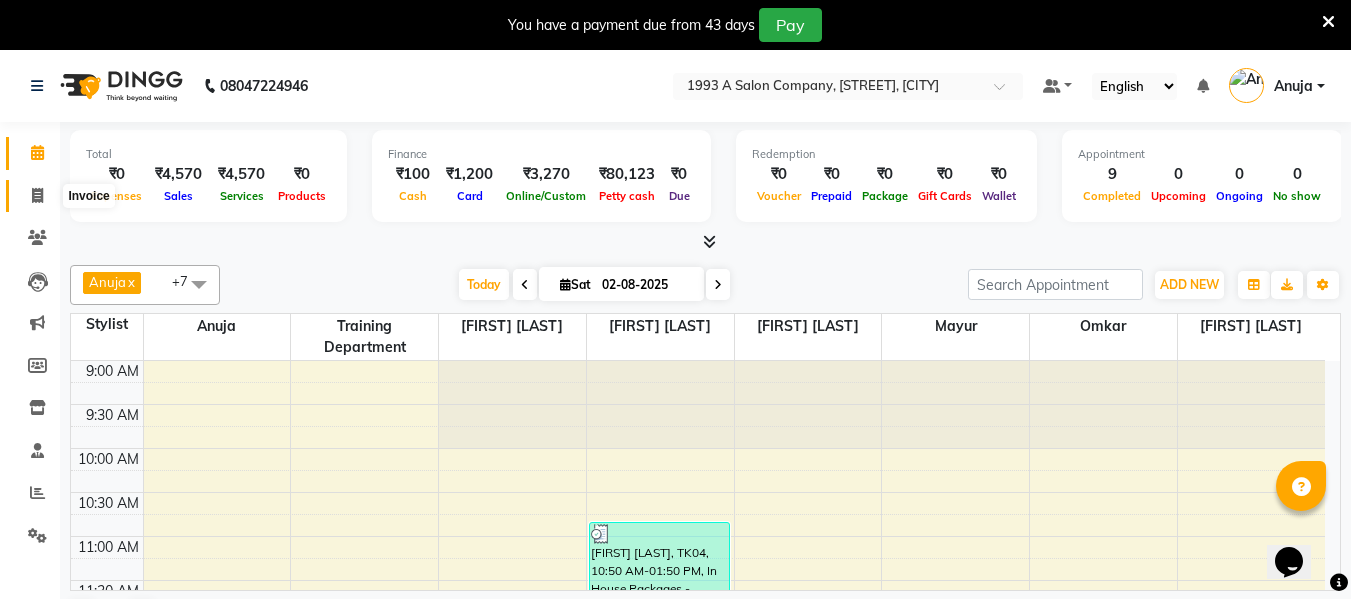 click 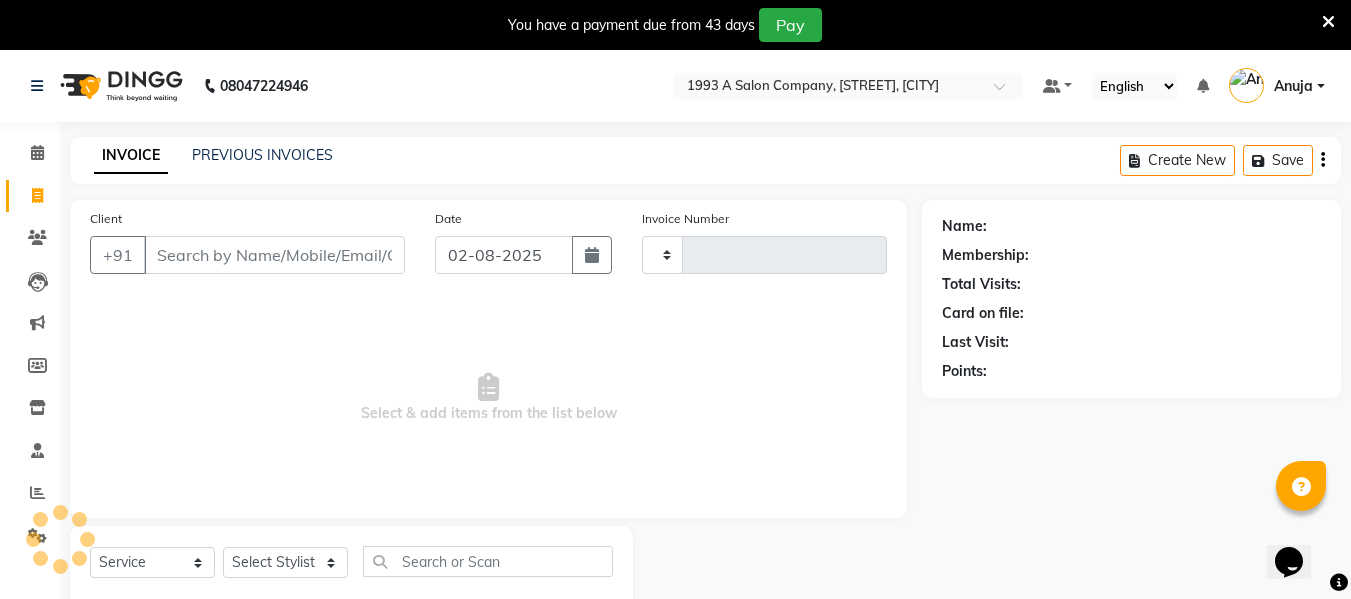 type on "0957" 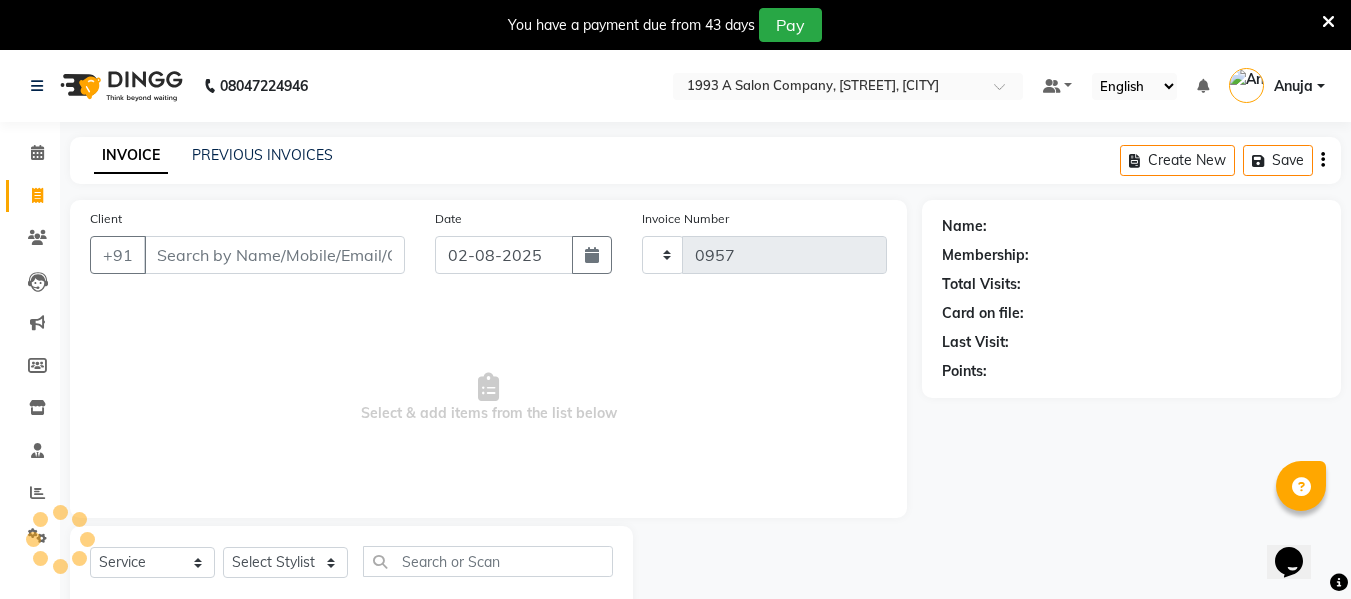 select on "4955" 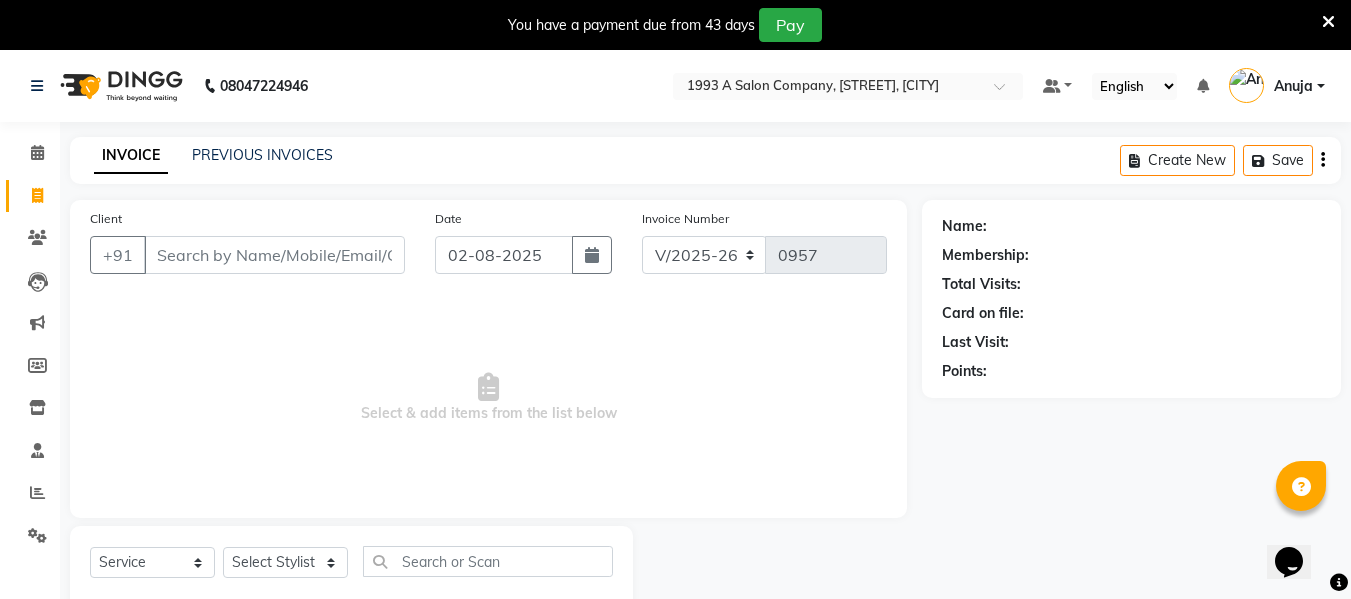click on "Client" at bounding box center (274, 255) 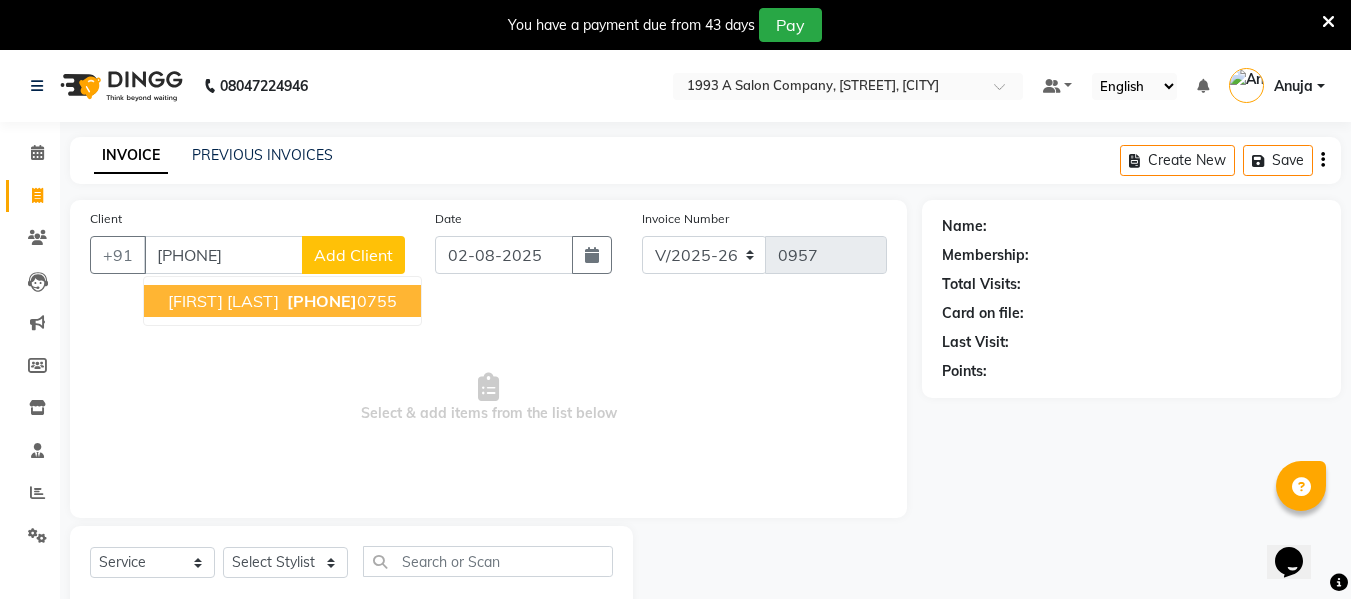 click on "896588 0755" at bounding box center (340, 301) 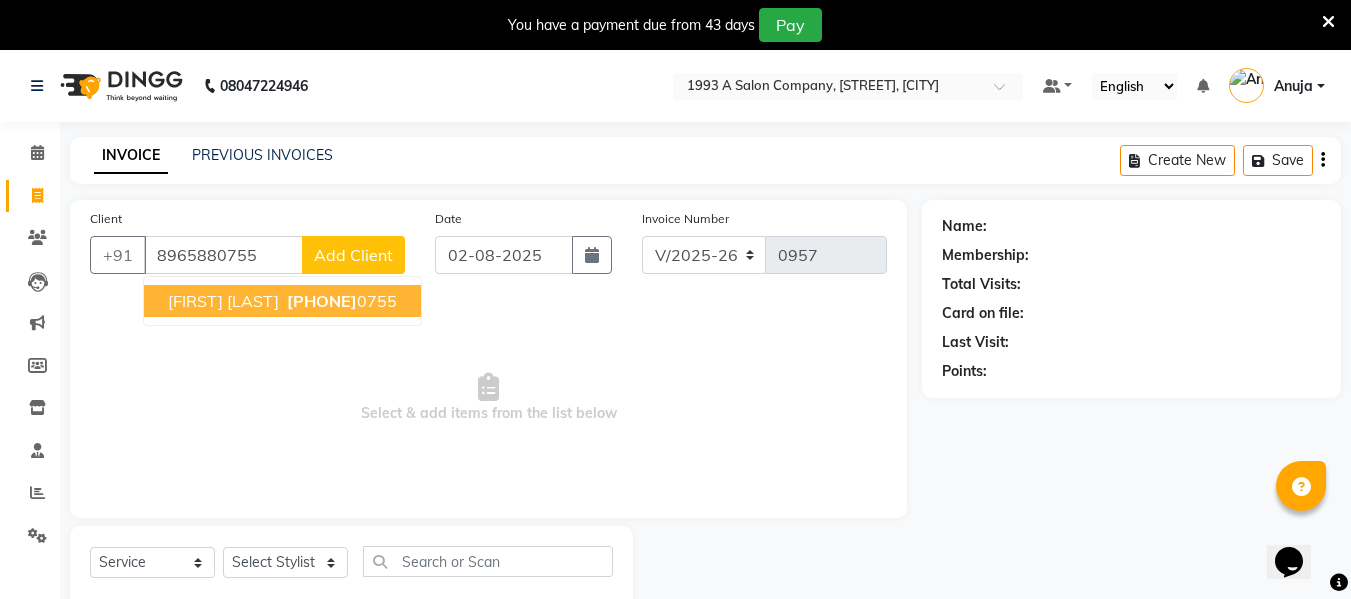 type on "8965880755" 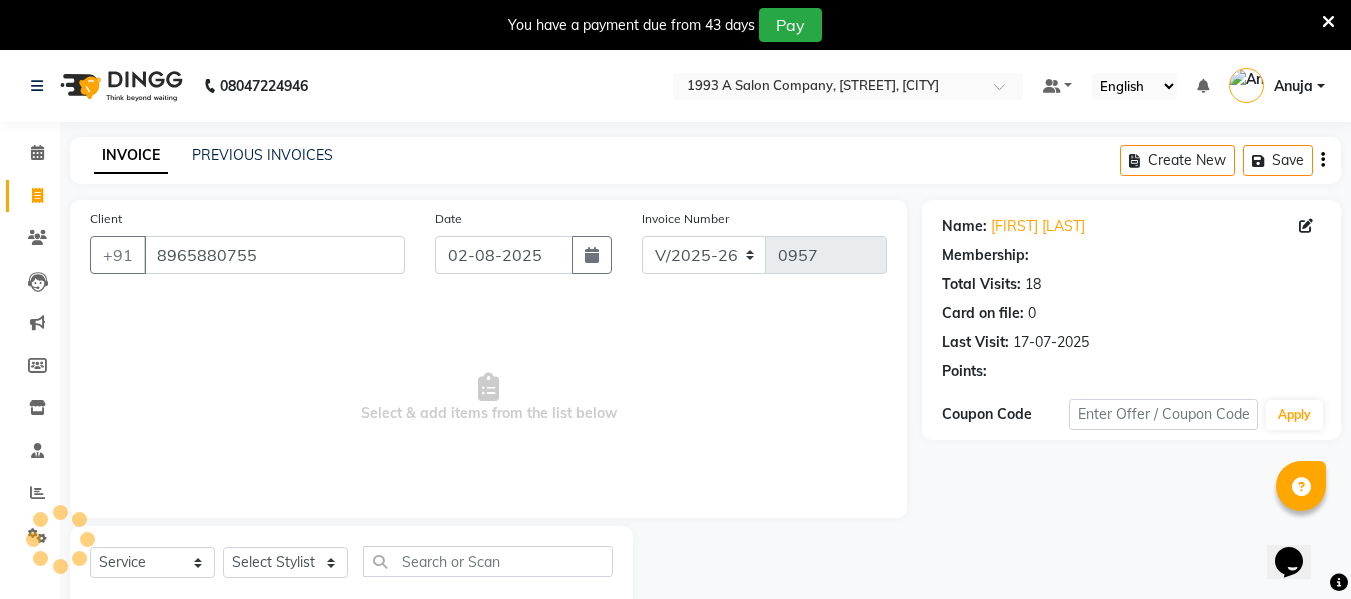 select on "1: Object" 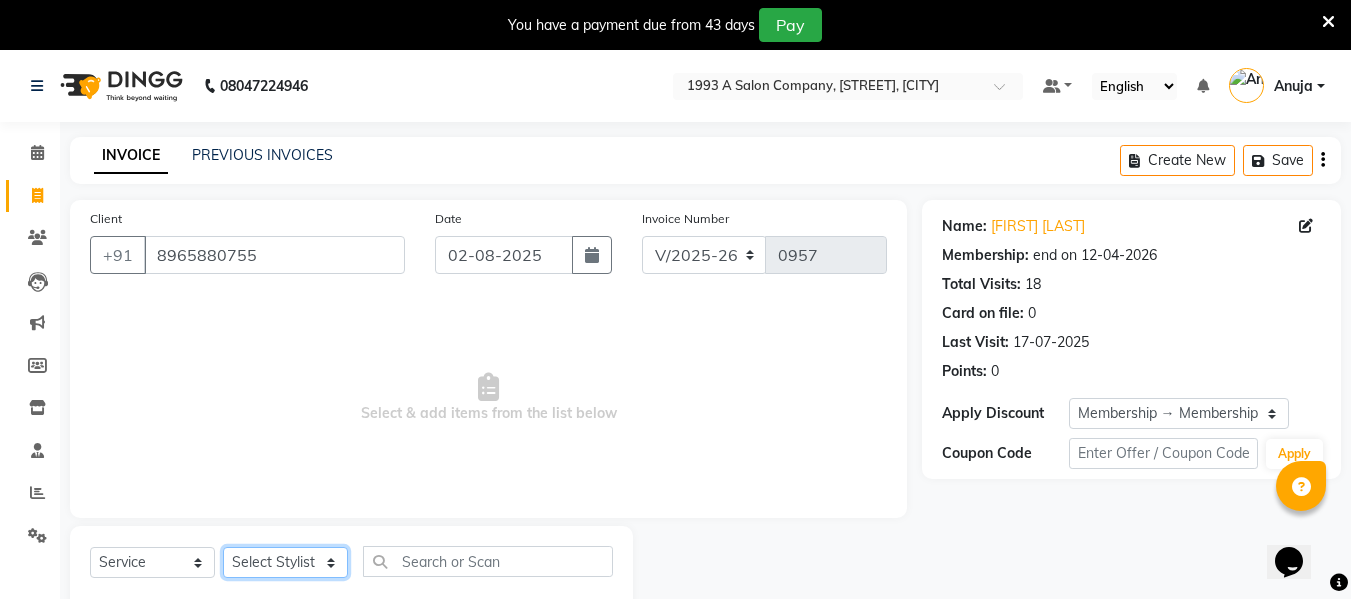 click on "Select Stylist Anuja Chetan Ambekar Mayur omkar  Pallavi Wali Rakhi Mandal  Shanti Palkonda Training Department" 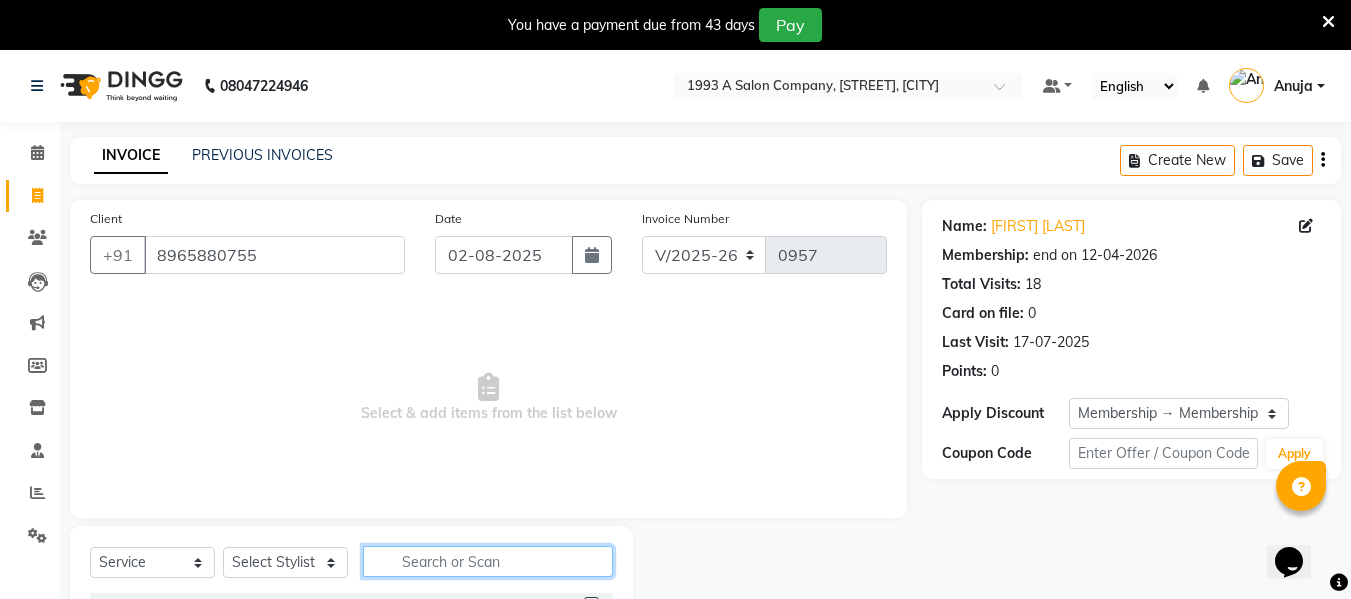 click 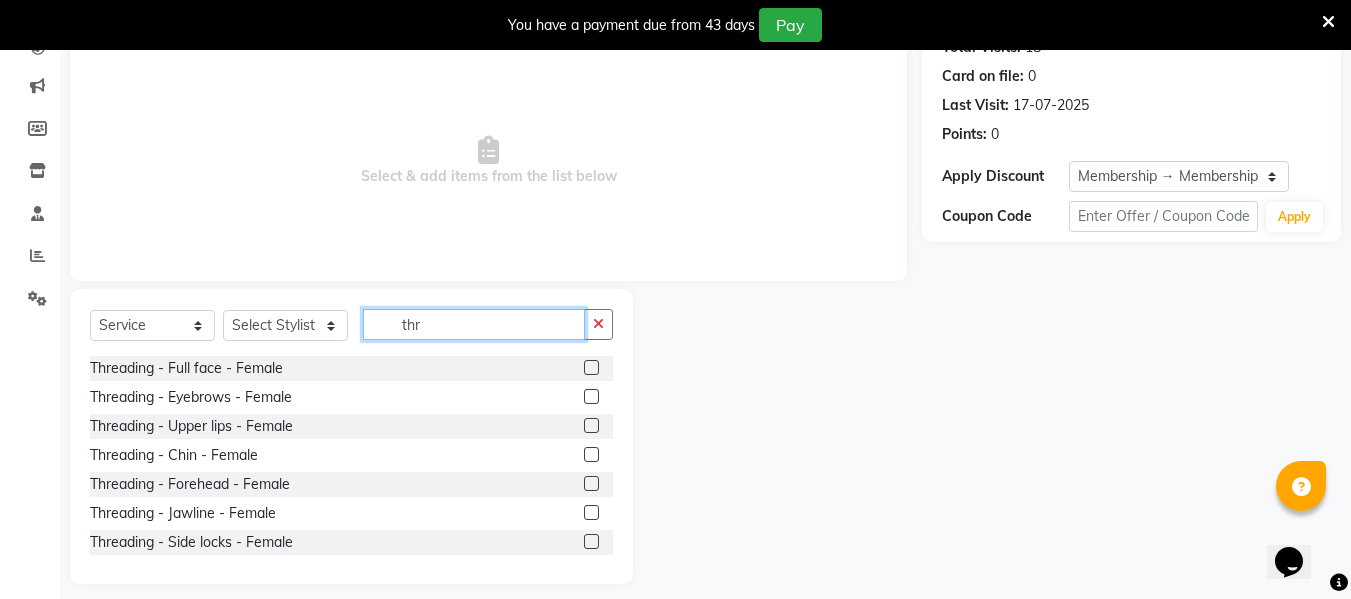 scroll, scrollTop: 252, scrollLeft: 0, axis: vertical 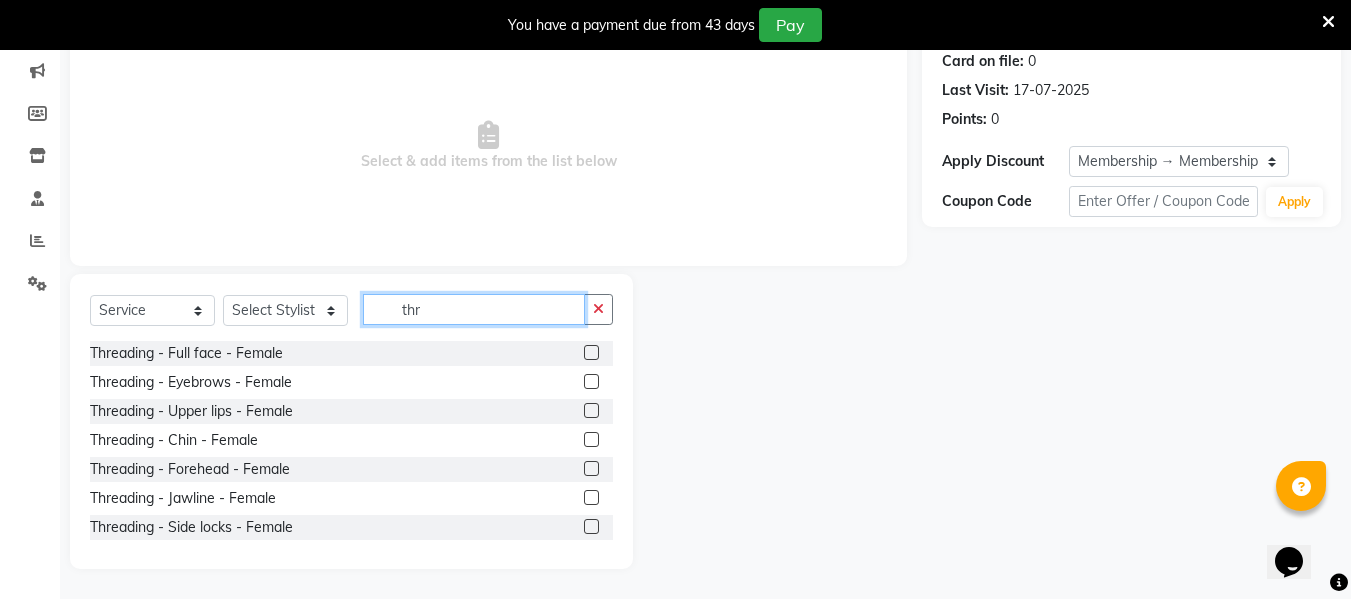 type on "thr" 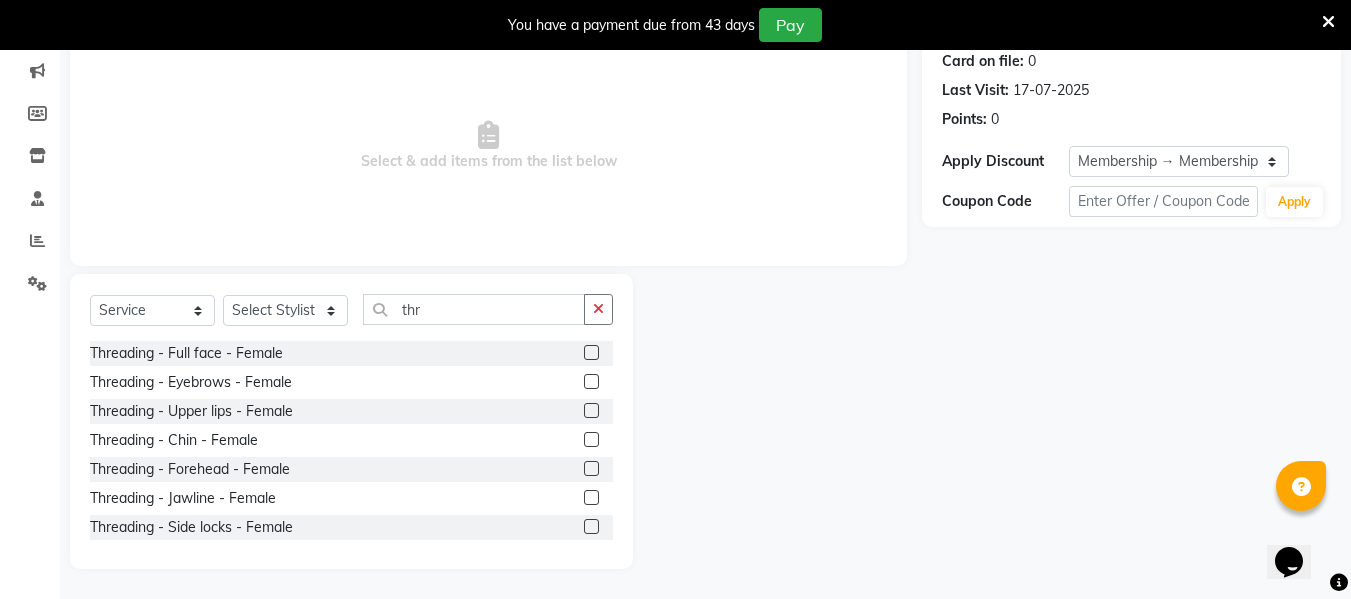 click 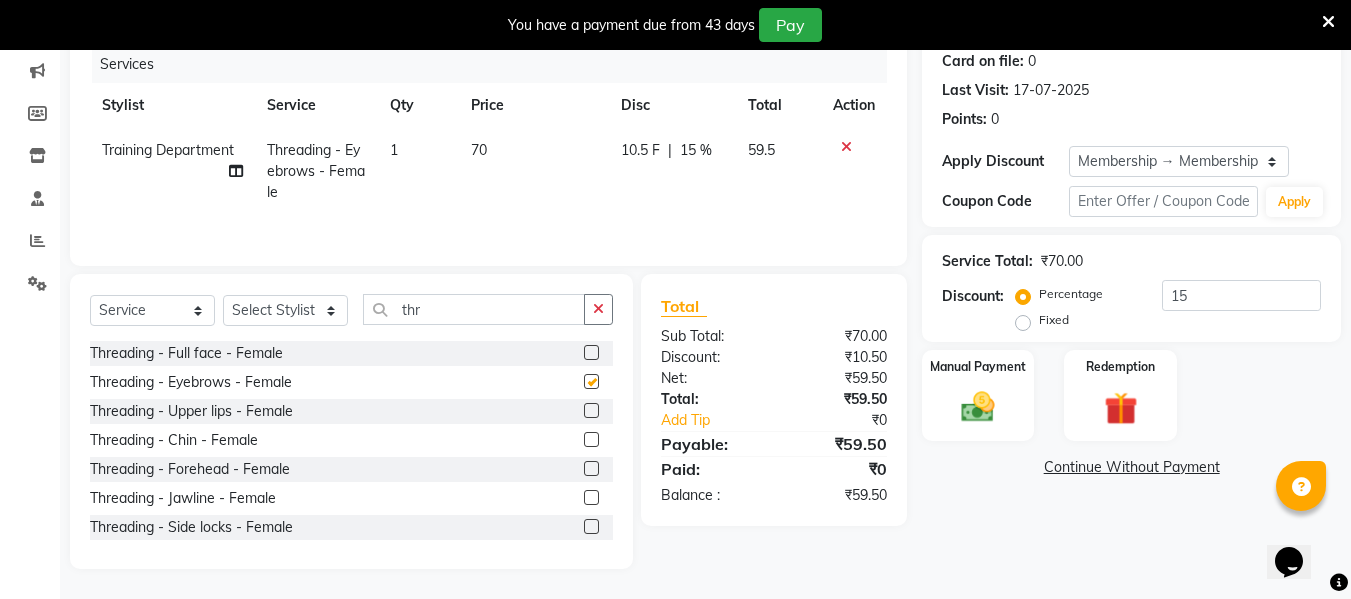 checkbox on "false" 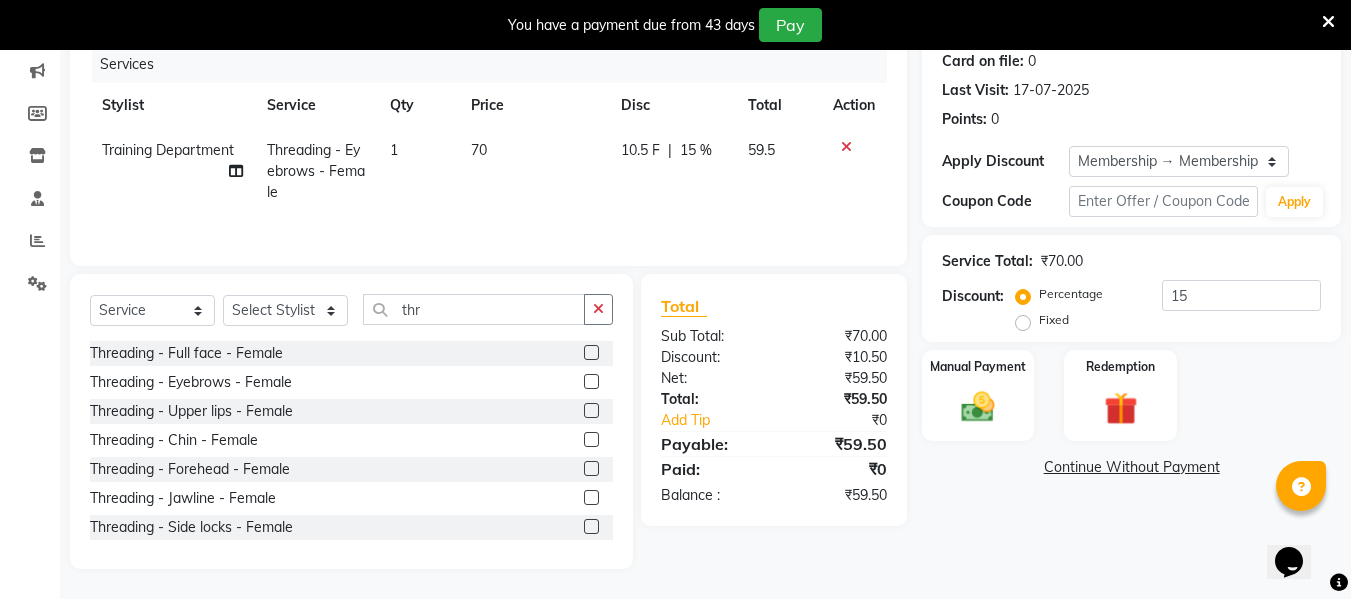 click 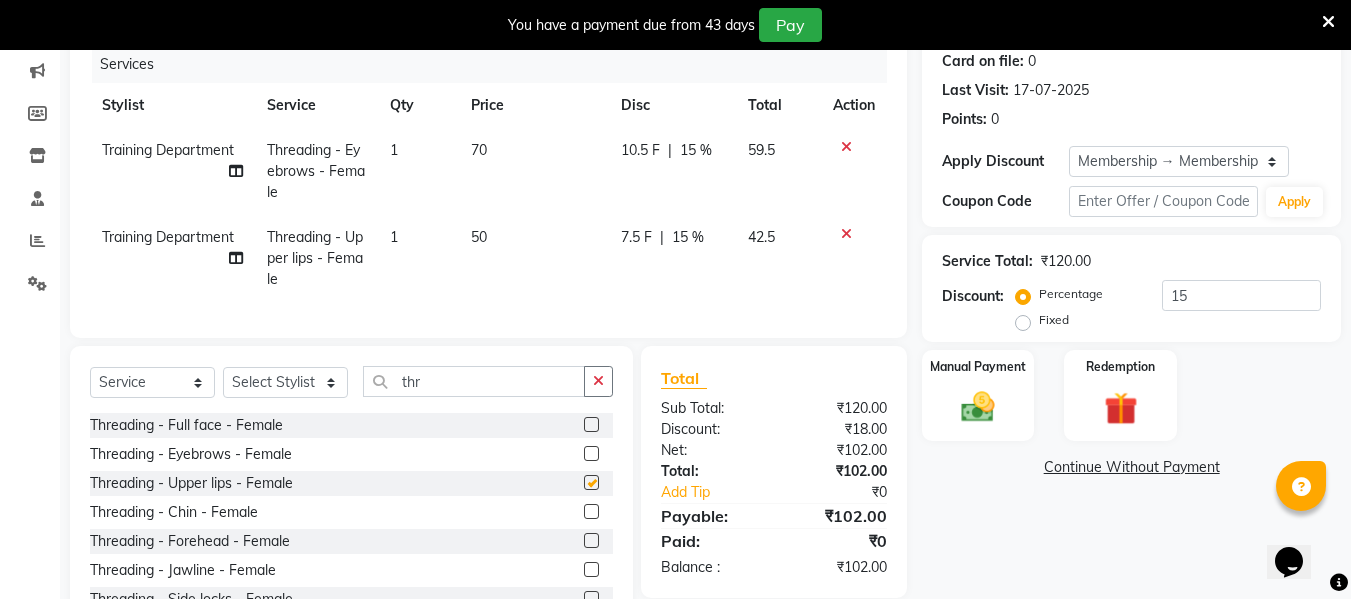 checkbox on "false" 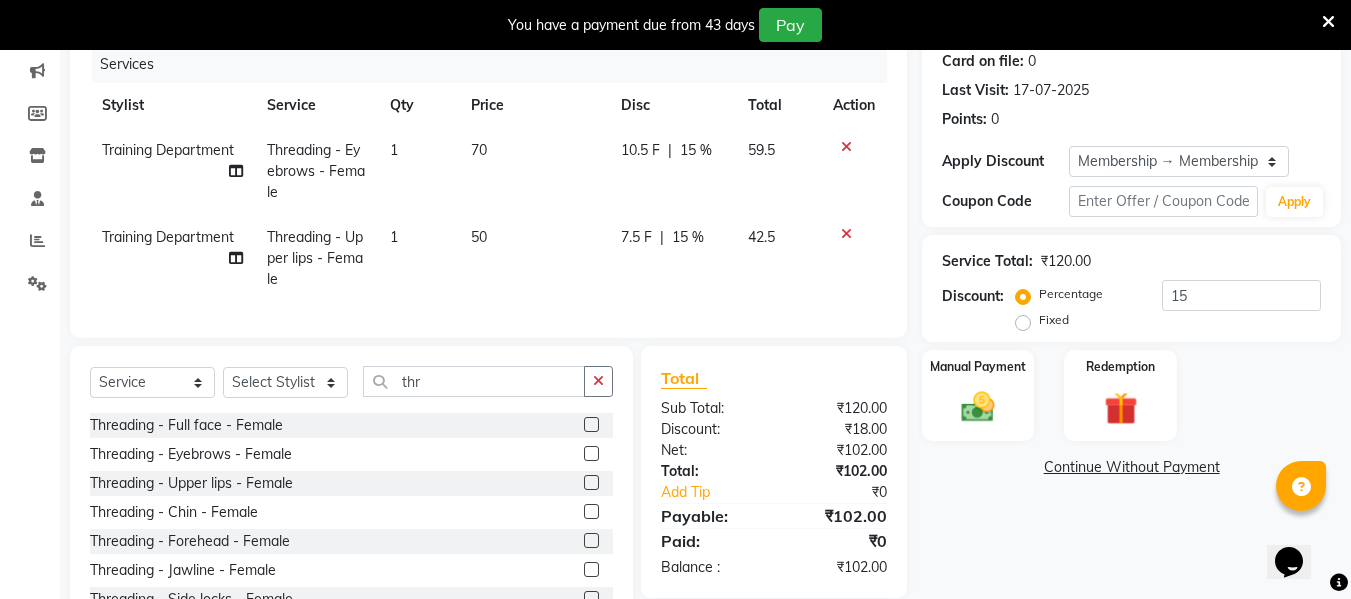 click 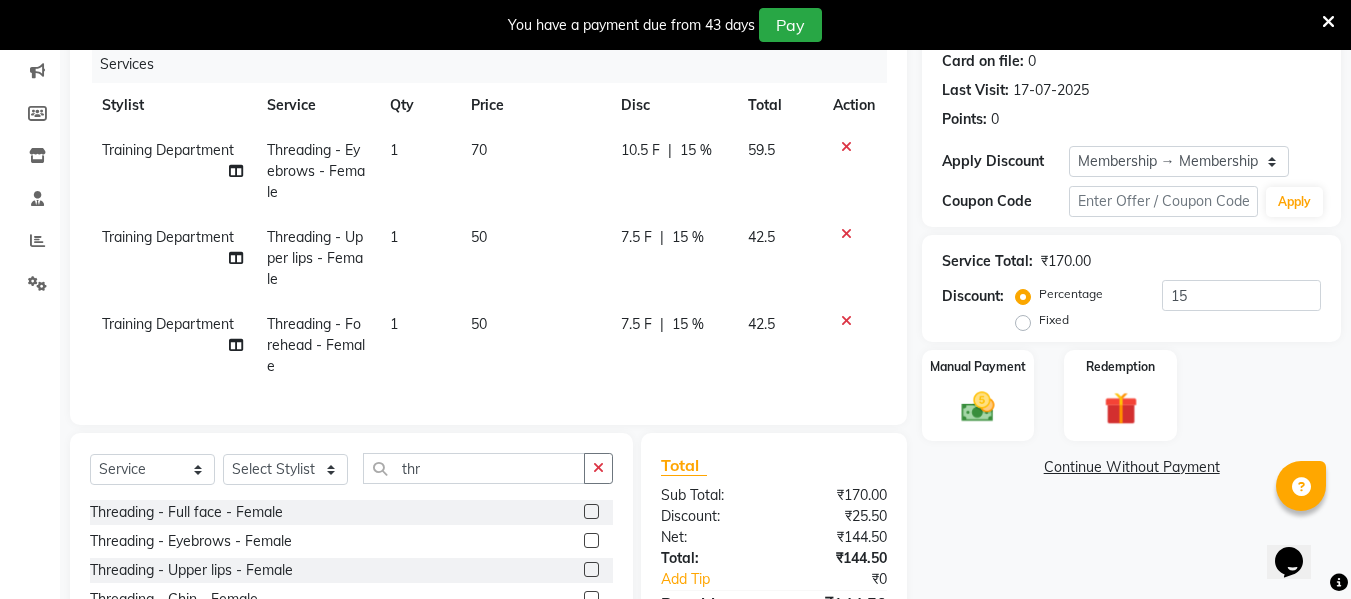 checkbox on "false" 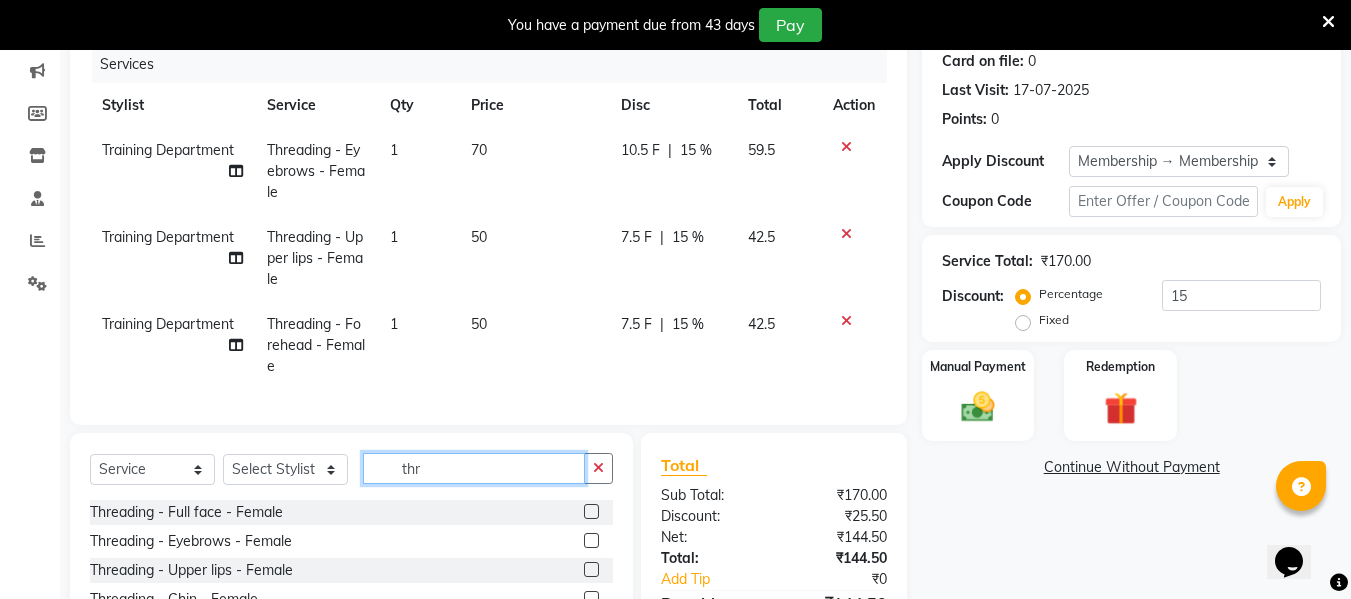 click on "thr" 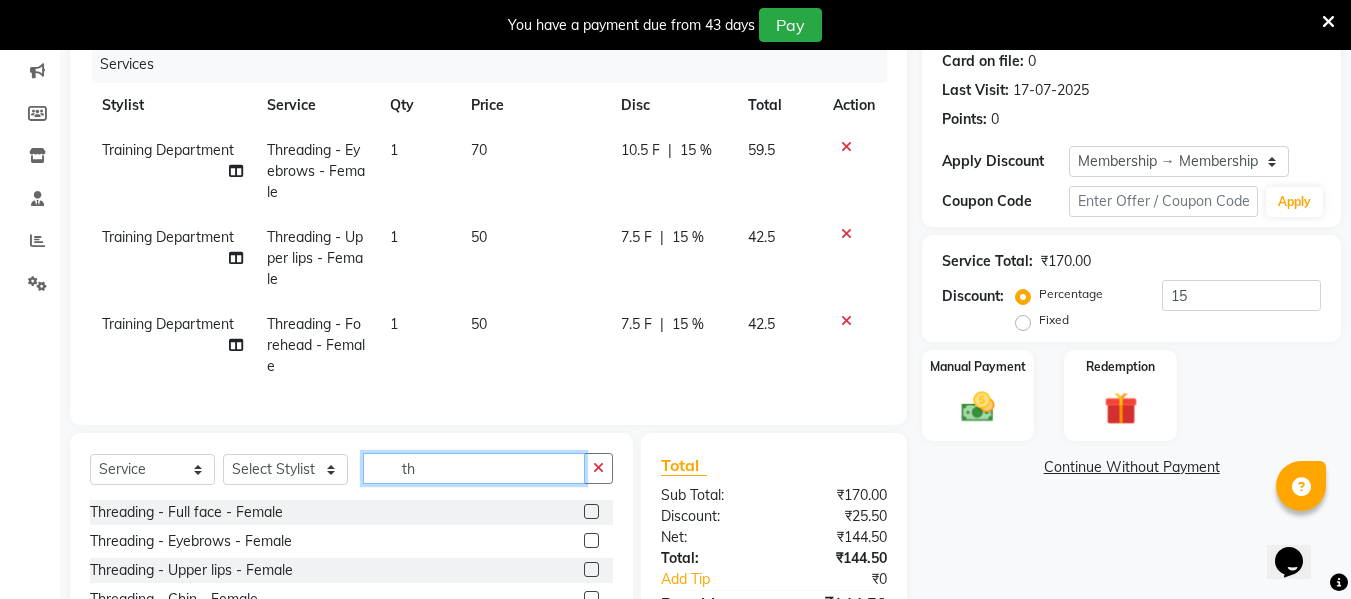 type on "t" 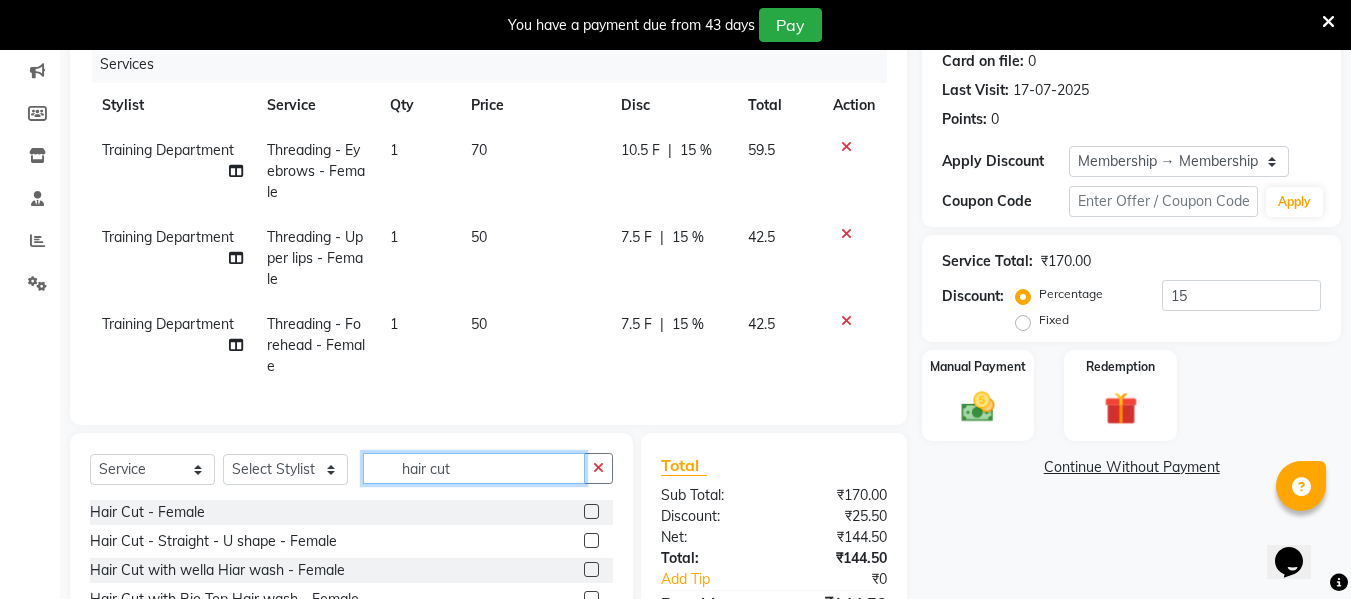 type on "hair cut" 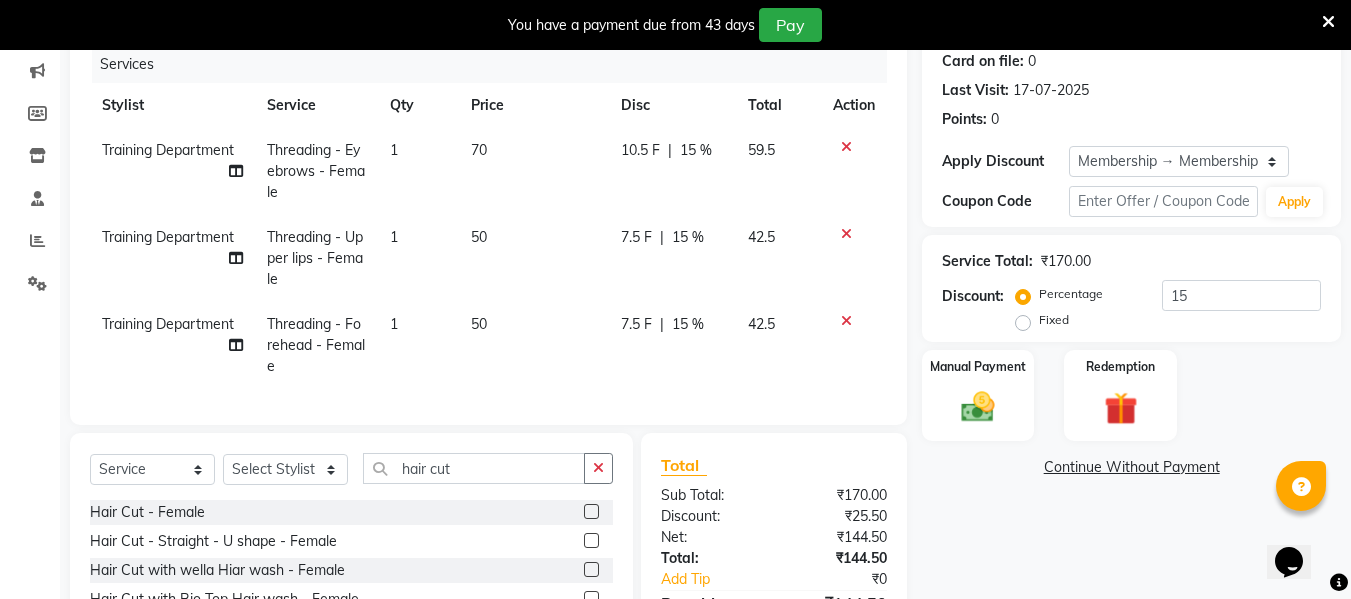 click 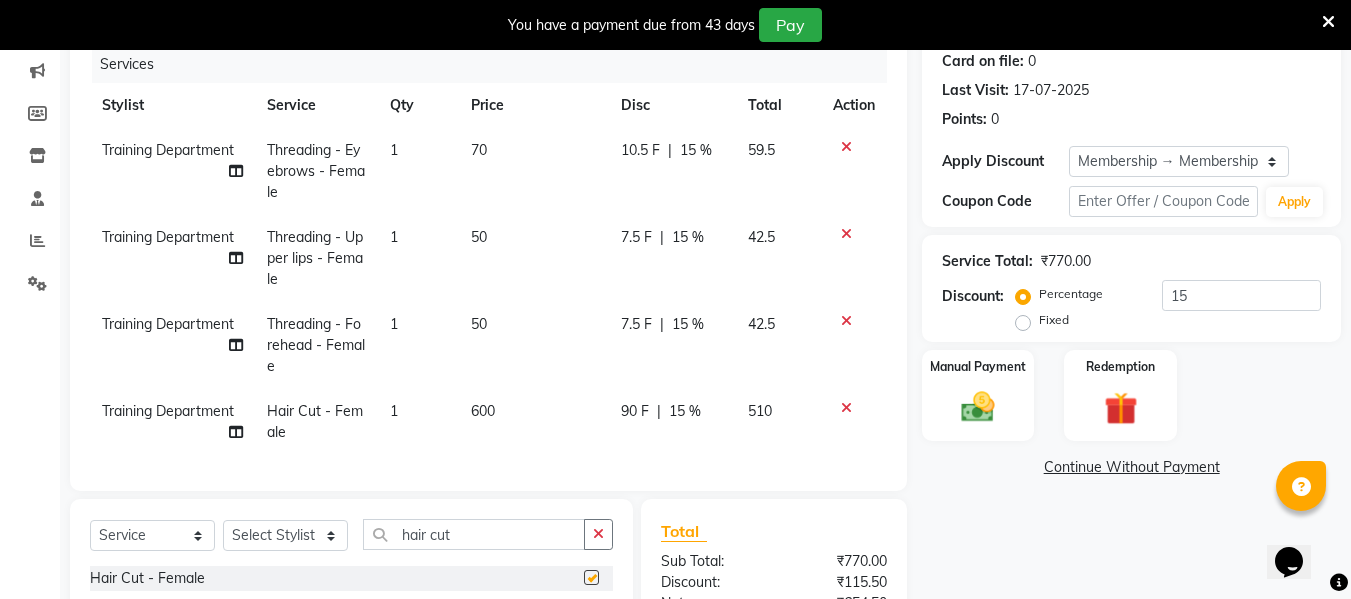 checkbox on "false" 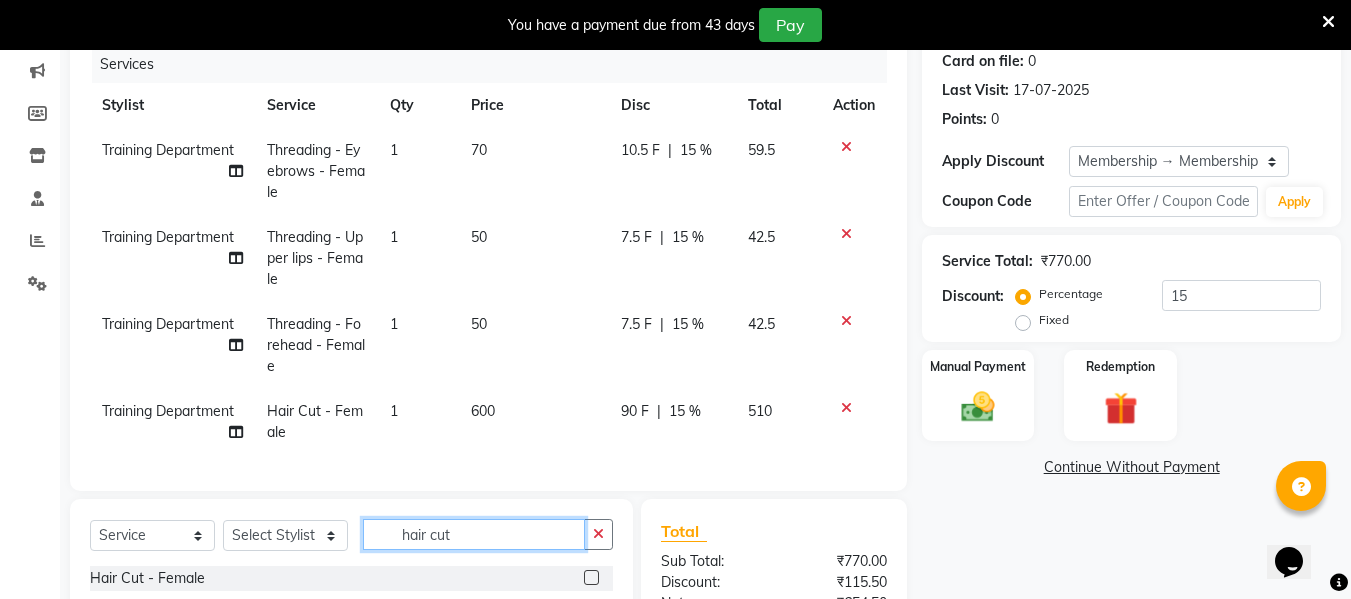 click on "hair cut" 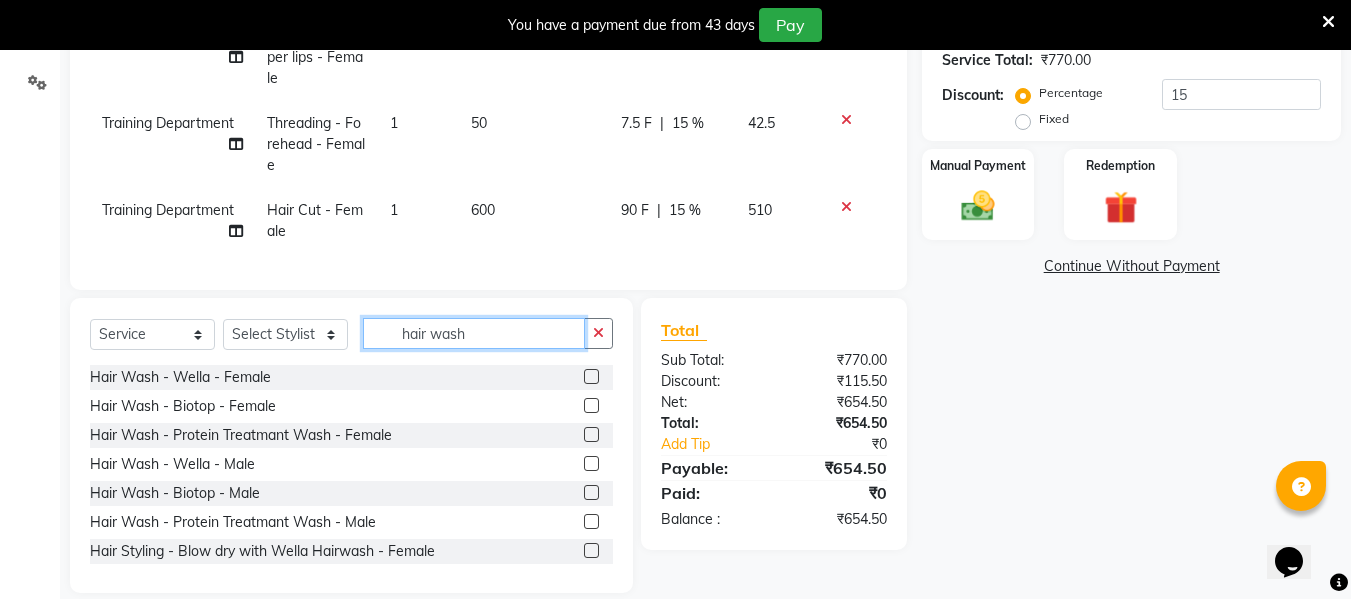 scroll, scrollTop: 492, scrollLeft: 0, axis: vertical 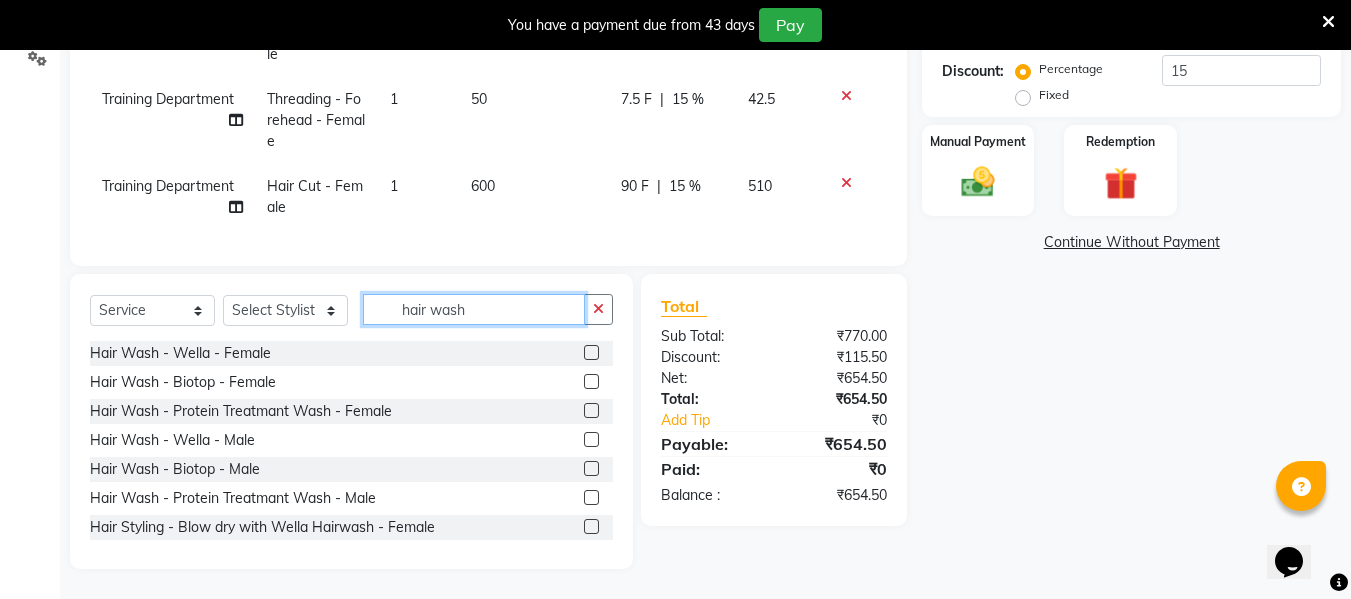 type on "hair wash" 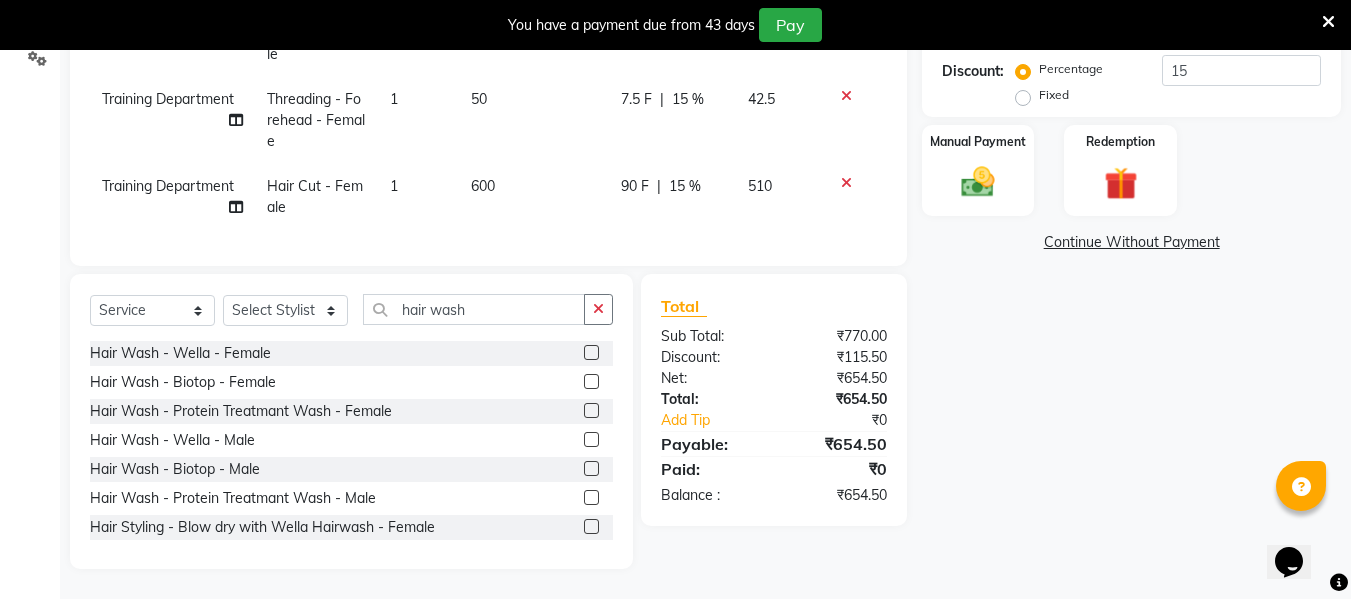 click 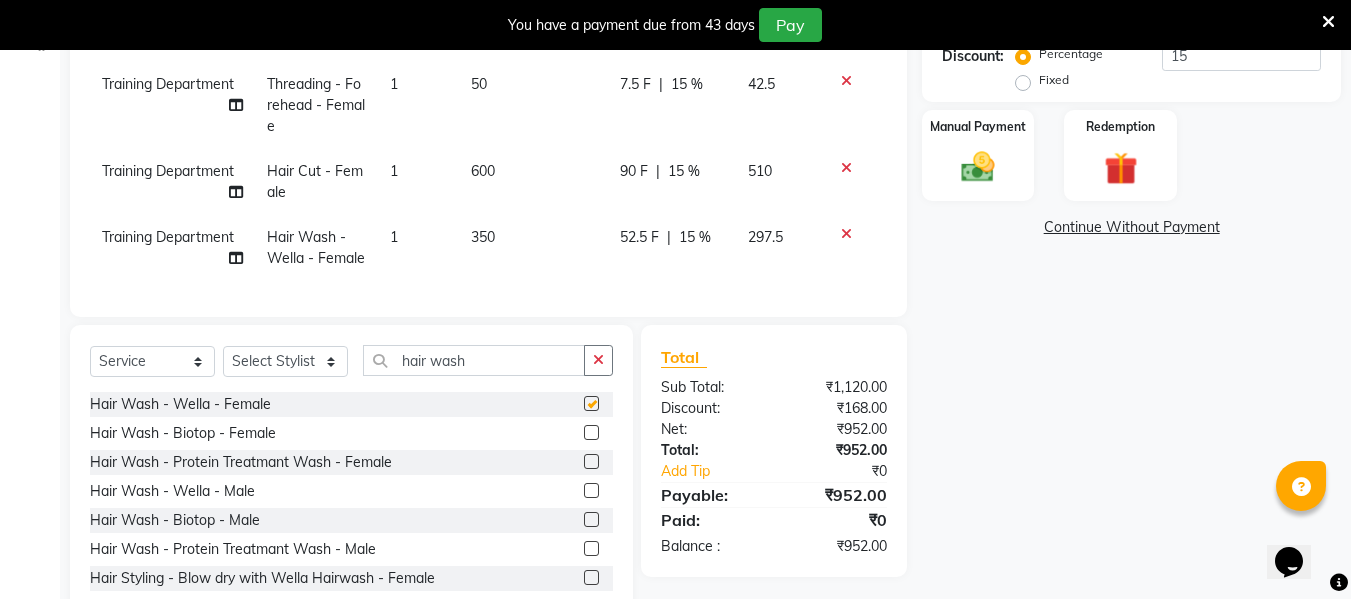 checkbox on "false" 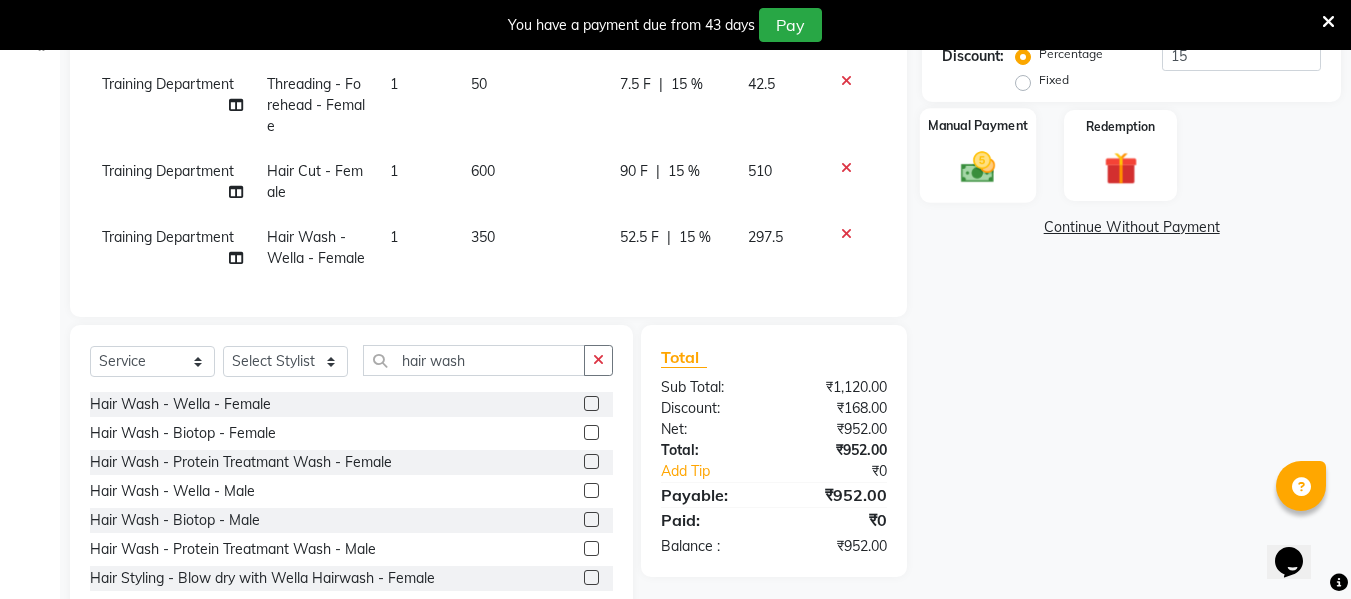 click 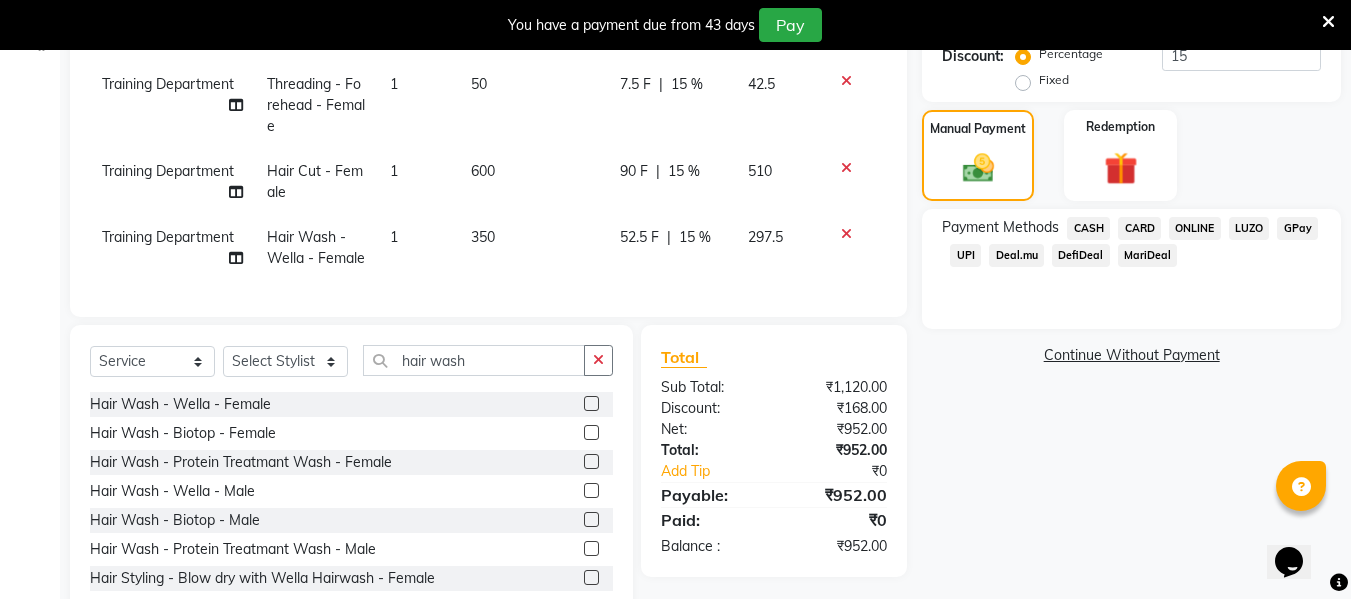 scroll, scrollTop: 92, scrollLeft: 0, axis: vertical 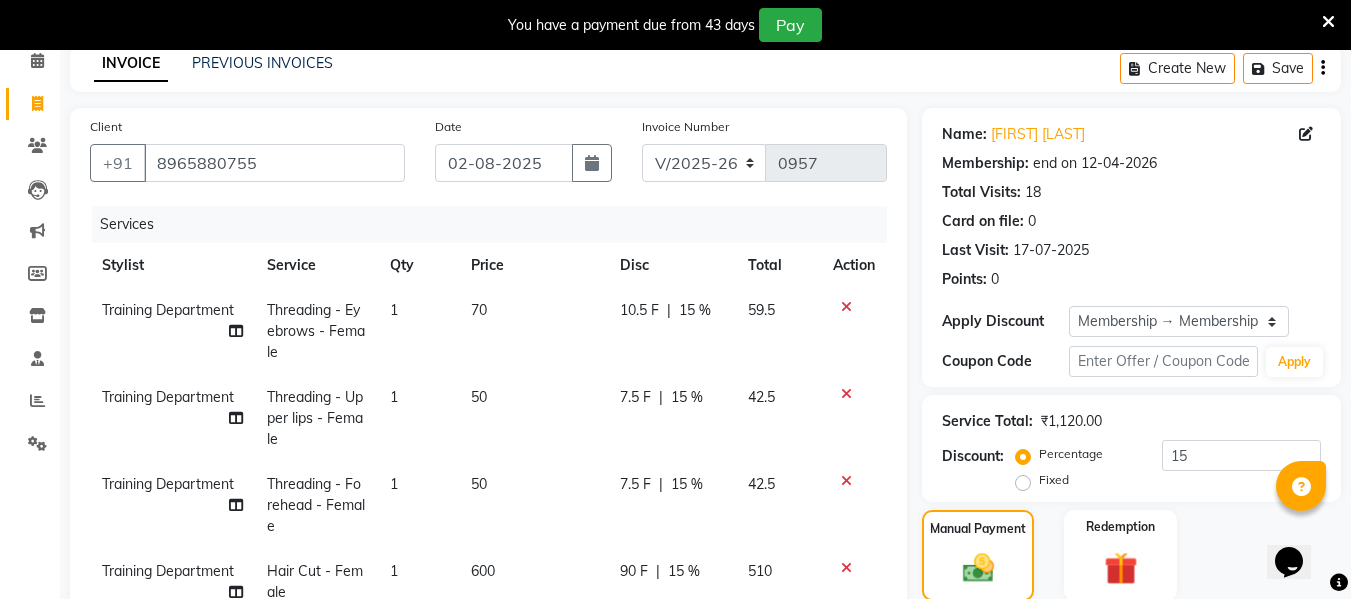 click on "Training Department" 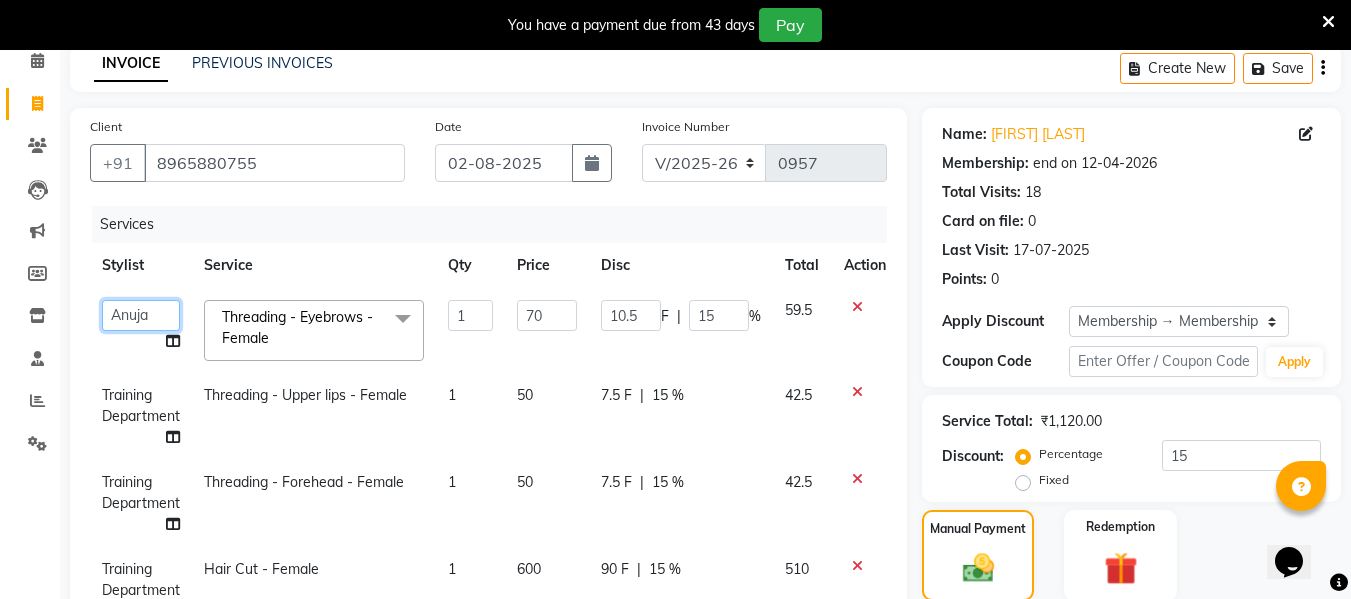 click on "Anuja   Chetan Ambekar   Mayur   omkar    Pallavi Wali   Rakhi Mandal    Shanti Palkonda   Training Department" 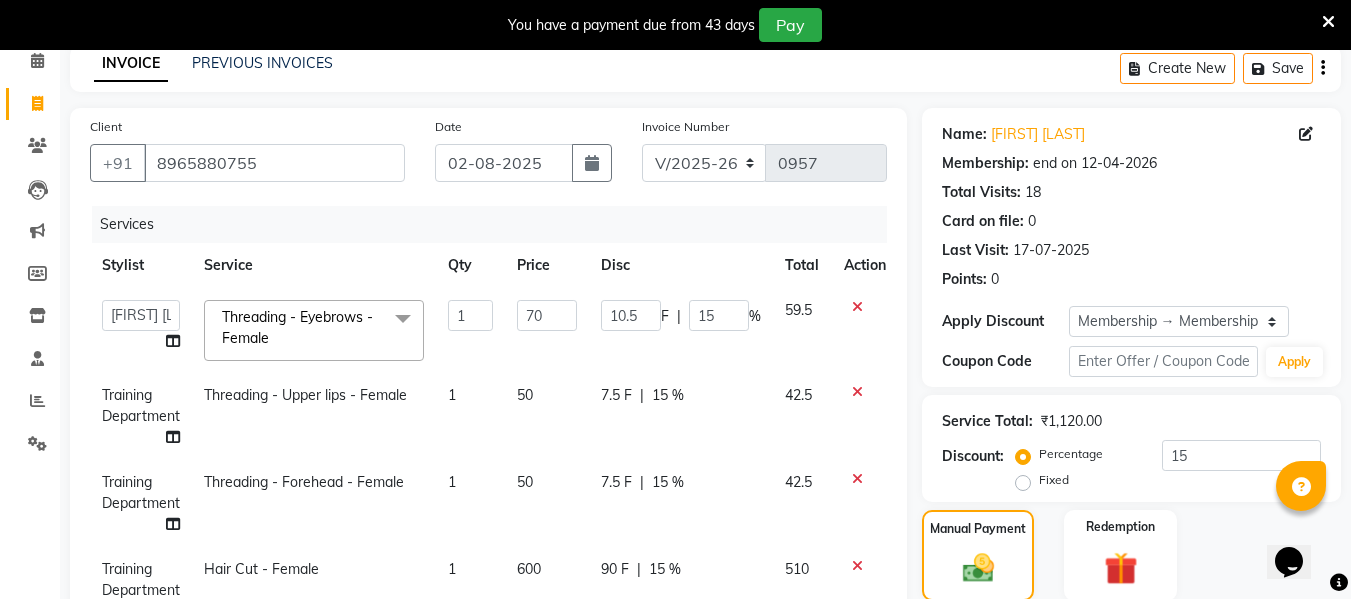 select on "84511" 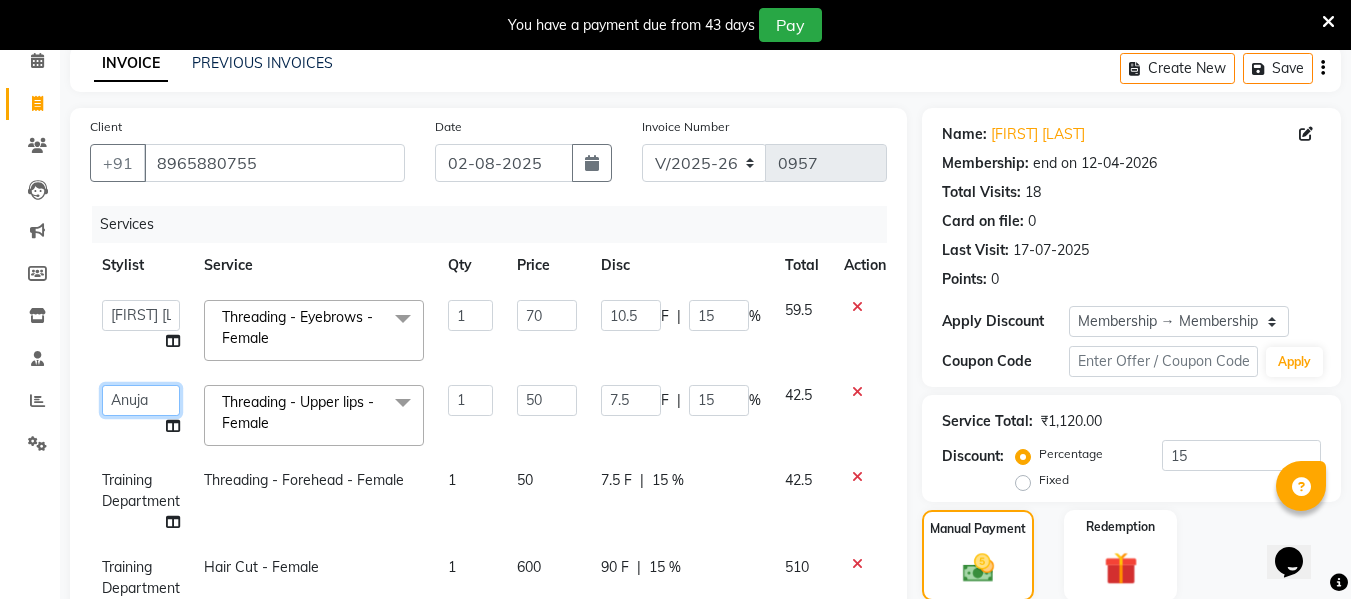 click on "Anuja   Chetan Ambekar   Mayur   omkar    Pallavi Wali   Rakhi Mandal    Shanti Palkonda   Training Department" 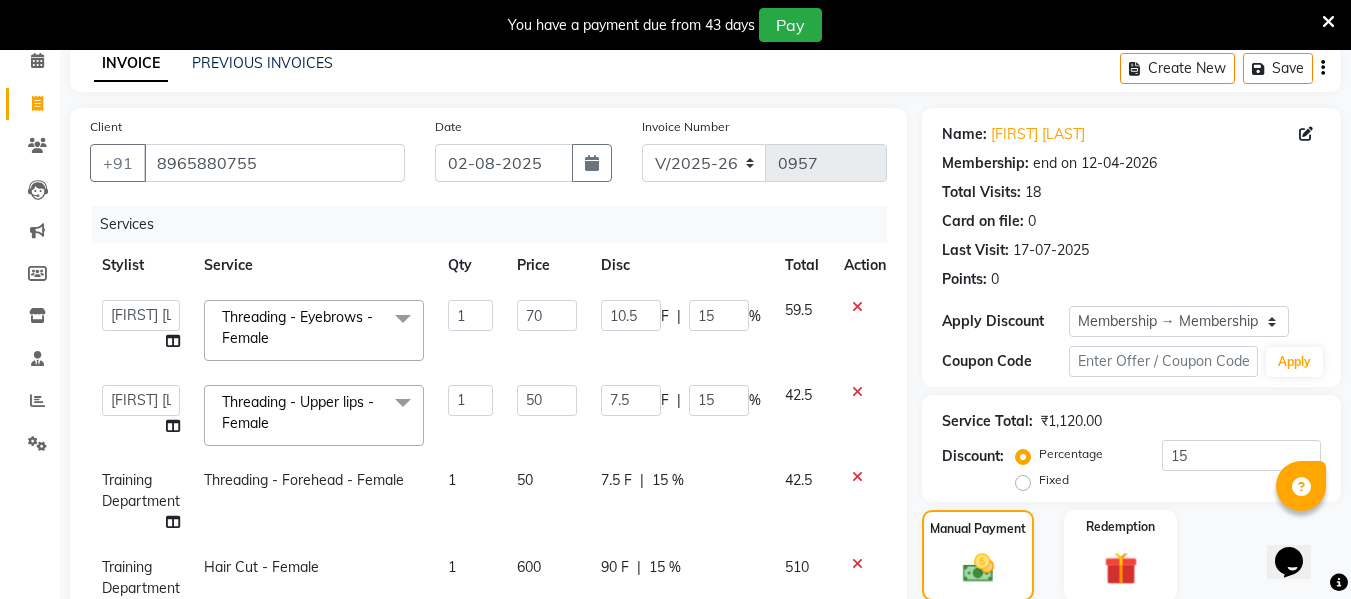 select on "84511" 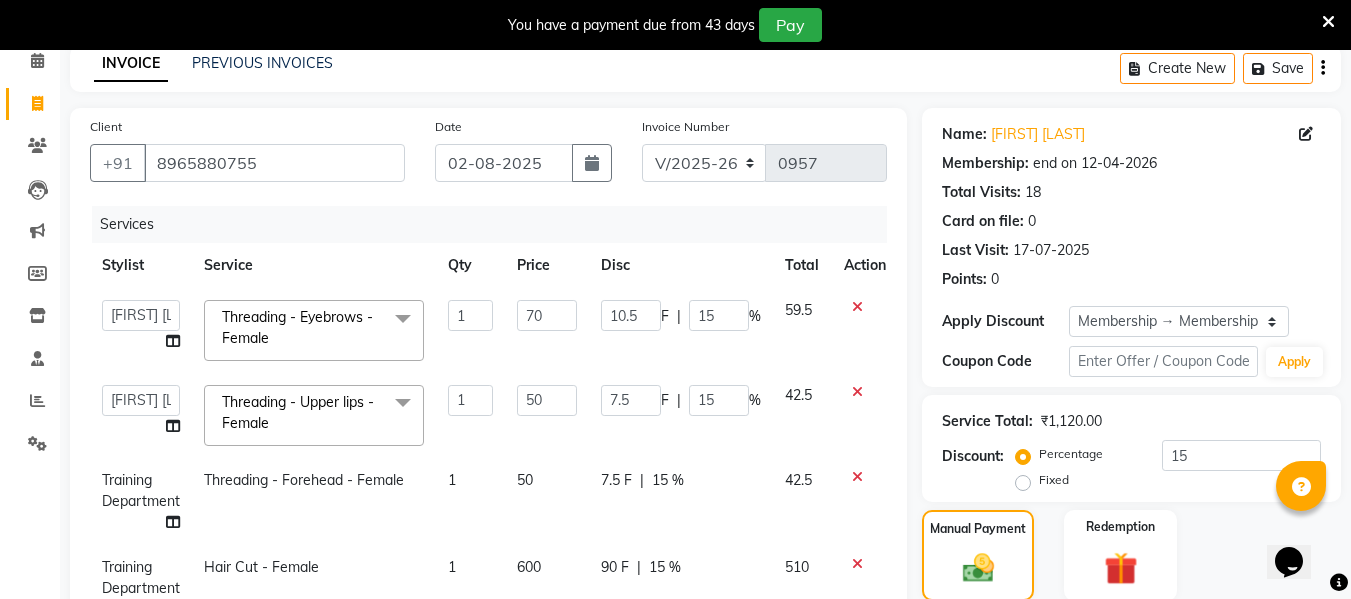 click on "Training Department" 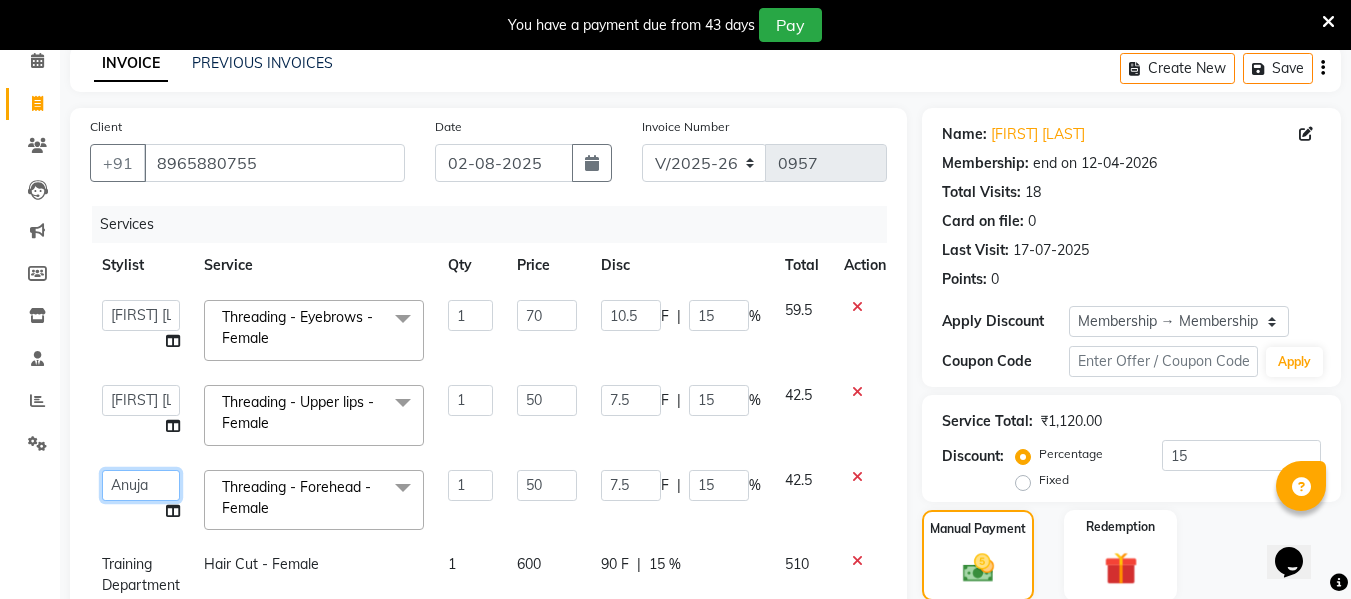 click on "Anuja   Chetan Ambekar   Mayur   omkar    Pallavi Wali   Rakhi Mandal    Shanti Palkonda   Training Department" 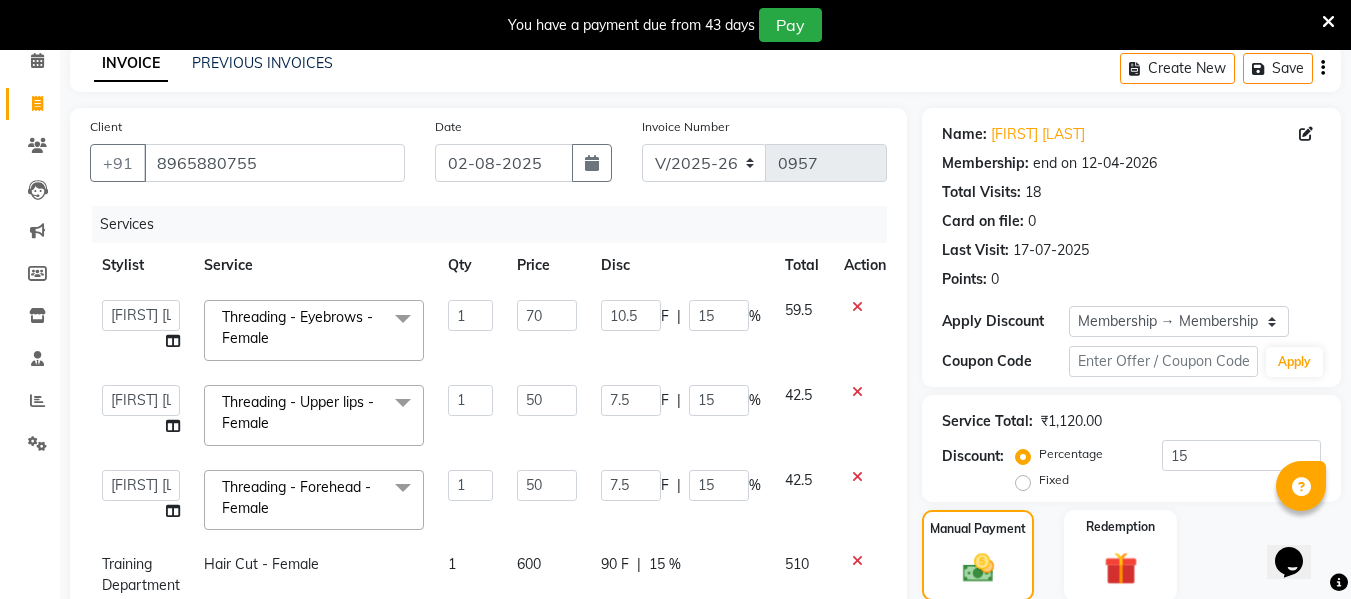 select on "84511" 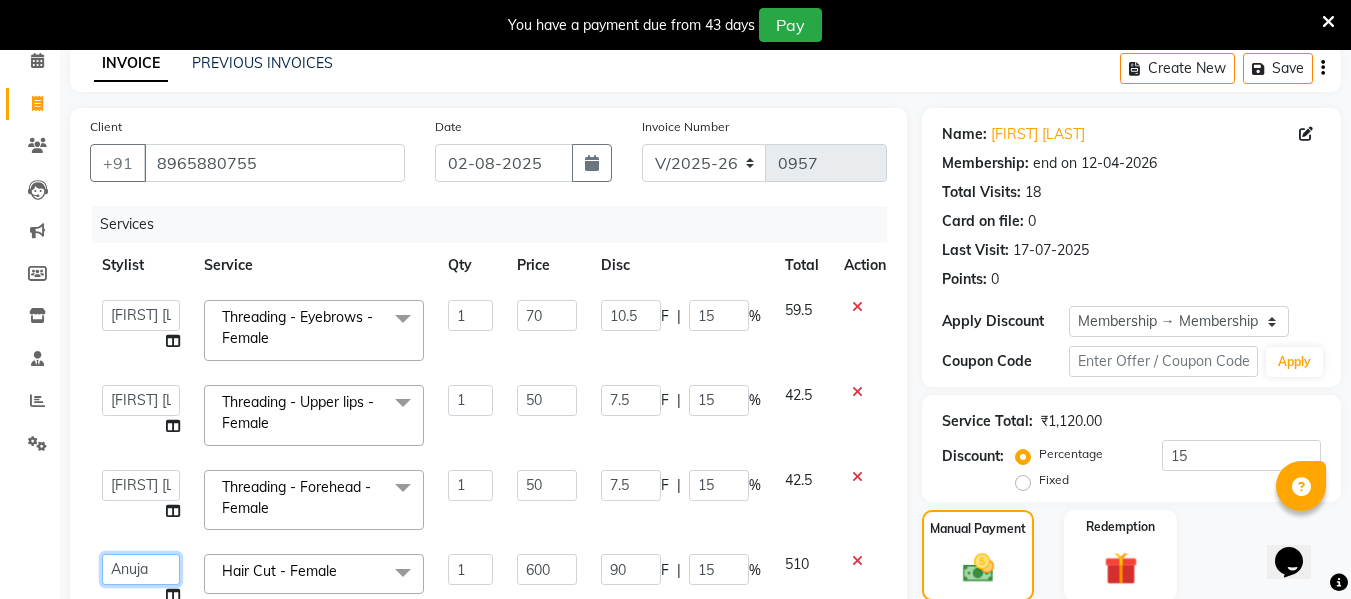 click on "Anuja   Chetan Ambekar   Mayur   omkar    Pallavi Wali   Rakhi Mandal    Shanti Palkonda   Training Department" 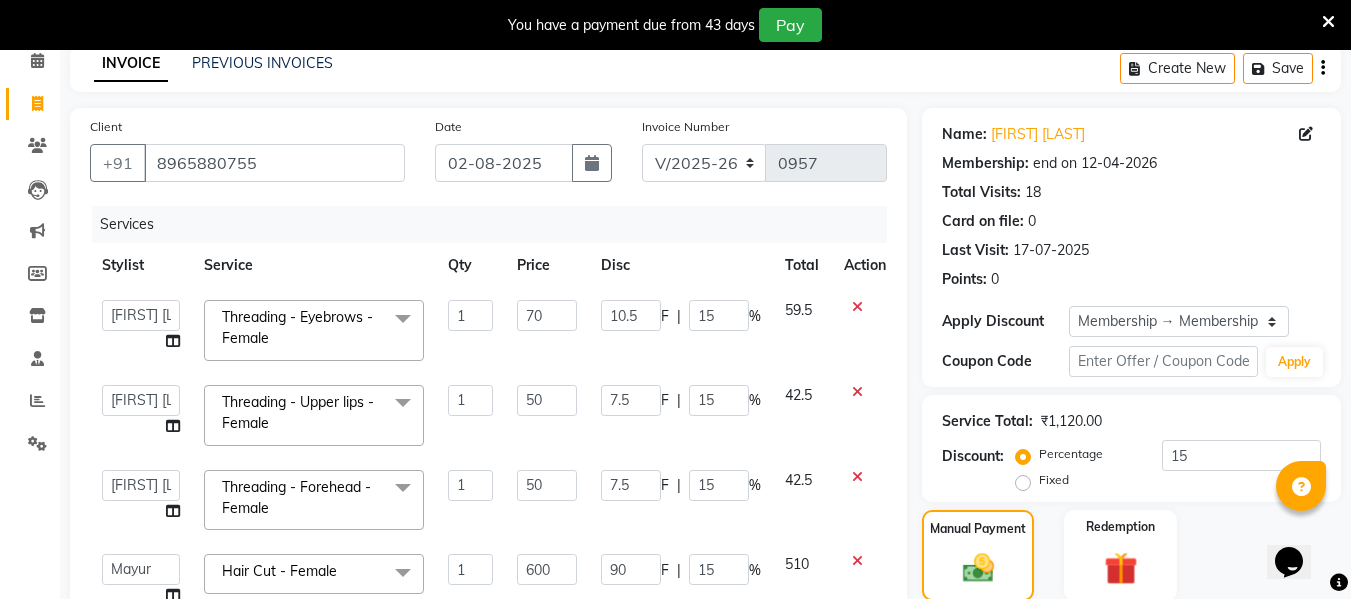 select on "71067" 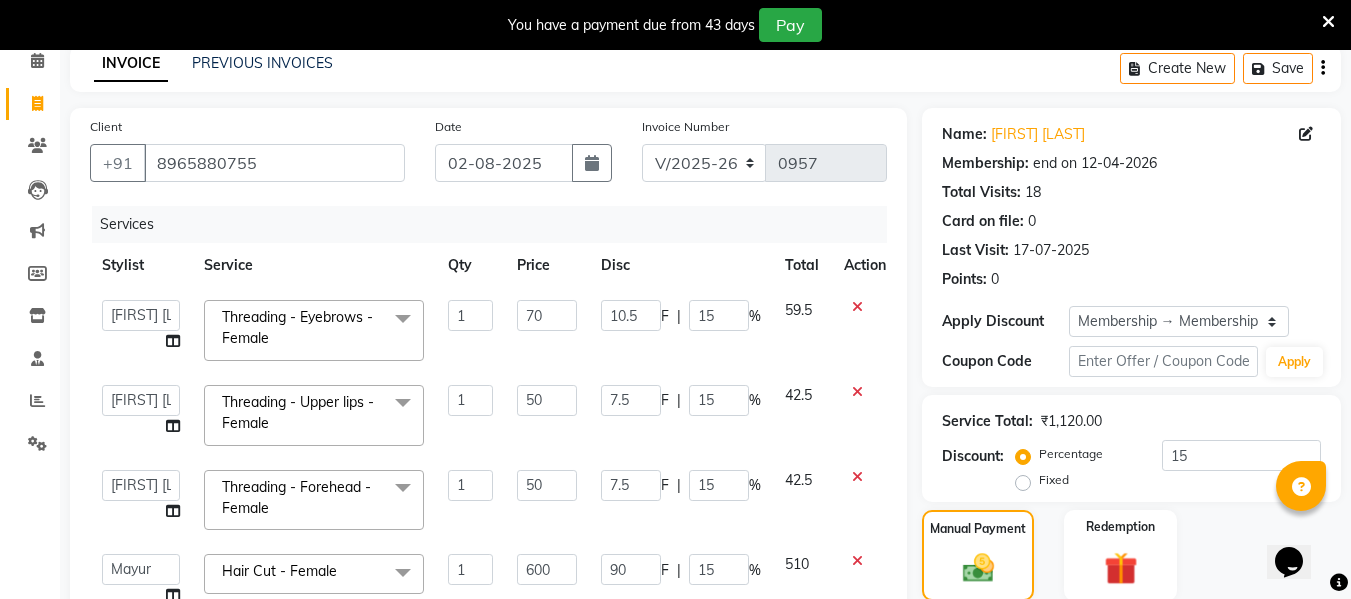 scroll, scrollTop: 30, scrollLeft: 0, axis: vertical 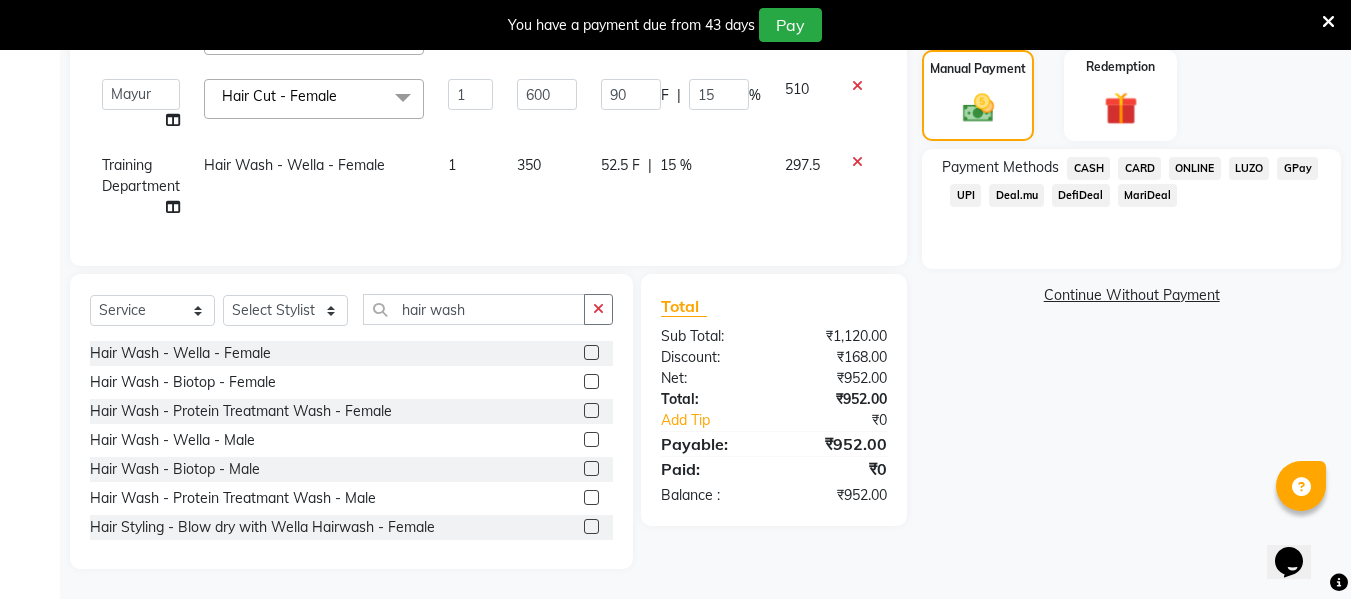 click on "Training Department" 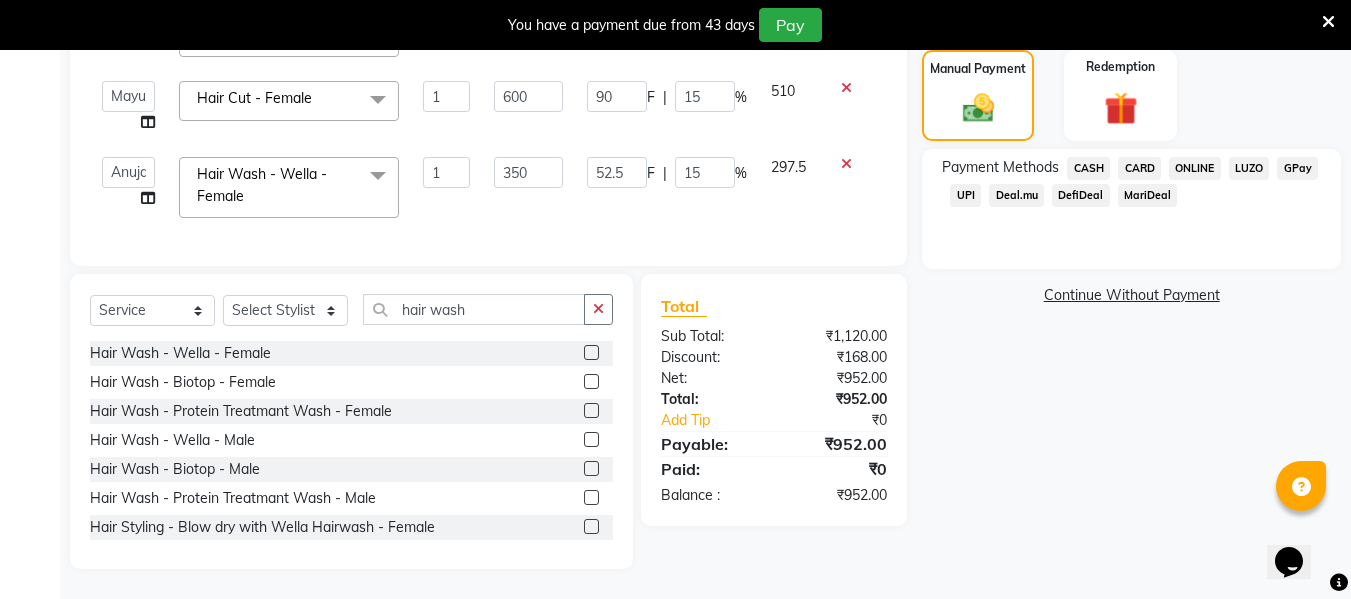 scroll, scrollTop: 28, scrollLeft: 0, axis: vertical 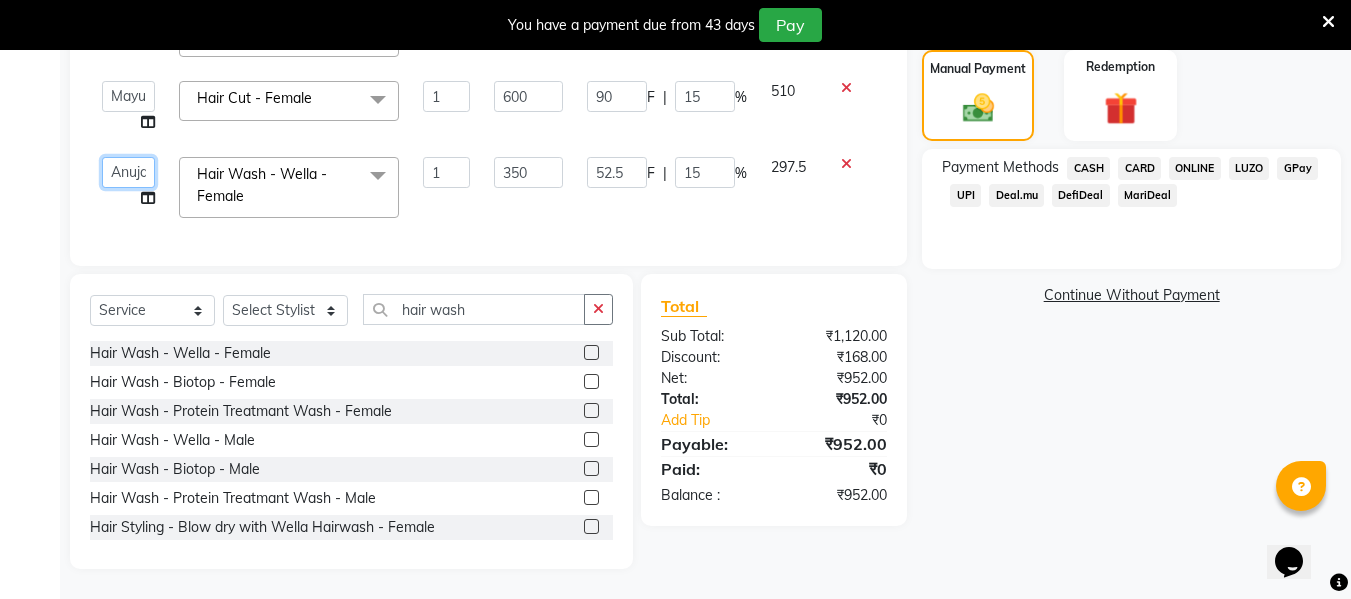 click on "Anuja   Chetan Ambekar   Mayur   omkar    Pallavi Wali   Rakhi Mandal    Shanti Palkonda   Training Department" 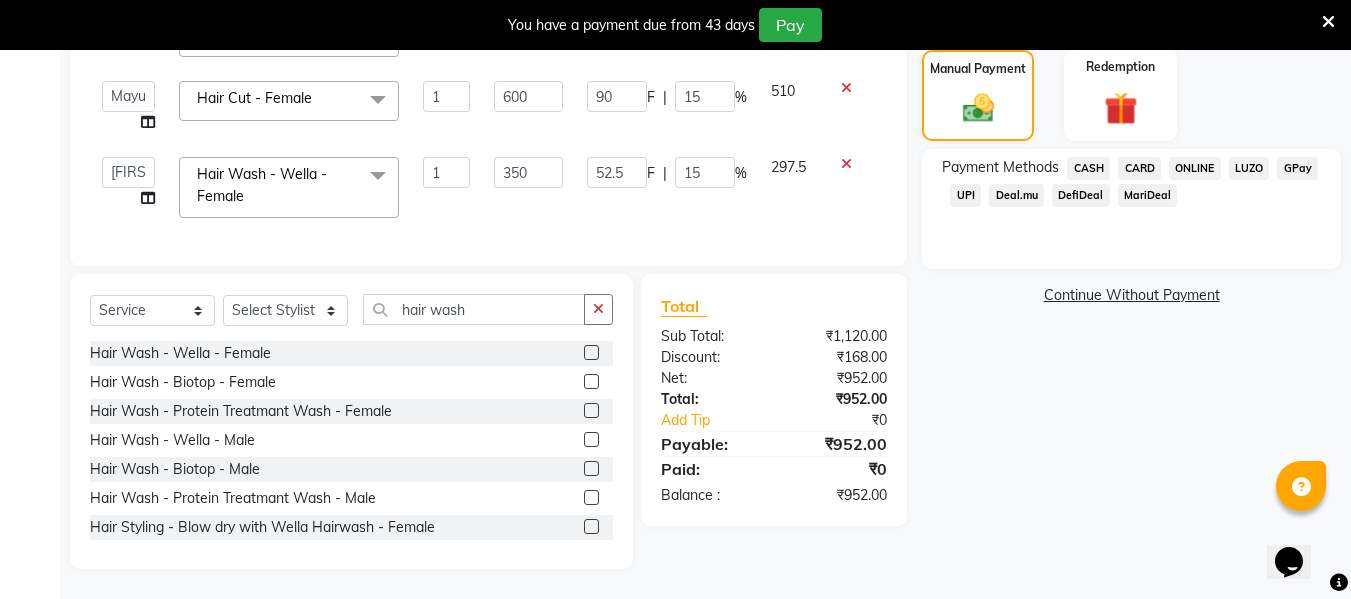 select on "84511" 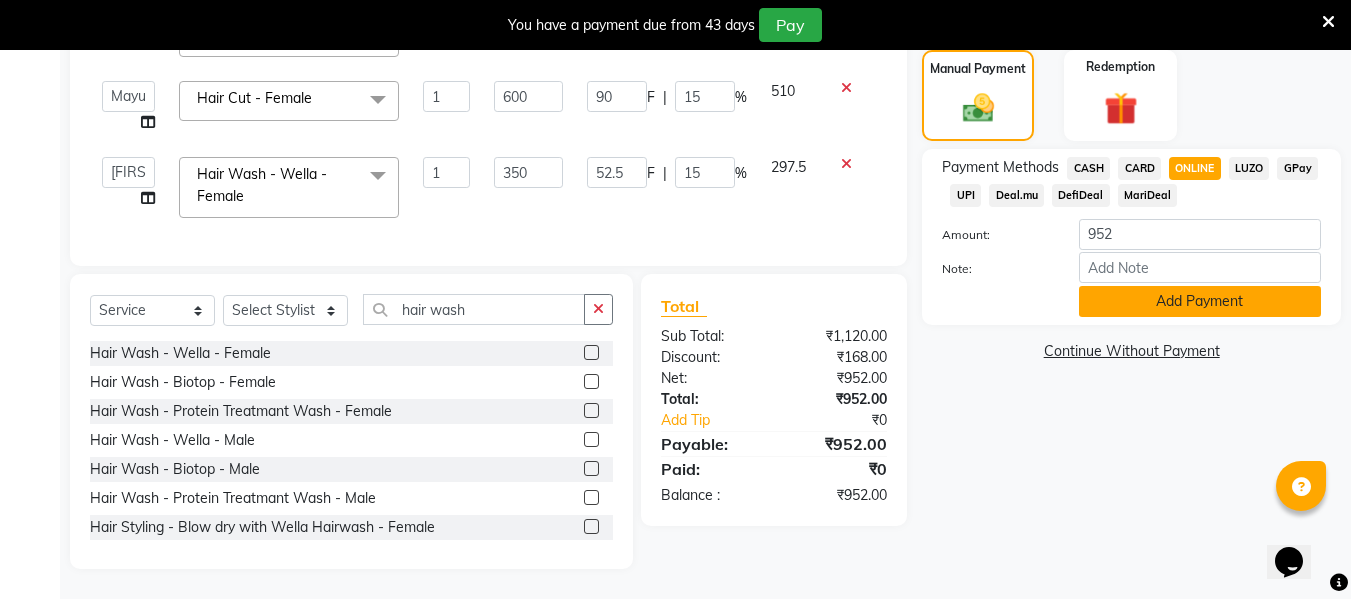 click on "Add Payment" 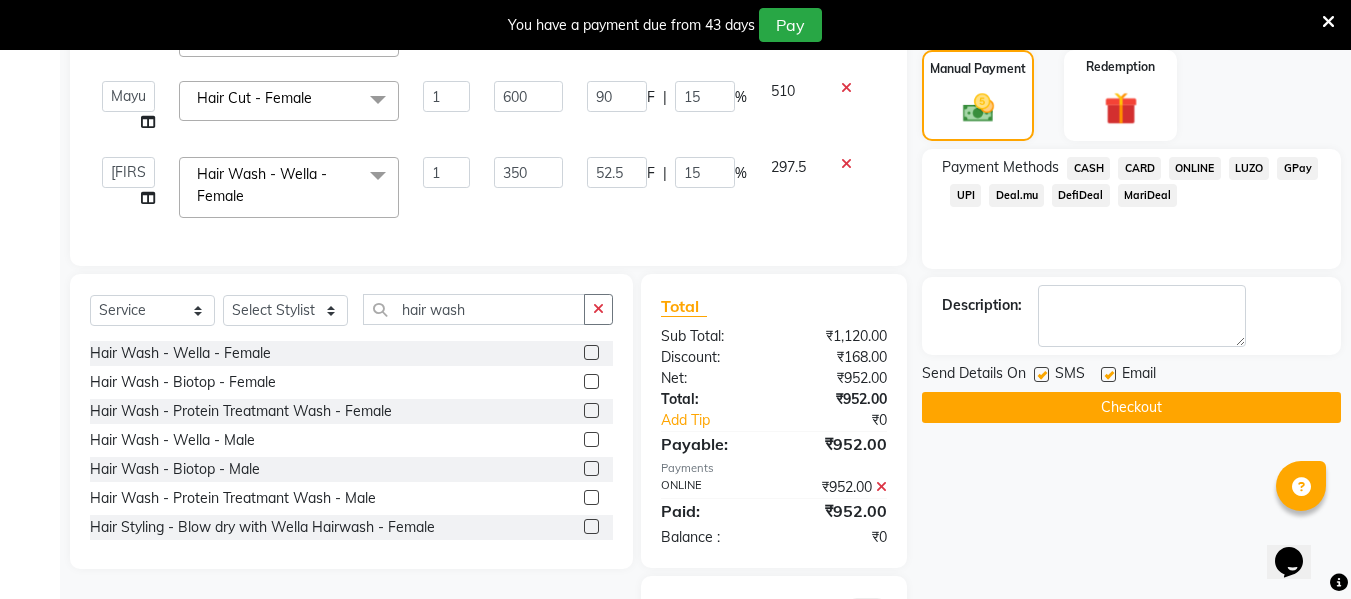 click 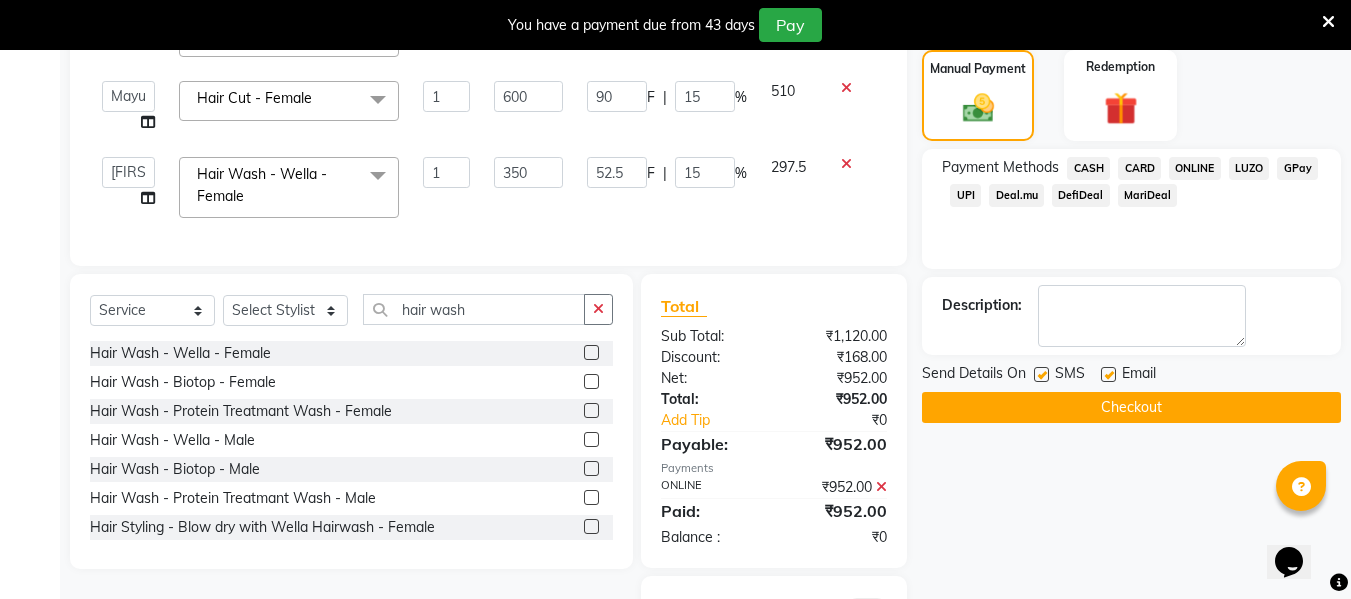 click at bounding box center [1040, 375] 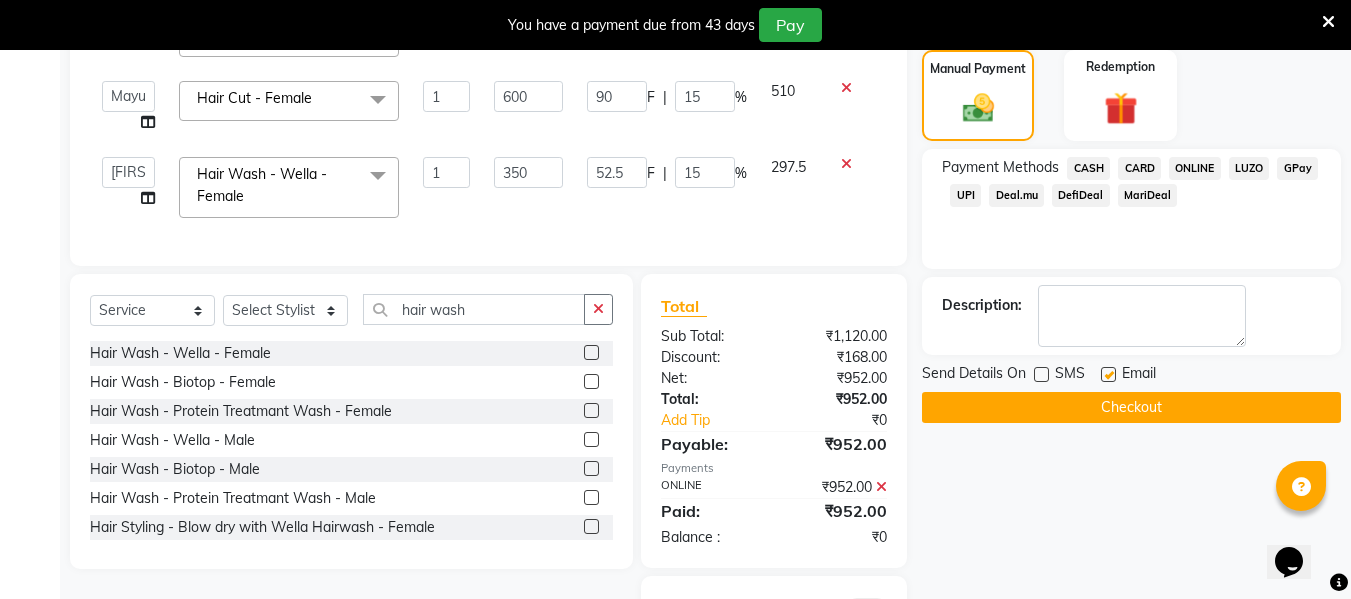 click 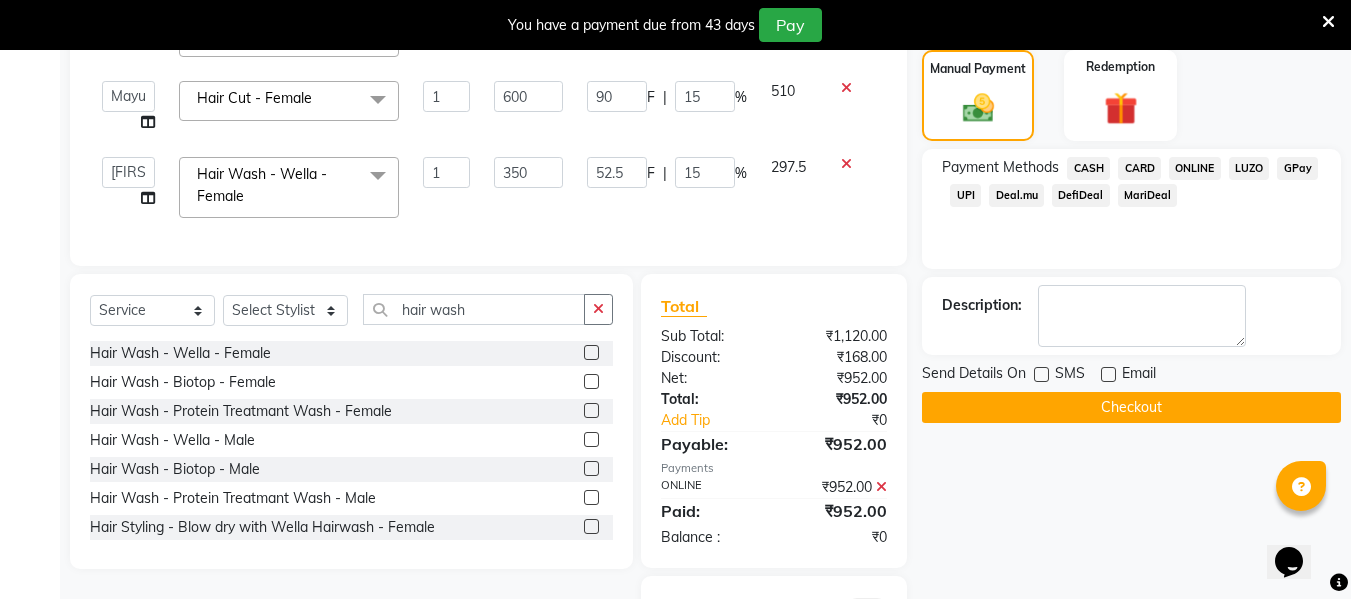 click on "Checkout" 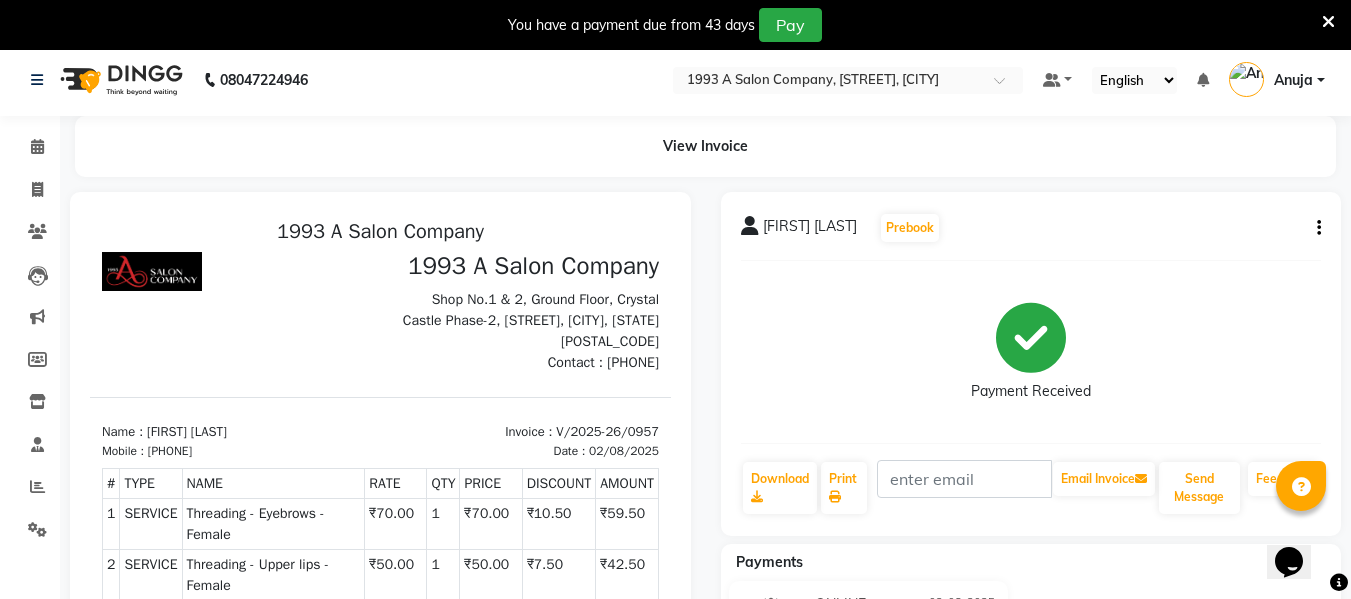 scroll, scrollTop: 0, scrollLeft: 0, axis: both 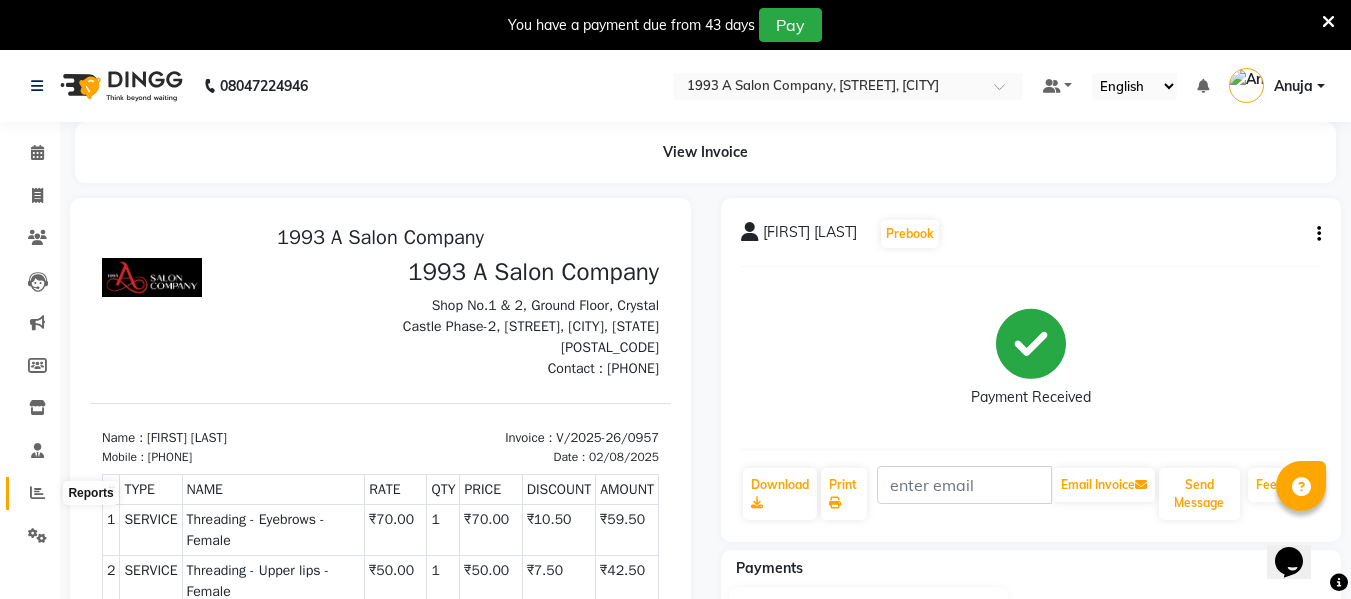 click 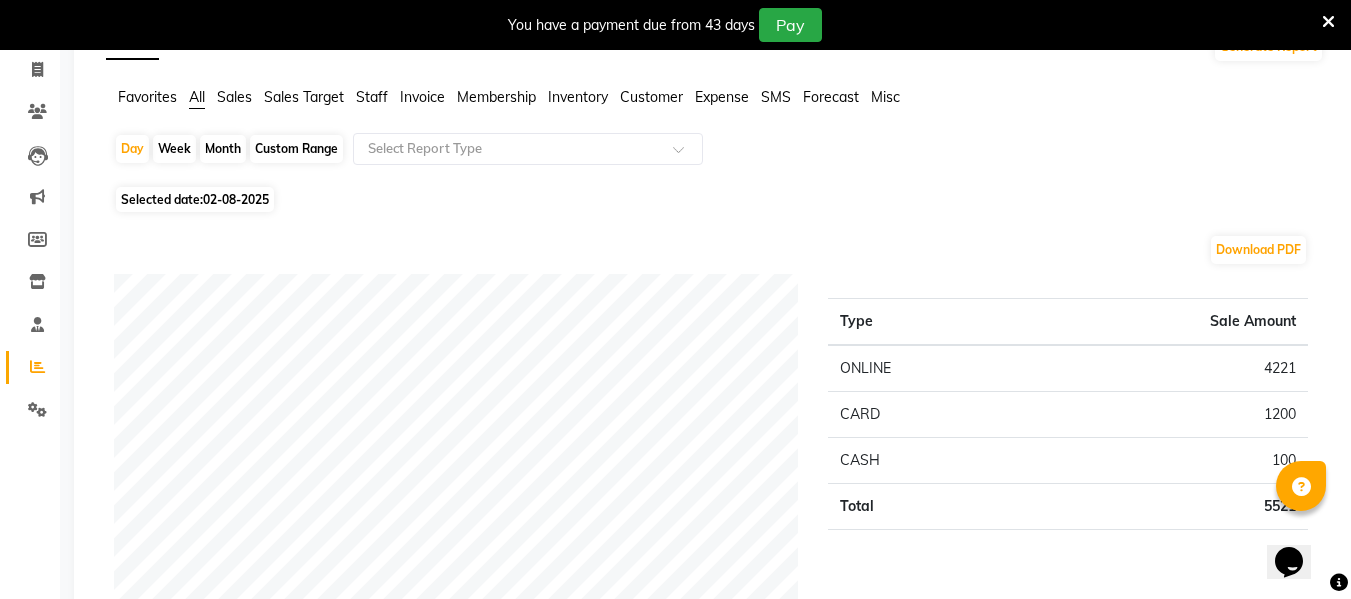 scroll, scrollTop: 0, scrollLeft: 0, axis: both 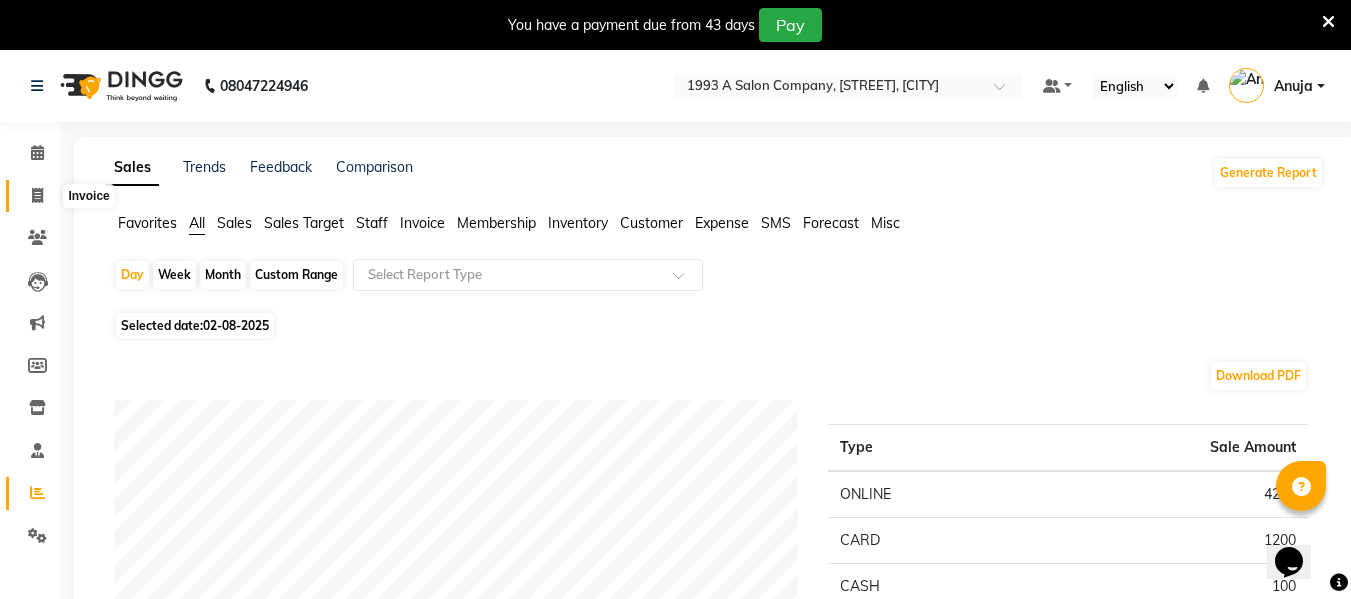 click 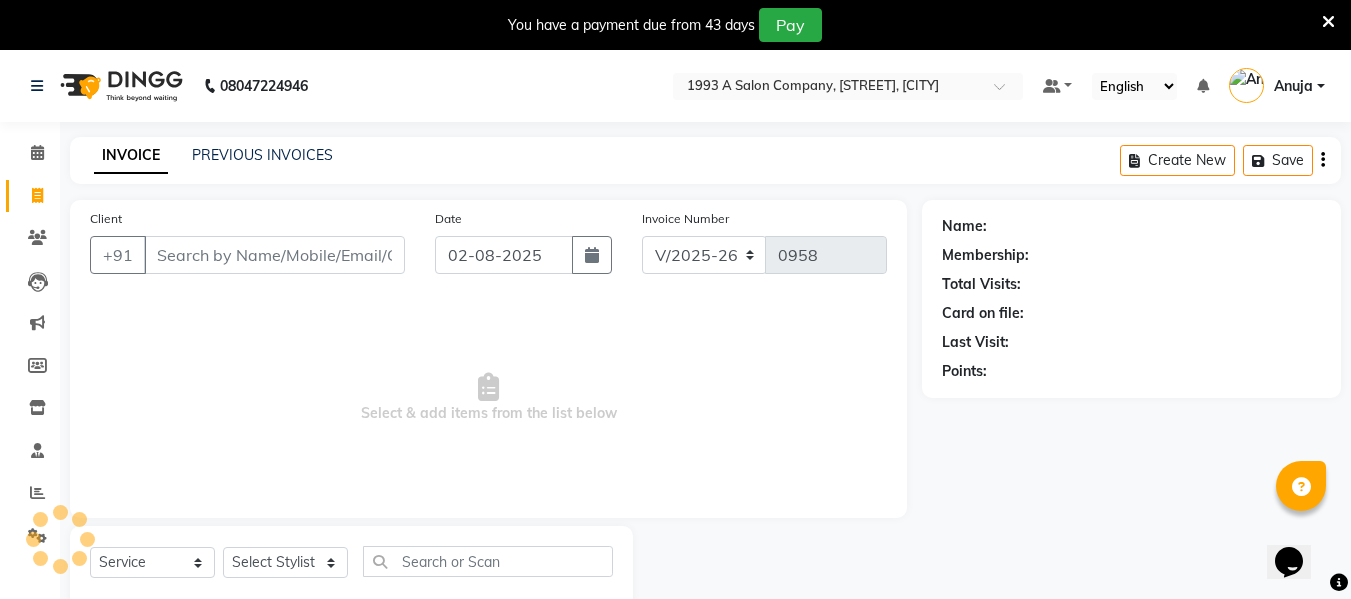 scroll, scrollTop: 52, scrollLeft: 0, axis: vertical 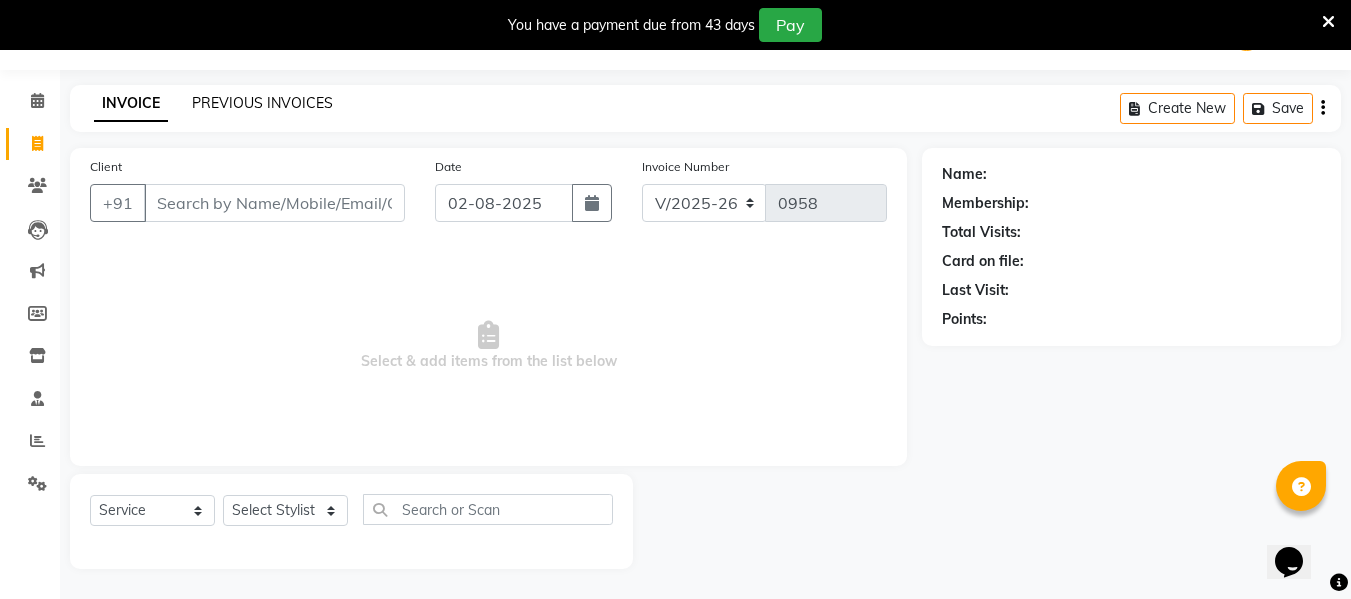 click on "PREVIOUS INVOICES" 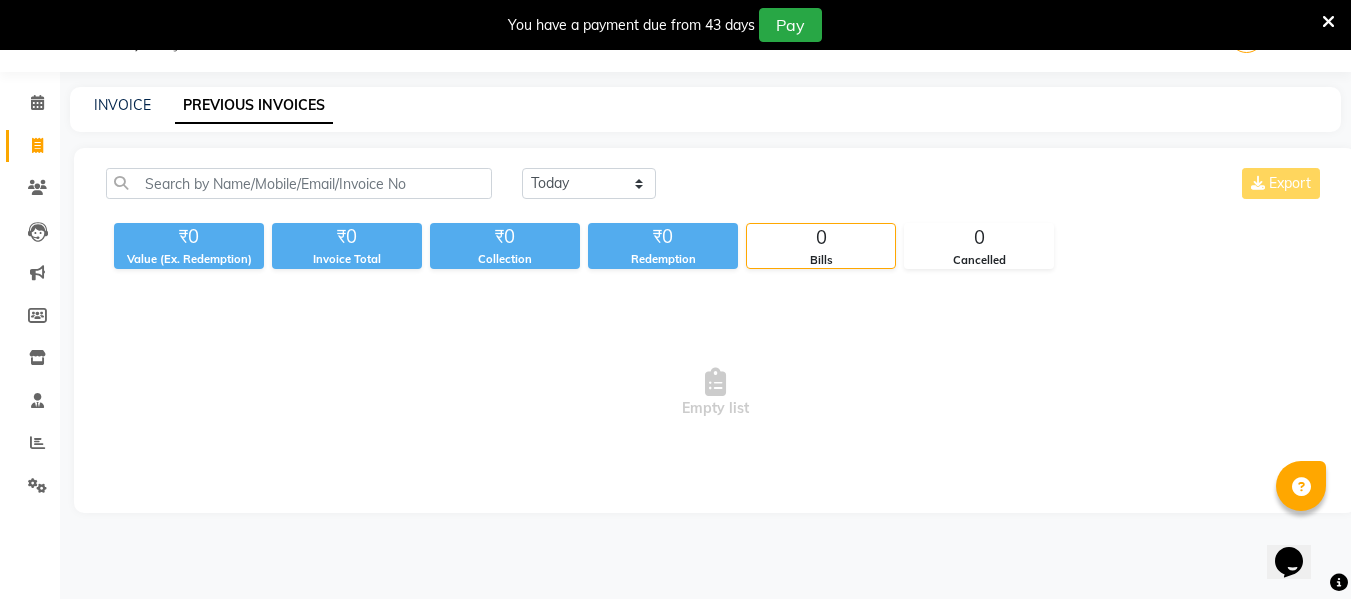 scroll, scrollTop: 52, scrollLeft: 0, axis: vertical 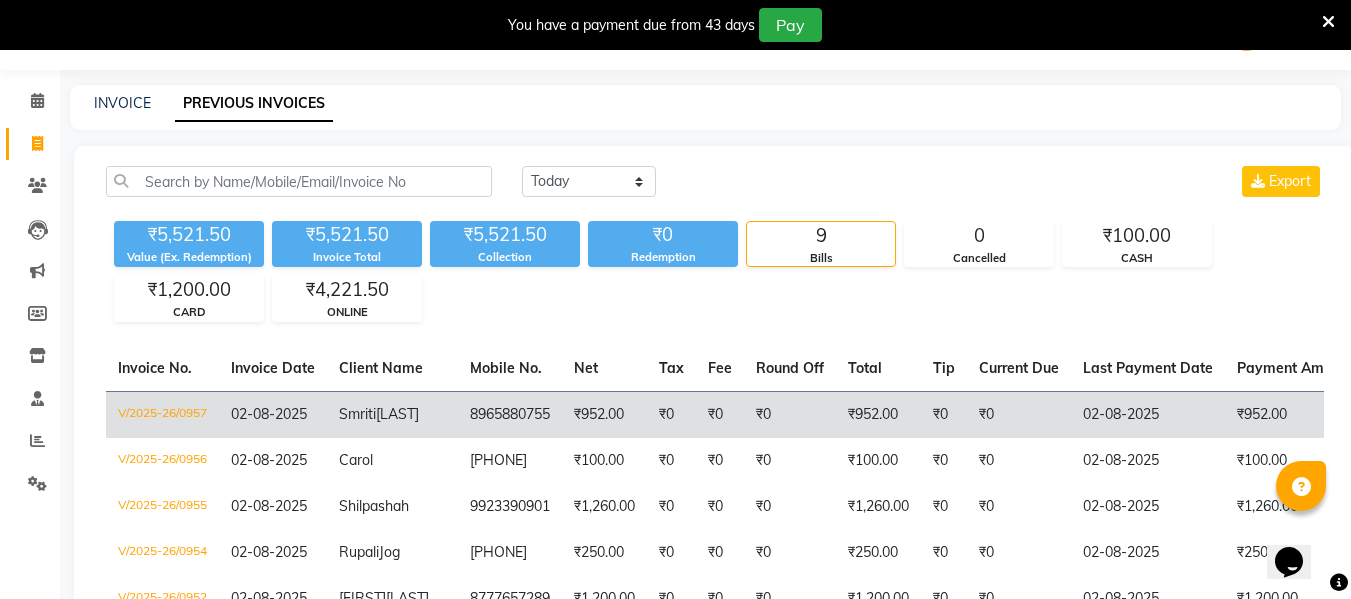 click on "Smriti  Didwania" 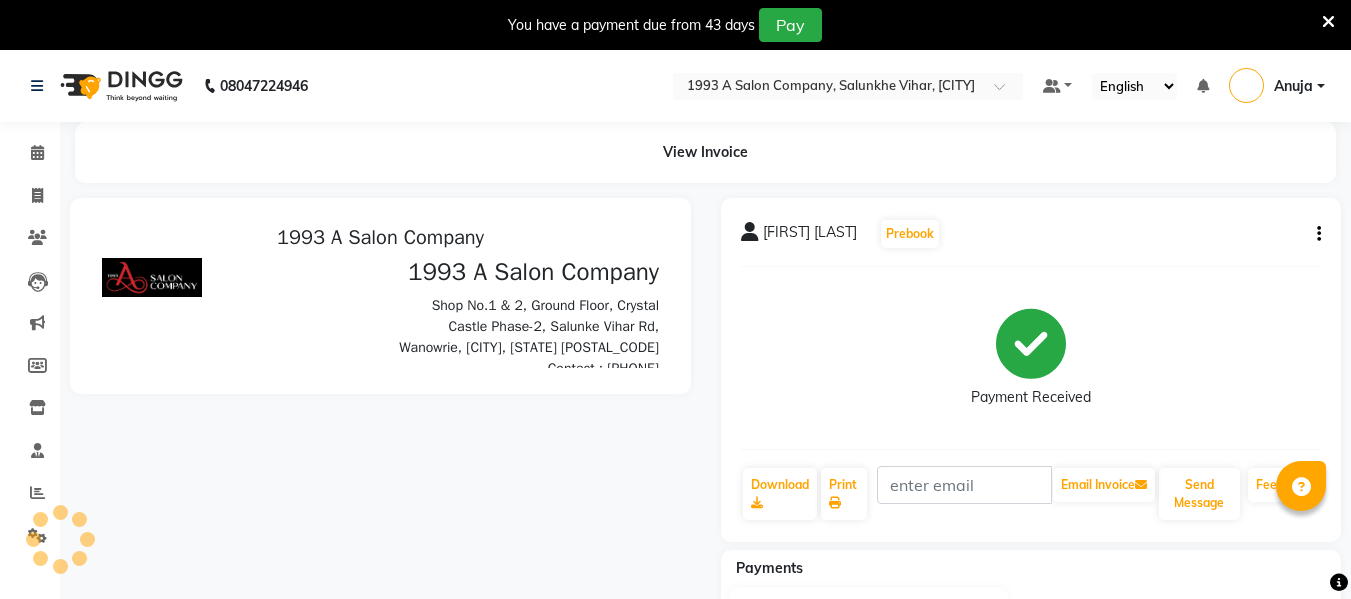 scroll, scrollTop: 0, scrollLeft: 0, axis: both 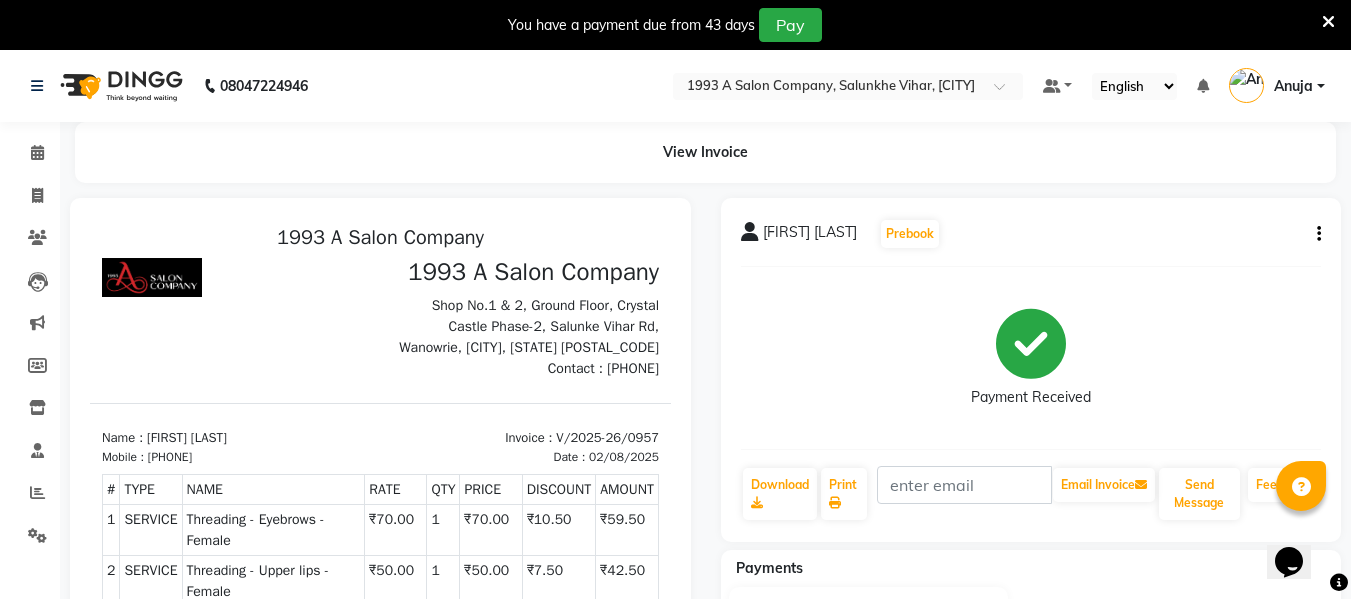 click on "[LAST] Prebook Payment Received Download Print Email Invoice Send Message Feedback" 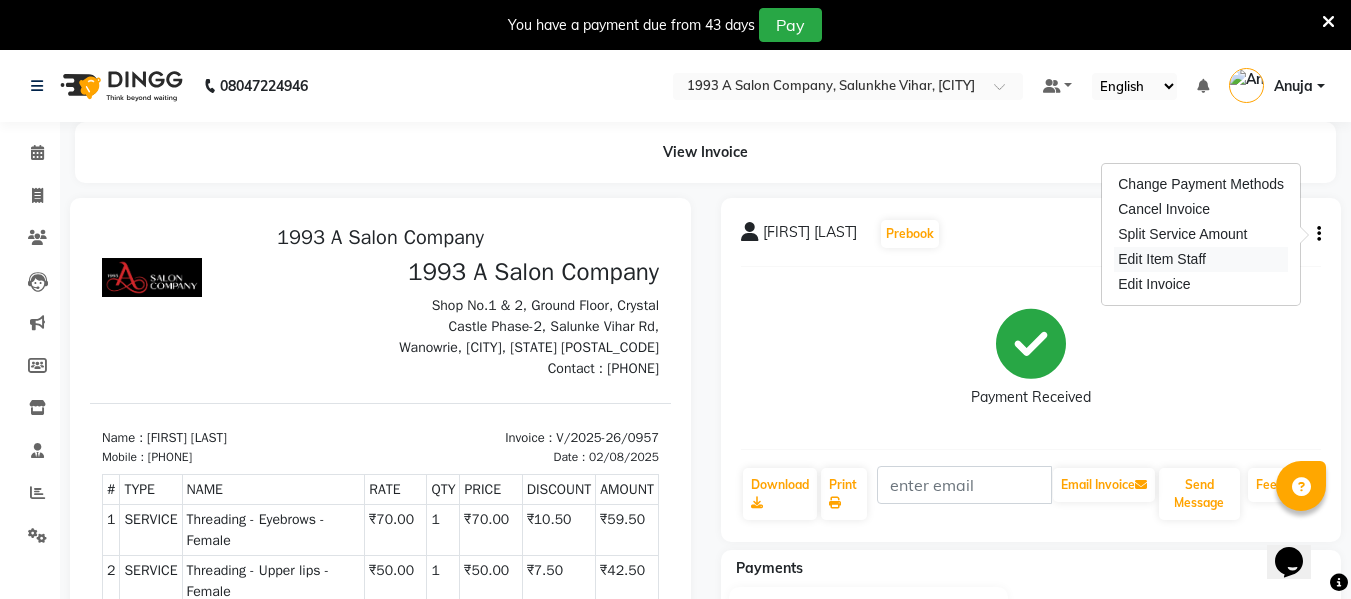 click on "Edit Item Staff" at bounding box center [1201, 259] 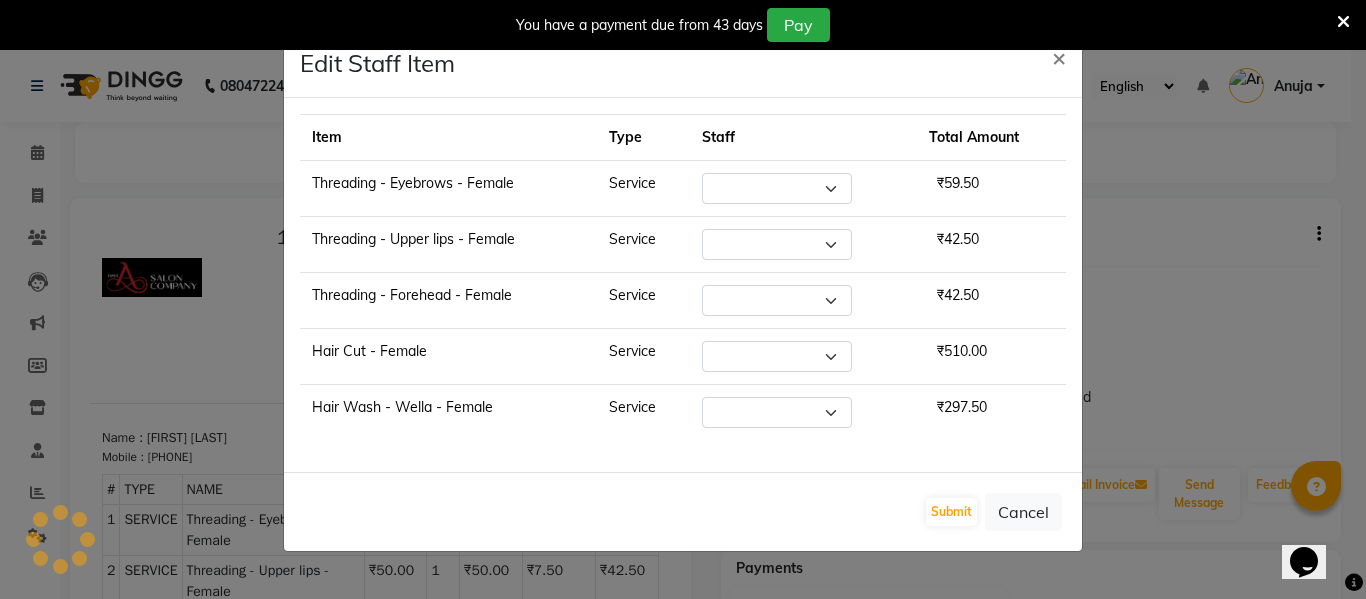 select on "84511" 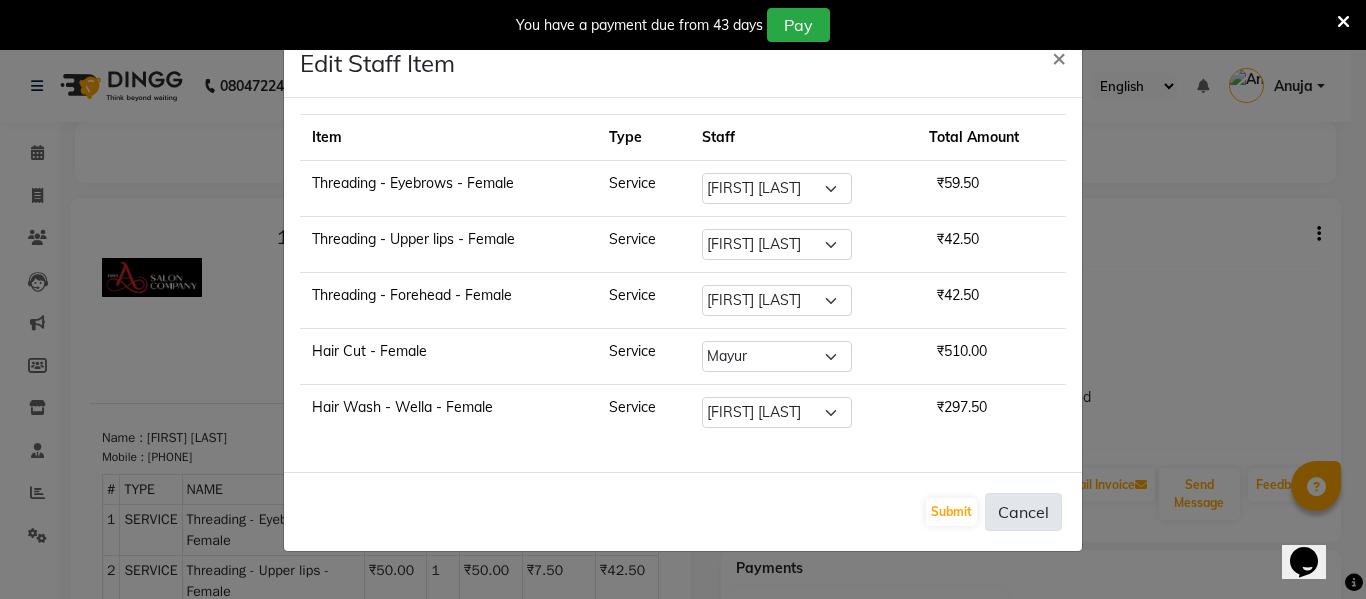 click on "Cancel" 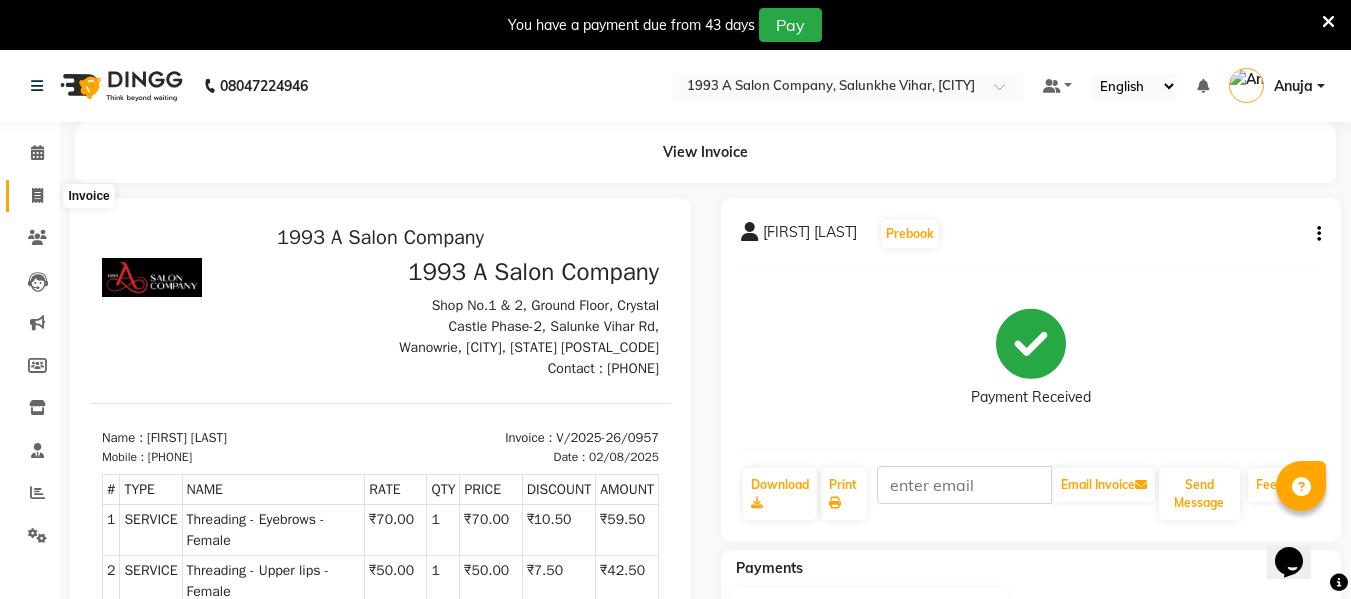 click 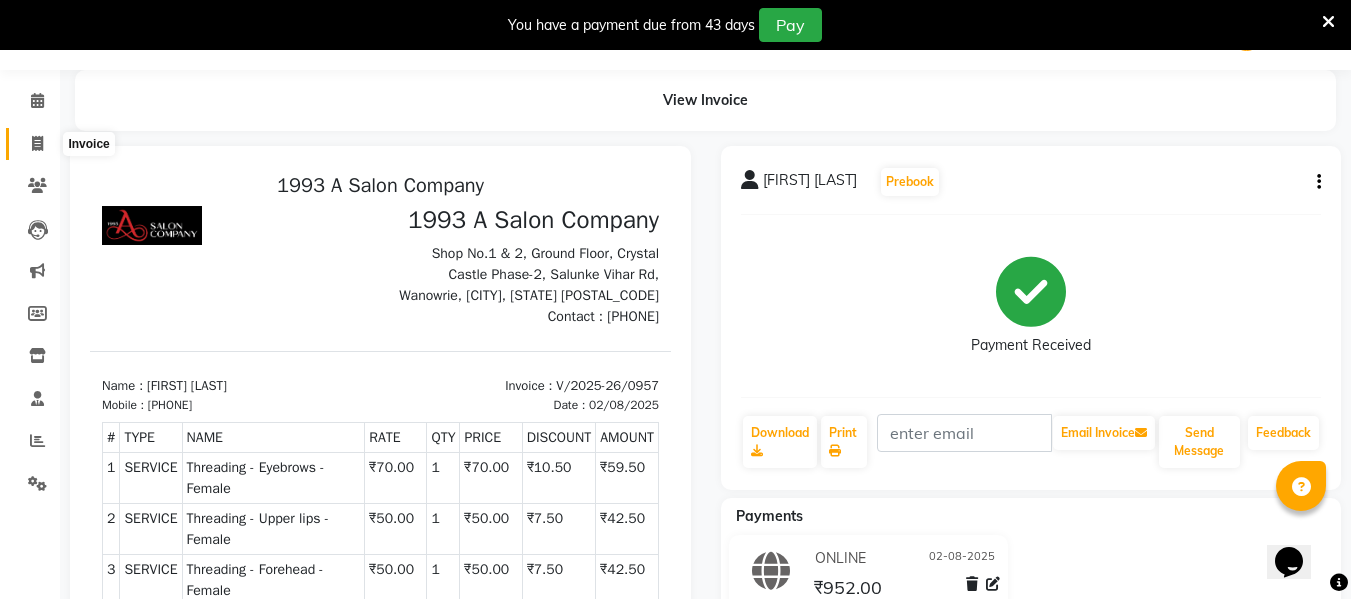 select on "service" 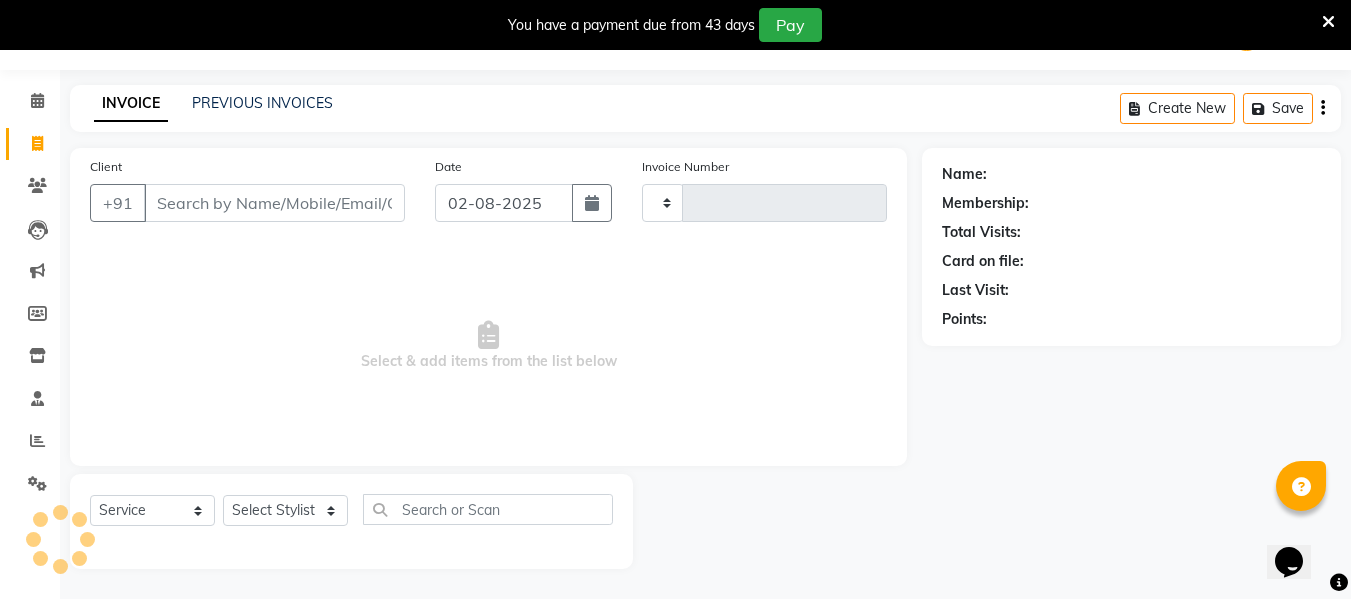 type on "0958" 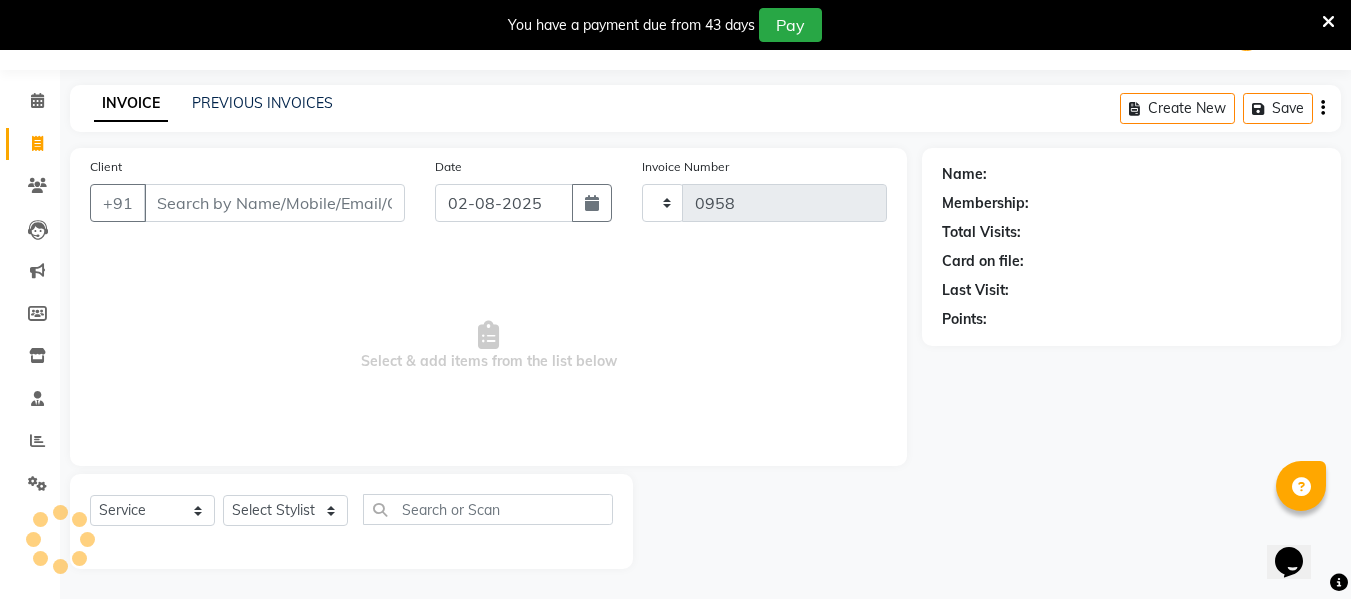 select on "4955" 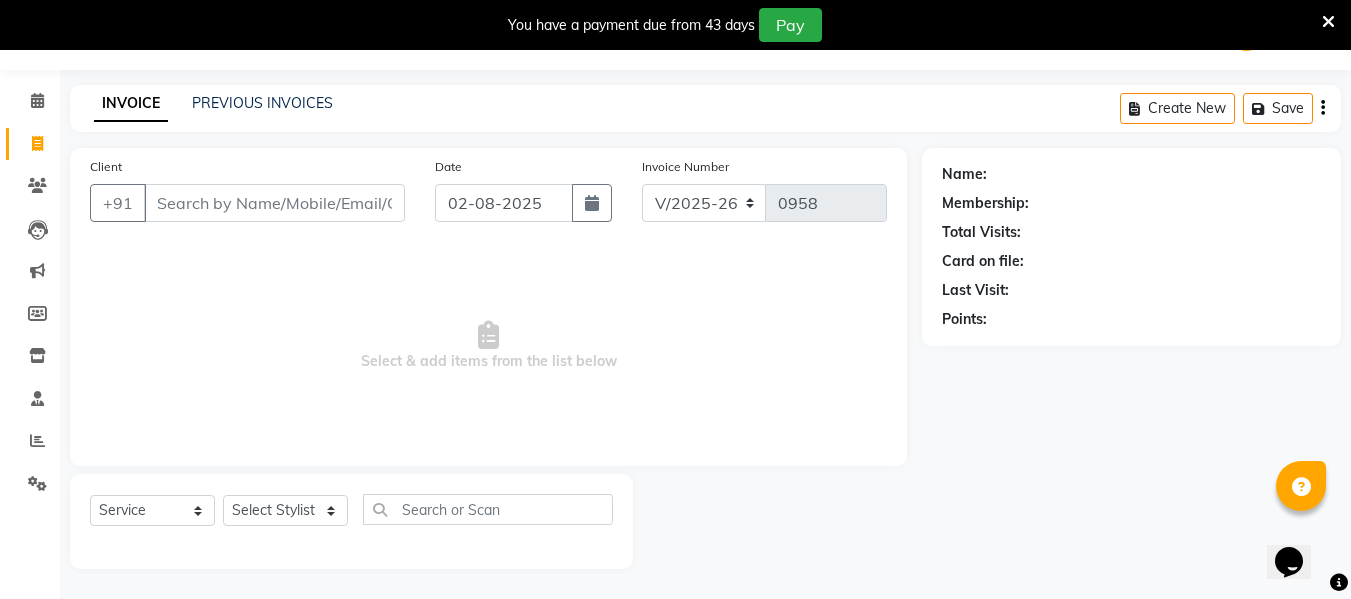 click on "Client" at bounding box center (274, 203) 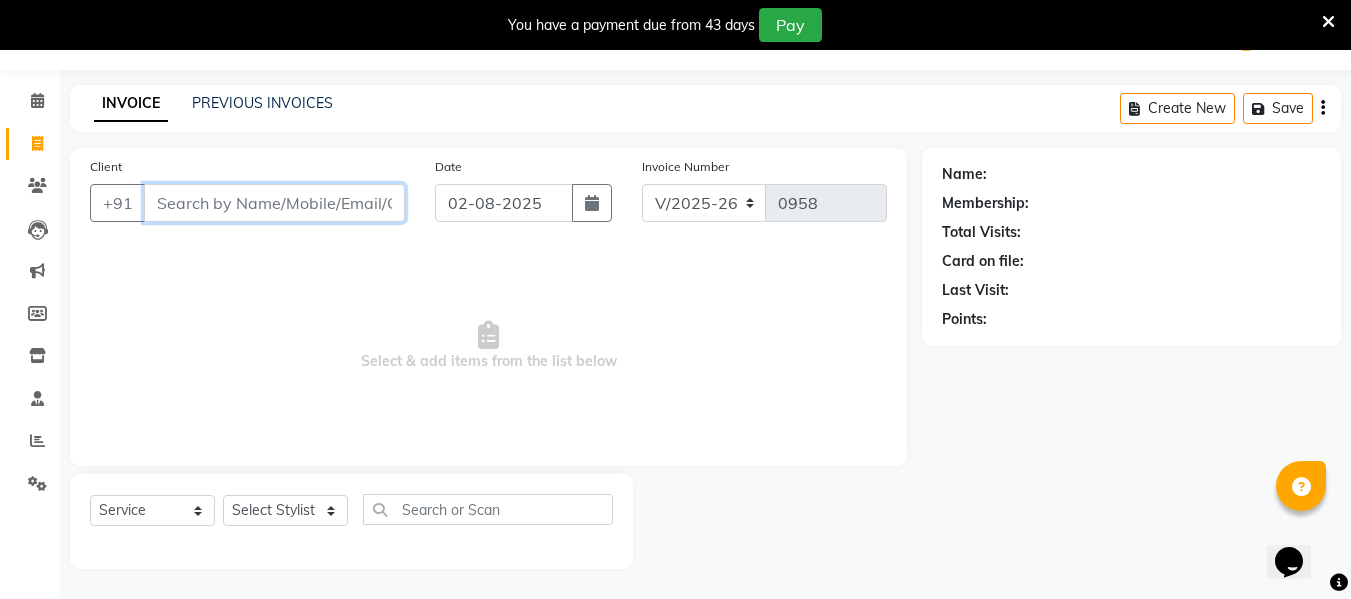 click on "Client" at bounding box center (274, 203) 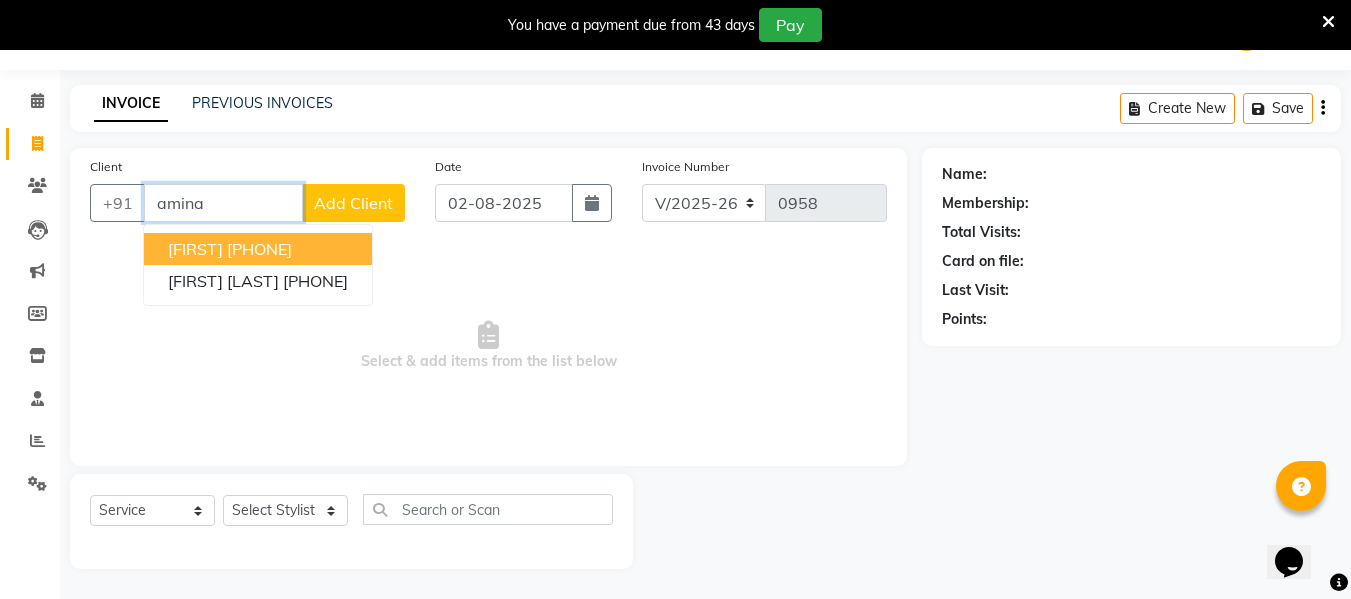 click on "amina" at bounding box center (223, 203) 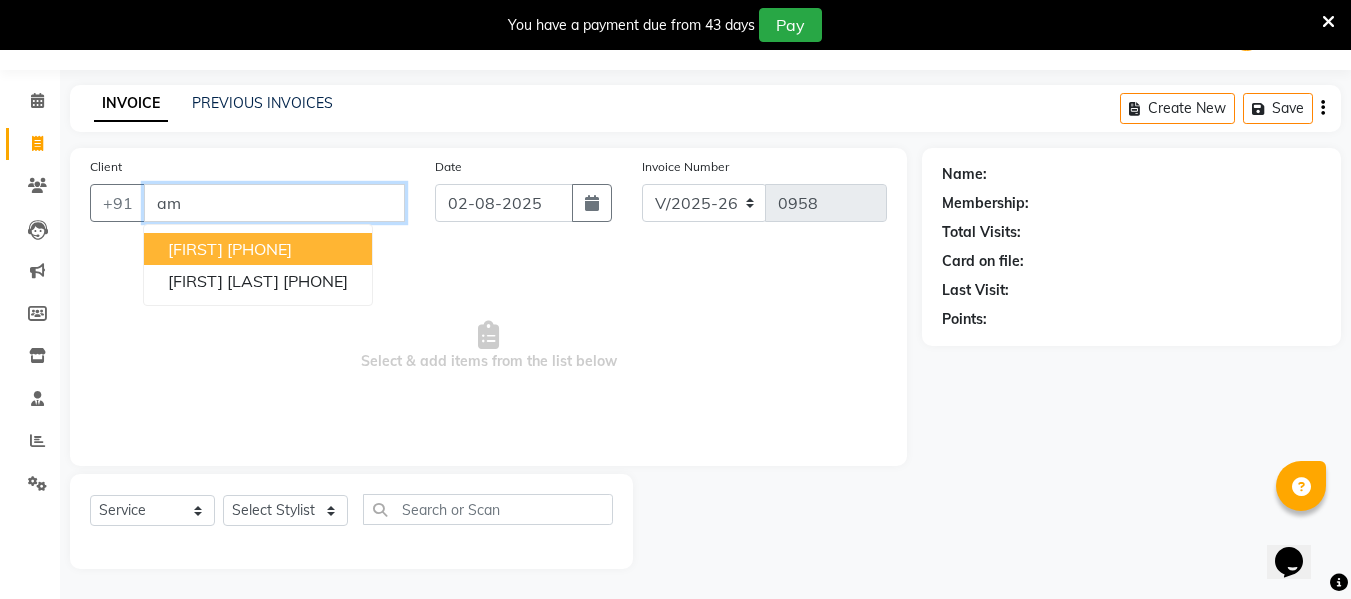 type on "a" 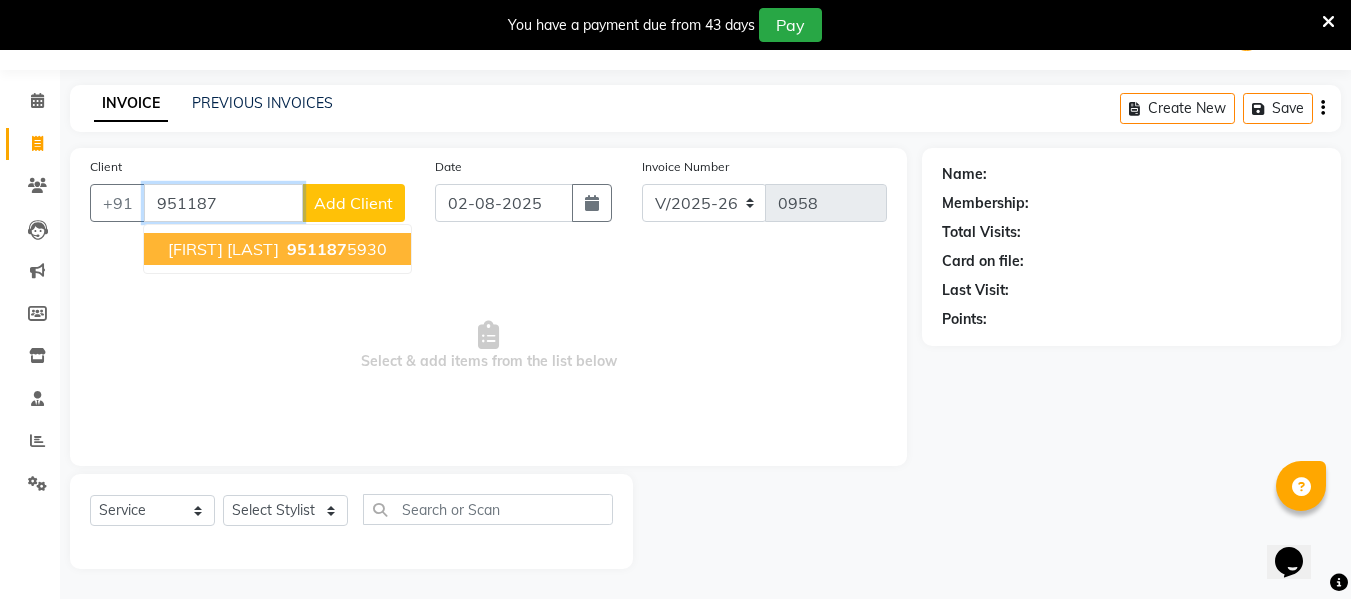 click on "951187" at bounding box center [317, 249] 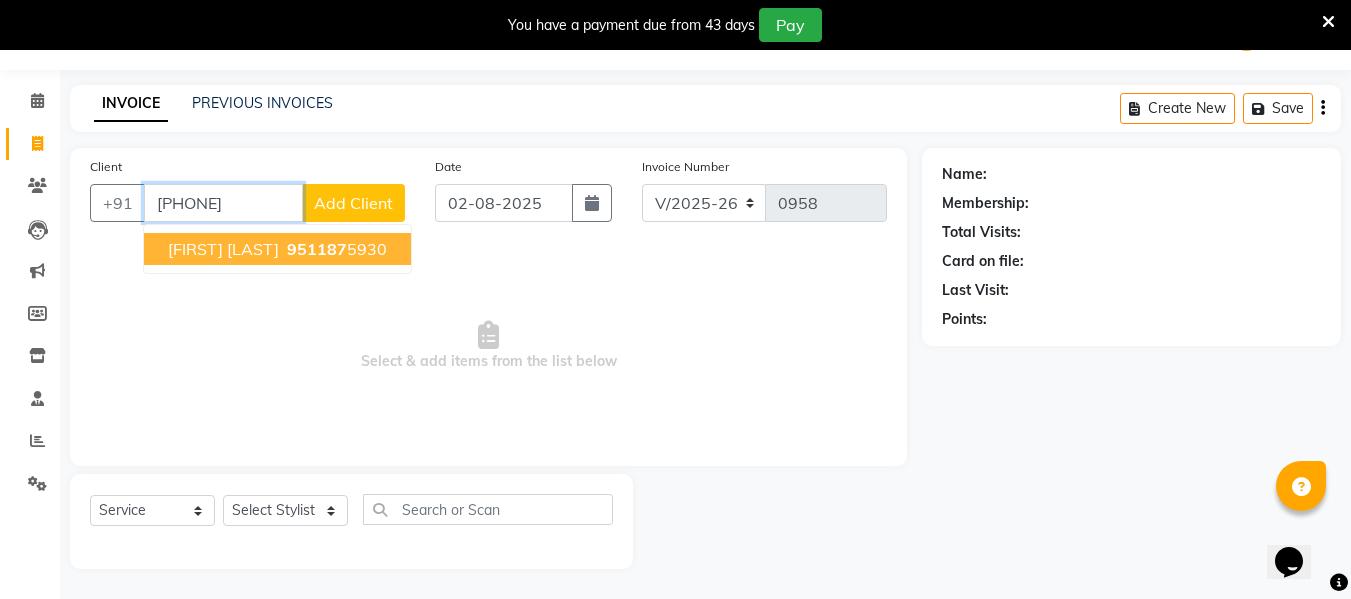 type on "[PHONE]" 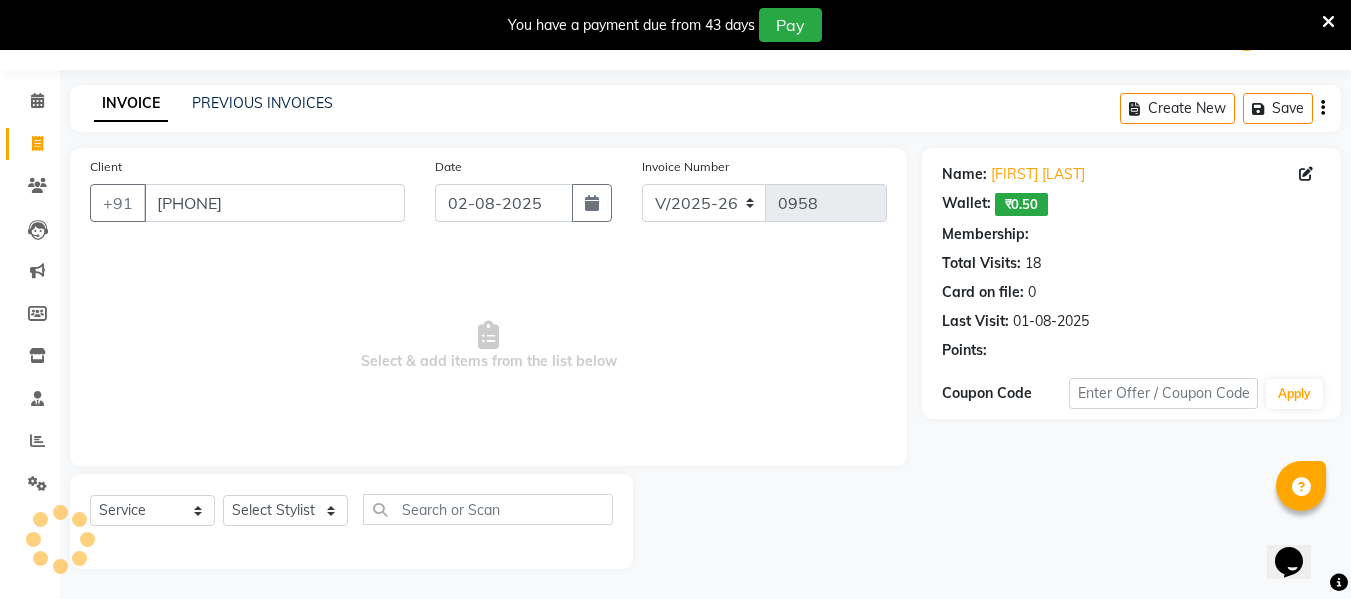 select on "1: Object" 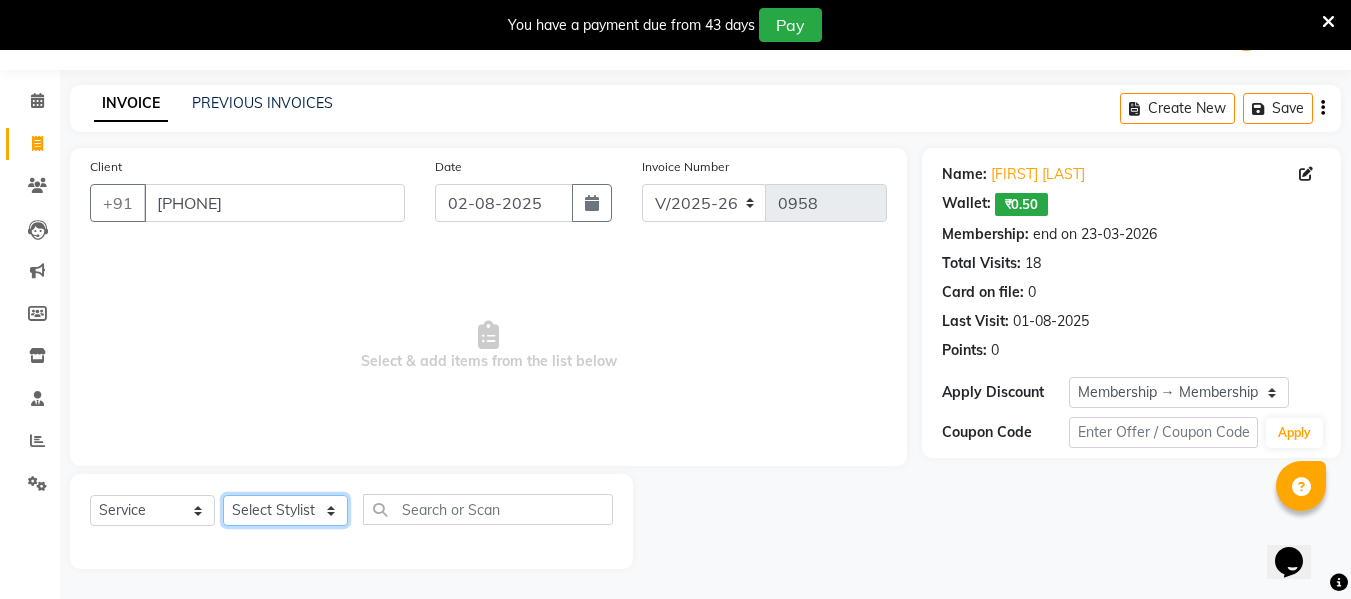 click on "Select Stylist [FIRST] [LAST] [FIRST] [LAST] [FIRST] [LAST] [FIRST] [LAST] [FIRST] [LAST] [FIRST] [LAST] Training Department" 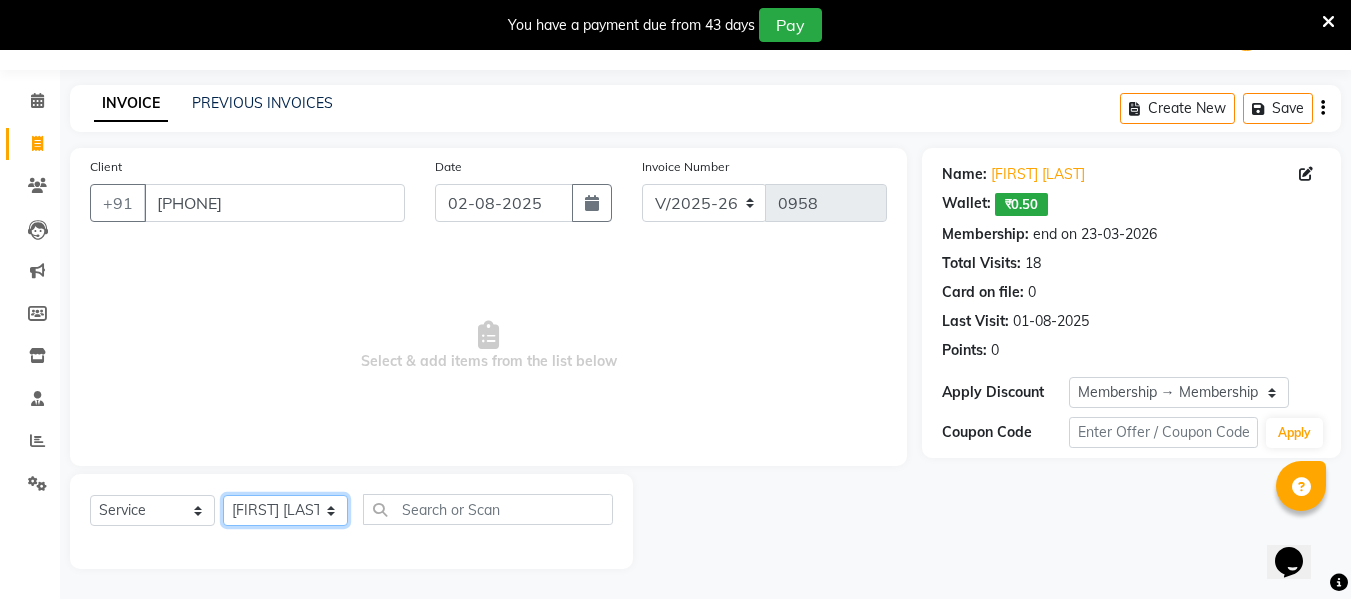 click on "Select Stylist [FIRST] [LAST] [FIRST] [LAST] [FIRST] [LAST] [FIRST] [LAST] [FIRST] [LAST] [FIRST] [LAST] Training Department" 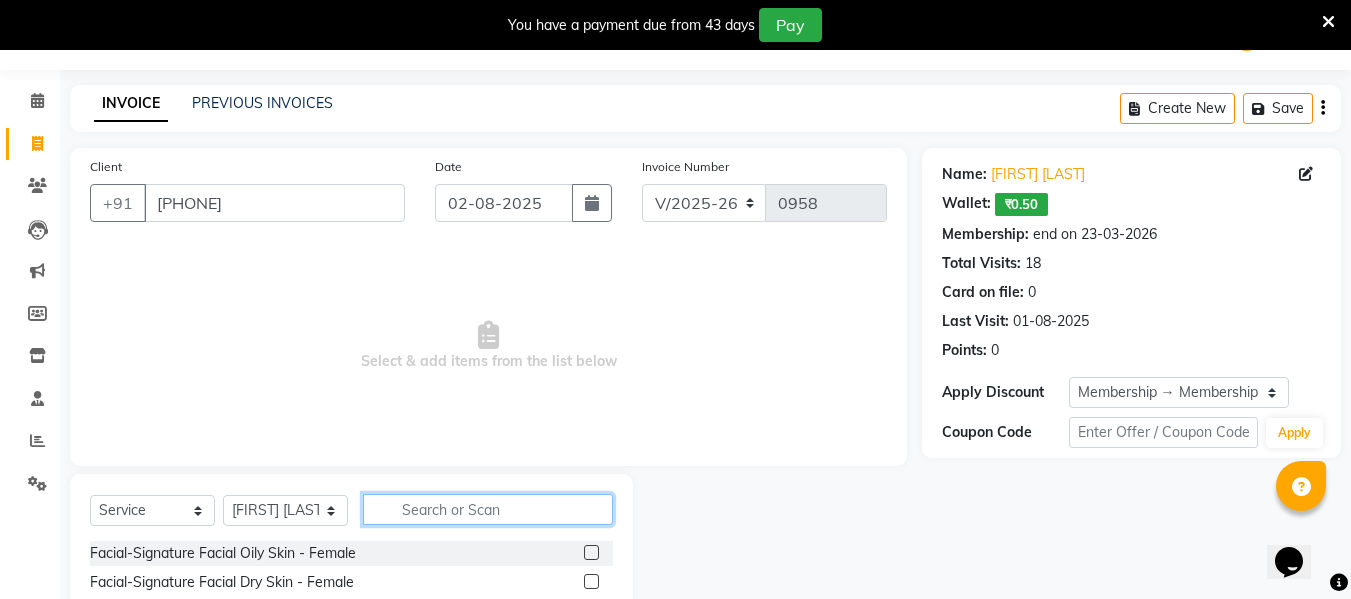 click 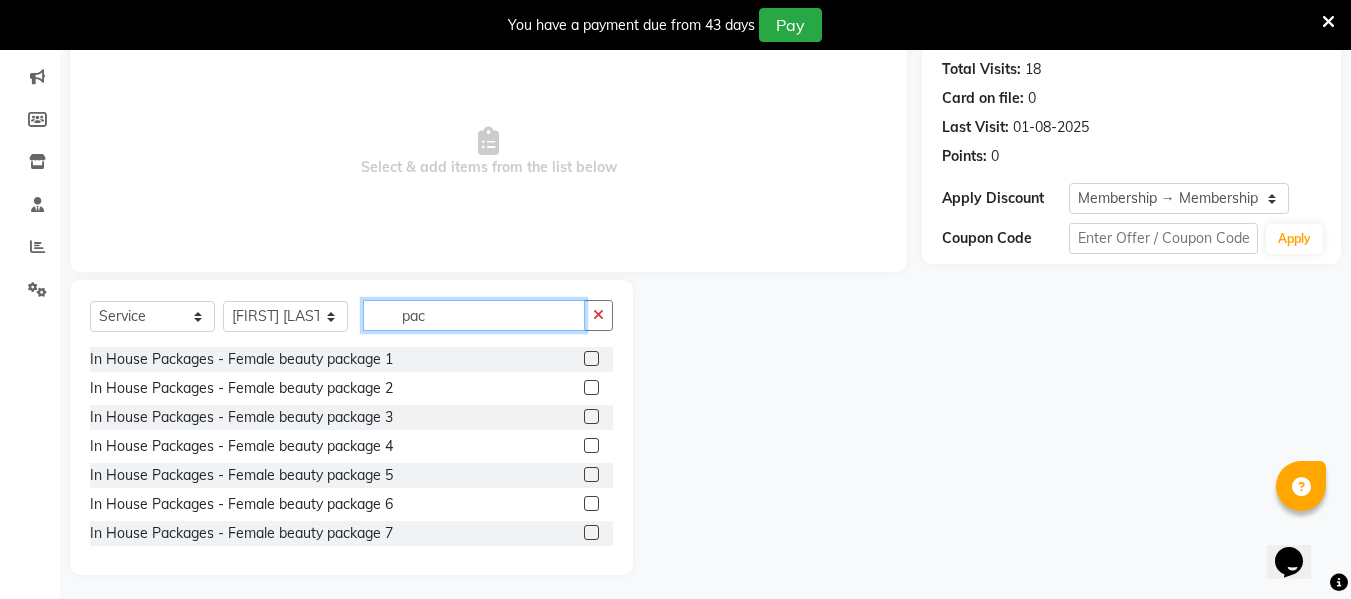 scroll, scrollTop: 252, scrollLeft: 0, axis: vertical 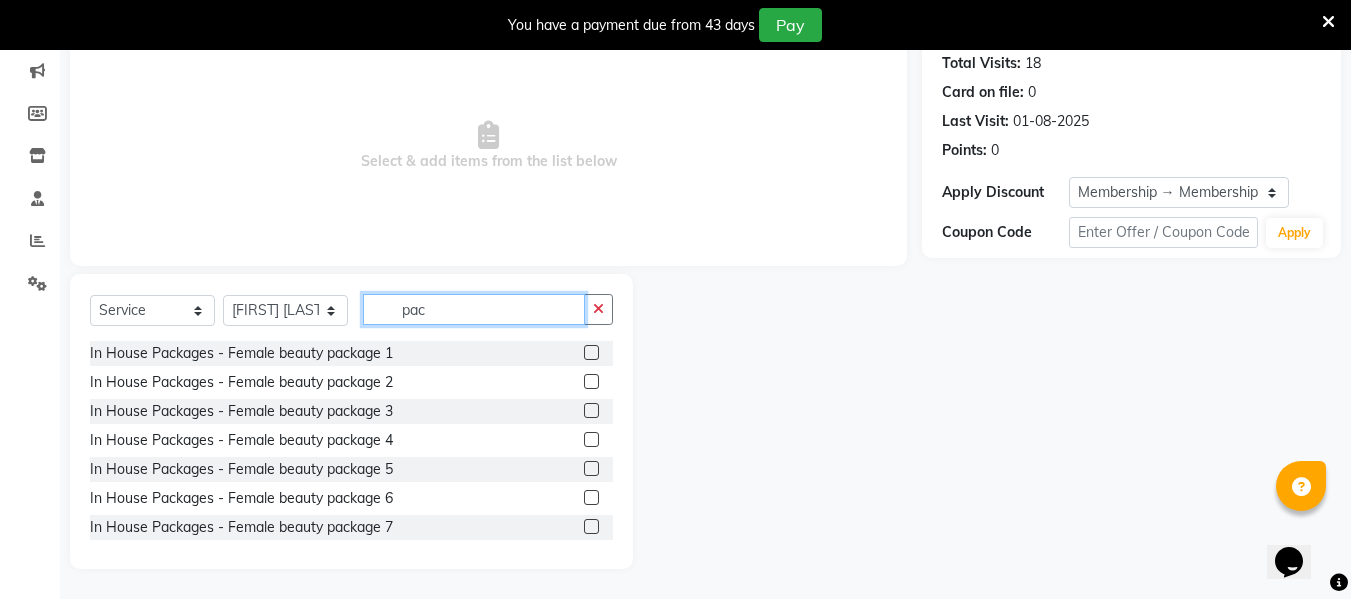 type on "pac" 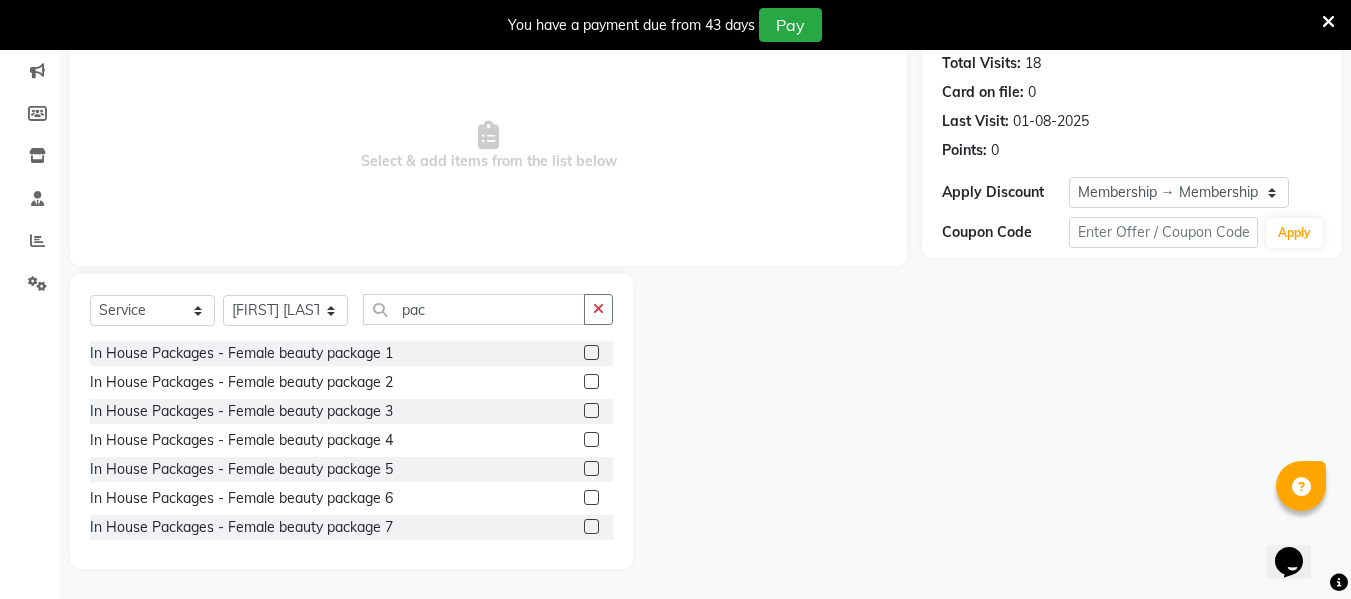 click 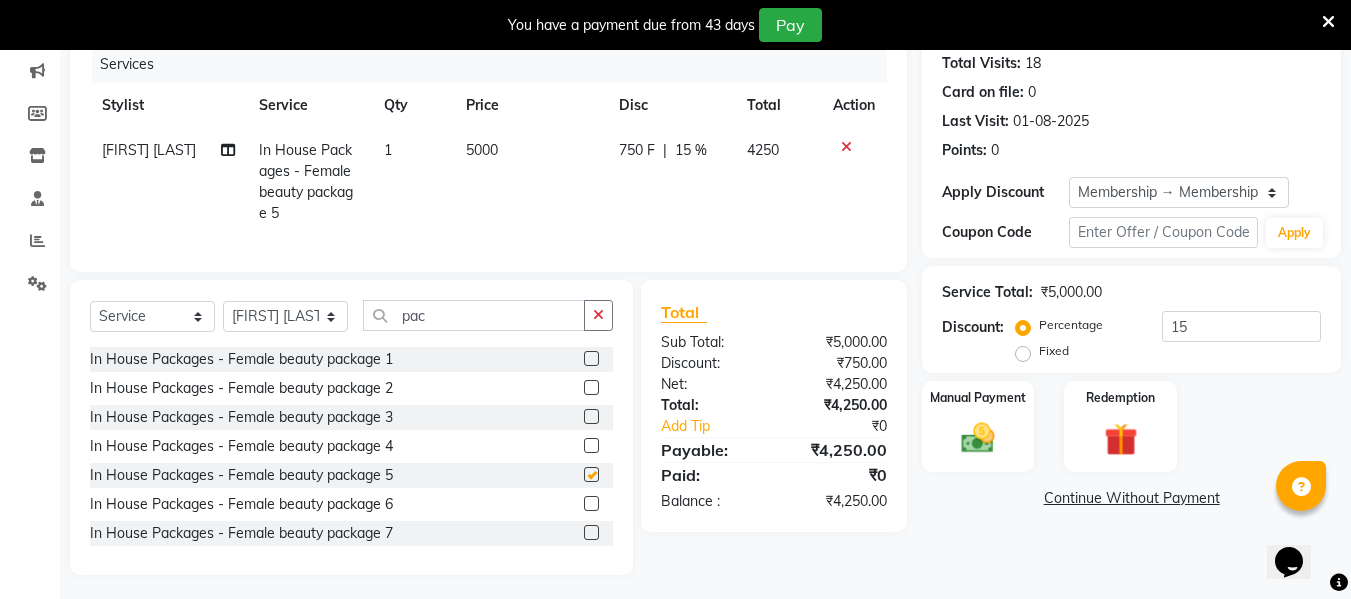 checkbox on "false" 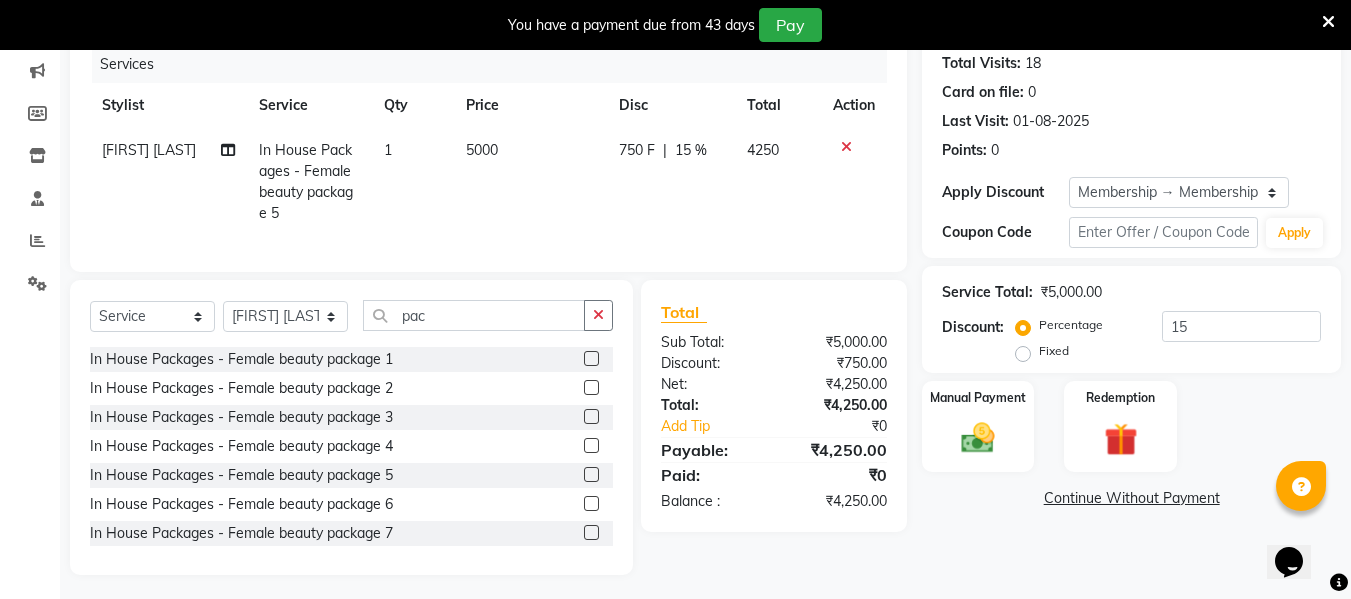 click on "15 %" 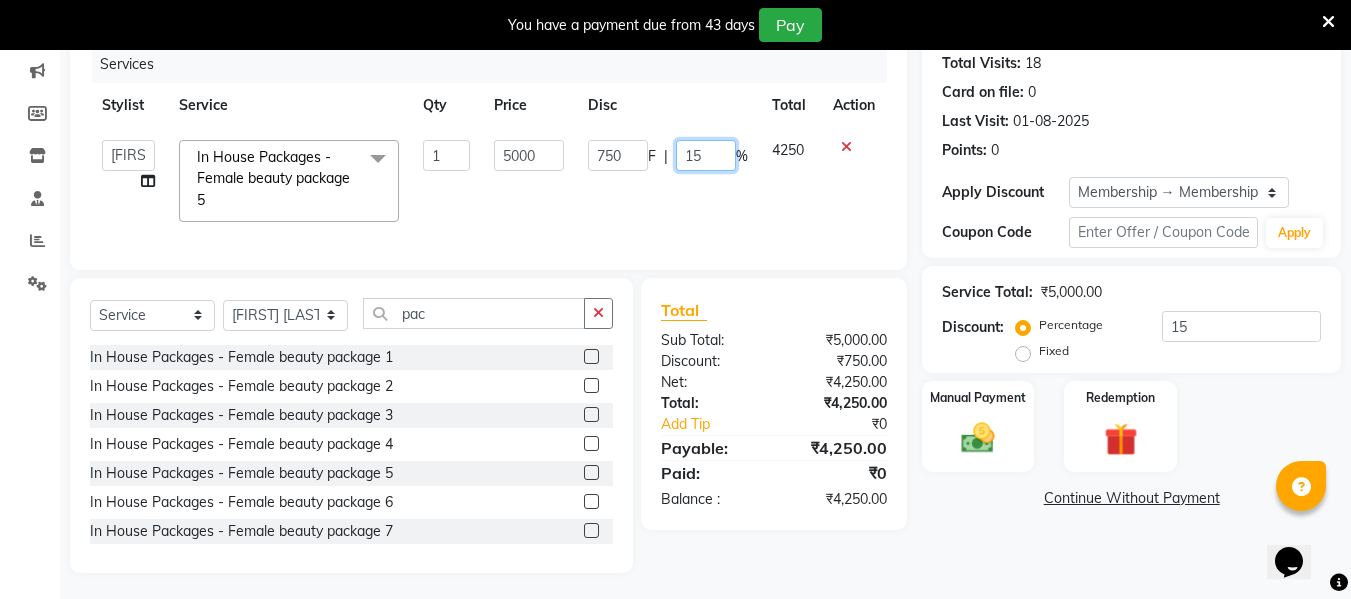 click on "15" 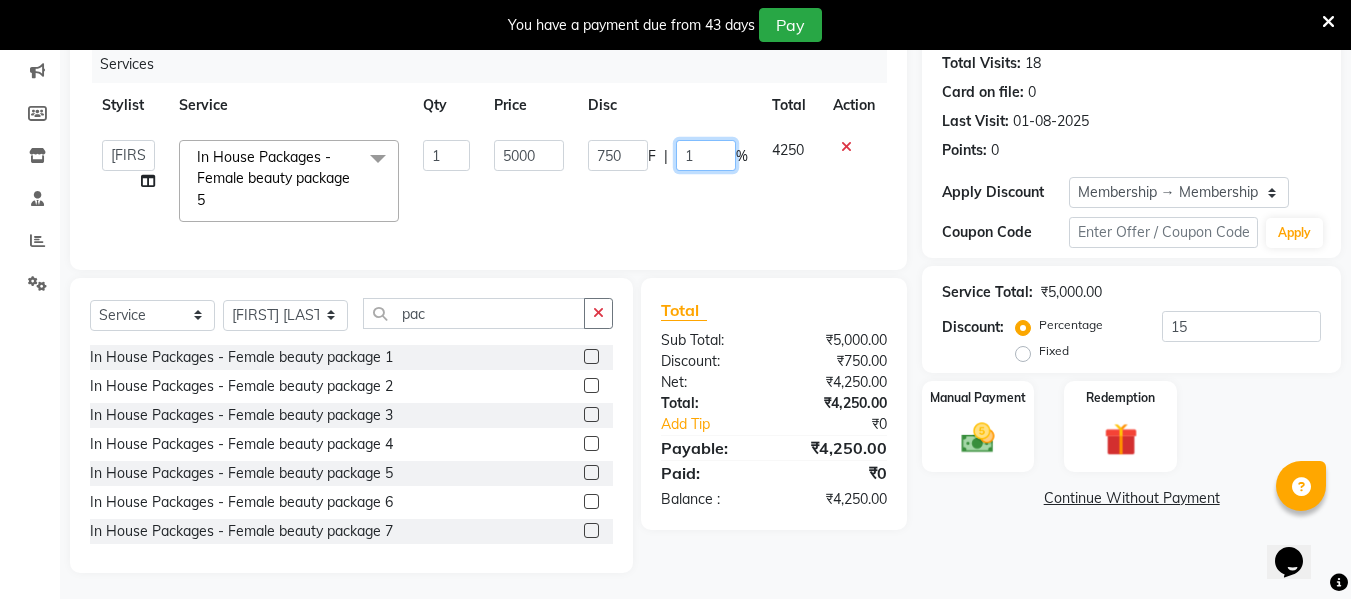type 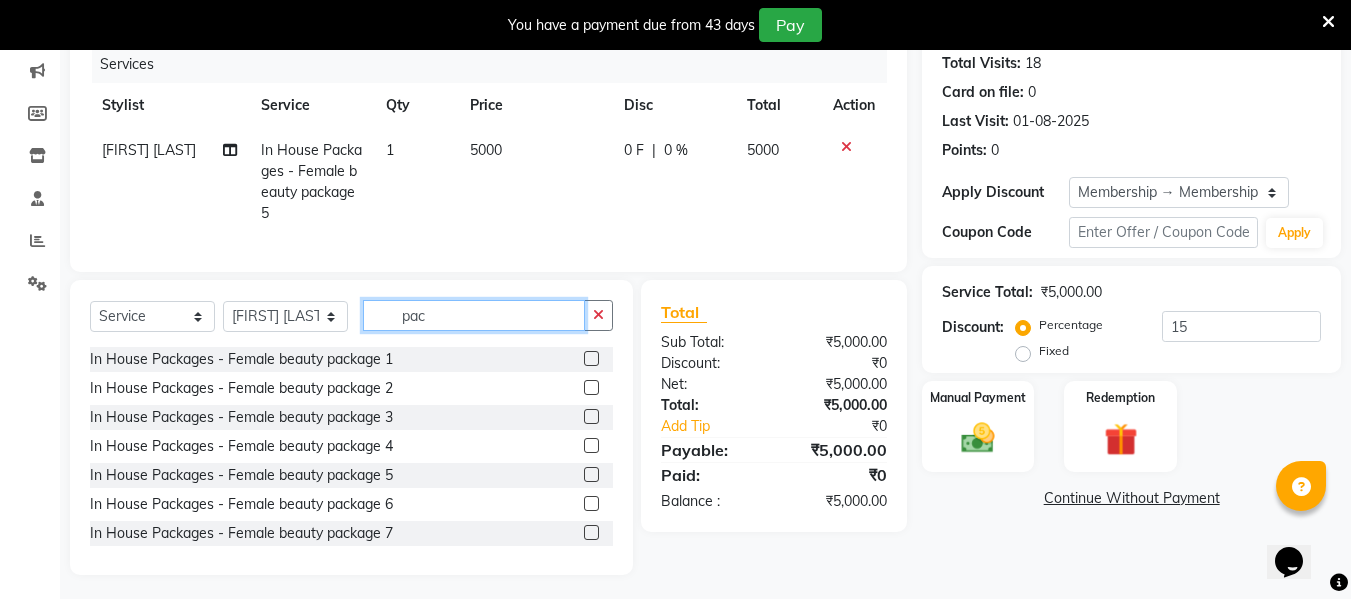 click on "pac" 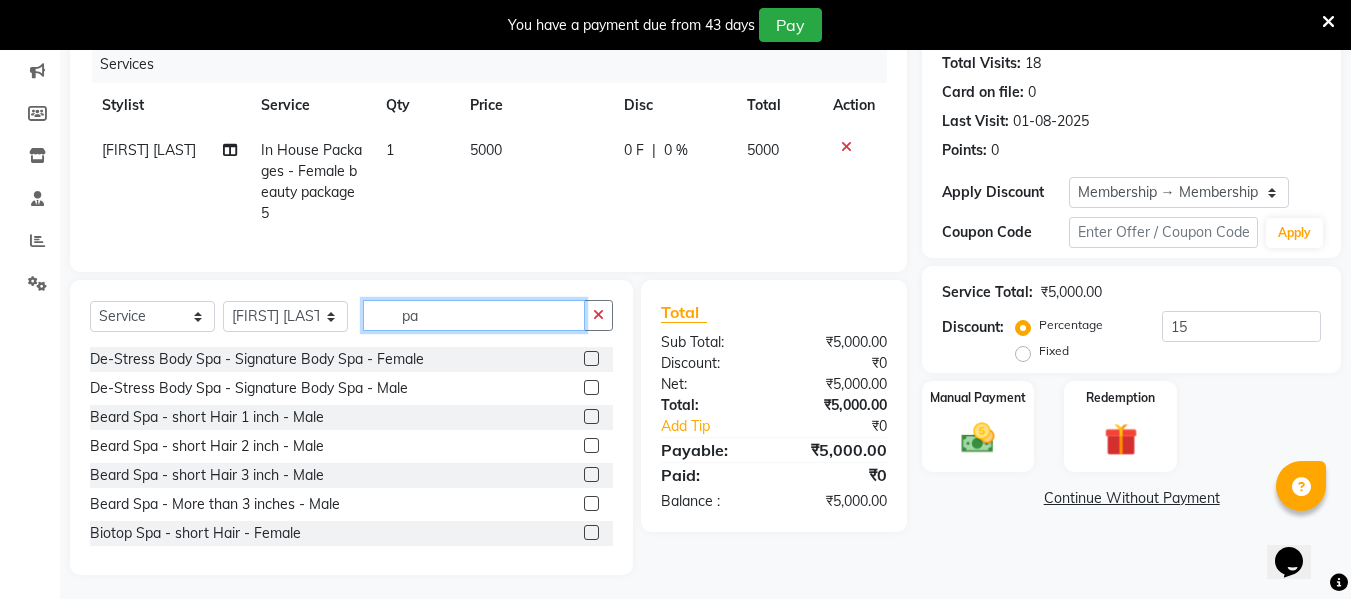 type on "p" 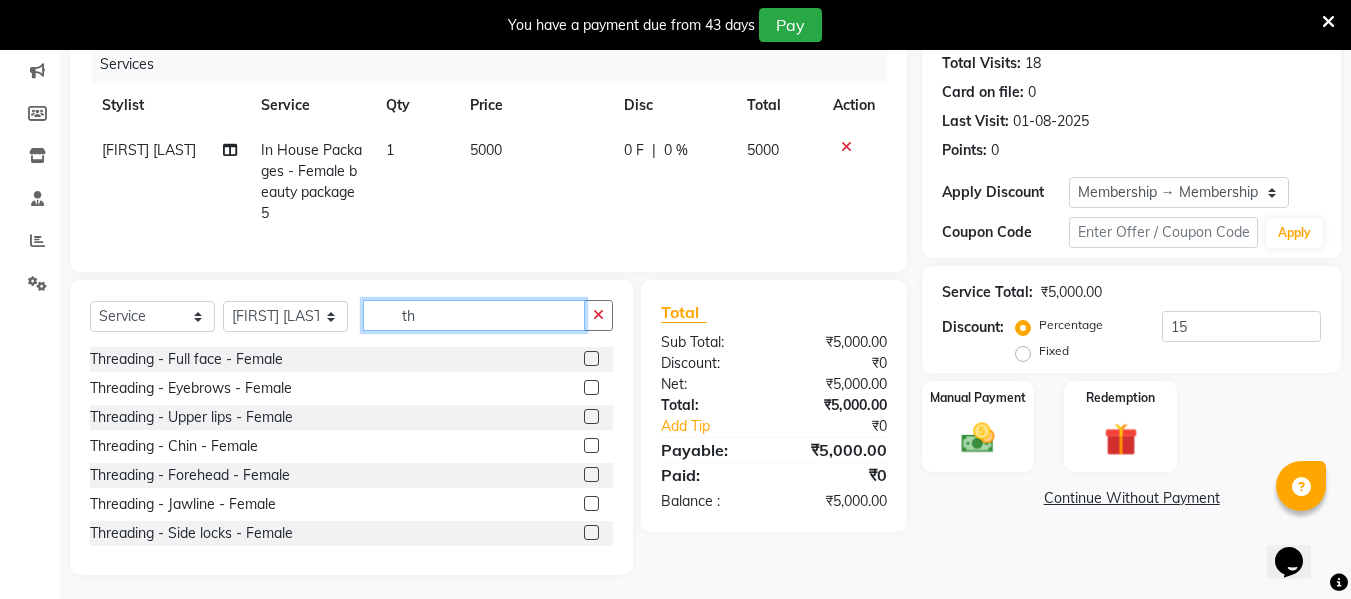 type on "t" 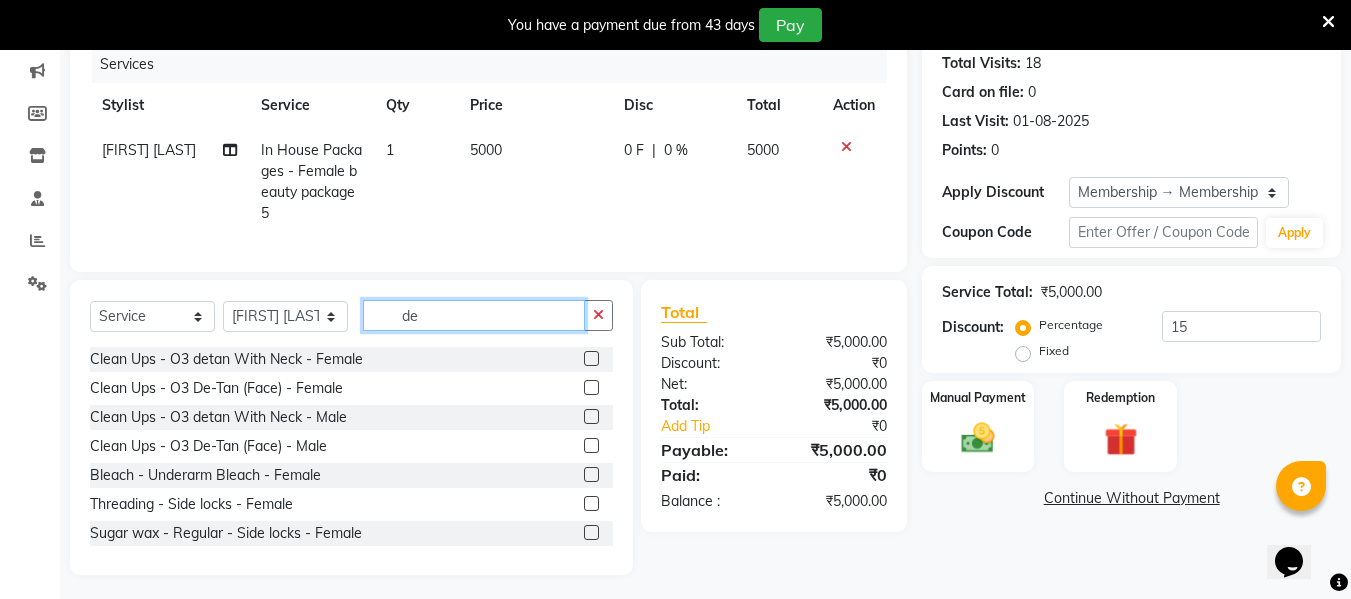 type on "de" 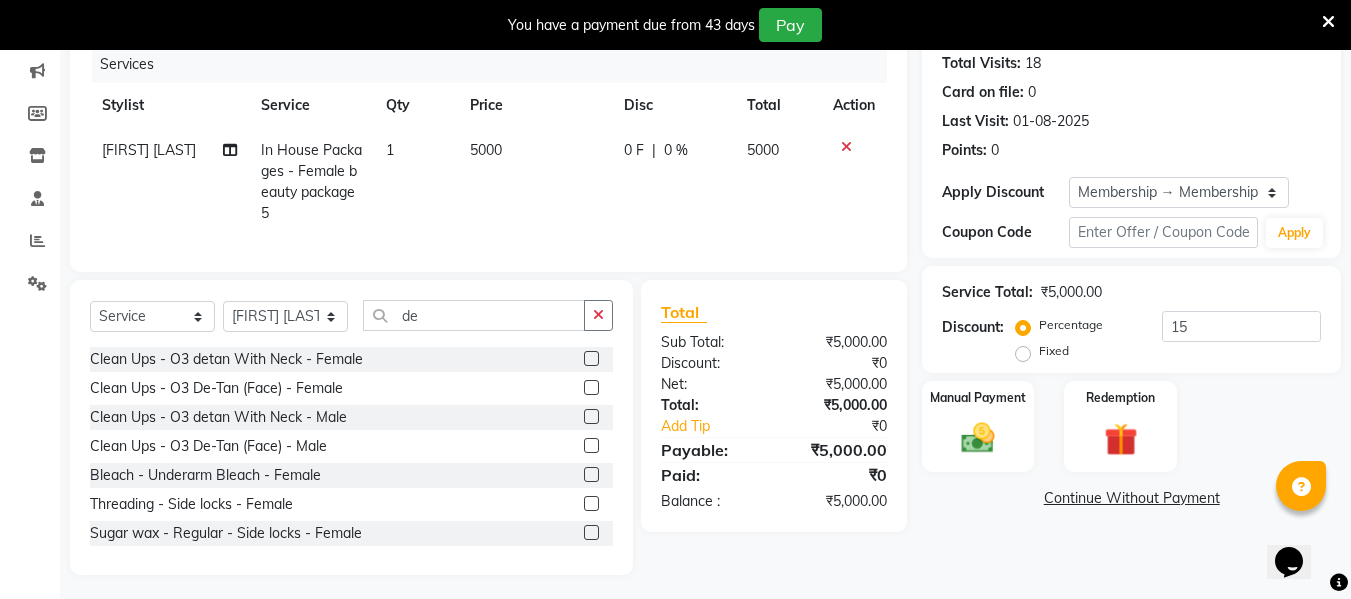 click 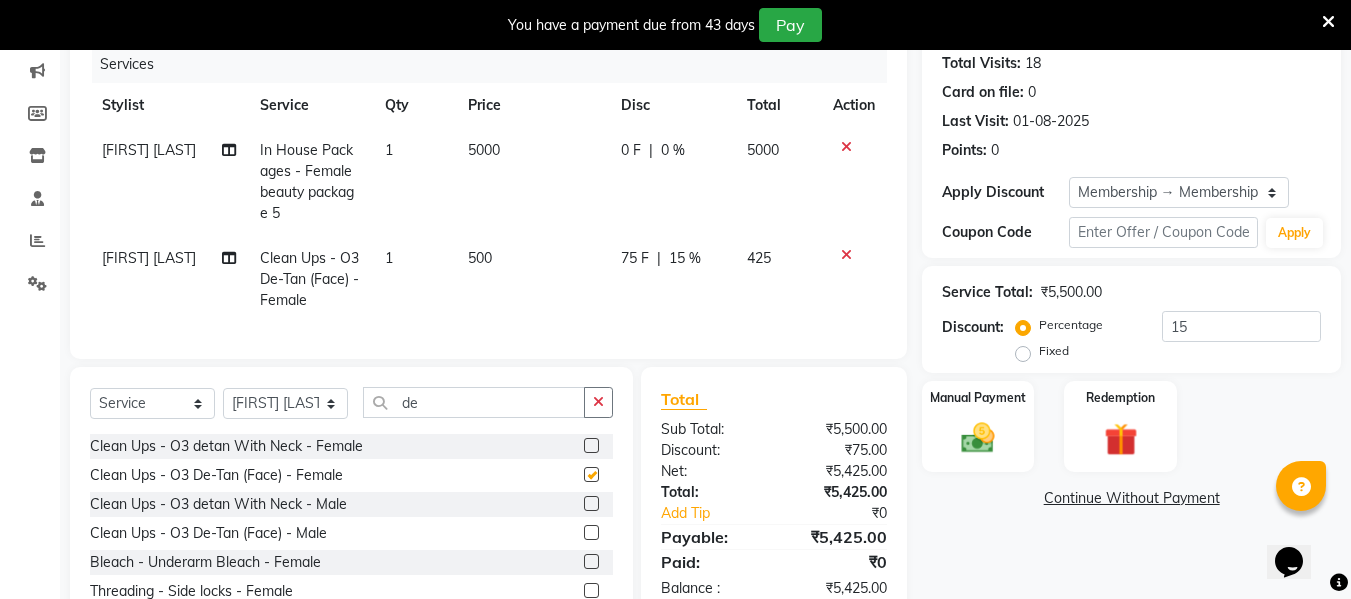 checkbox on "false" 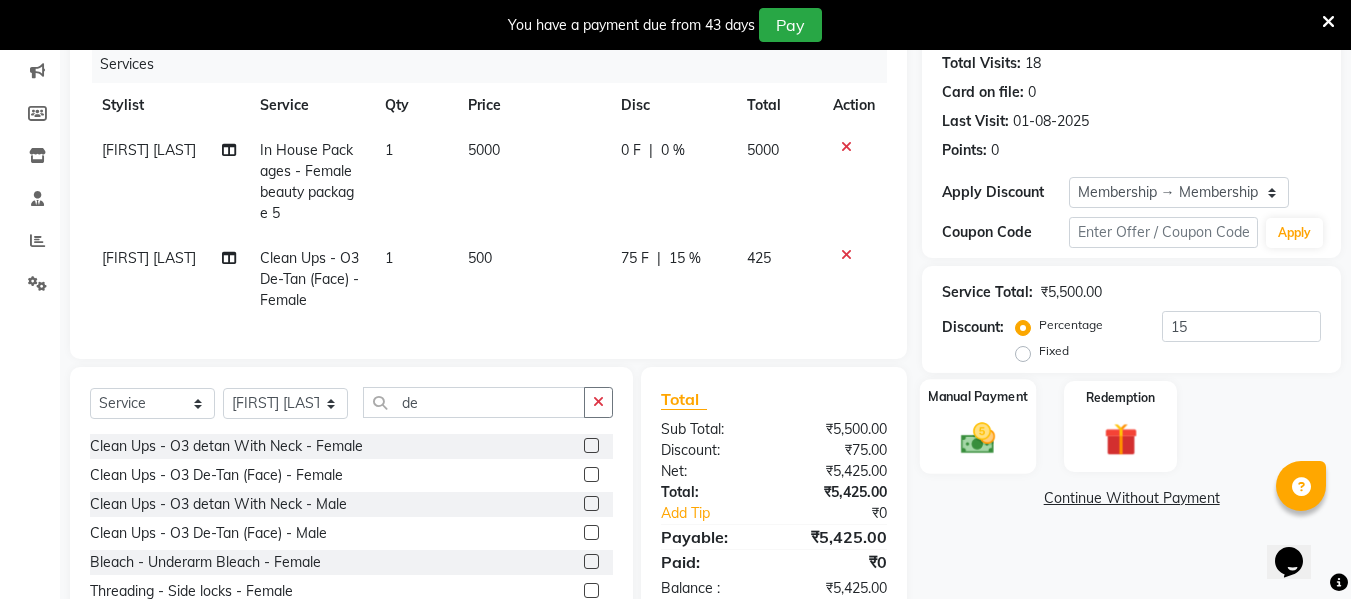 click 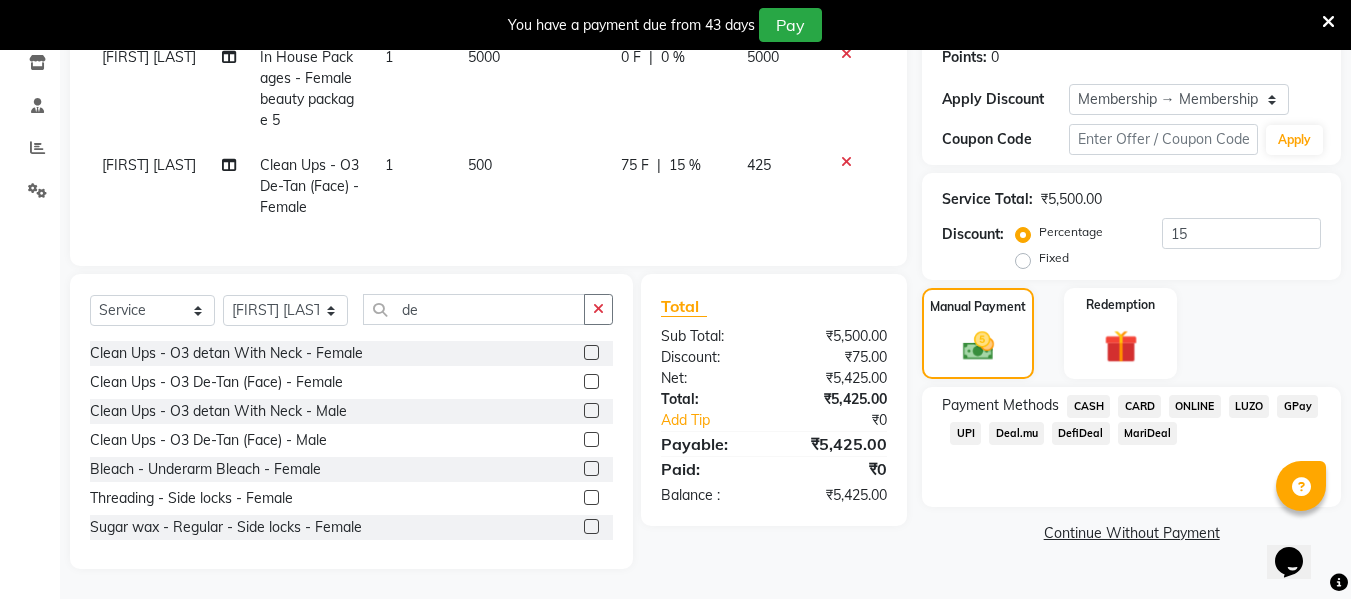 scroll, scrollTop: 360, scrollLeft: 0, axis: vertical 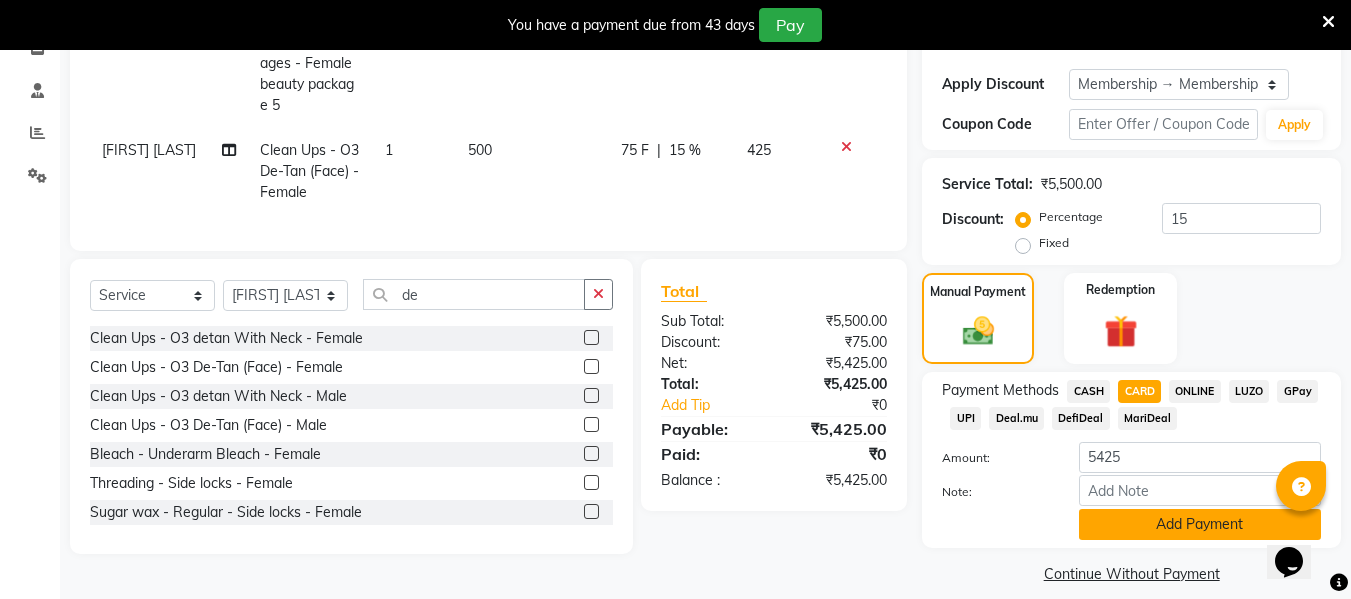 click on "Add Payment" 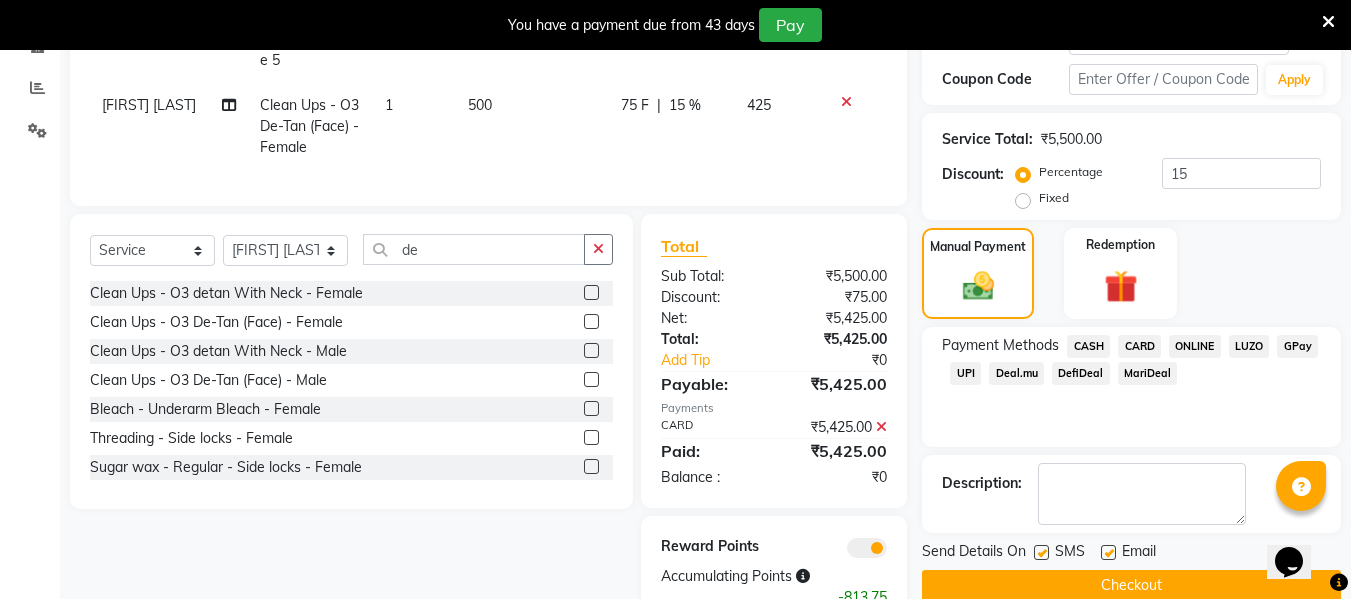 scroll, scrollTop: 479, scrollLeft: 0, axis: vertical 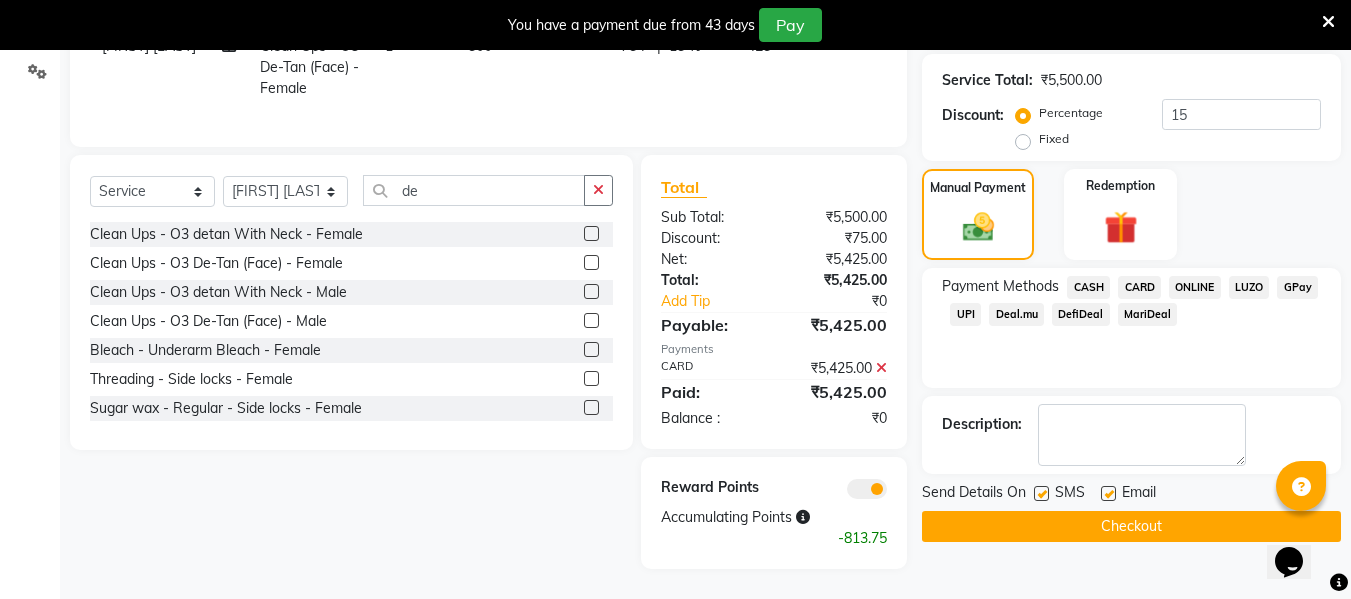 click 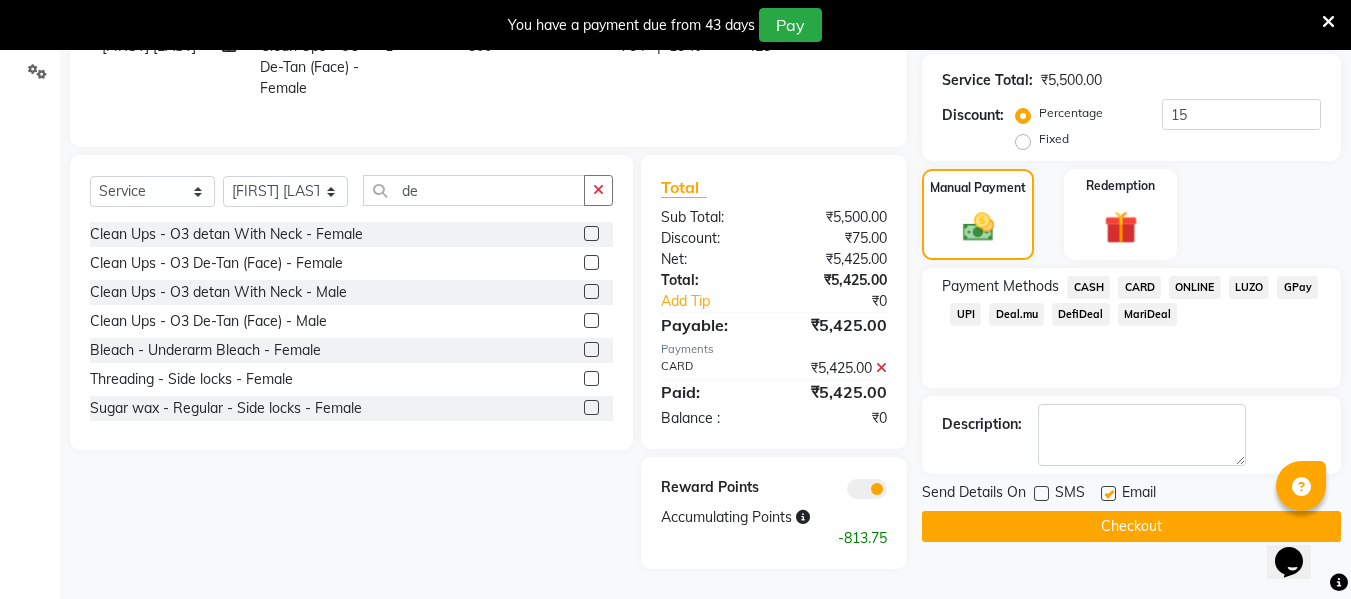 click 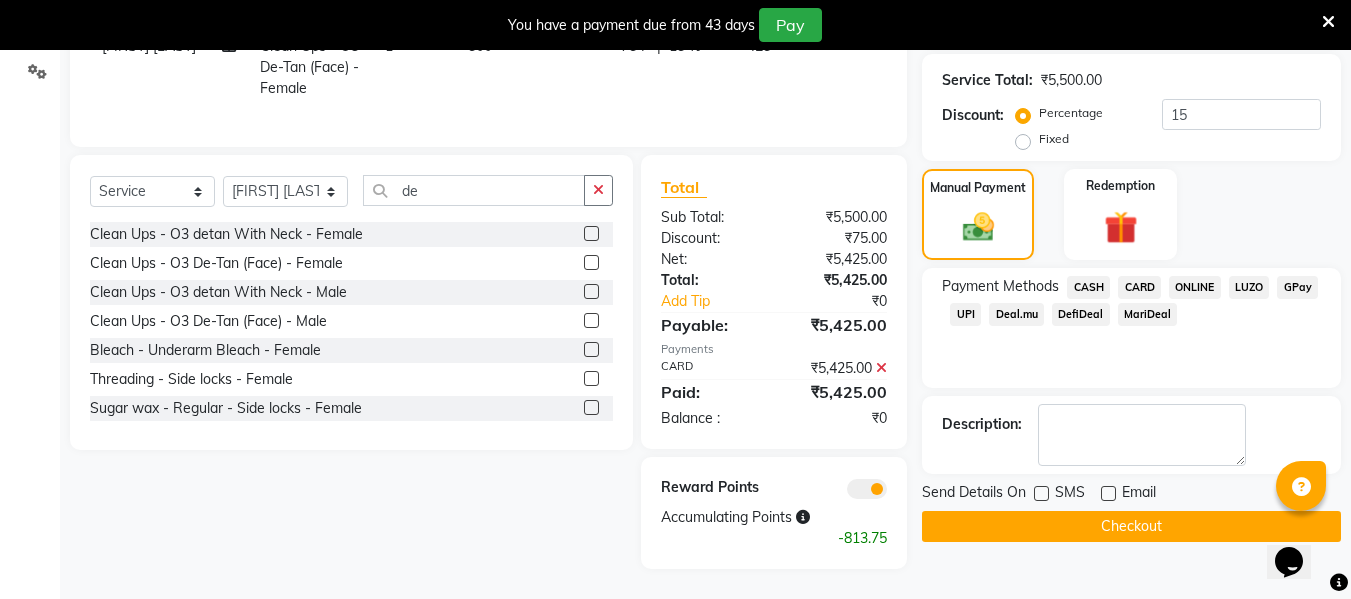 click on "Checkout" 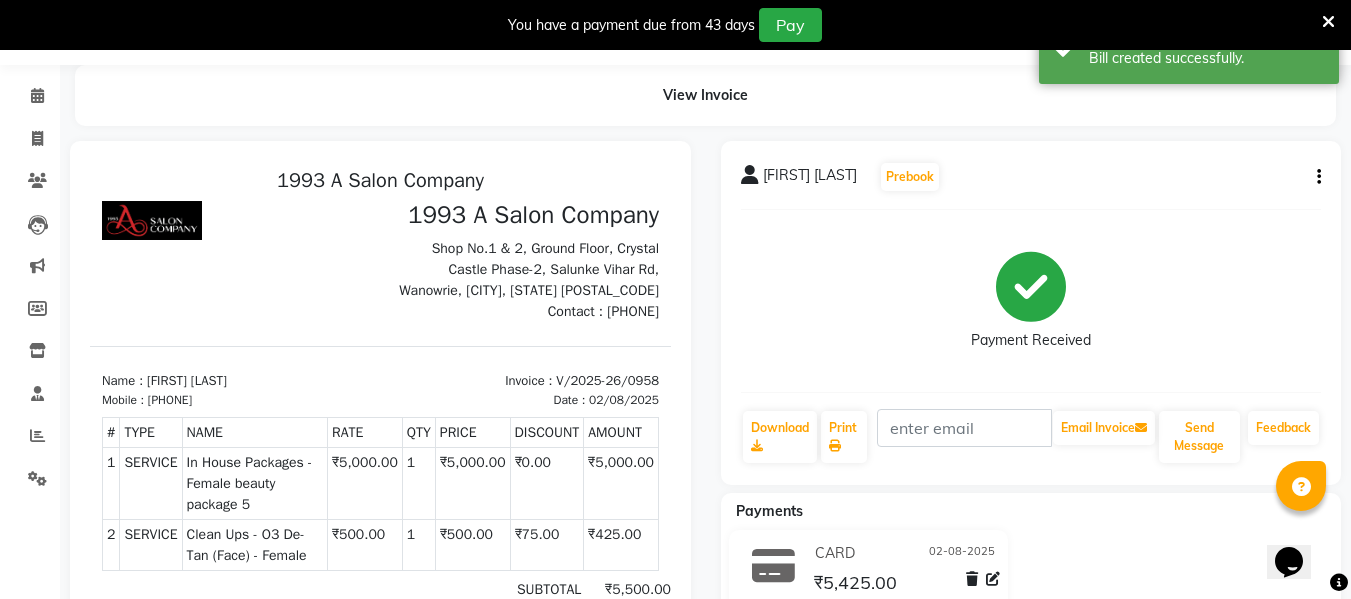 scroll, scrollTop: 0, scrollLeft: 0, axis: both 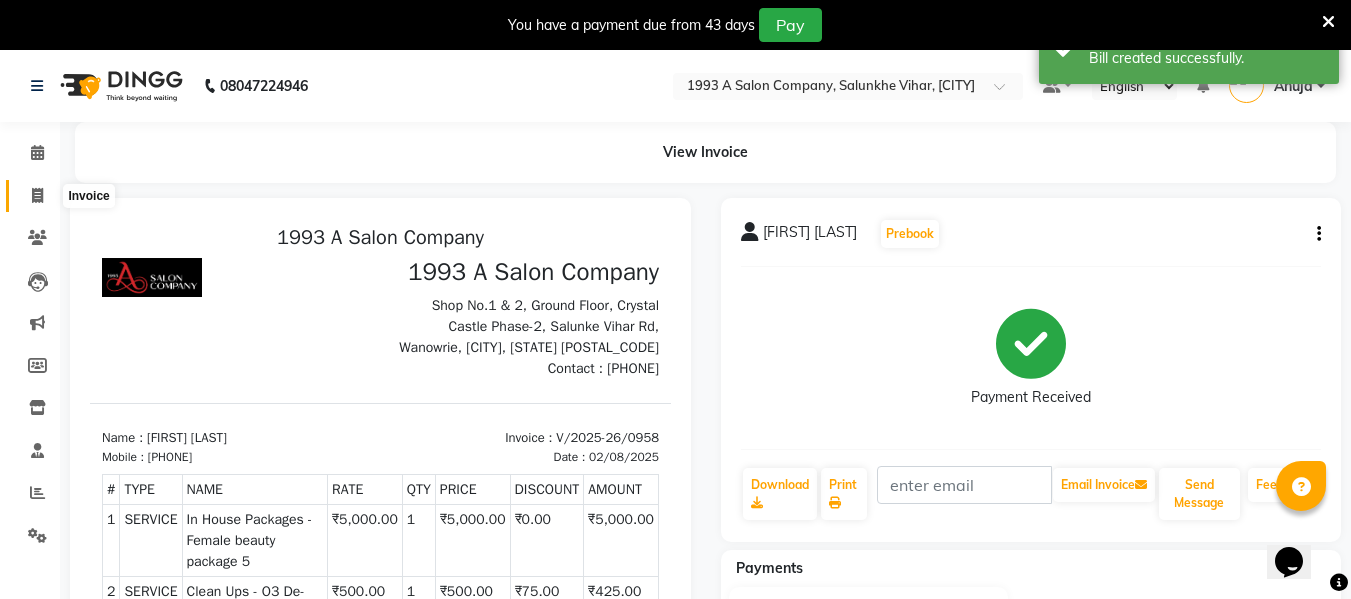 click 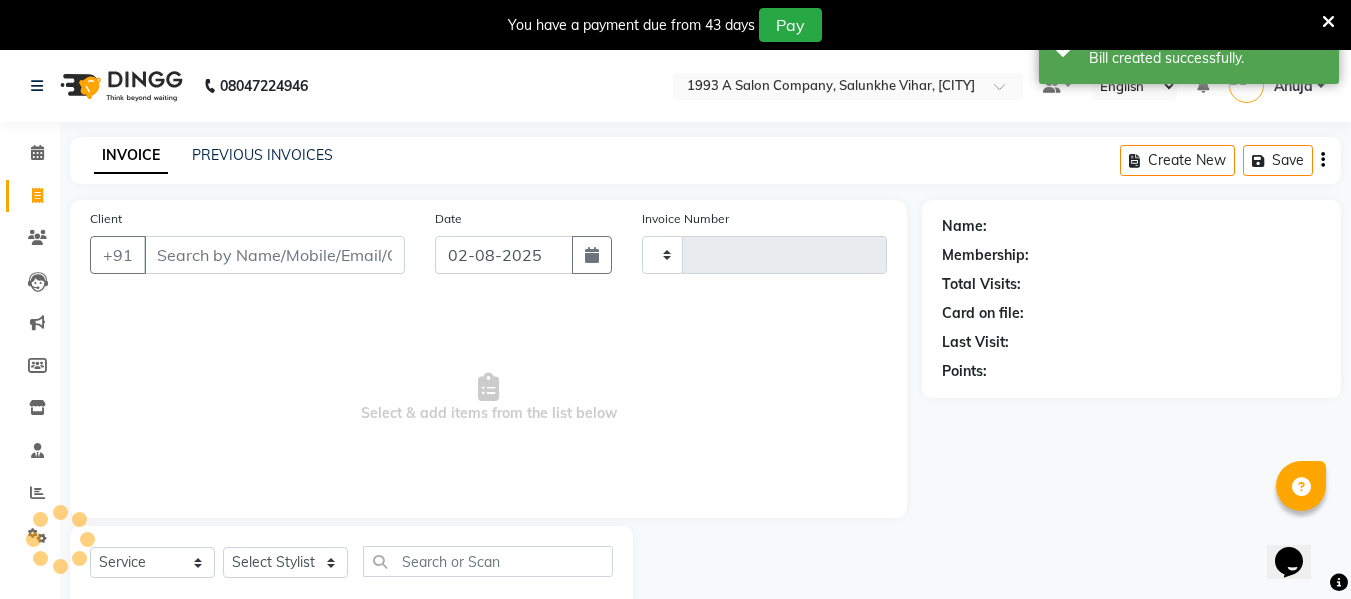 scroll, scrollTop: 52, scrollLeft: 0, axis: vertical 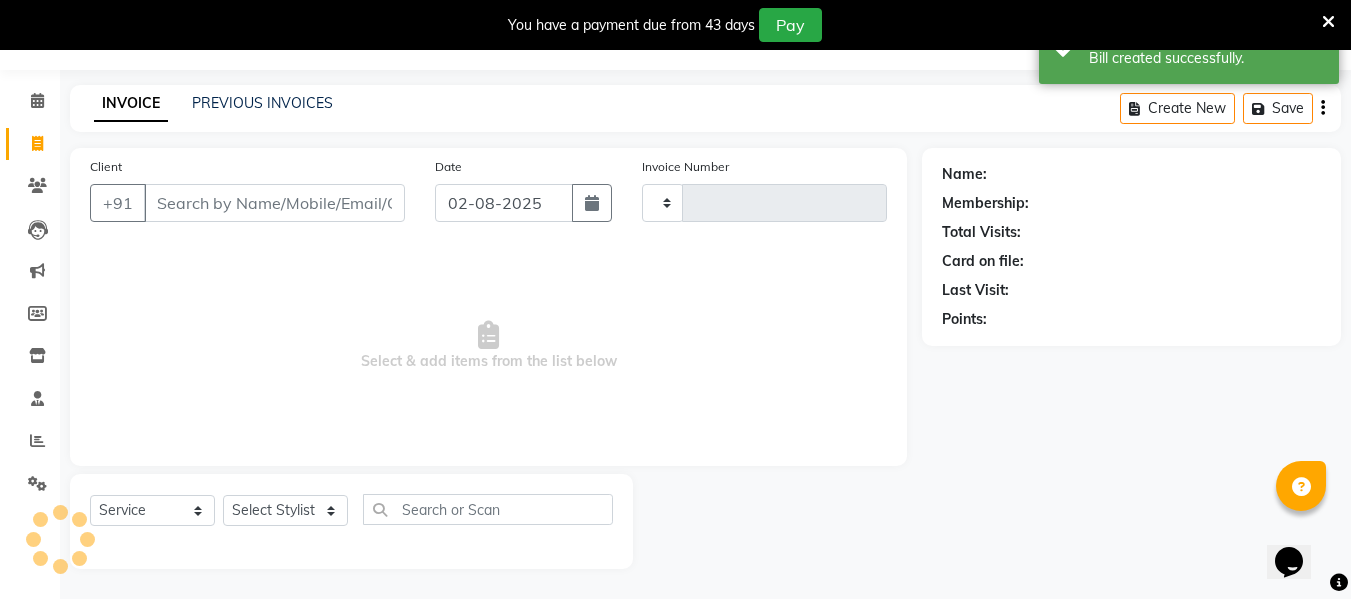 type on "0959" 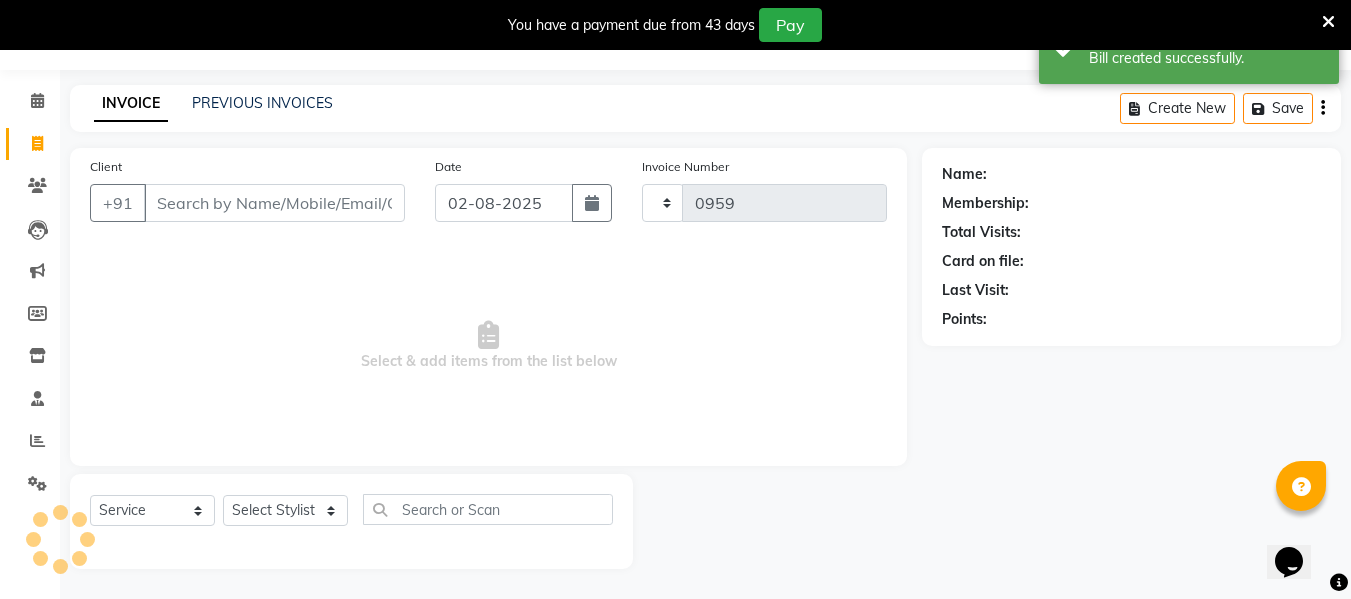 select on "4955" 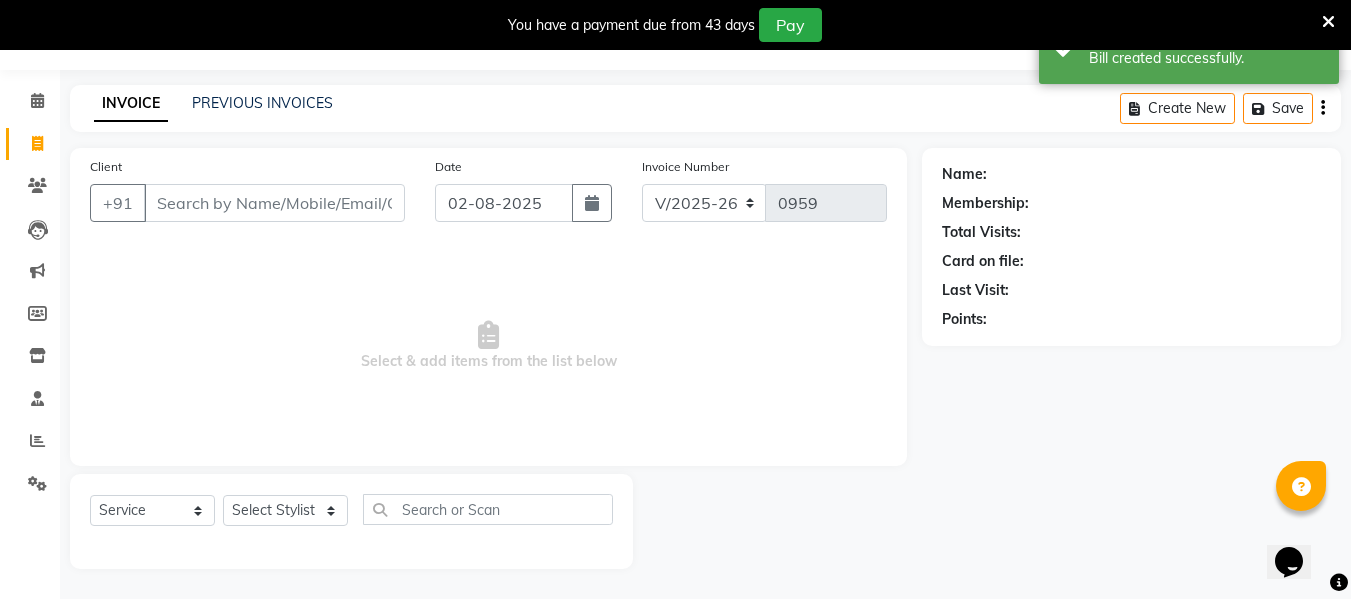 drag, startPoint x: 345, startPoint y: 186, endPoint x: 345, endPoint y: 197, distance: 11 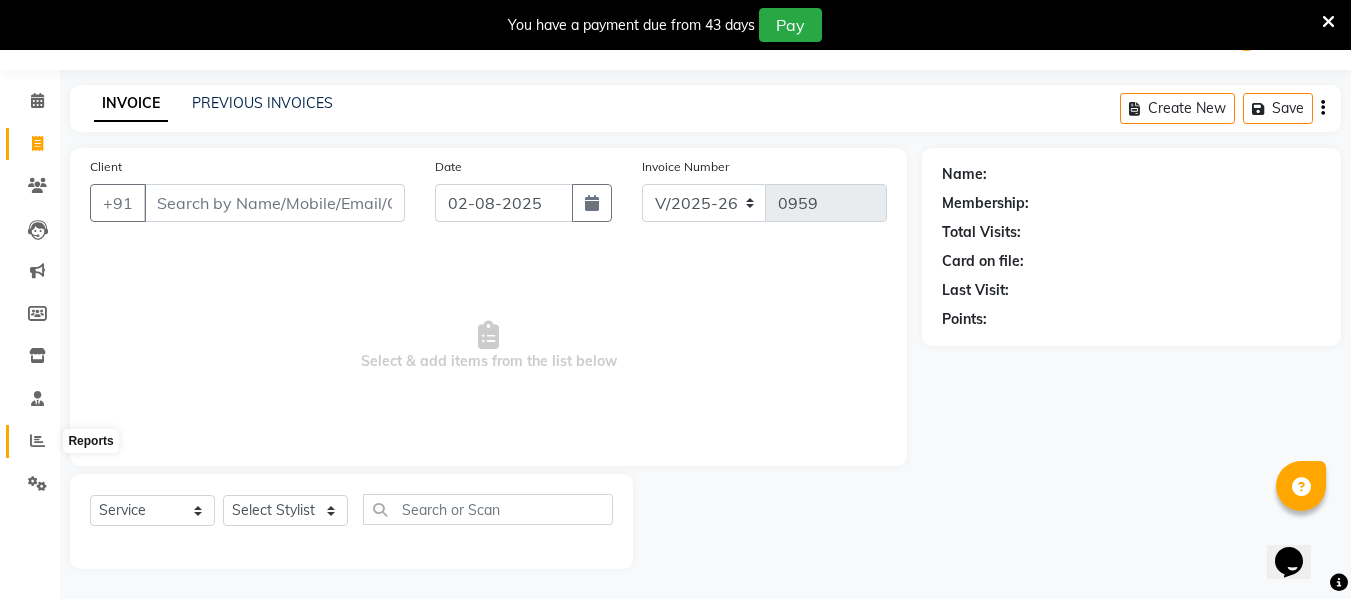 click 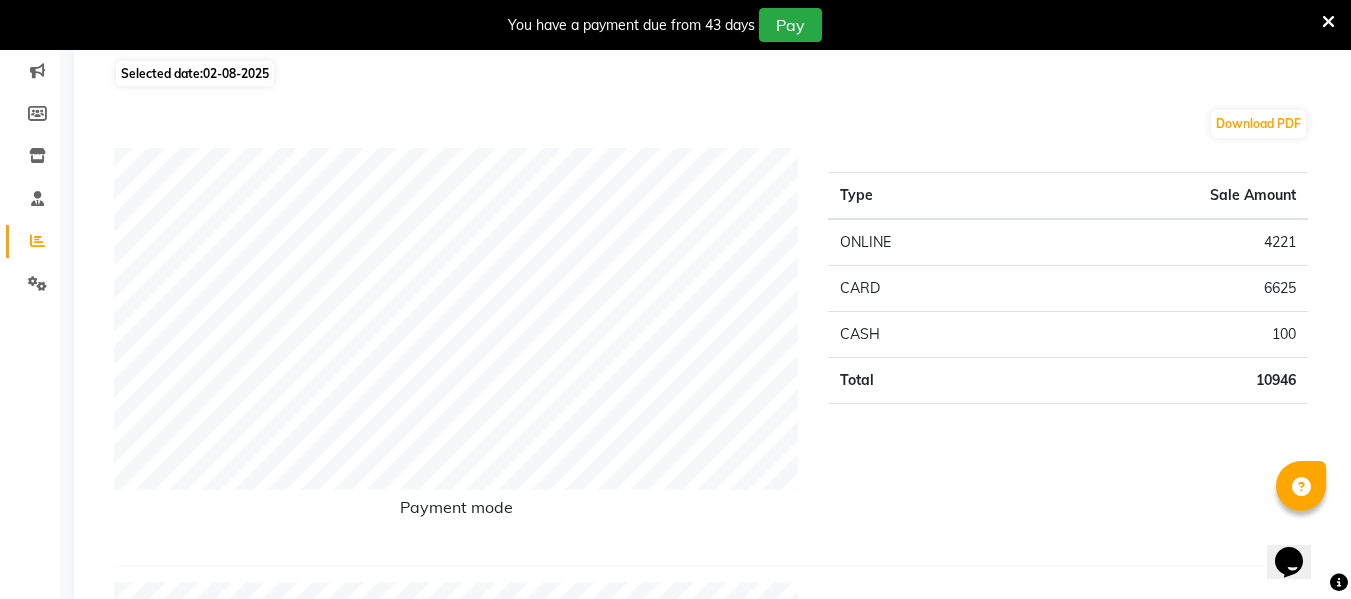 scroll, scrollTop: 0, scrollLeft: 0, axis: both 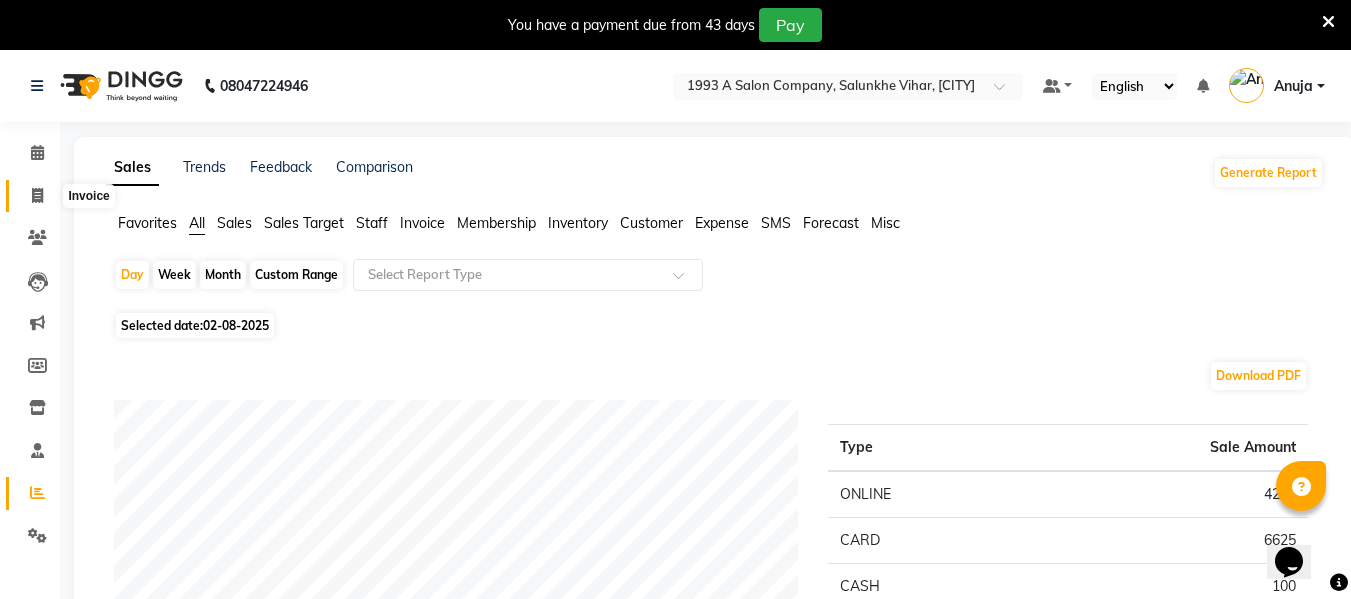 click 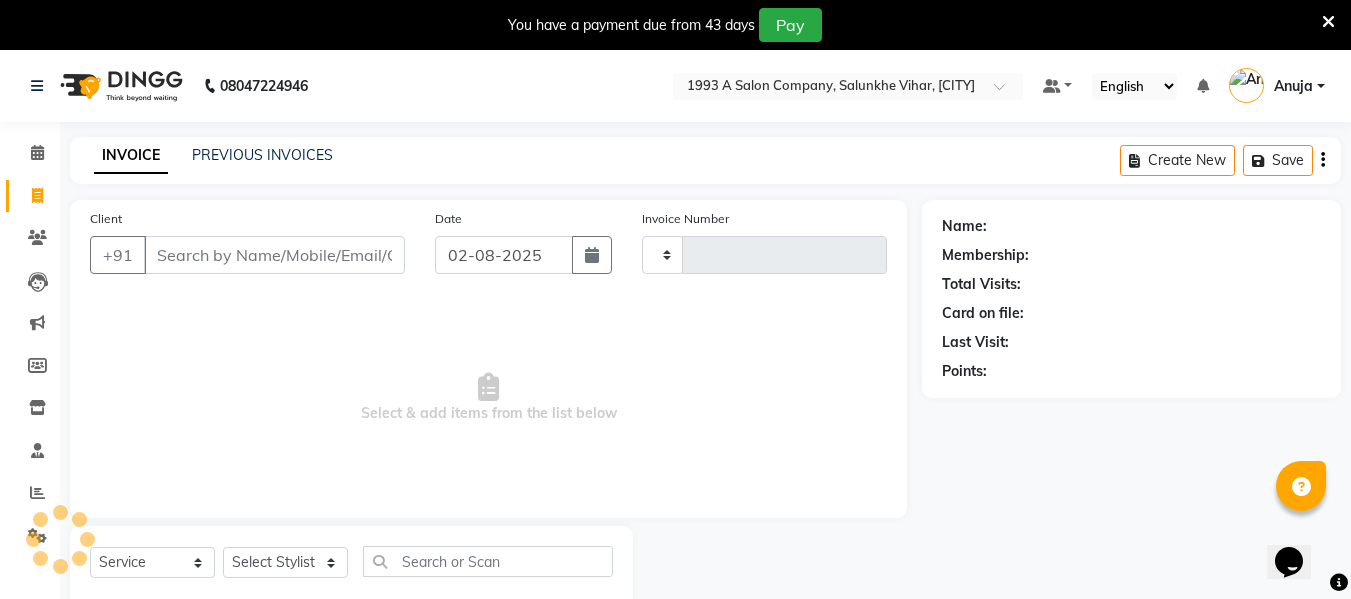 scroll, scrollTop: 52, scrollLeft: 0, axis: vertical 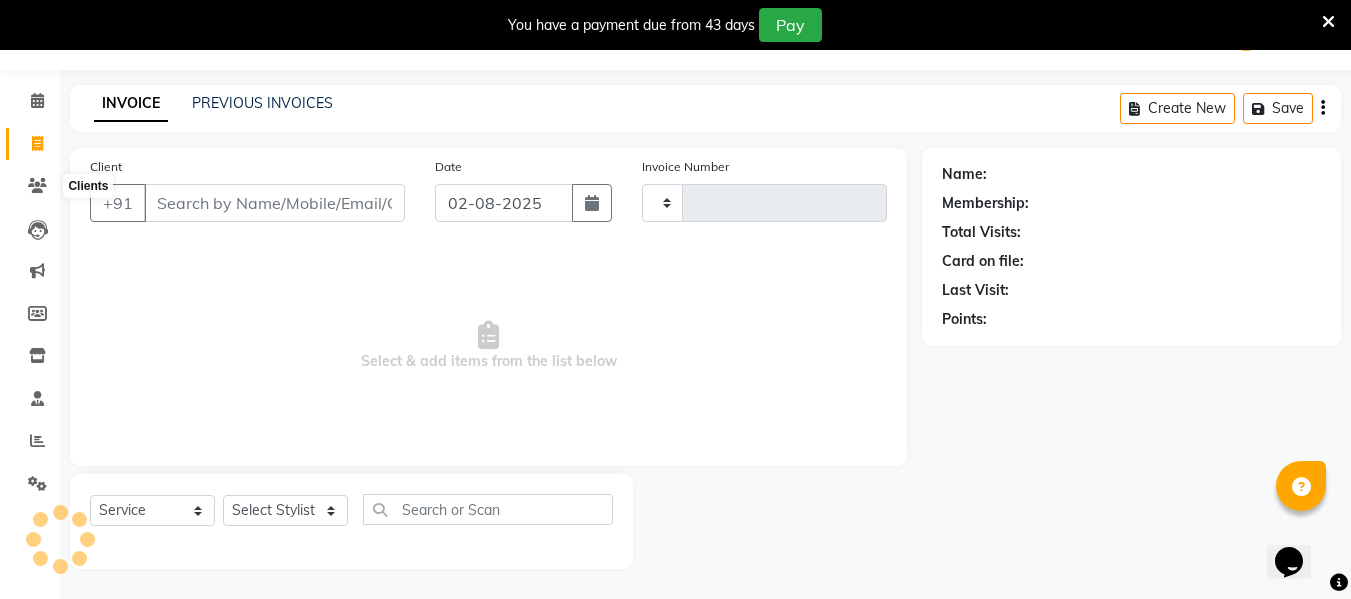type on "0959" 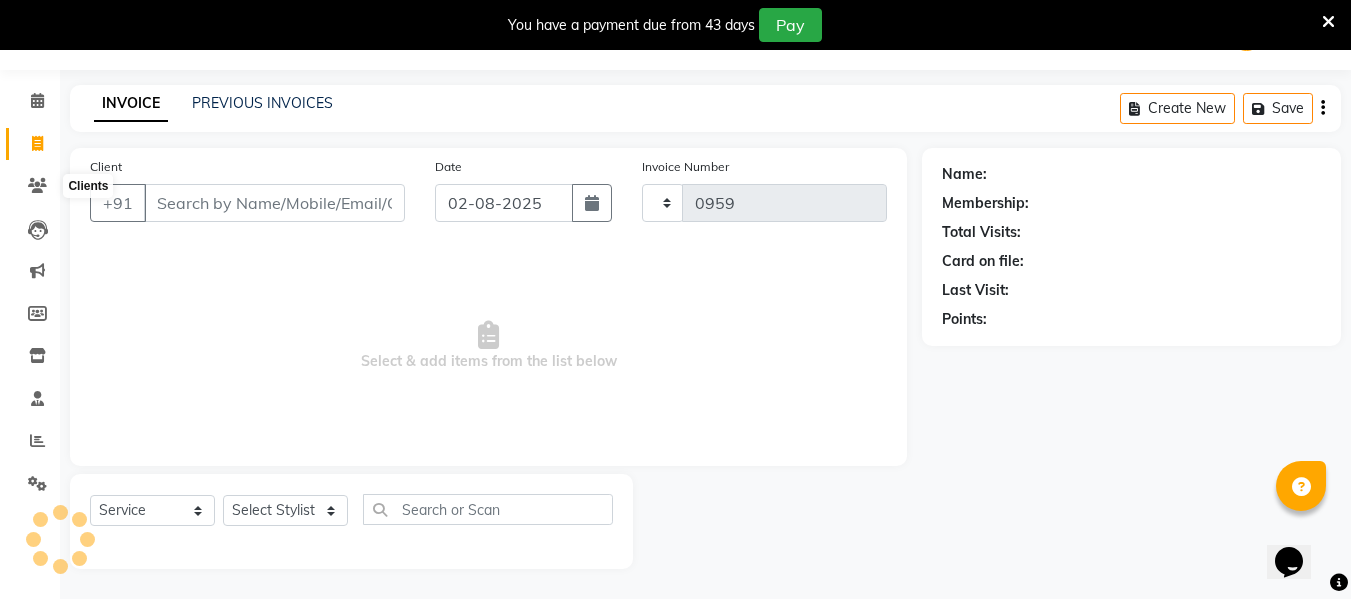 select on "4955" 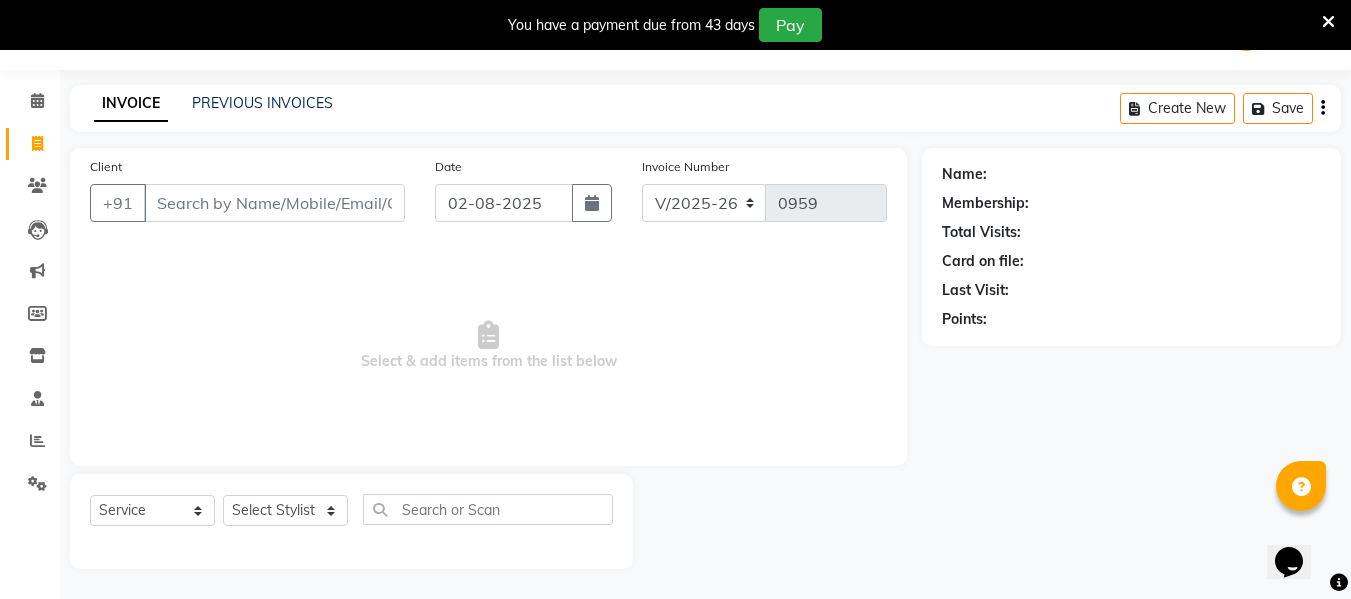 click on "PREVIOUS INVOICES" 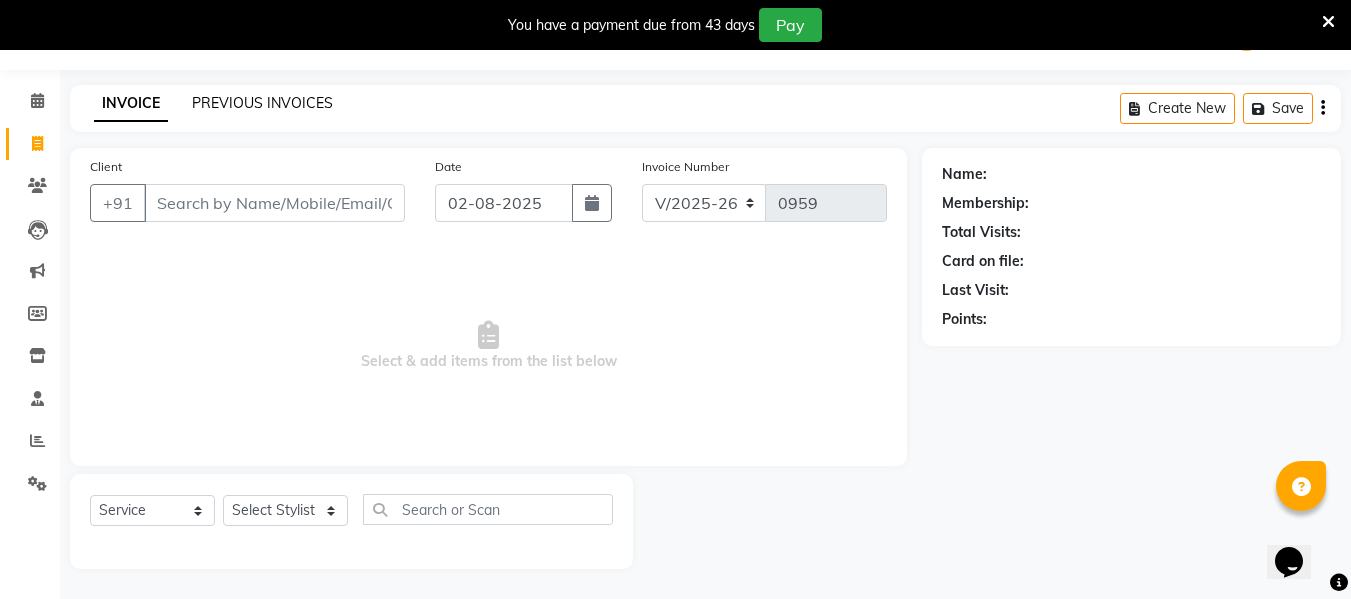 click on "PREVIOUS INVOICES" 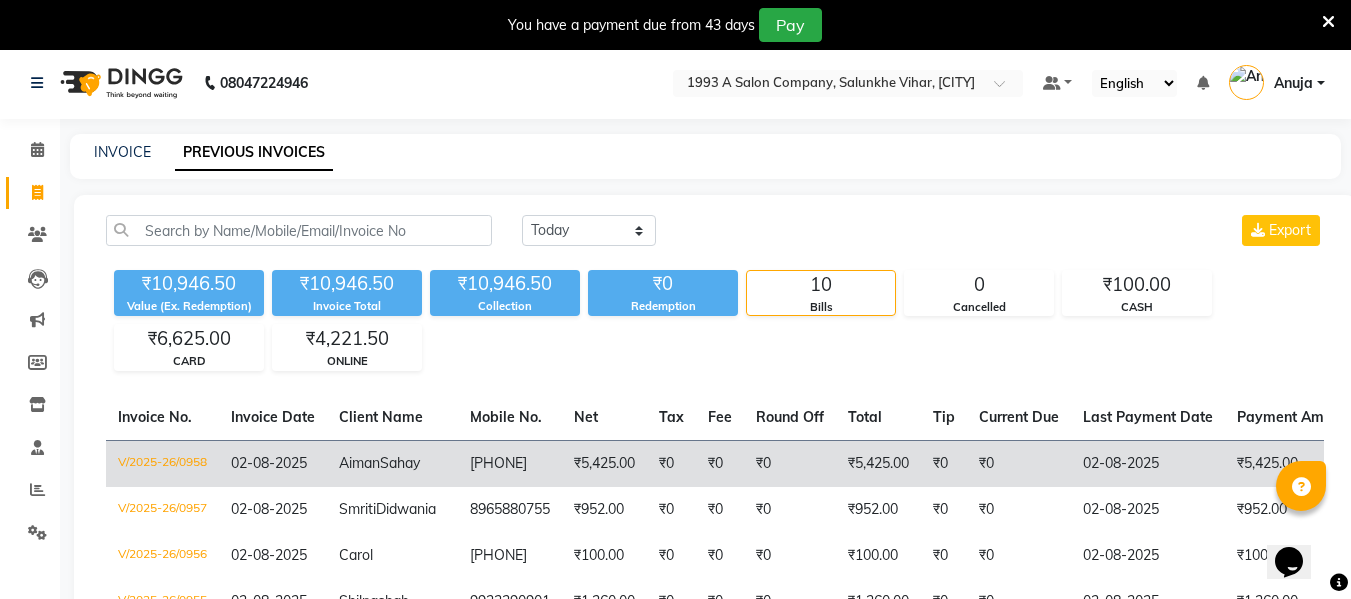 scroll, scrollTop: 0, scrollLeft: 0, axis: both 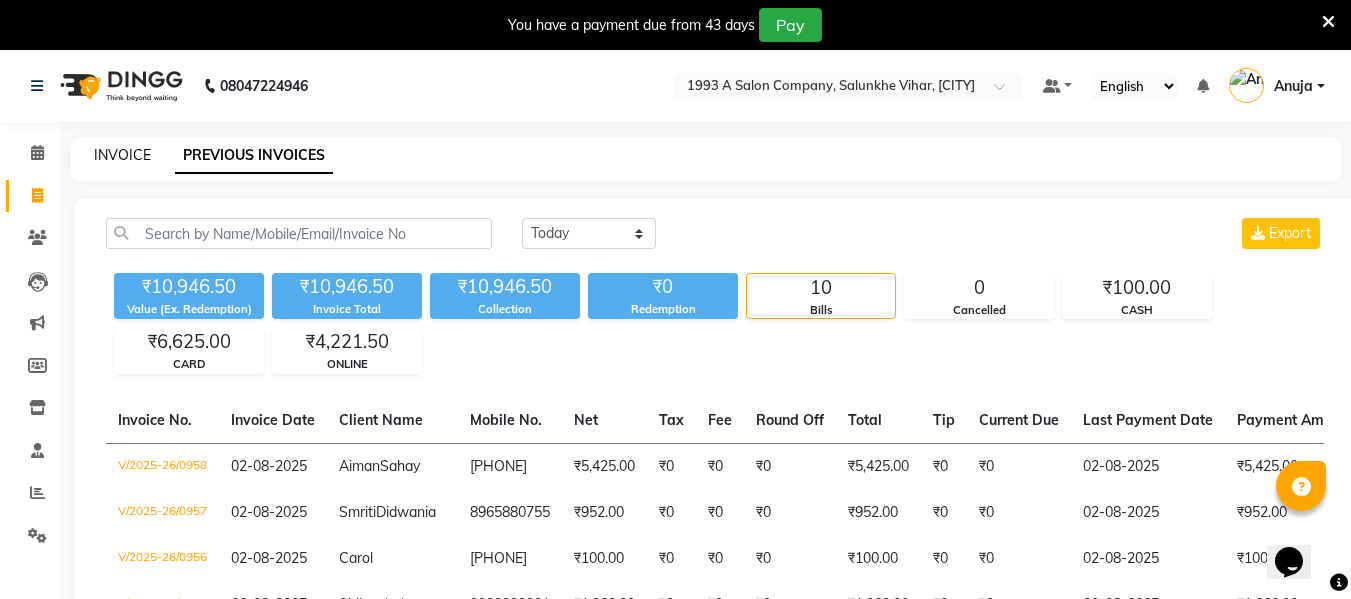 click on "INVOICE" 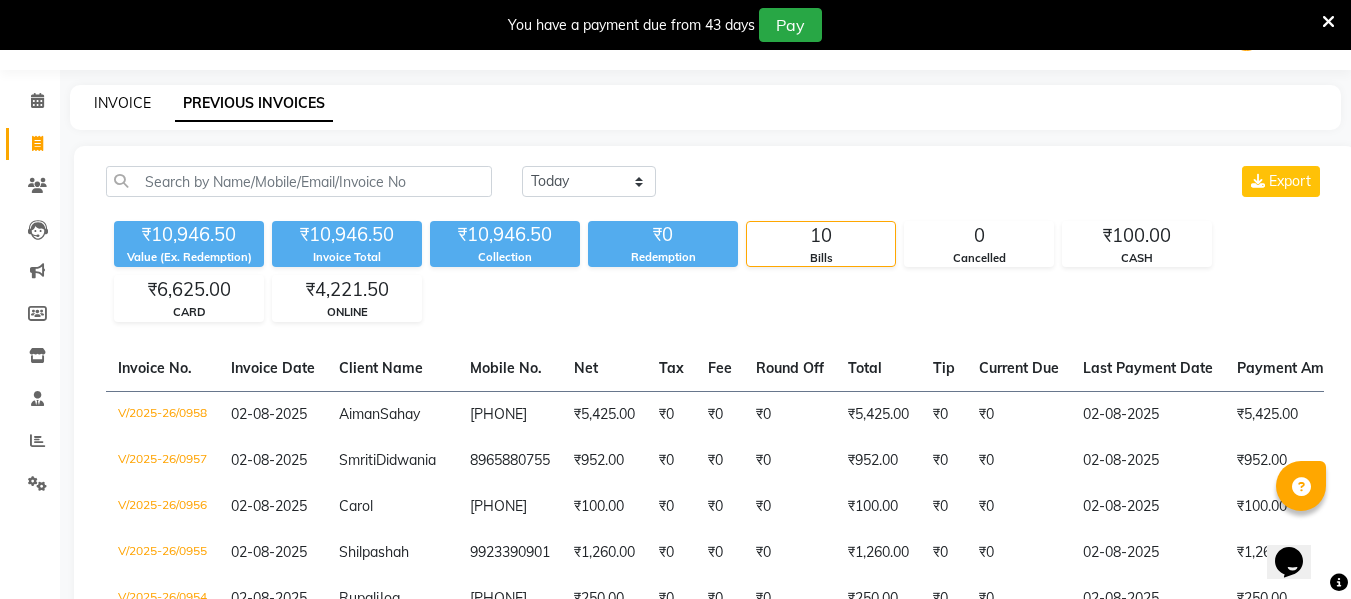 select on "service" 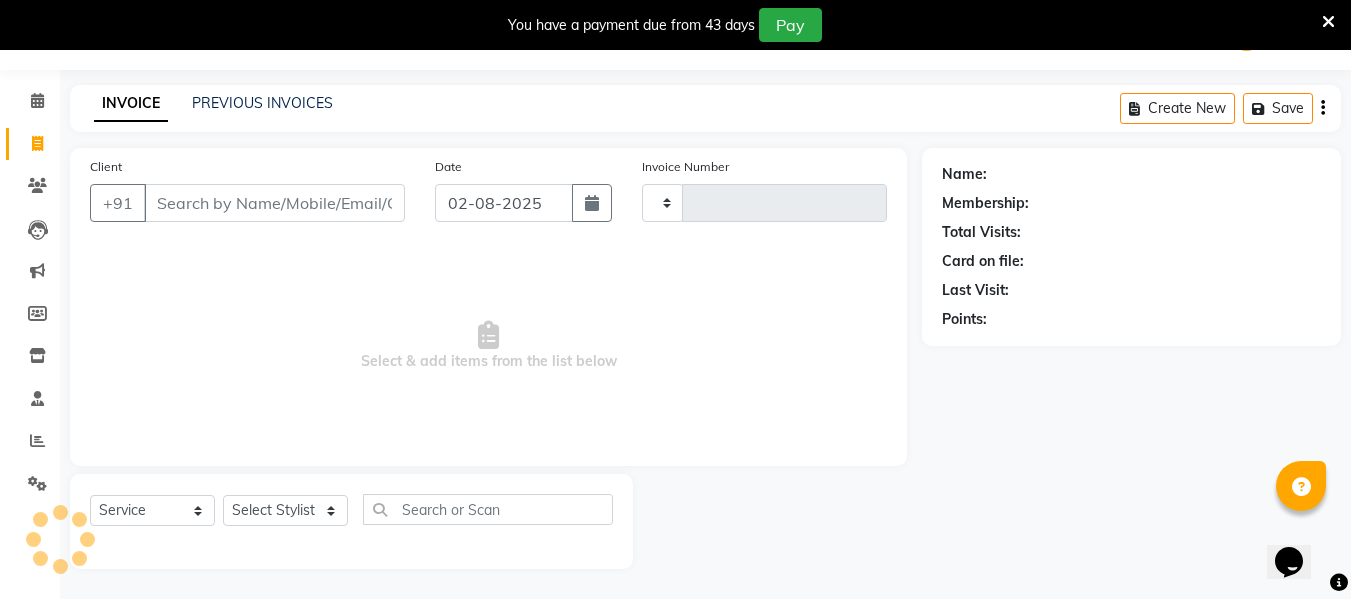 type on "0959" 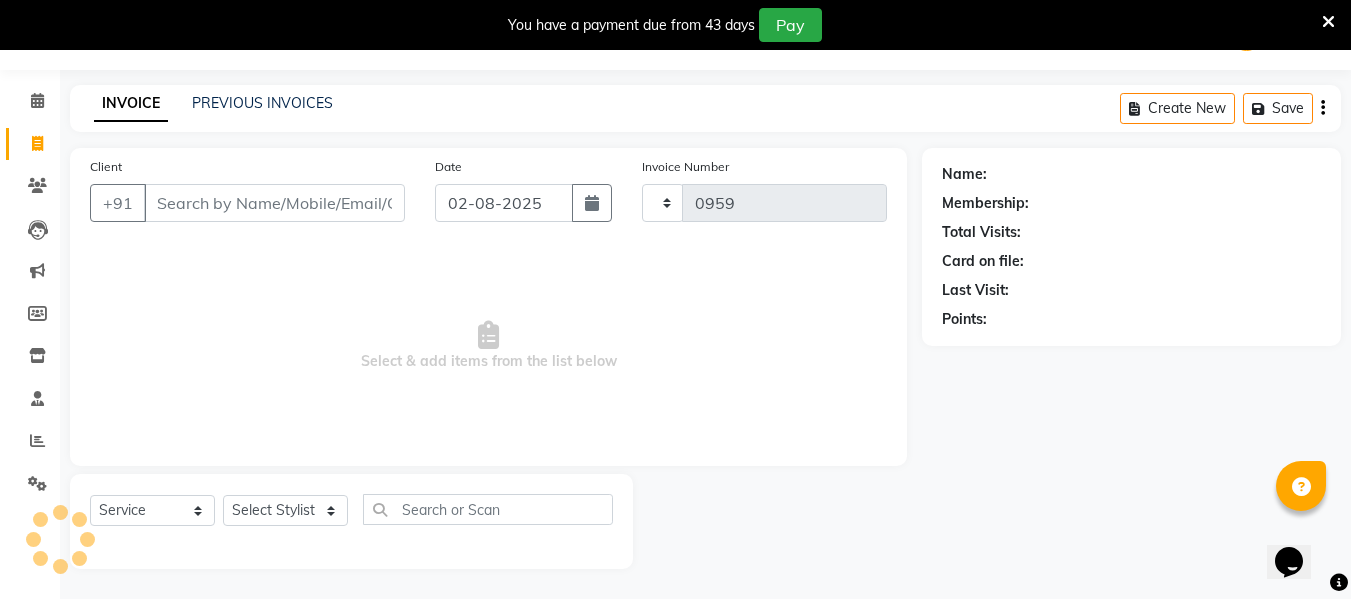 select on "4955" 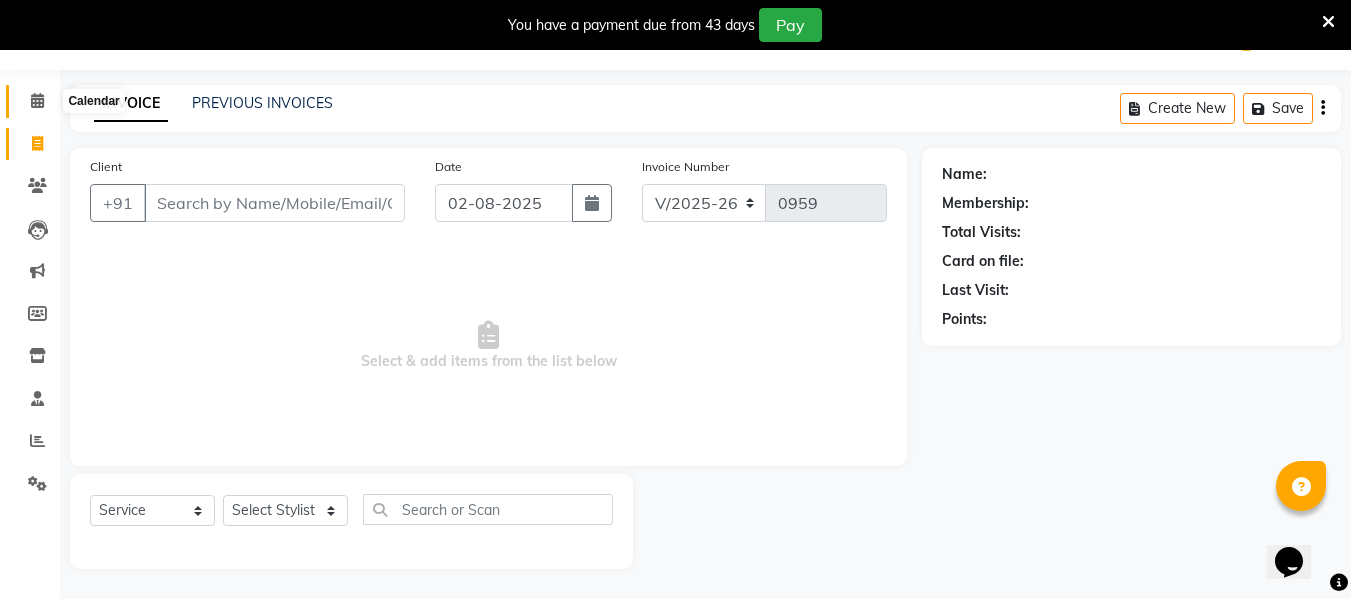 click 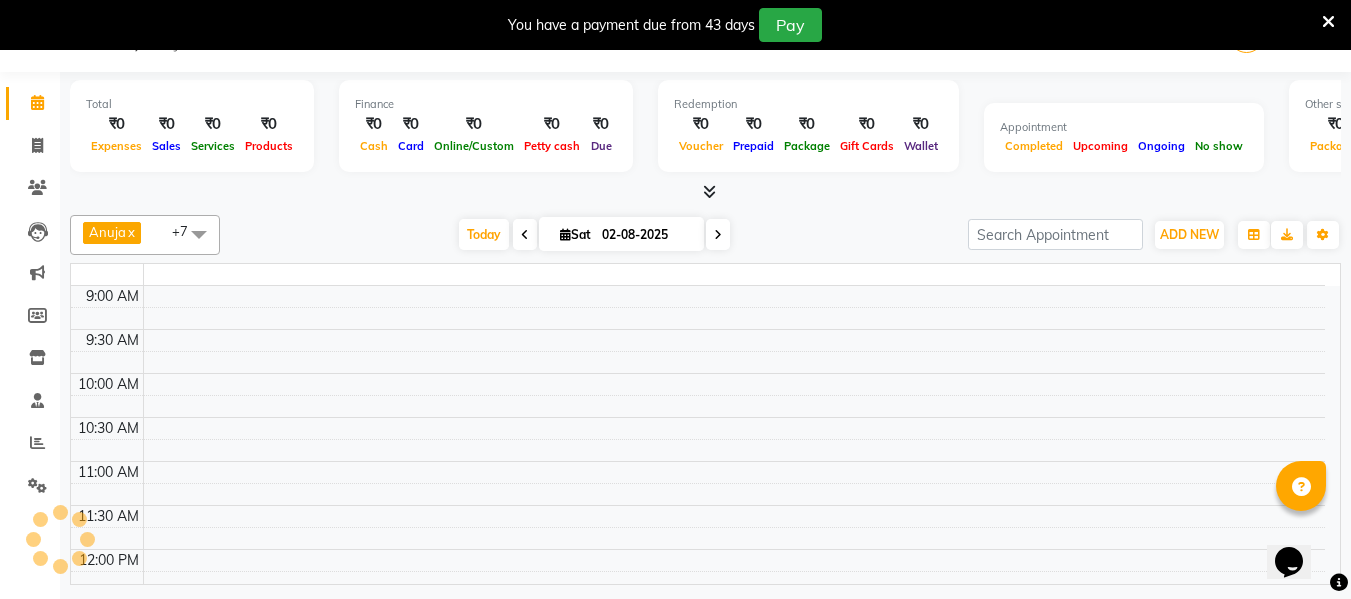 scroll, scrollTop: 50, scrollLeft: 0, axis: vertical 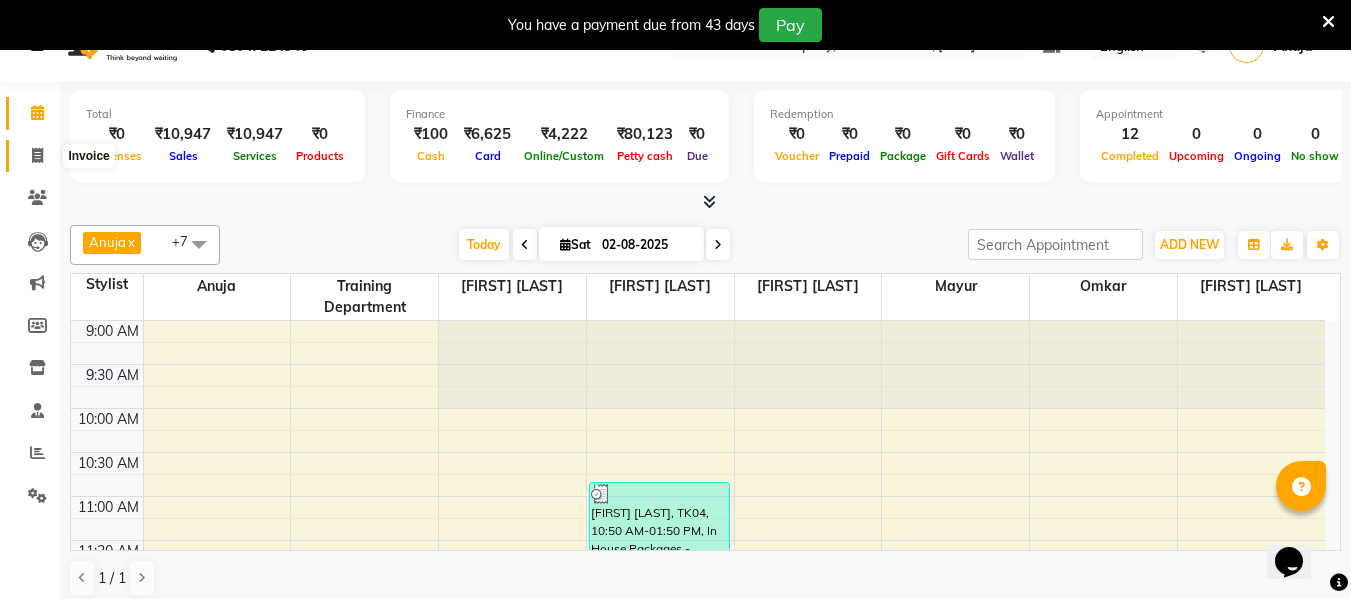 click 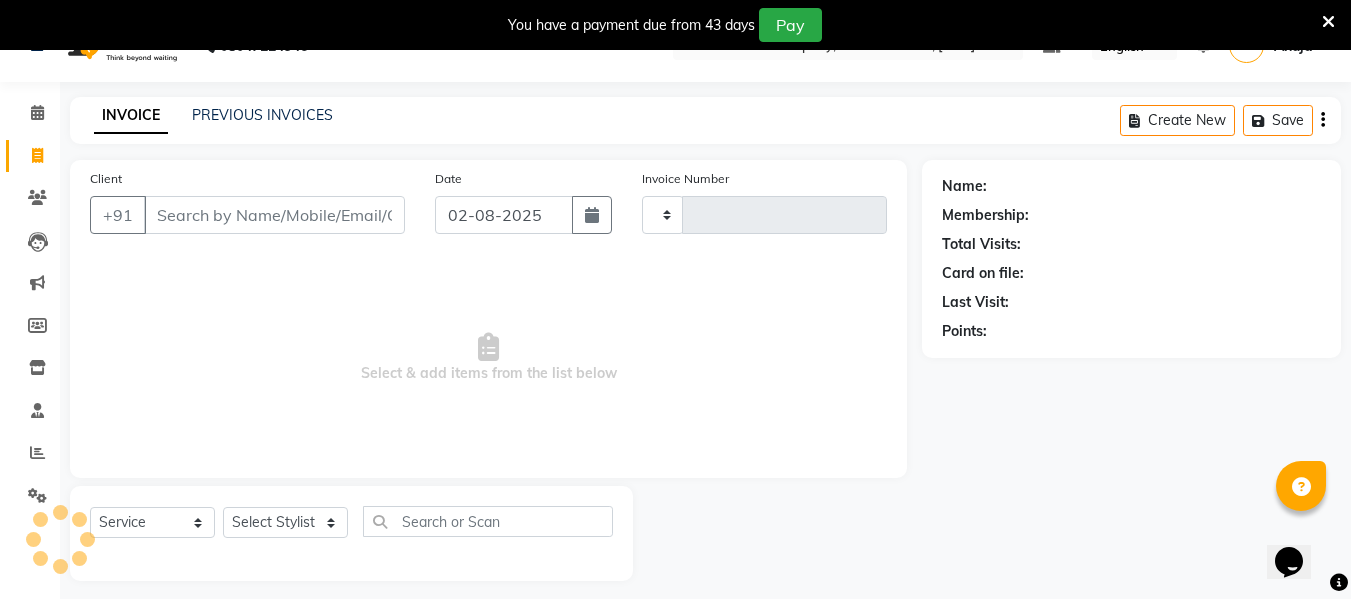 type on "0959" 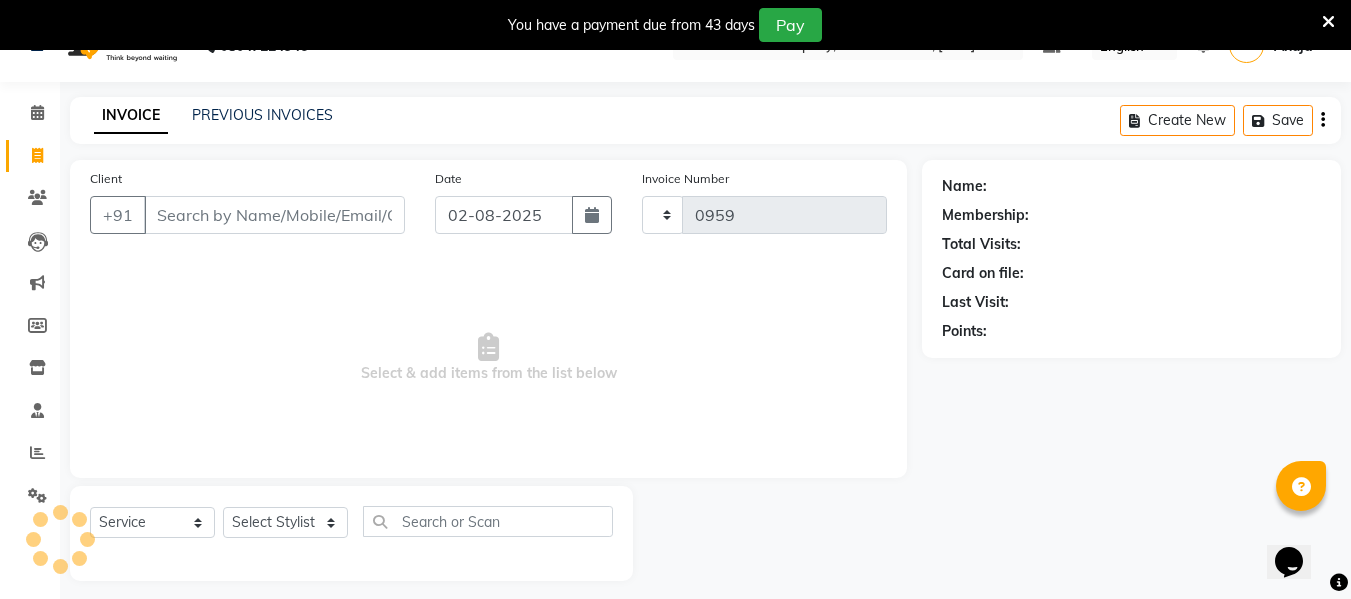 select on "4955" 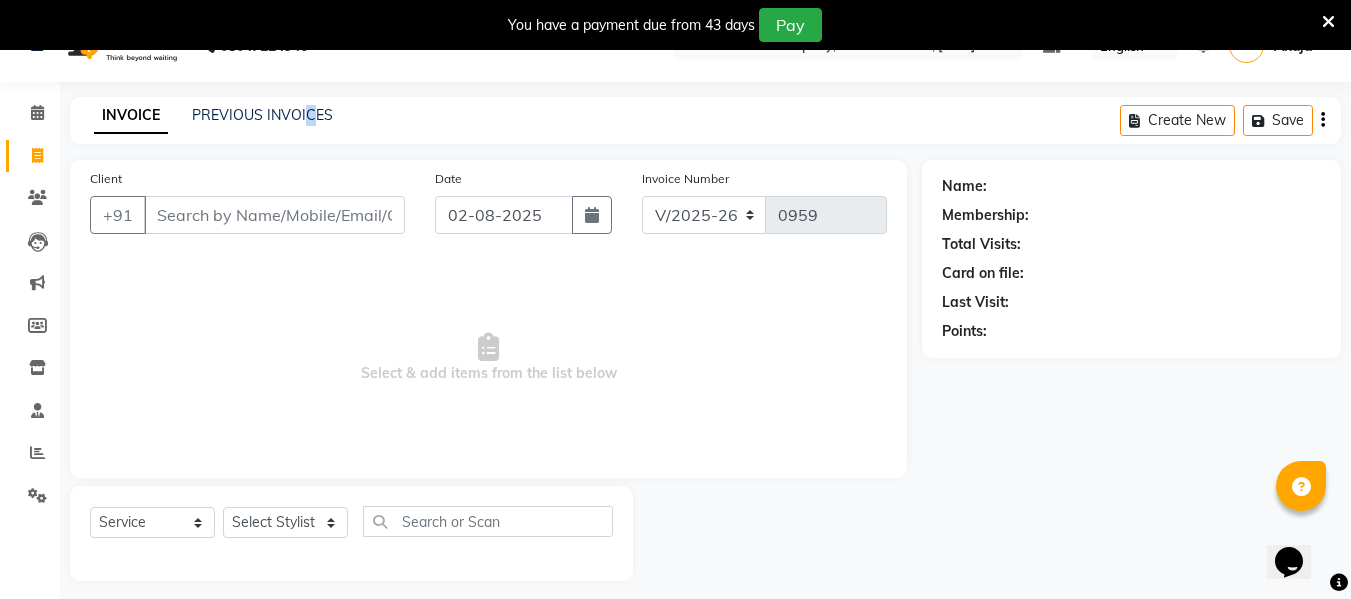 click on "INVOICE PREVIOUS INVOICES Create New   Save" 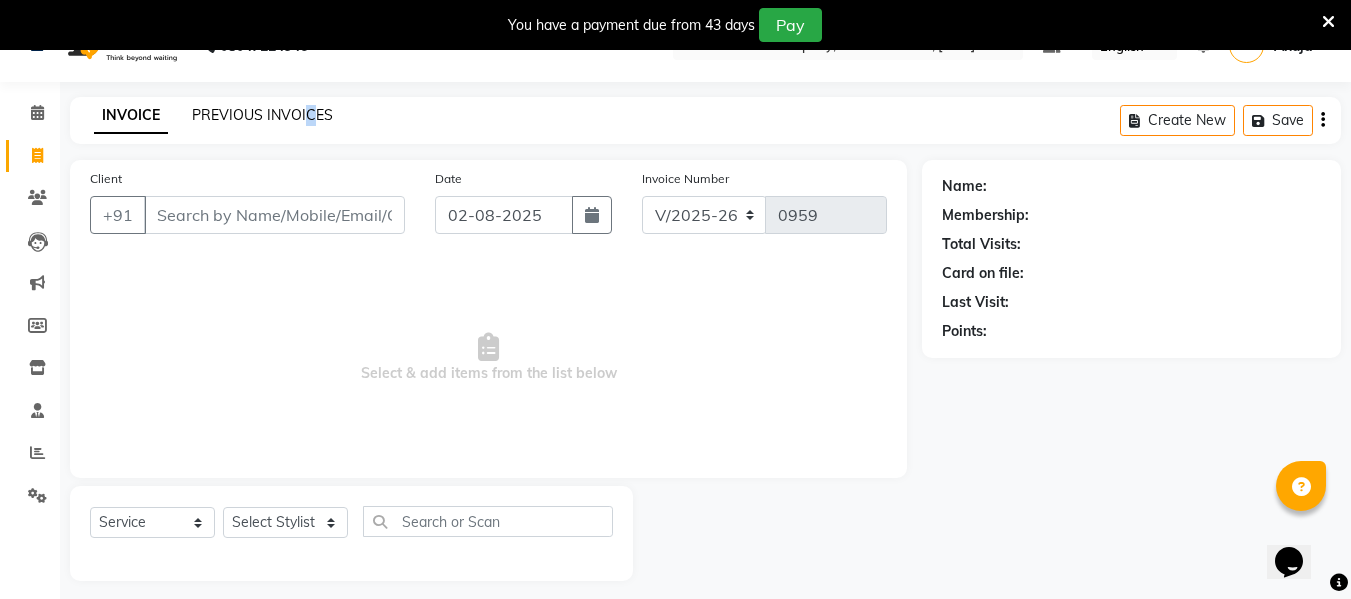 click on "PREVIOUS INVOICES" 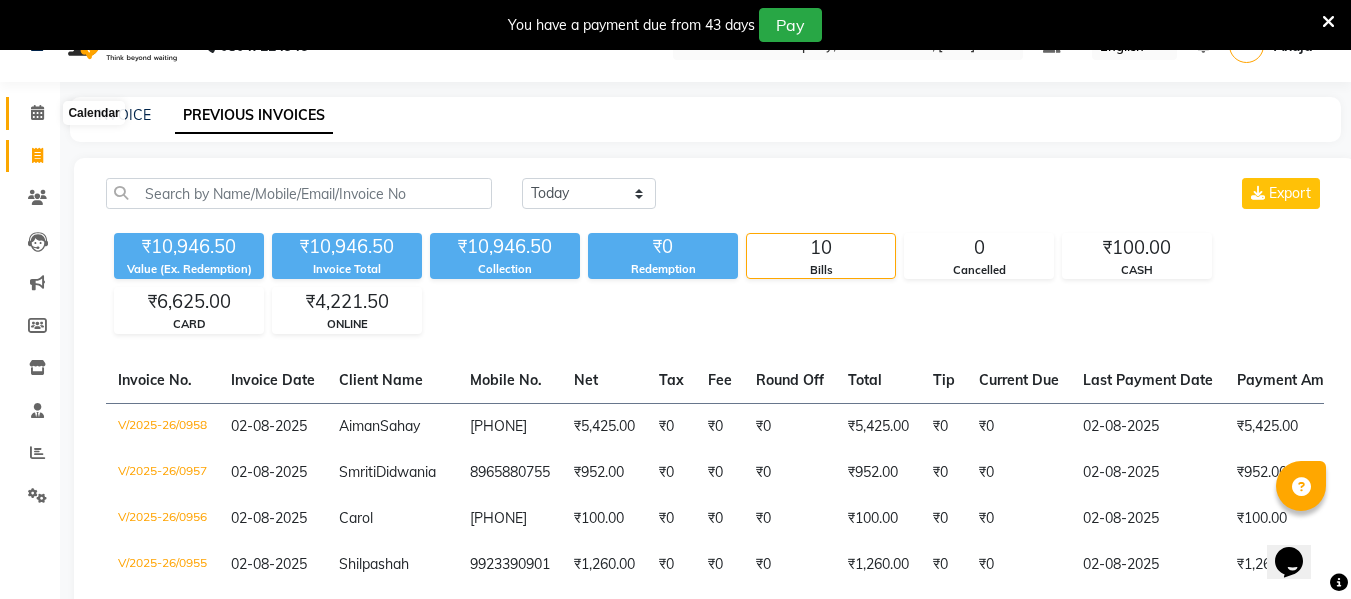 click 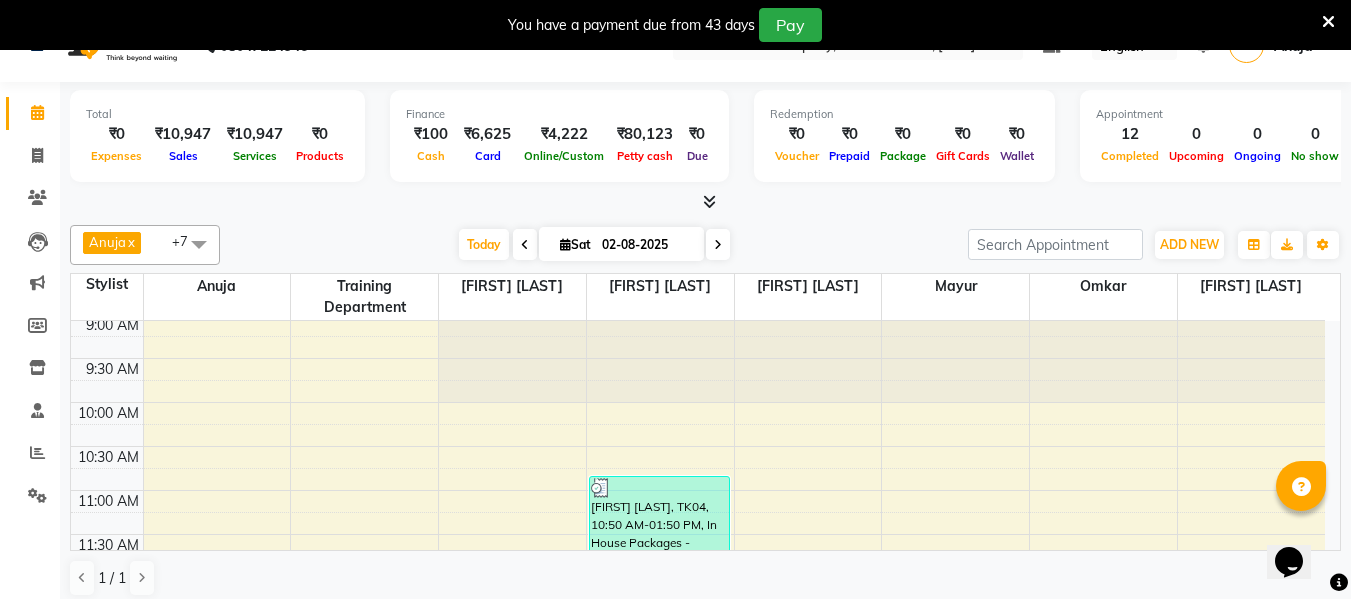 scroll, scrollTop: 0, scrollLeft: 0, axis: both 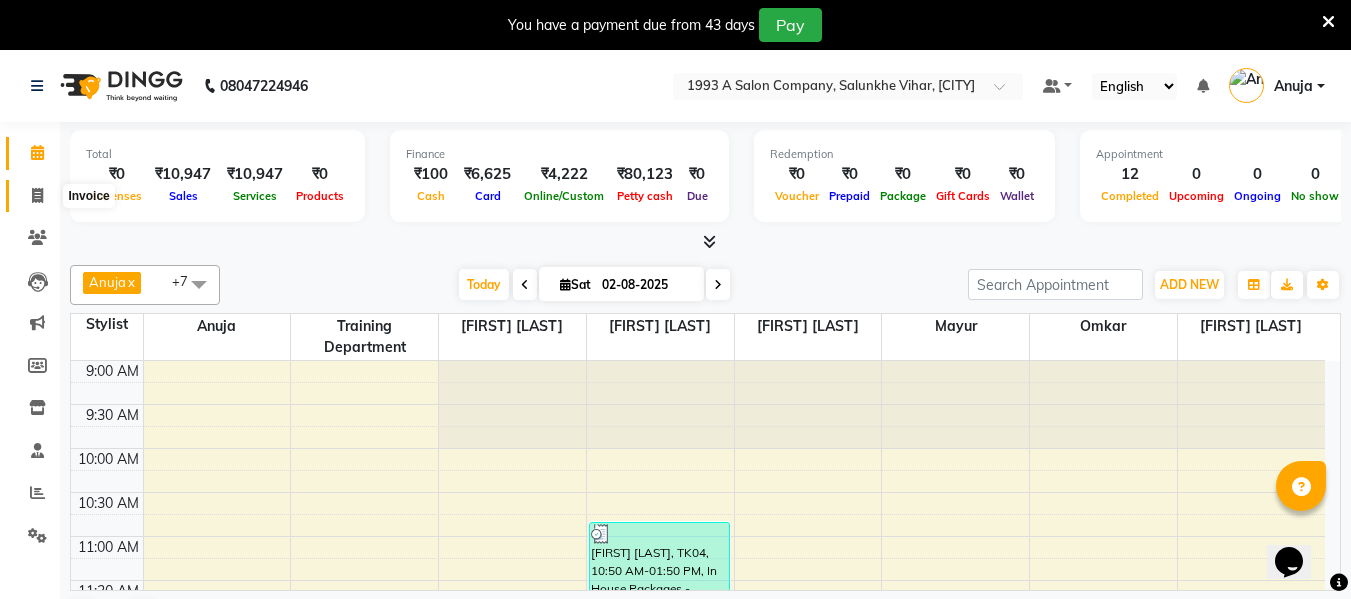 click 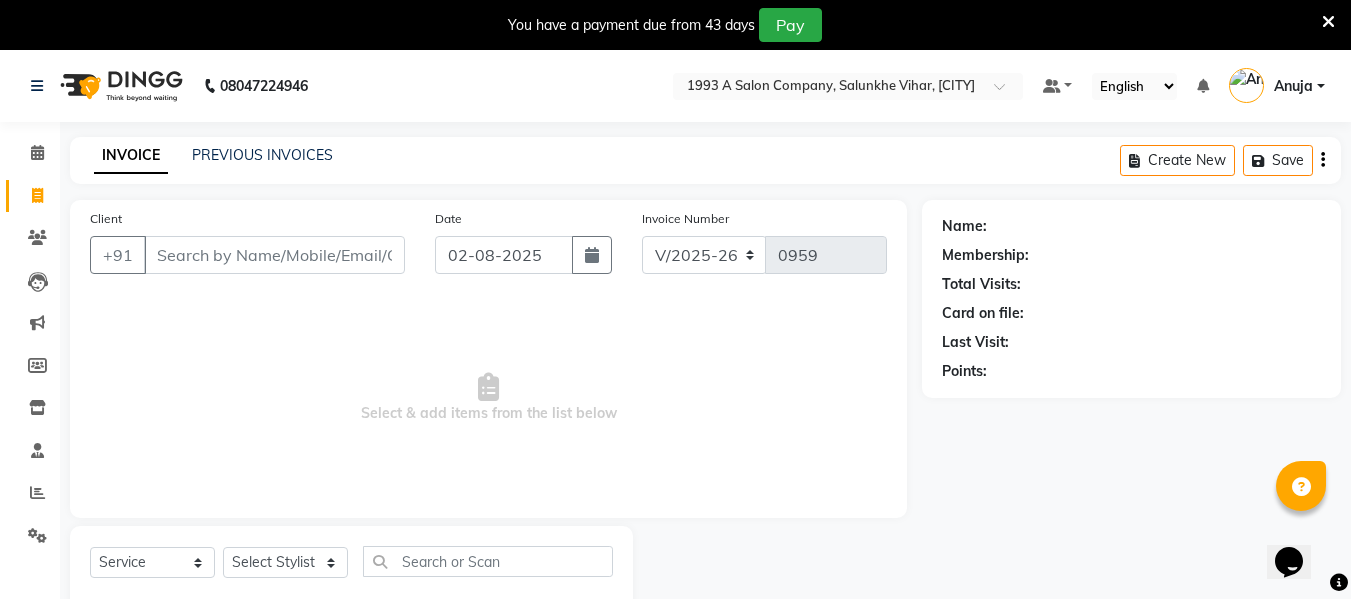 drag, startPoint x: 230, startPoint y: 262, endPoint x: 245, endPoint y: 269, distance: 16.552946 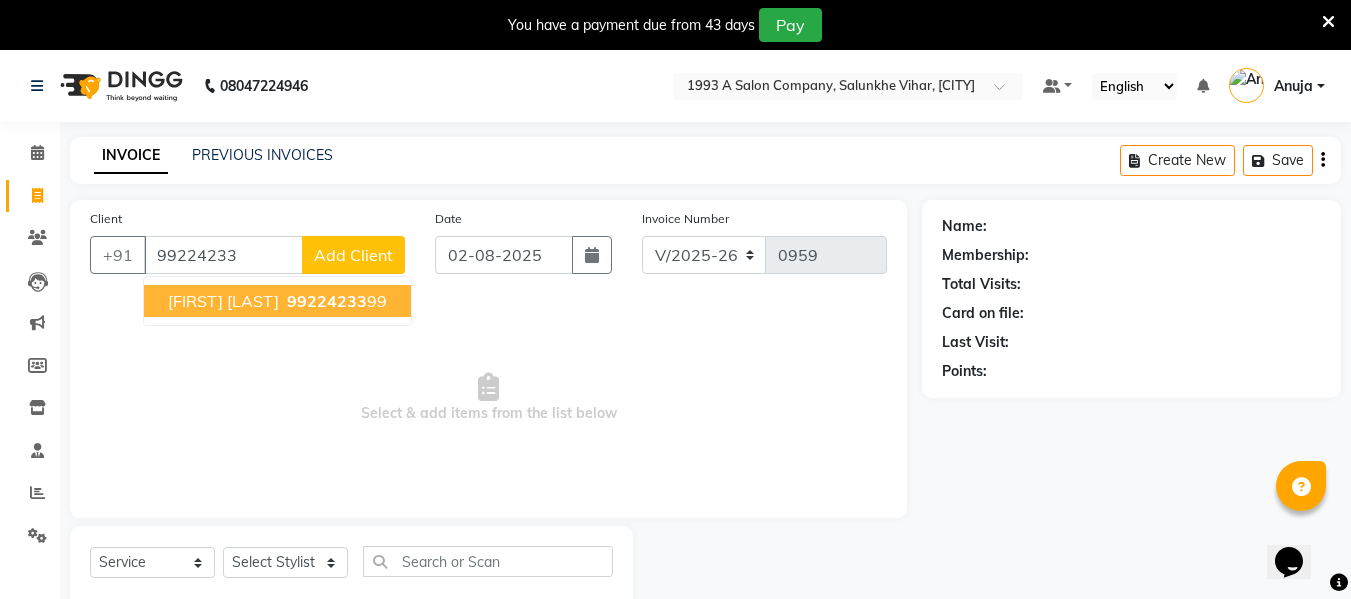 click on "99224233" at bounding box center (327, 301) 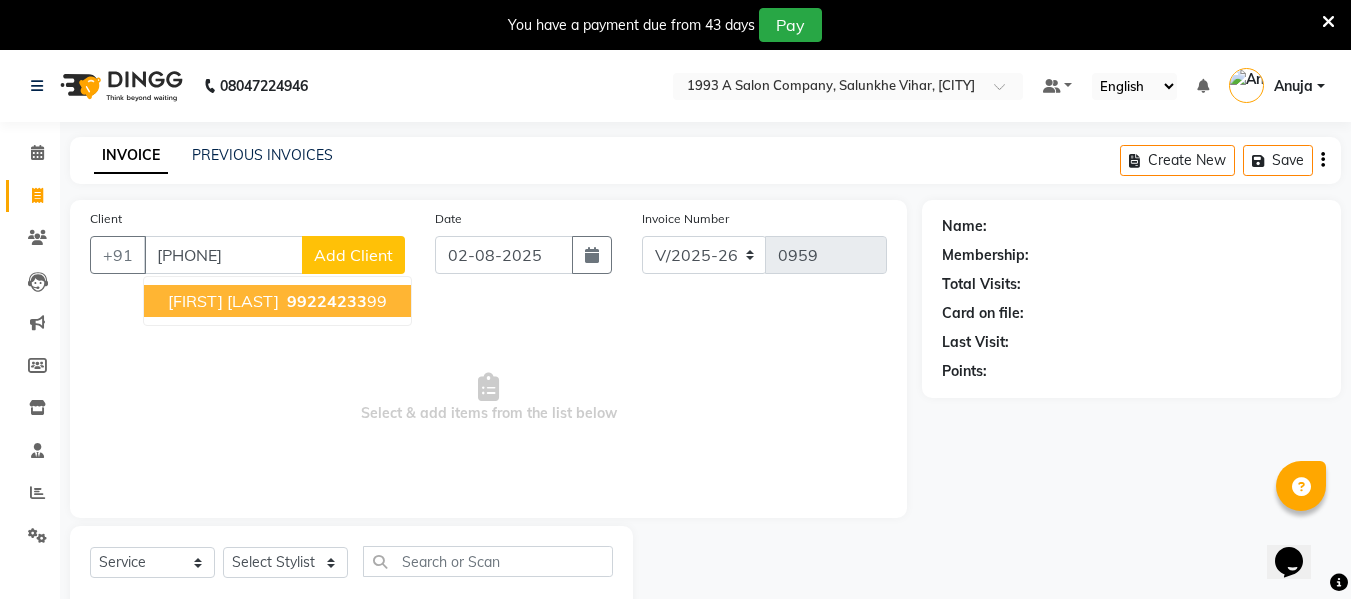 type on "[PHONE]" 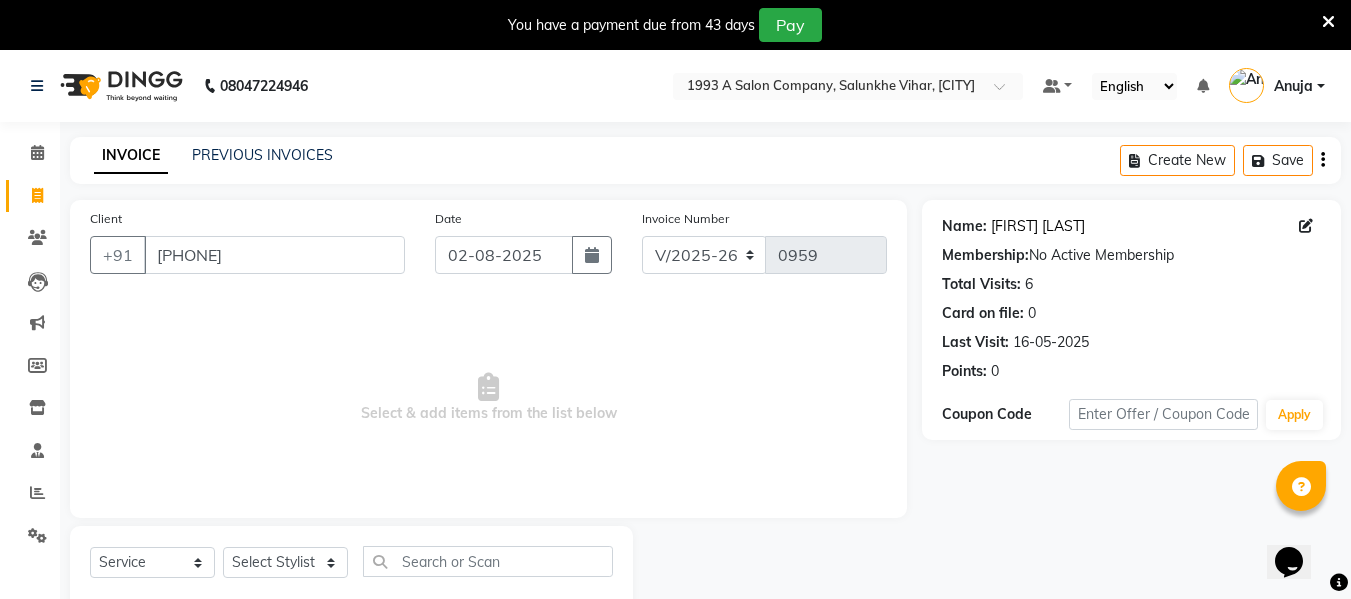 click on "[FIRST] [LAST]" 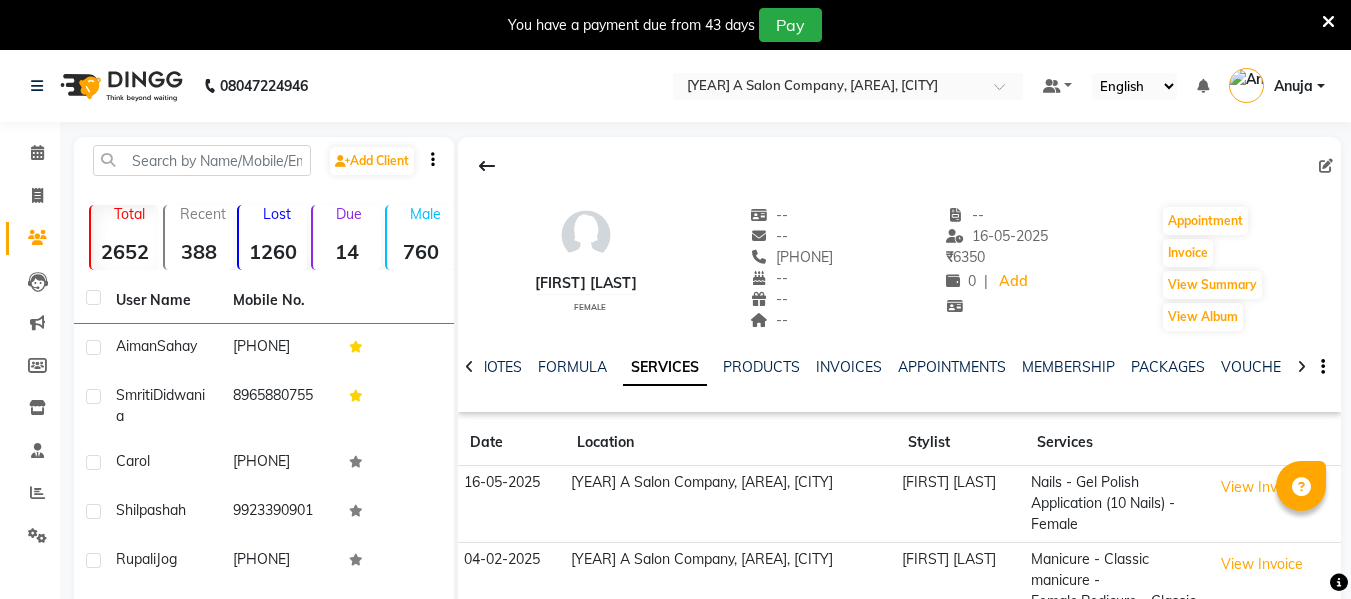 scroll, scrollTop: 300, scrollLeft: 0, axis: vertical 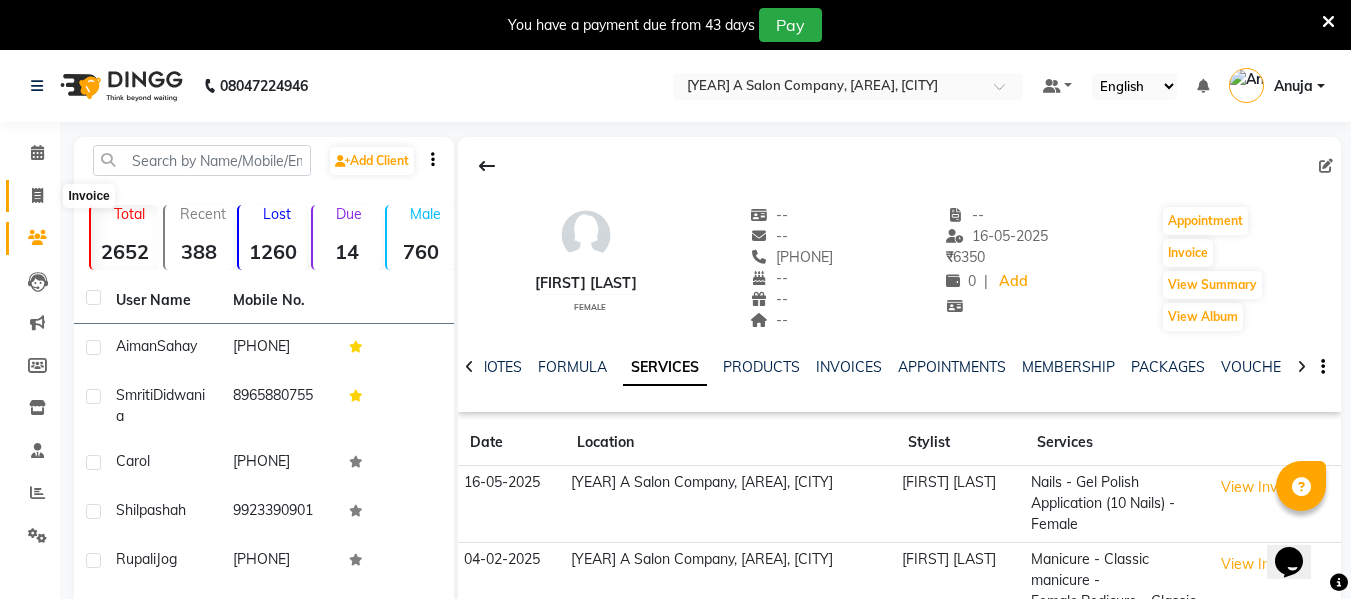click 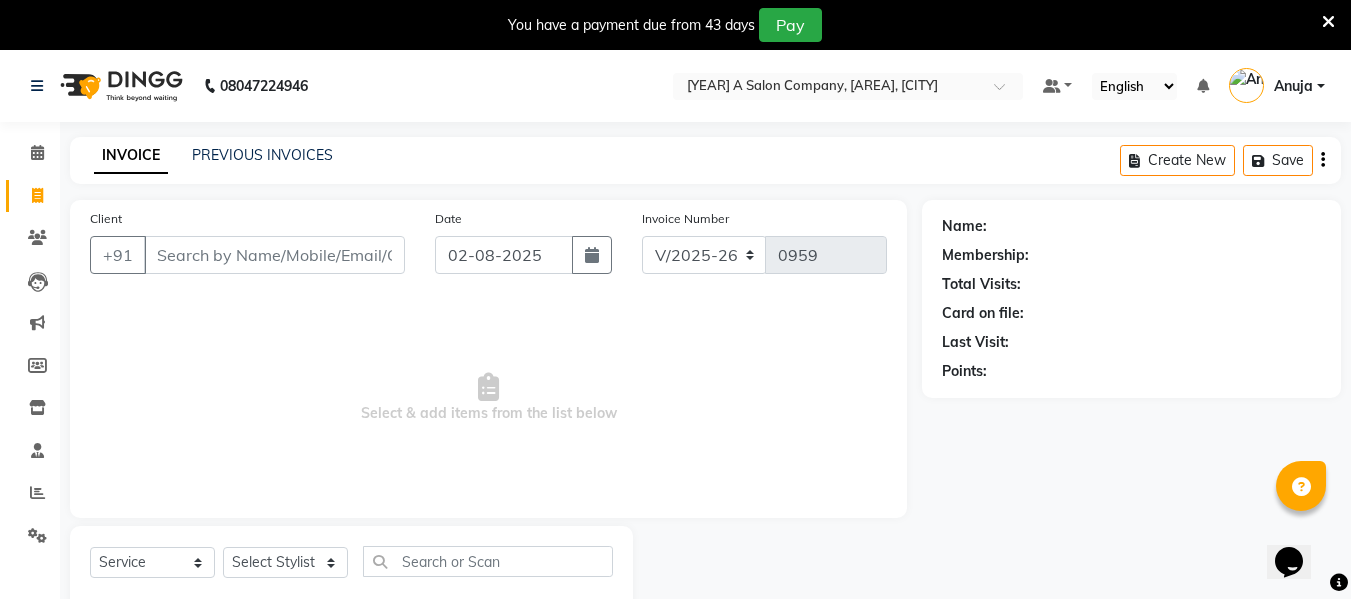 scroll, scrollTop: 52, scrollLeft: 0, axis: vertical 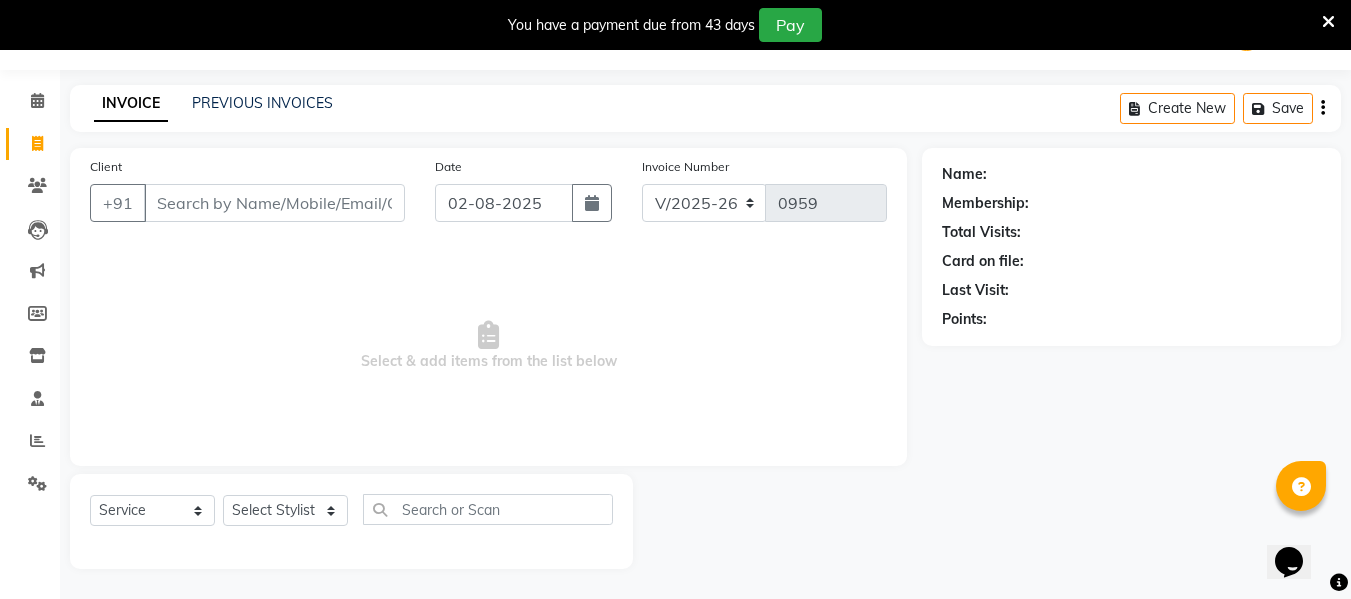 click on "Client" at bounding box center [274, 203] 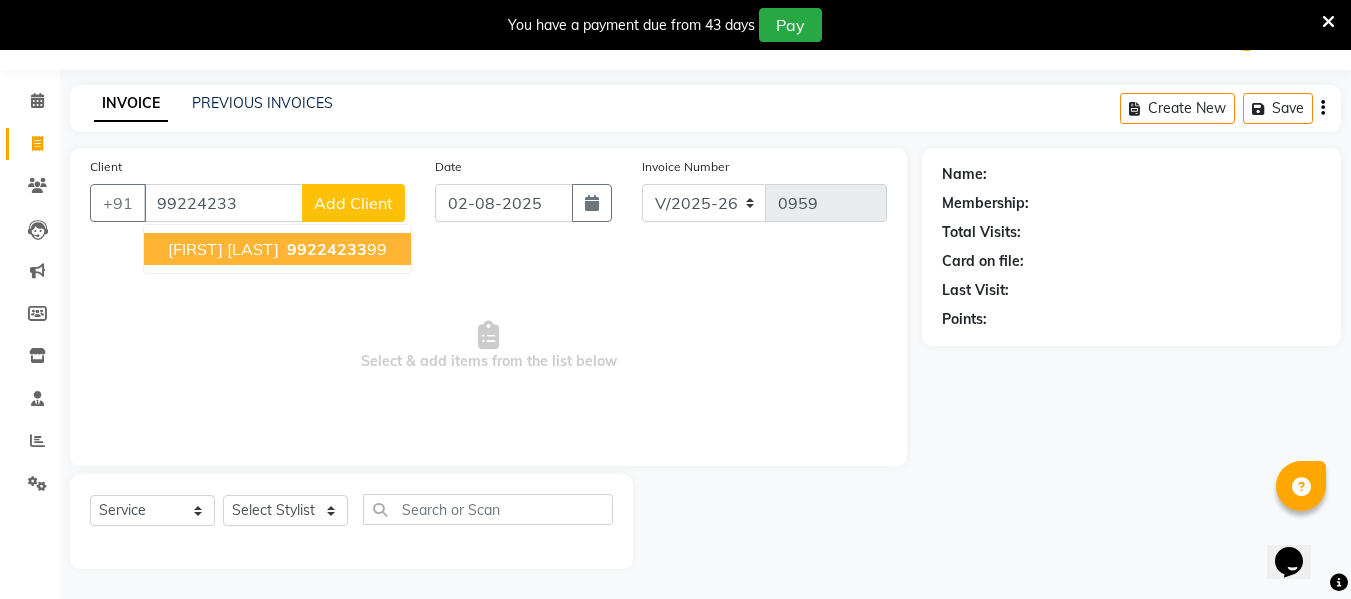 click on "99224233" at bounding box center (327, 249) 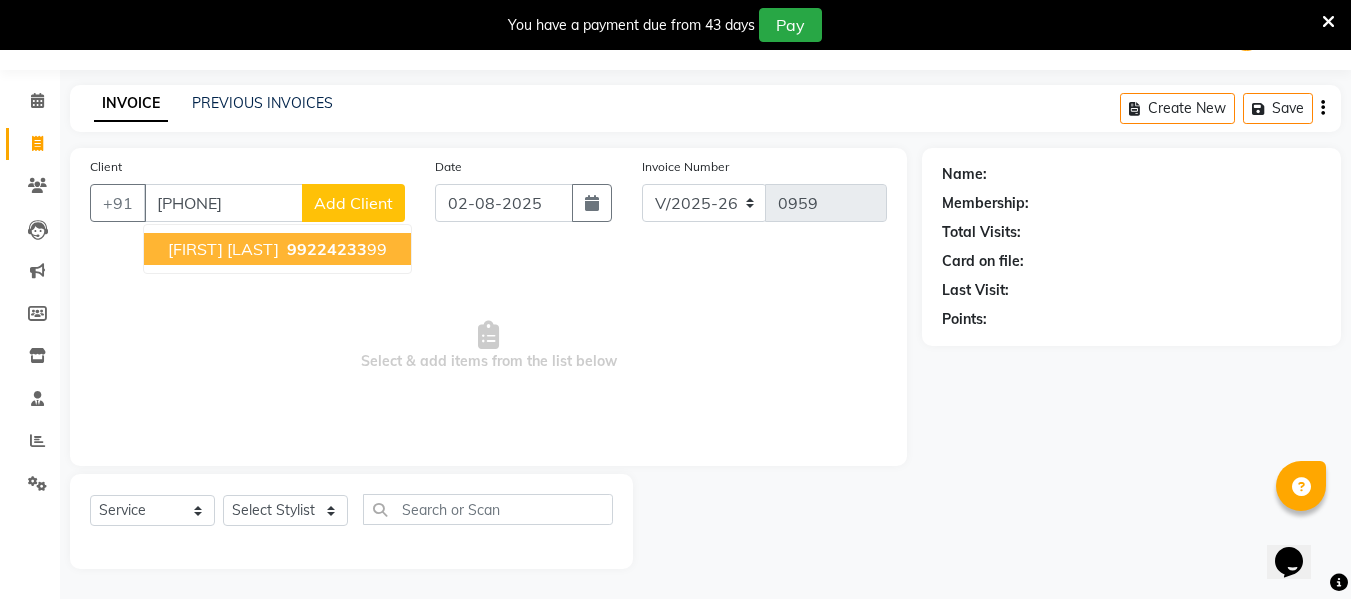 type on "[PHONE]" 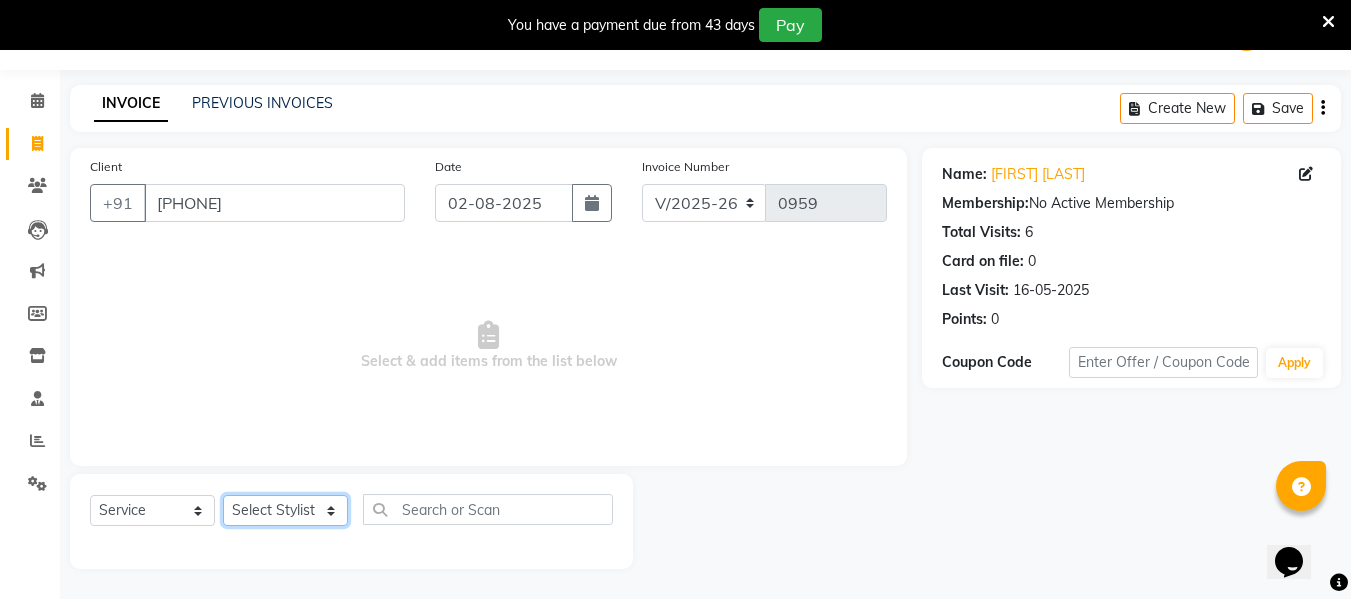 click on "Select Stylist Anuja Chetan Ambekar Mayur omkar  Pallavi Wali Rakhi Mandal  Shanti Palkonda Training Department" 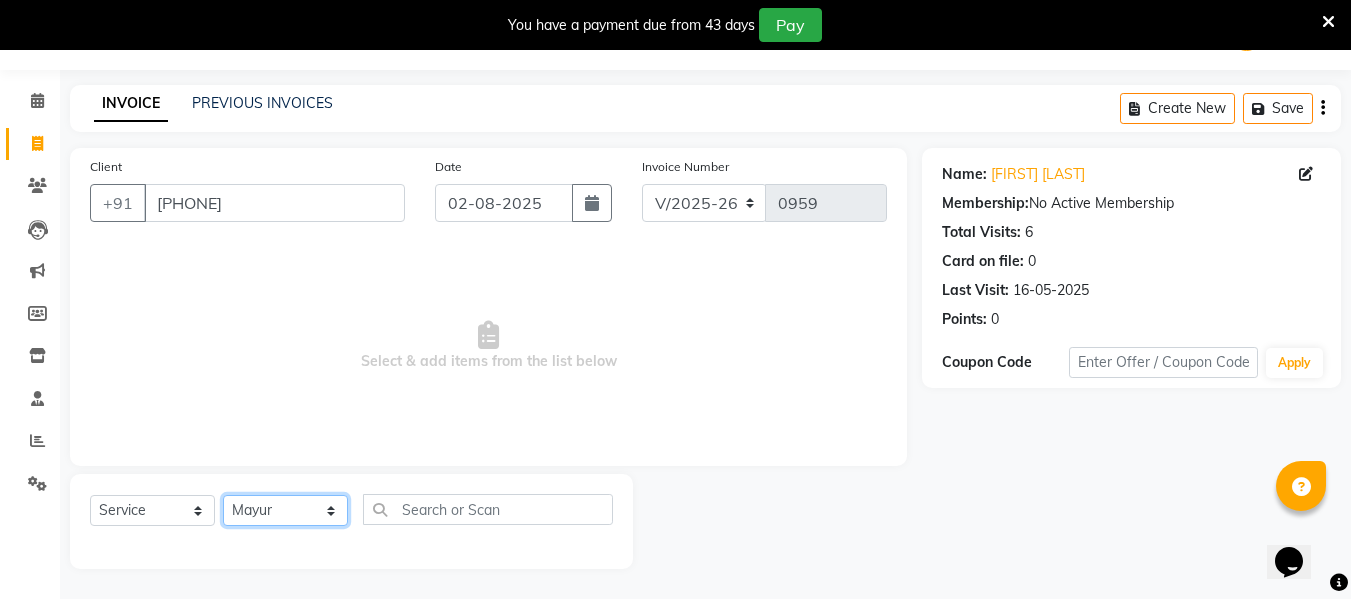 click on "Select Stylist Anuja Chetan Ambekar Mayur omkar  Pallavi Wali Rakhi Mandal  Shanti Palkonda Training Department" 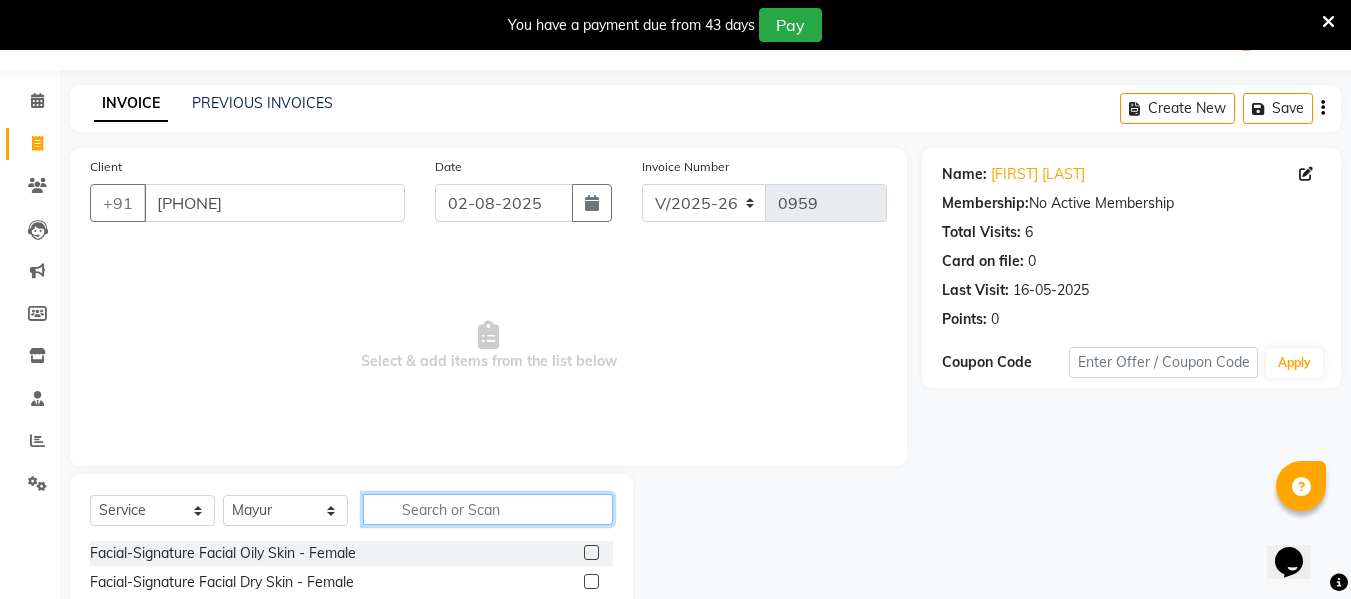 click 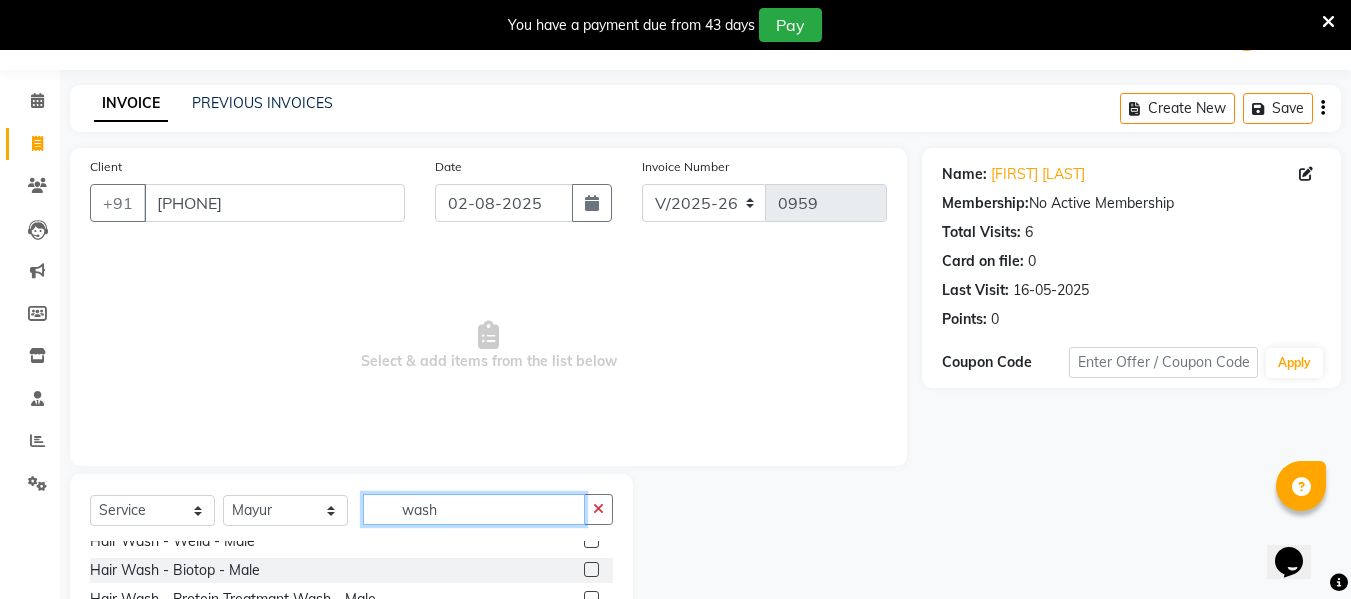 scroll, scrollTop: 100, scrollLeft: 0, axis: vertical 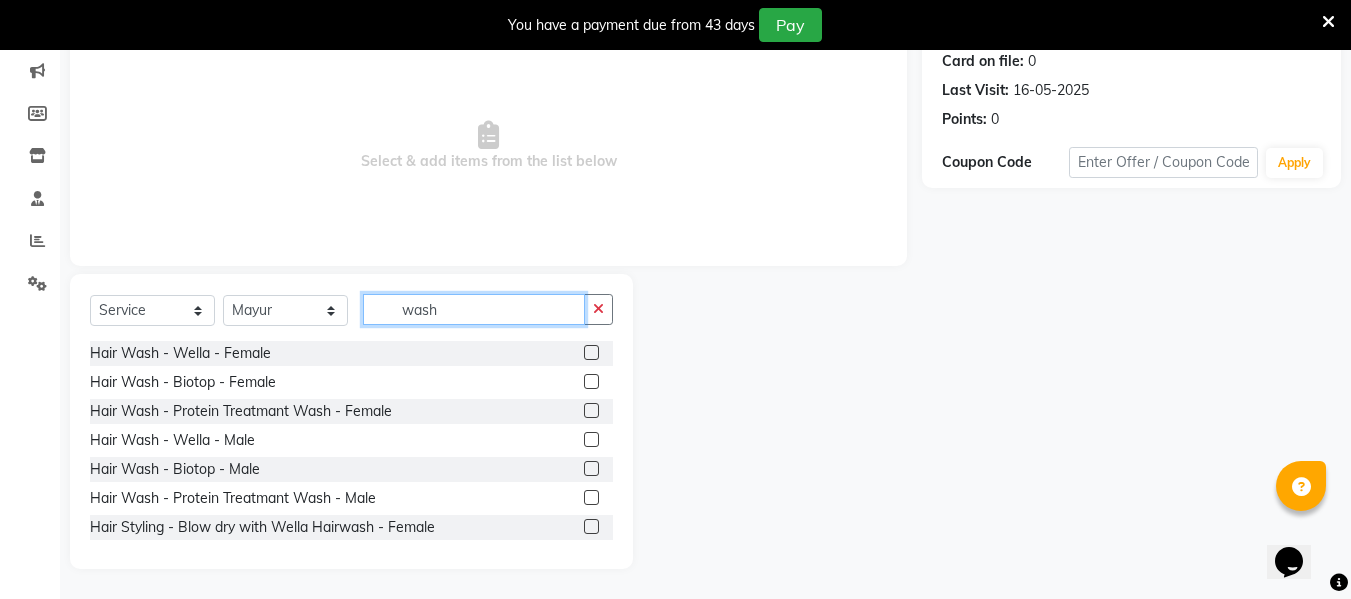 type on "wash" 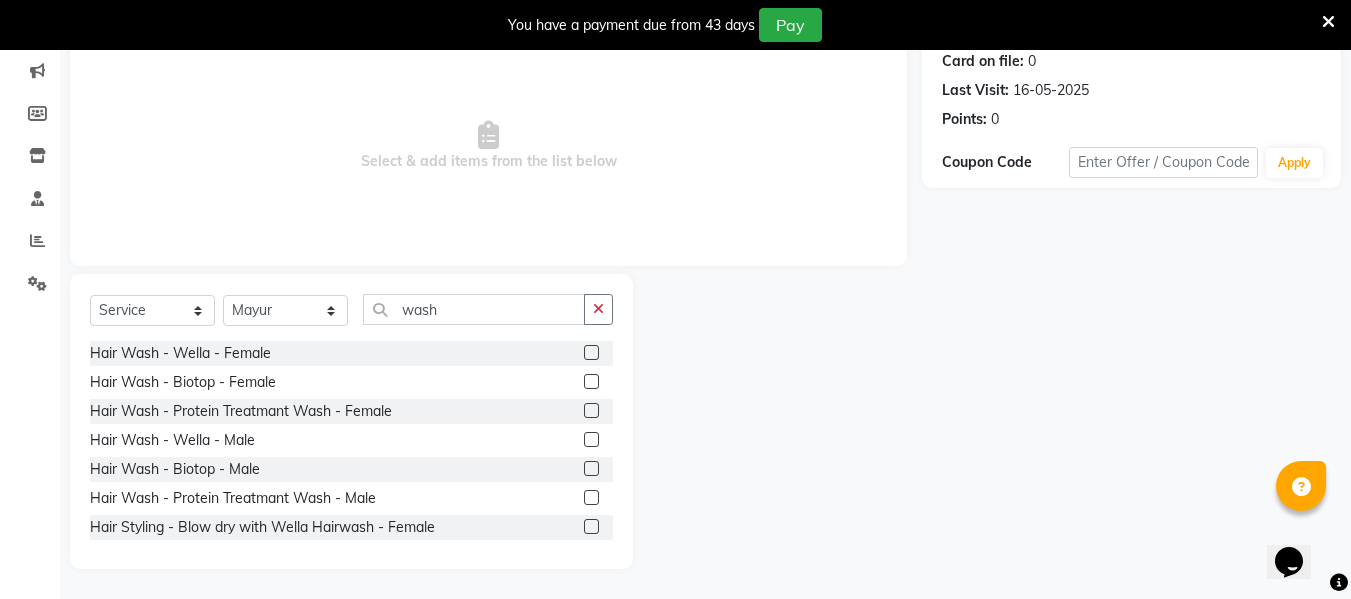 drag, startPoint x: 572, startPoint y: 351, endPoint x: 619, endPoint y: 341, distance: 48.052055 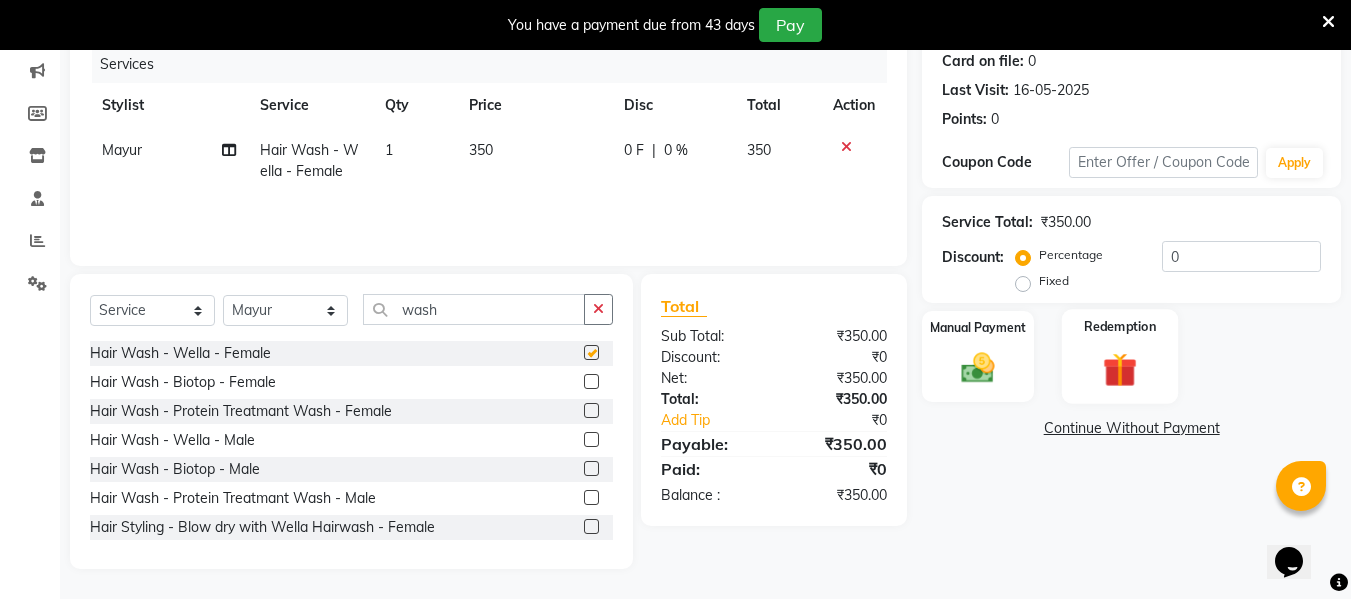 checkbox on "false" 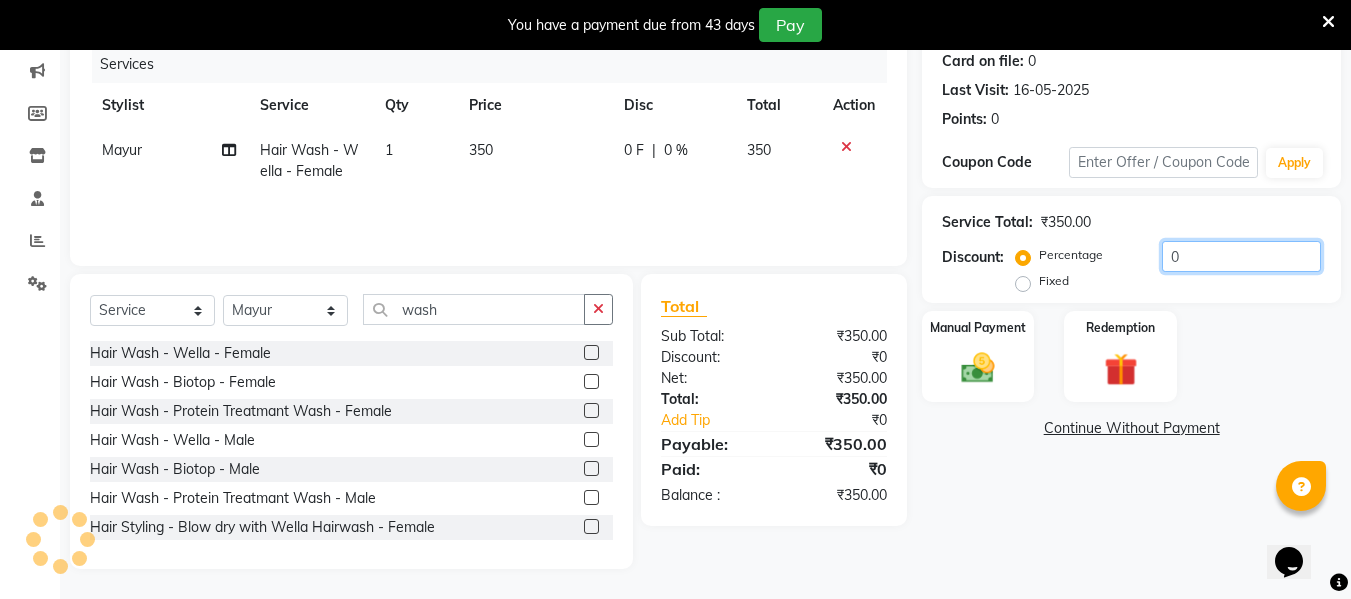 click on "0" 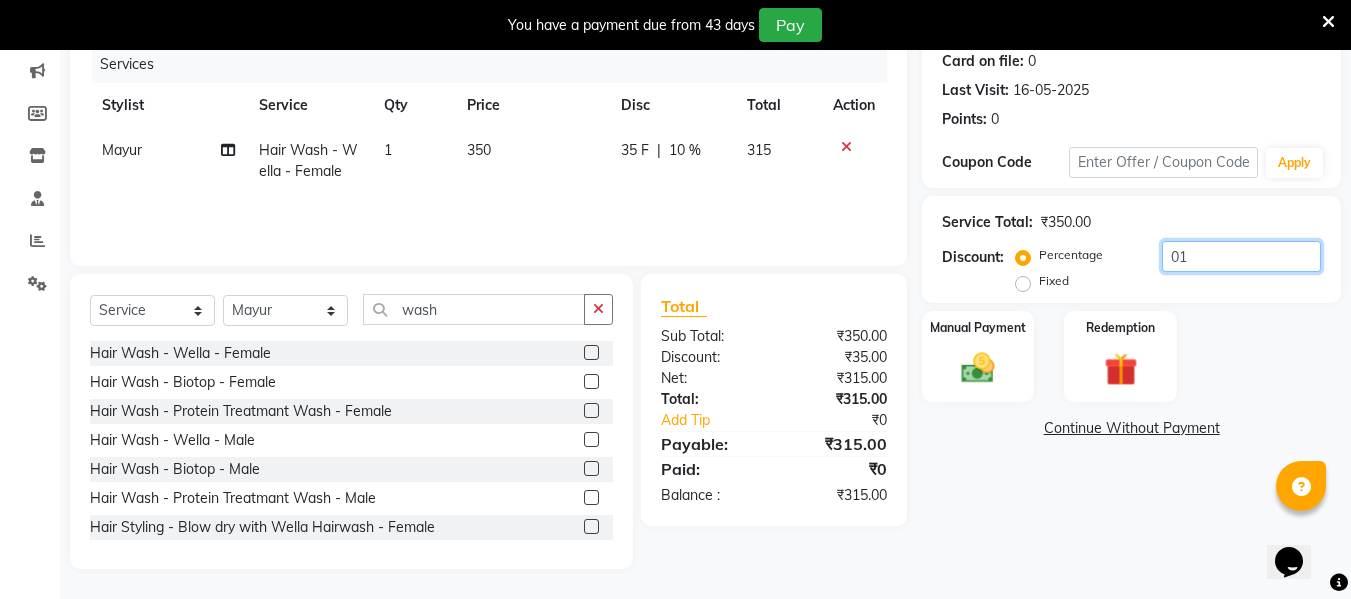type on "0" 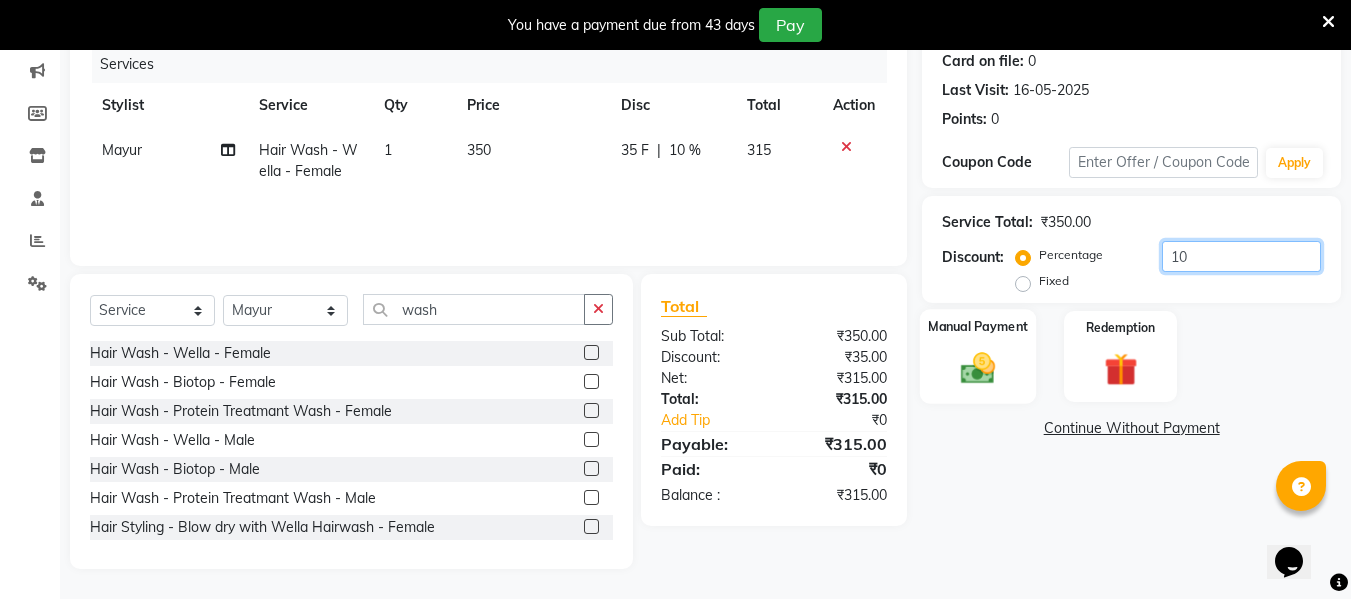 type on "10" 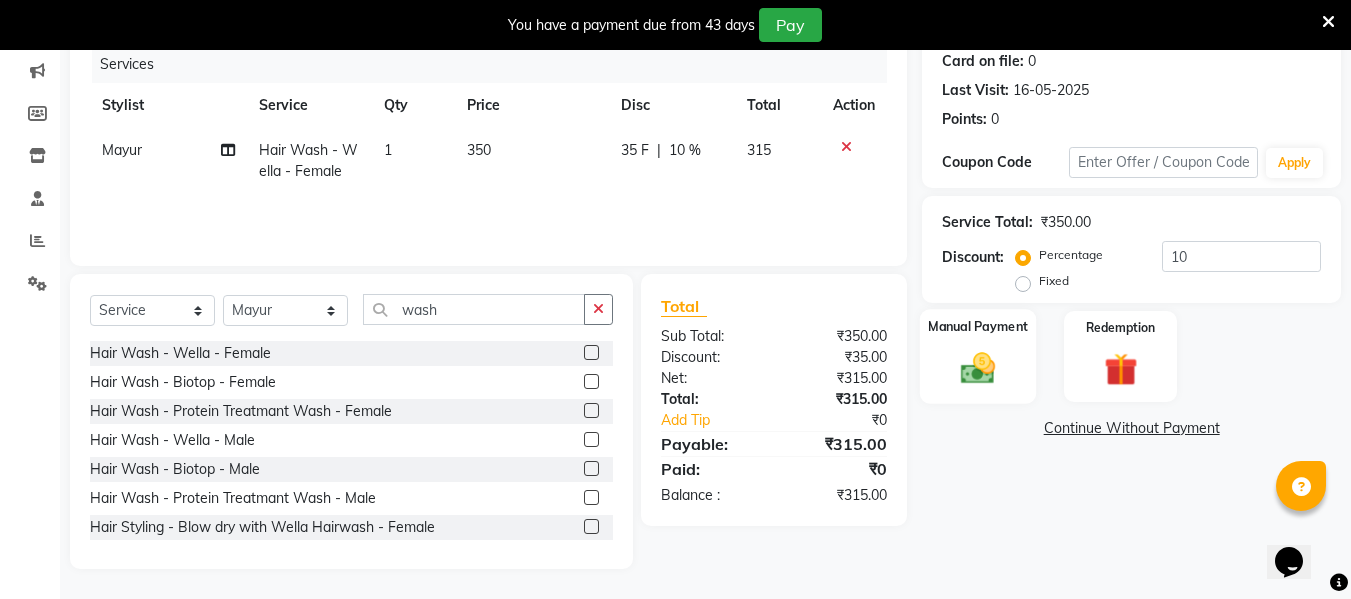 click 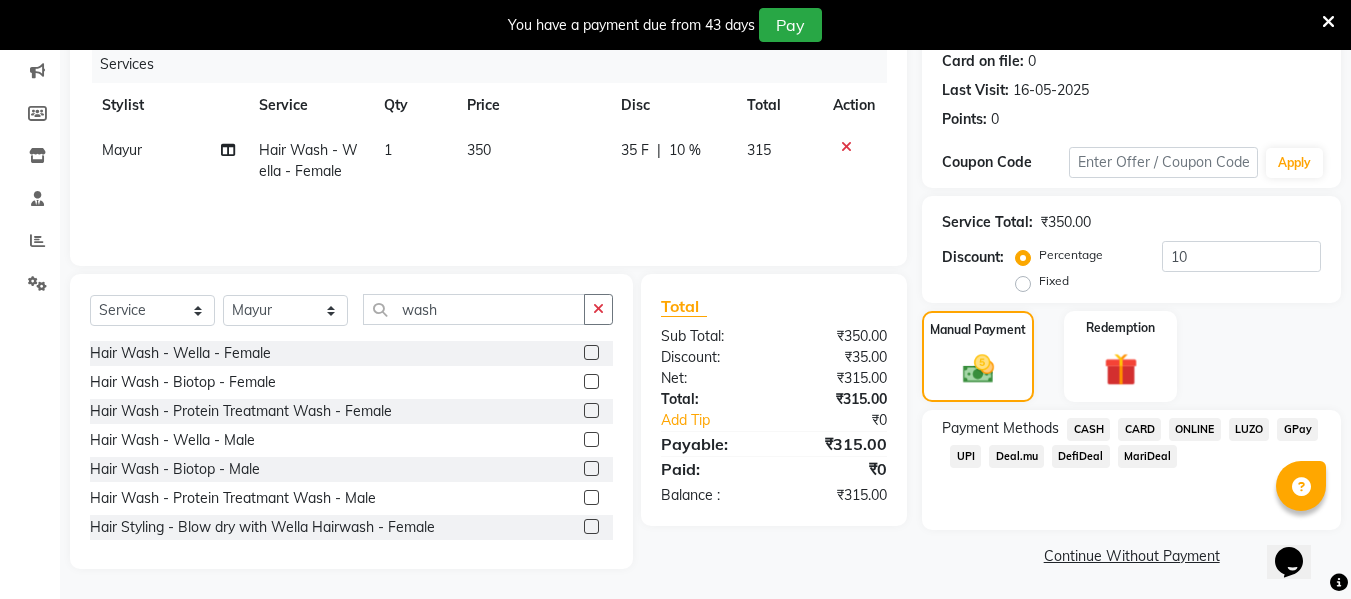 click on "ONLINE" 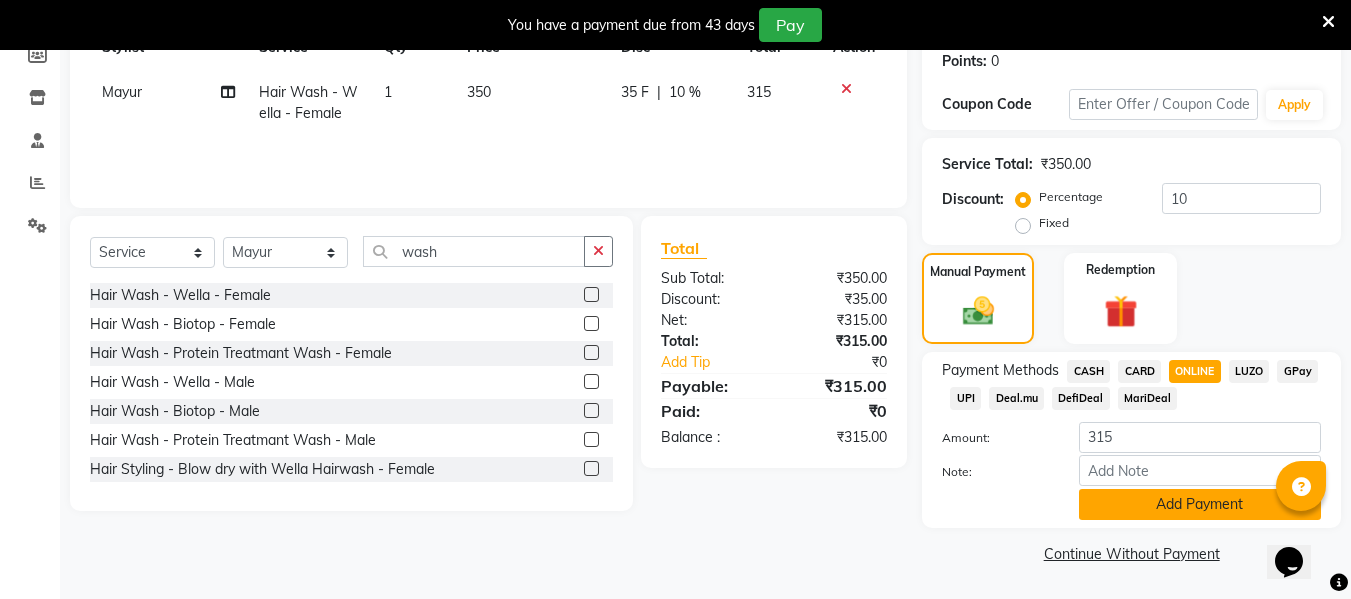 click on "Add Payment" 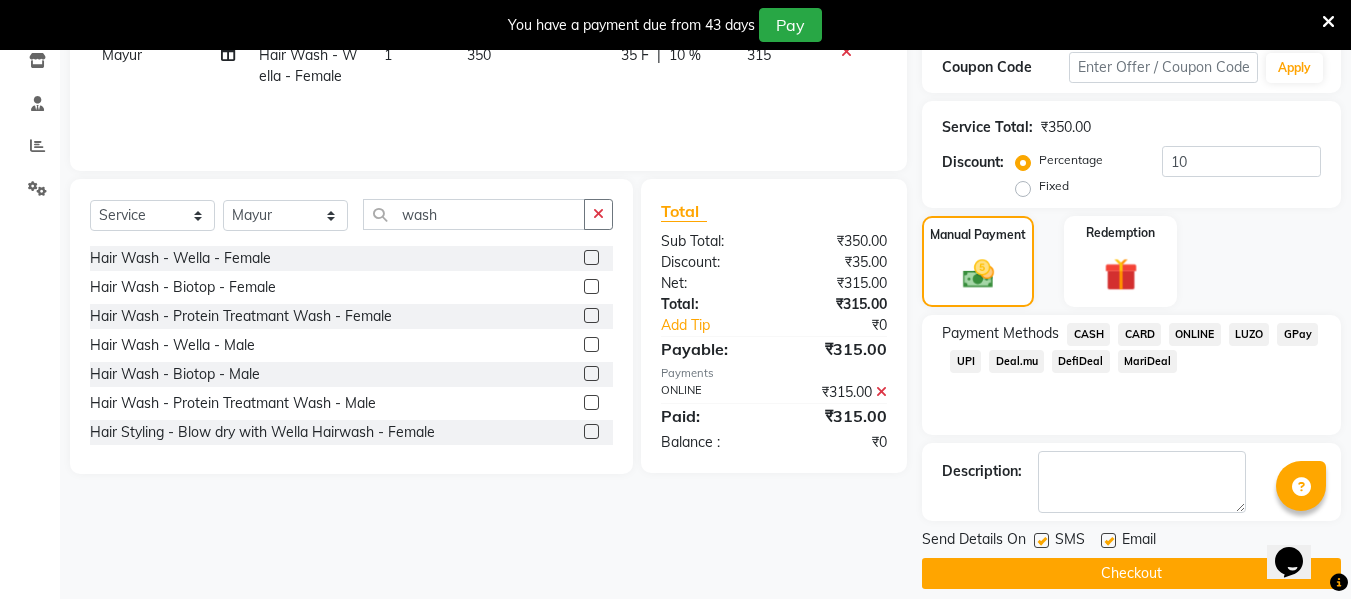 scroll, scrollTop: 367, scrollLeft: 0, axis: vertical 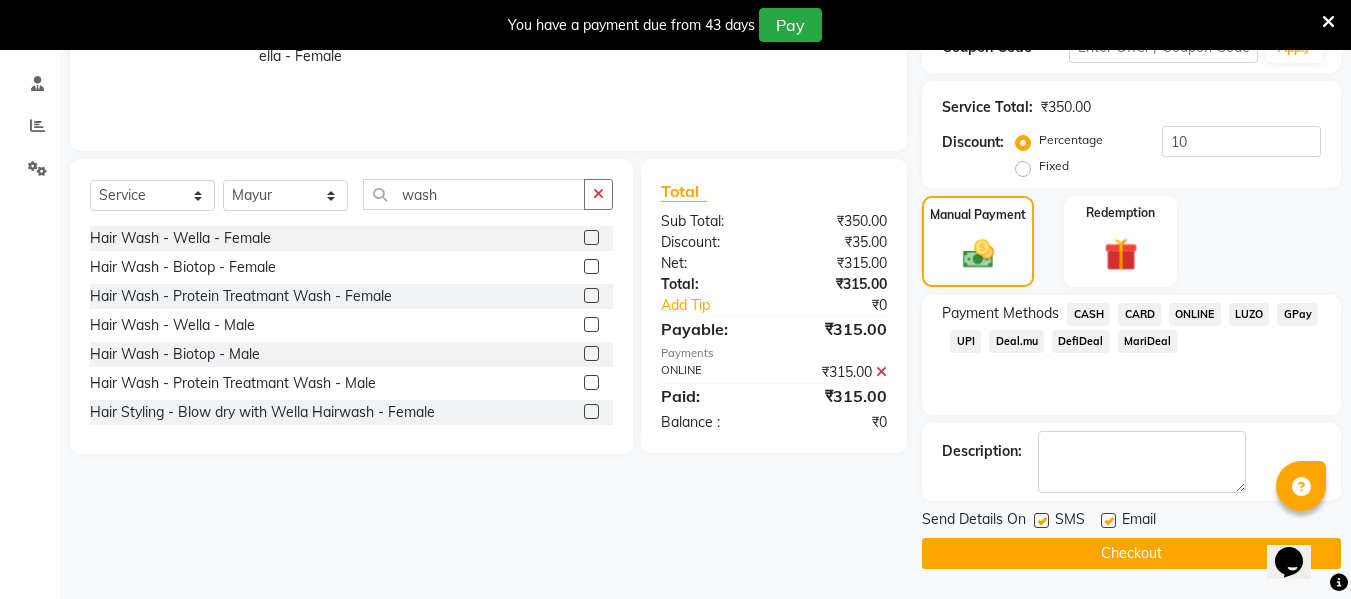 click 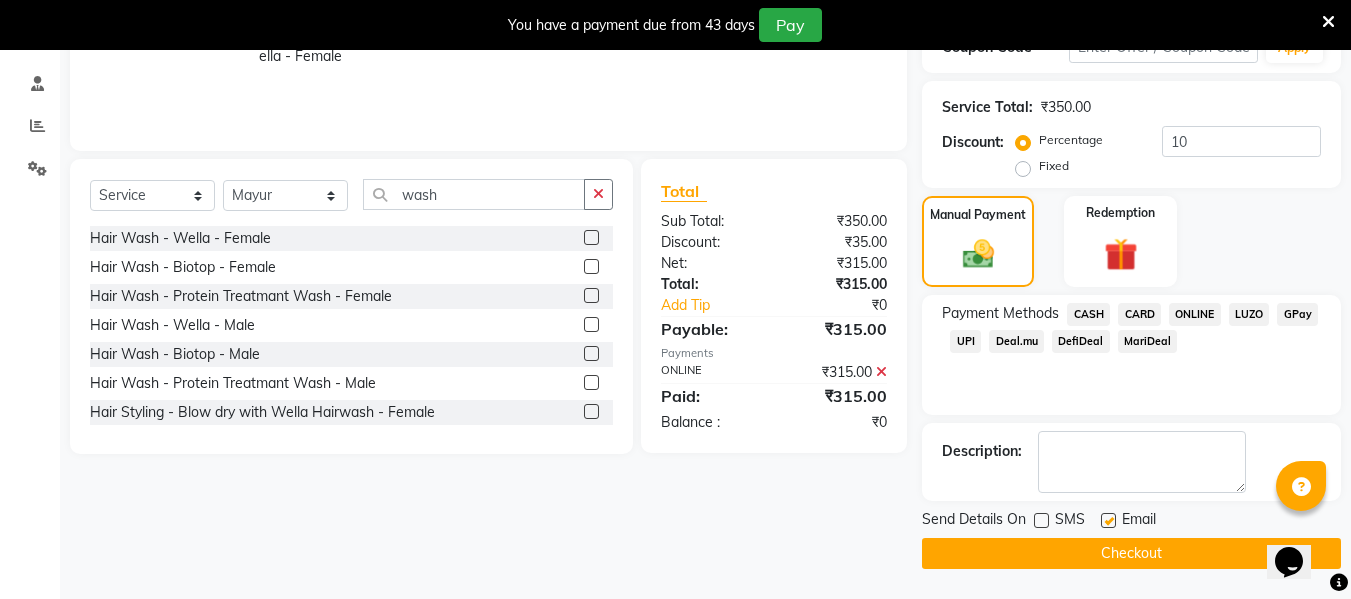 click 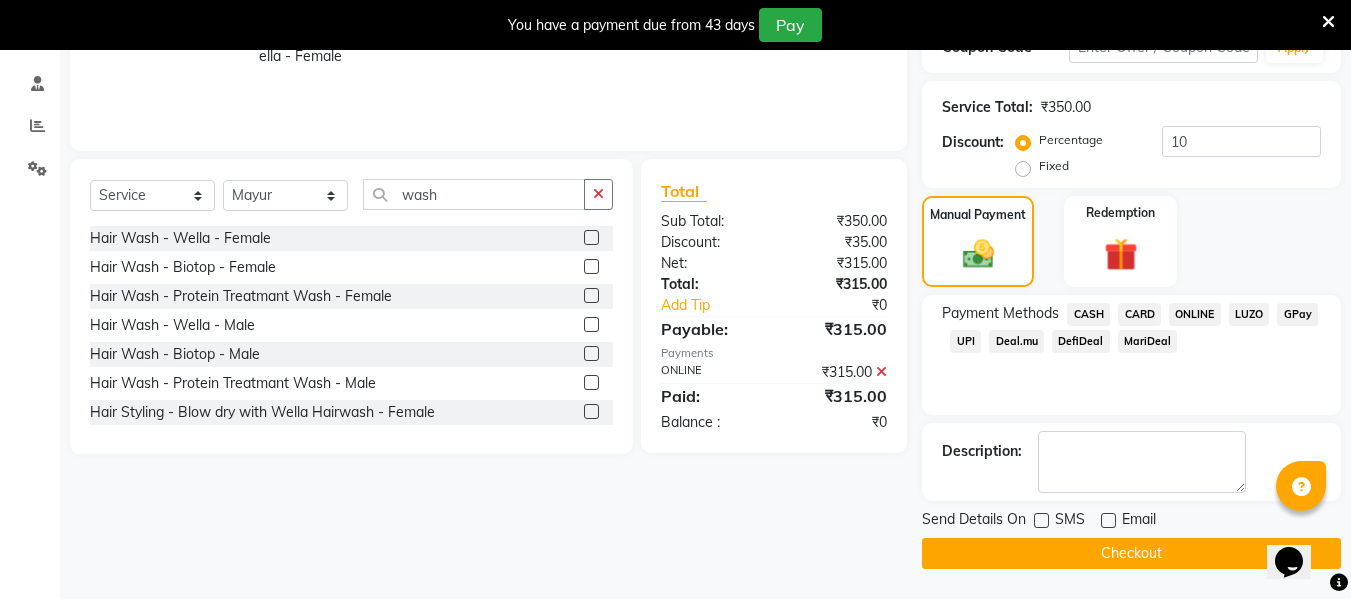 click on "Checkout" 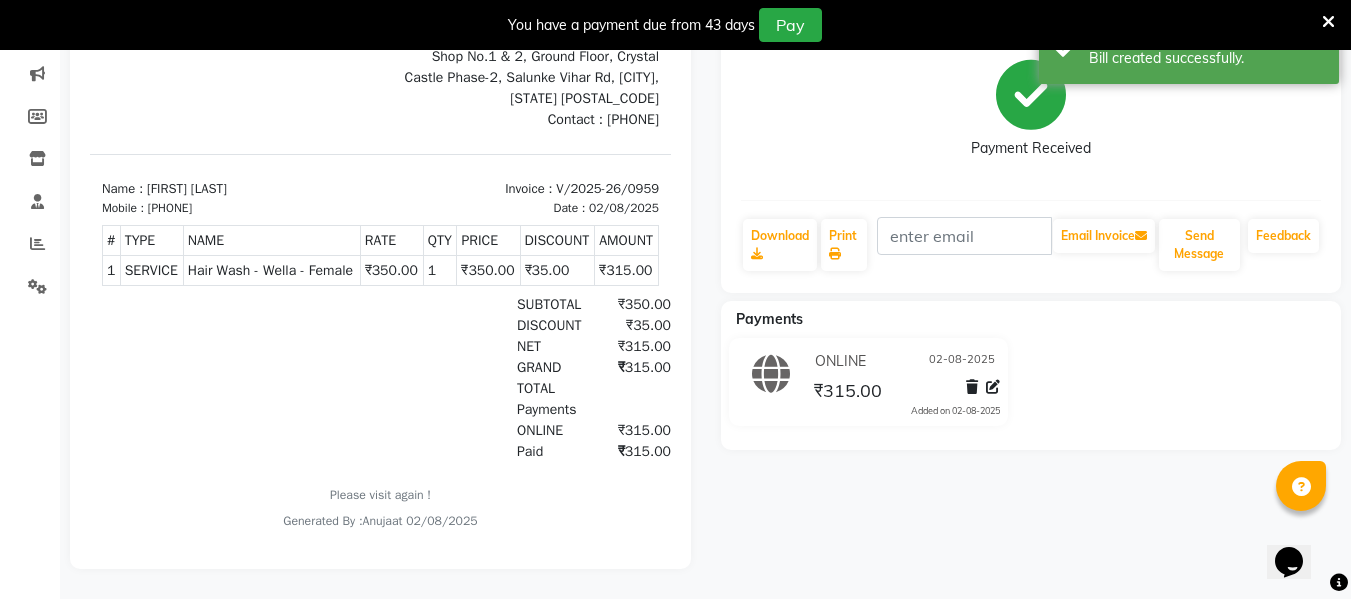 scroll, scrollTop: 0, scrollLeft: 0, axis: both 